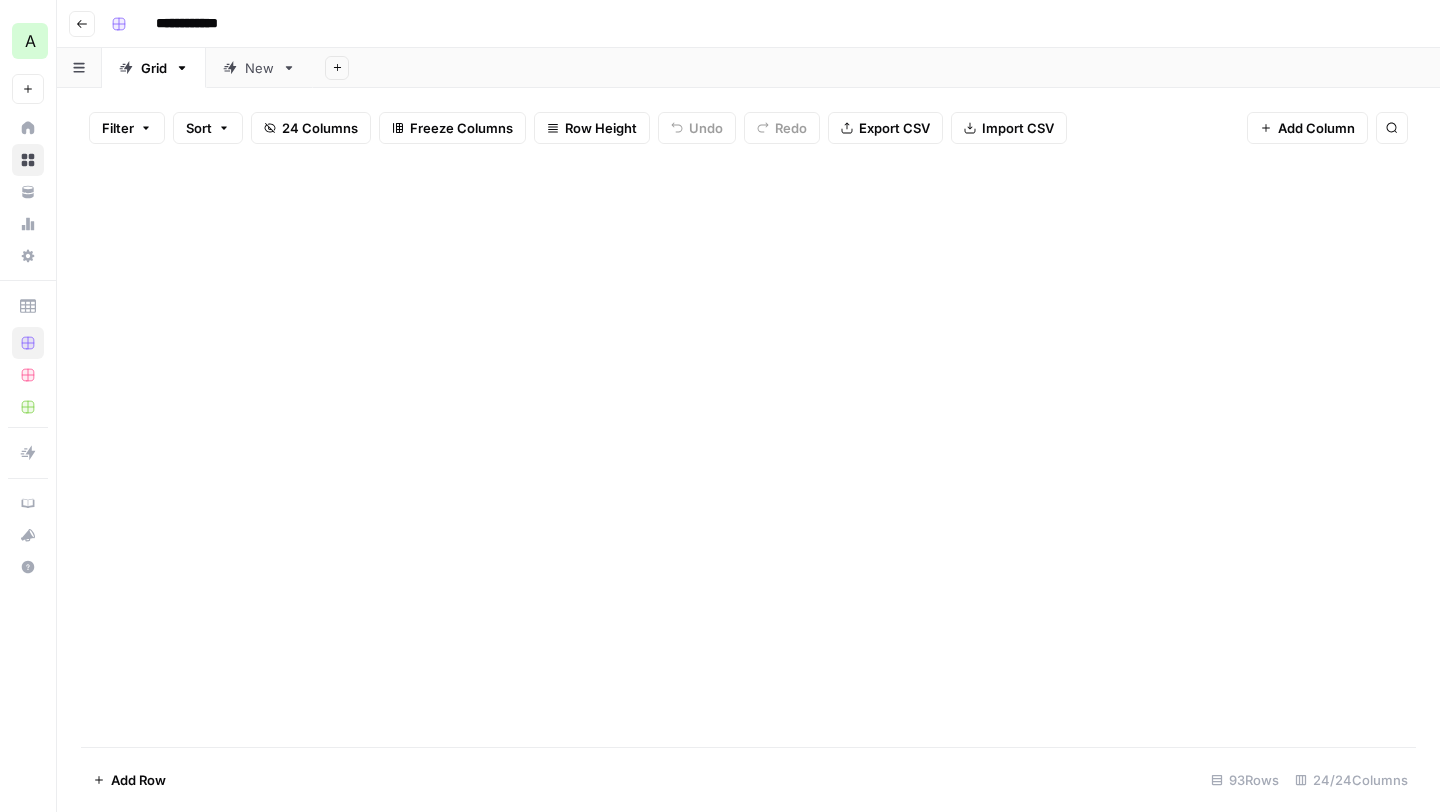 scroll, scrollTop: 0, scrollLeft: 0, axis: both 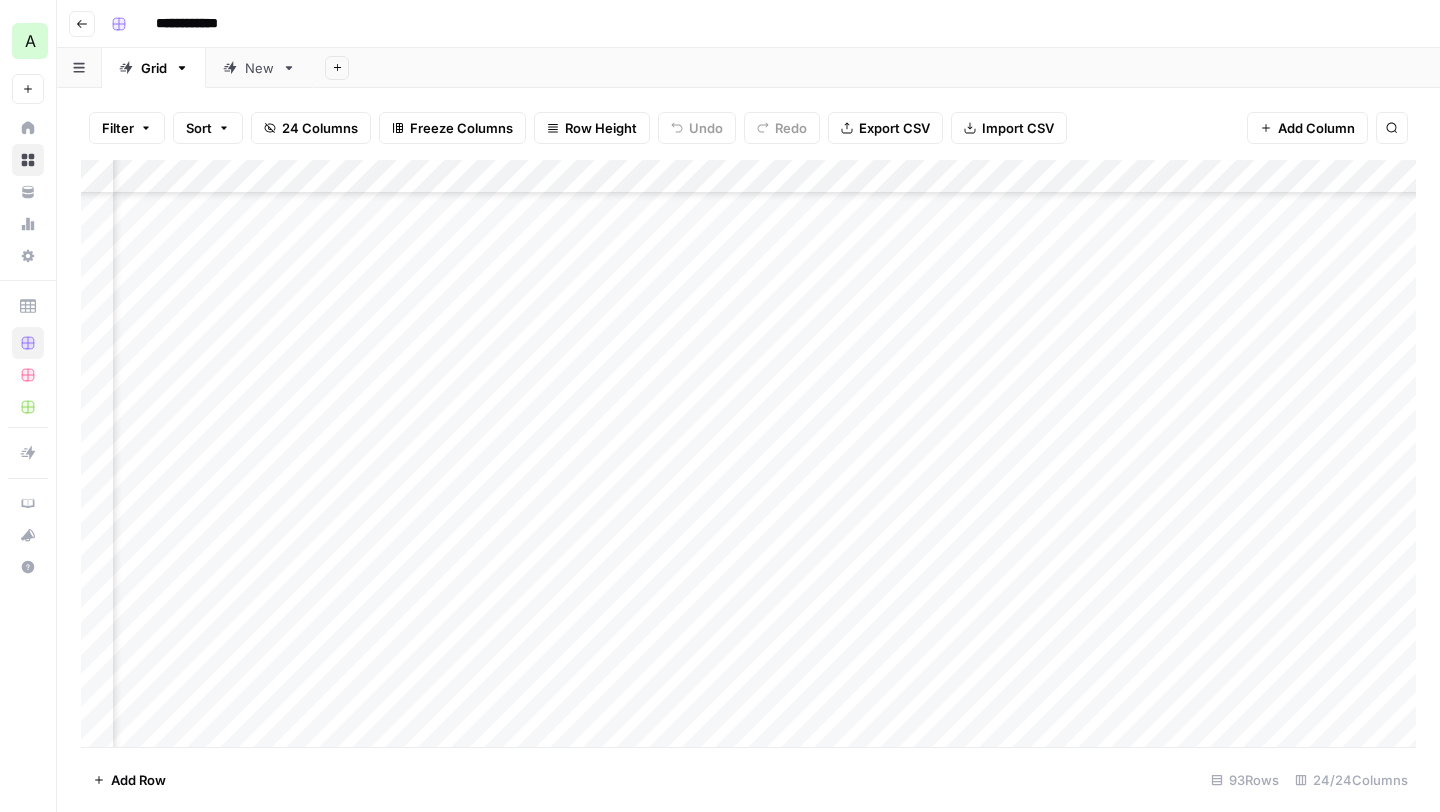 click on "Add Column" at bounding box center [748, 453] 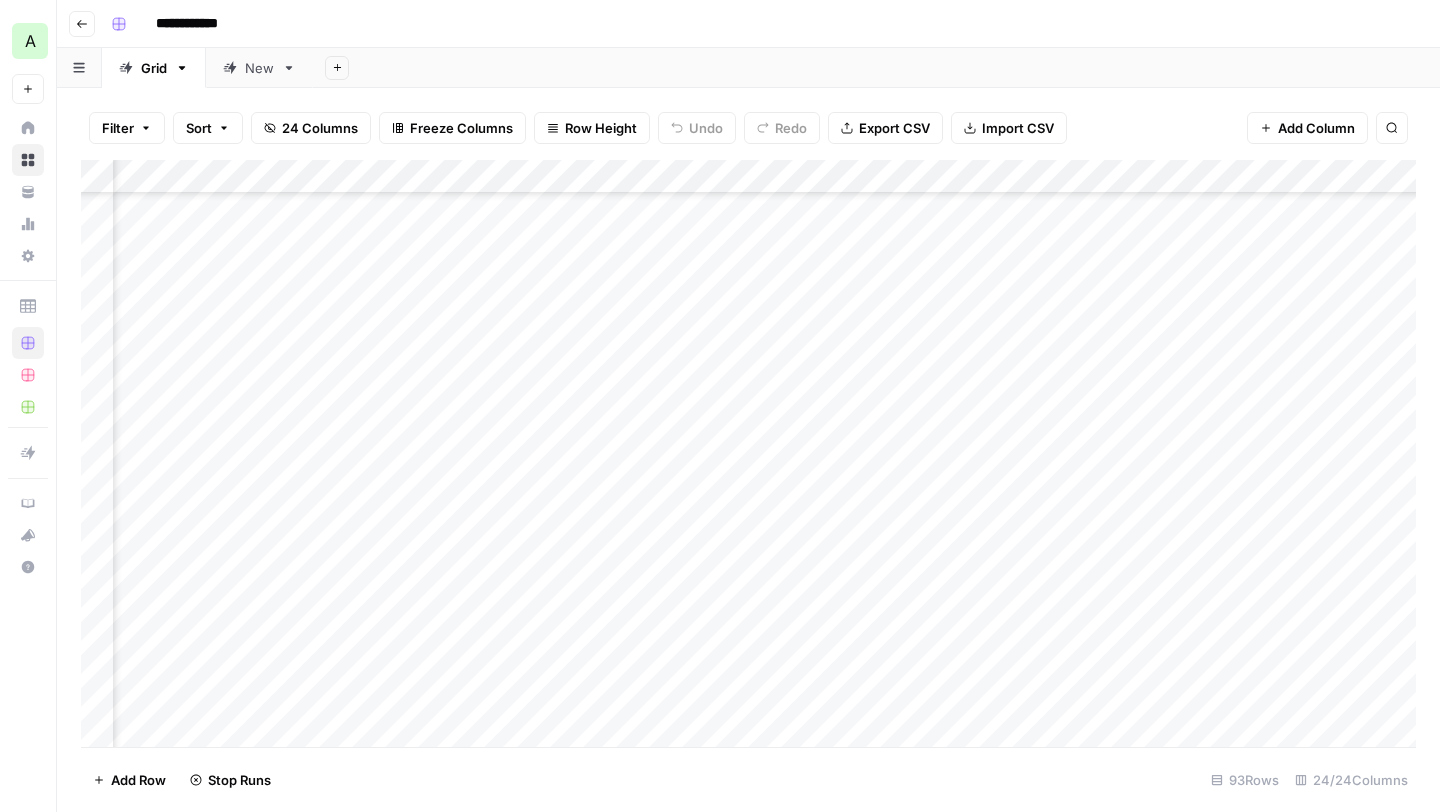 click on "Add Column" at bounding box center (748, 453) 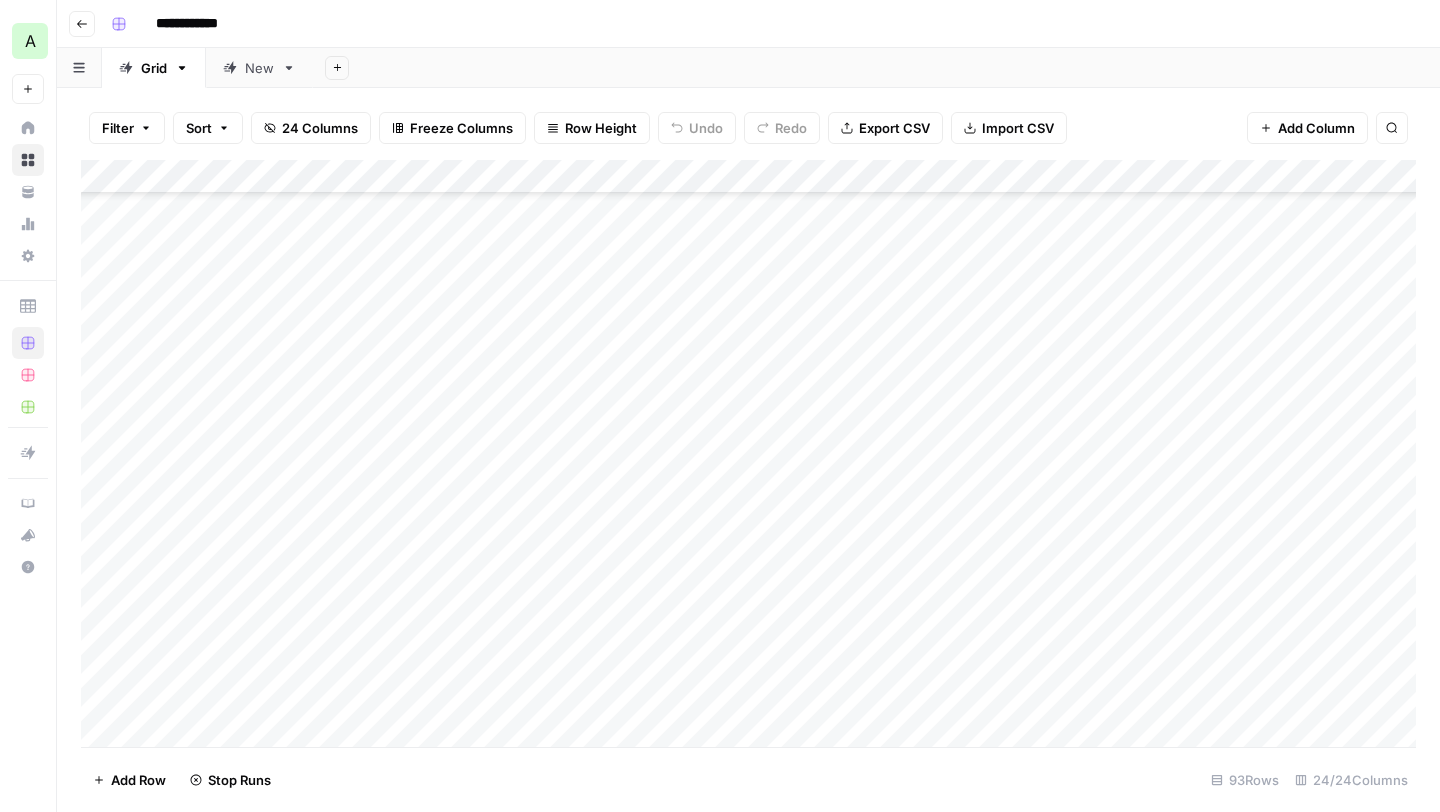 click on "Add Column" at bounding box center (748, 453) 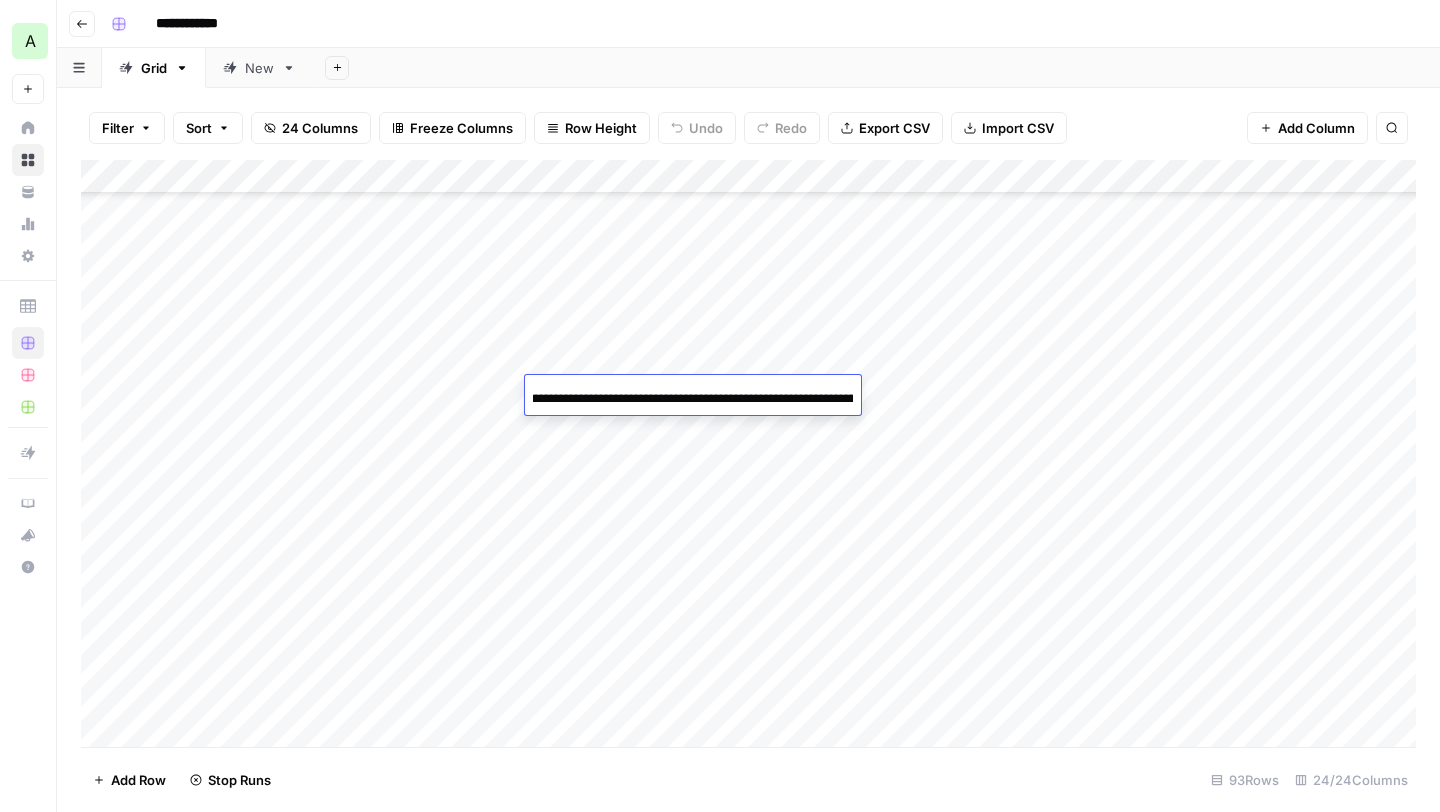 scroll, scrollTop: 0, scrollLeft: 0, axis: both 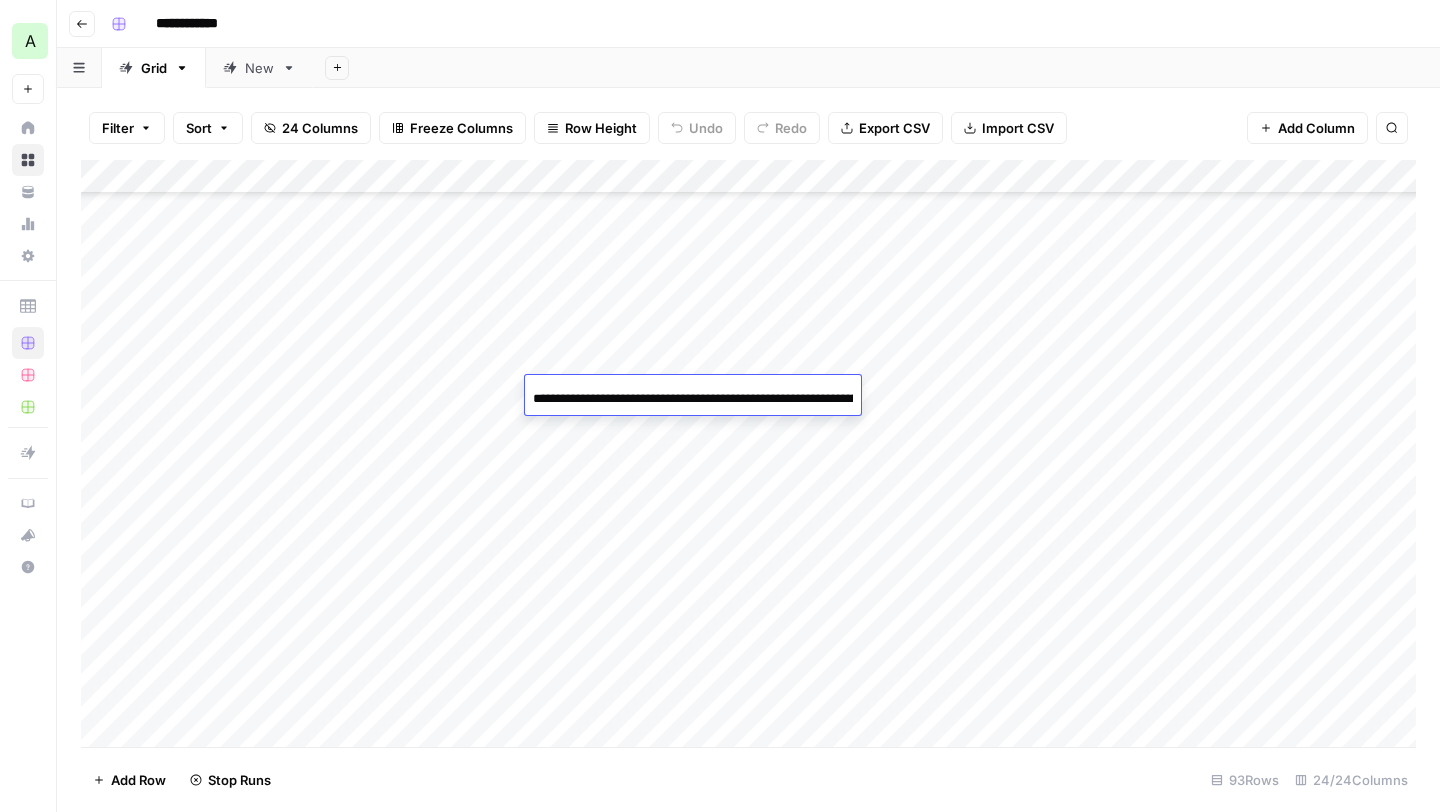 drag, startPoint x: 852, startPoint y: 394, endPoint x: 712, endPoint y: 399, distance: 140.08926 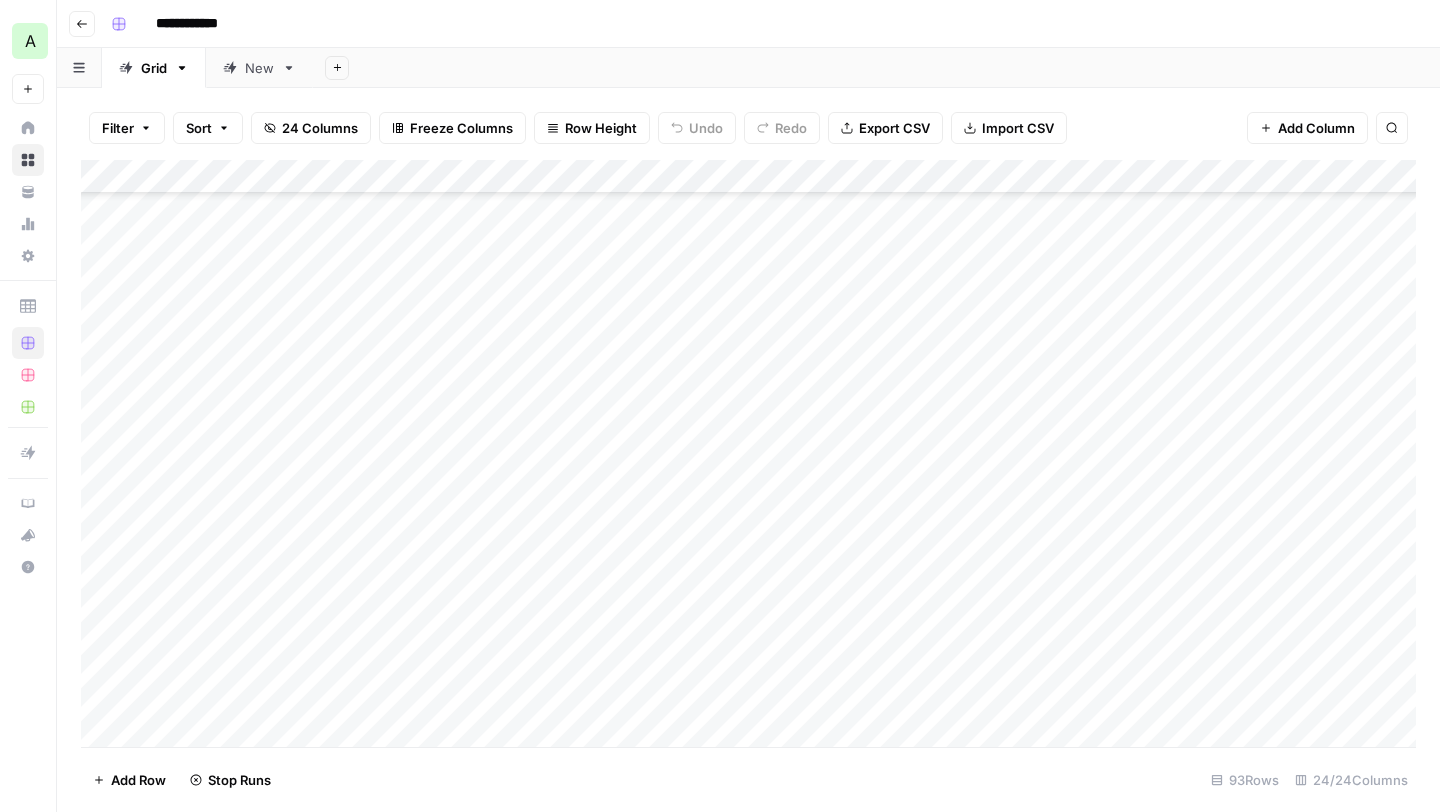 click on "Add Column" at bounding box center [748, 453] 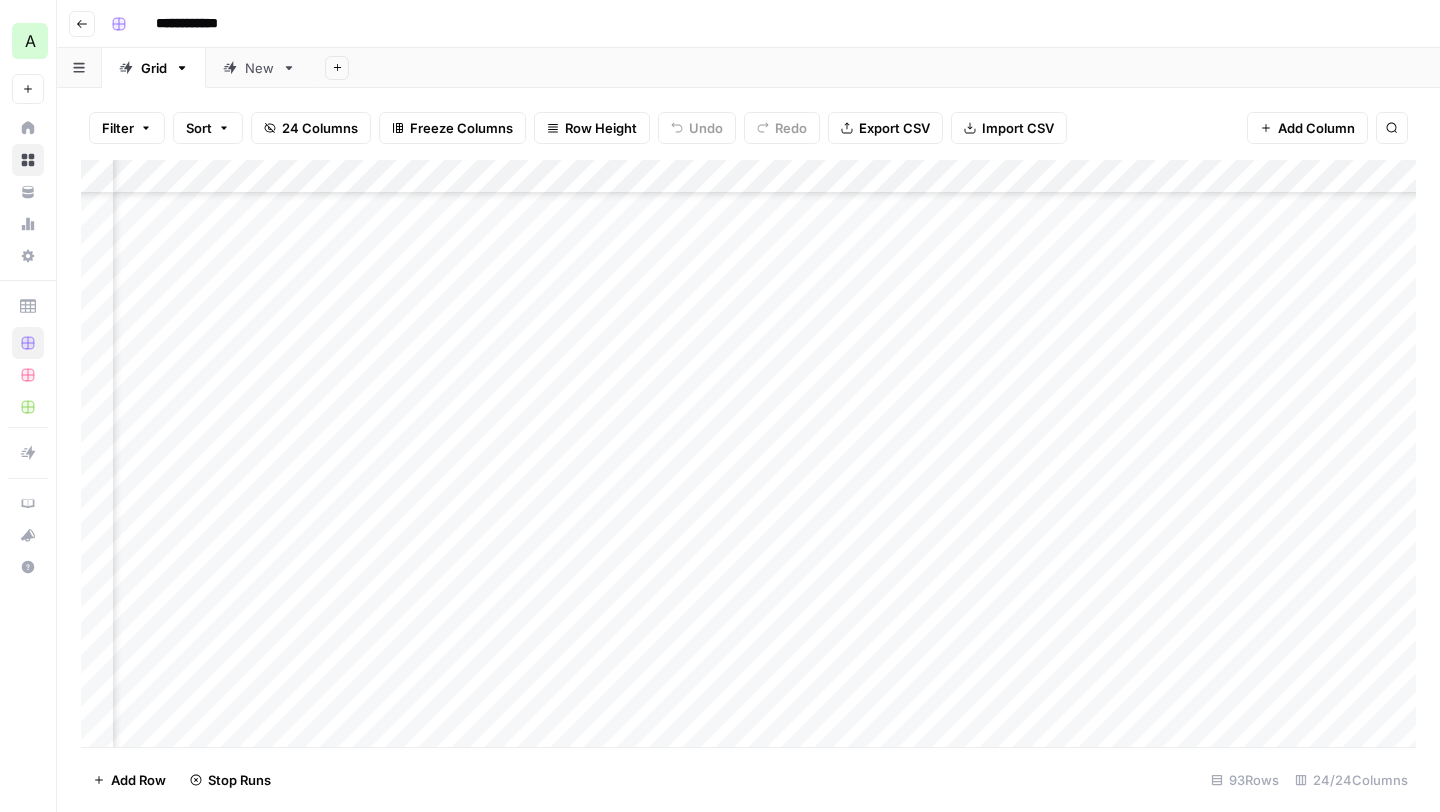 scroll, scrollTop: 1958, scrollLeft: 3160, axis: both 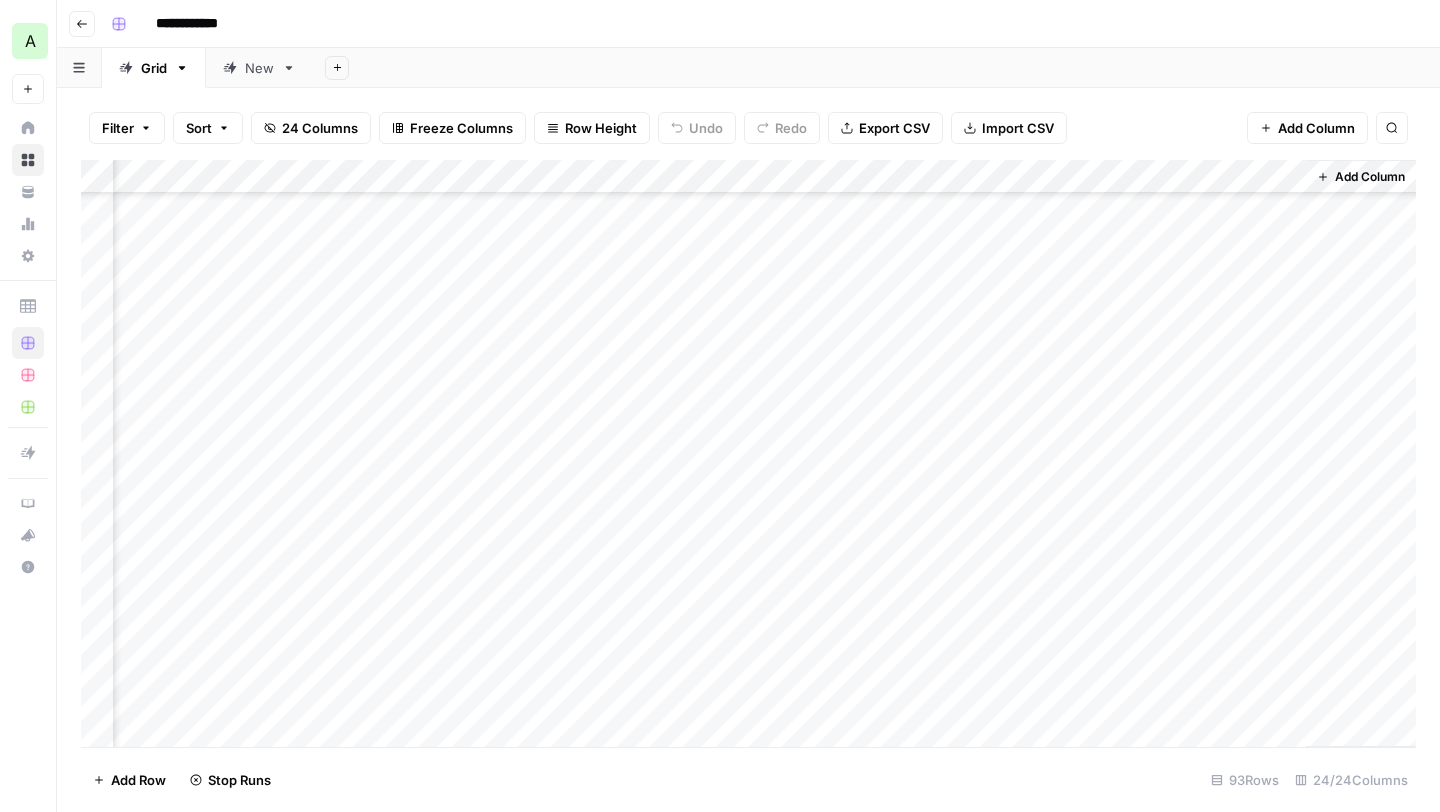 click on "Add Column" at bounding box center [748, 453] 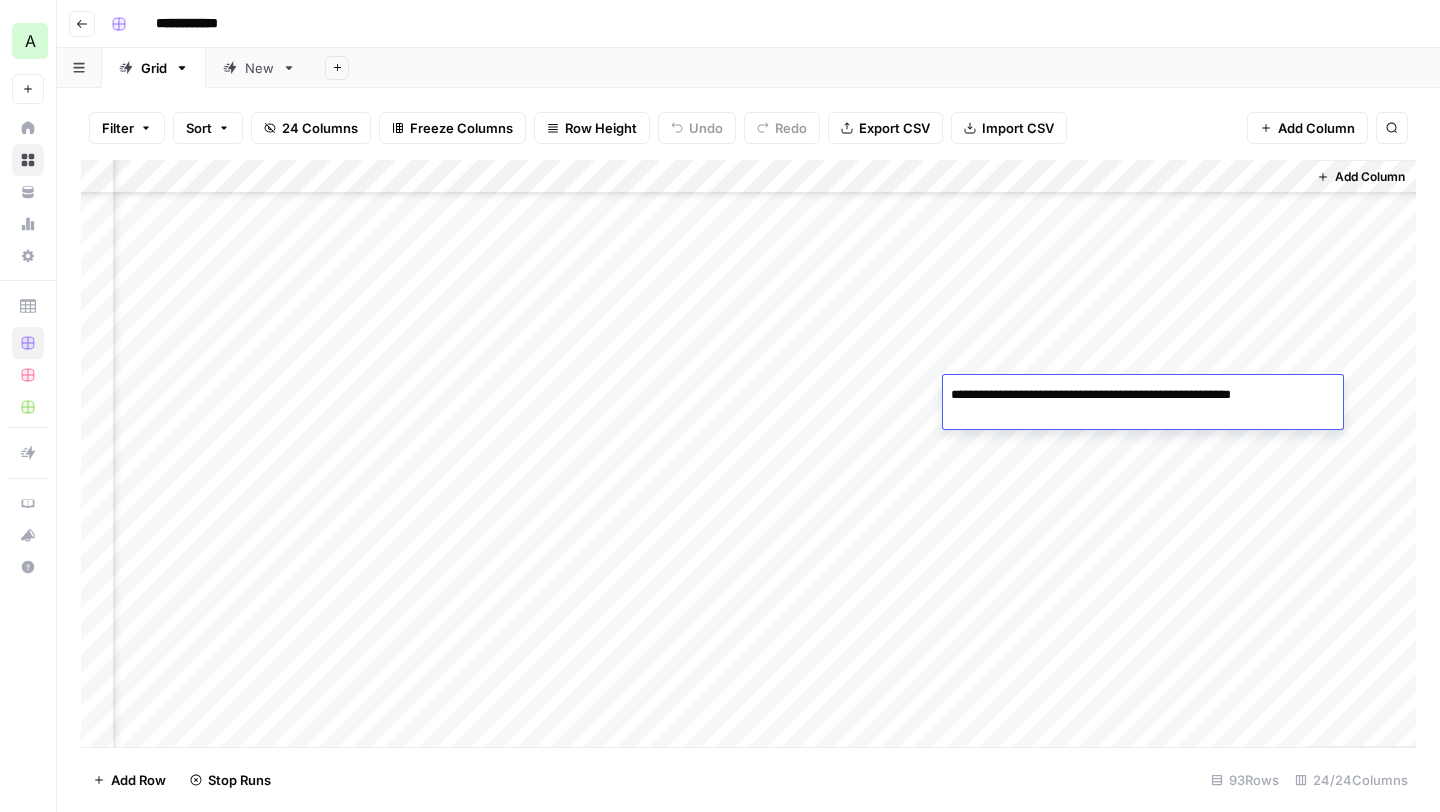 click on "**********" at bounding box center [1143, 405] 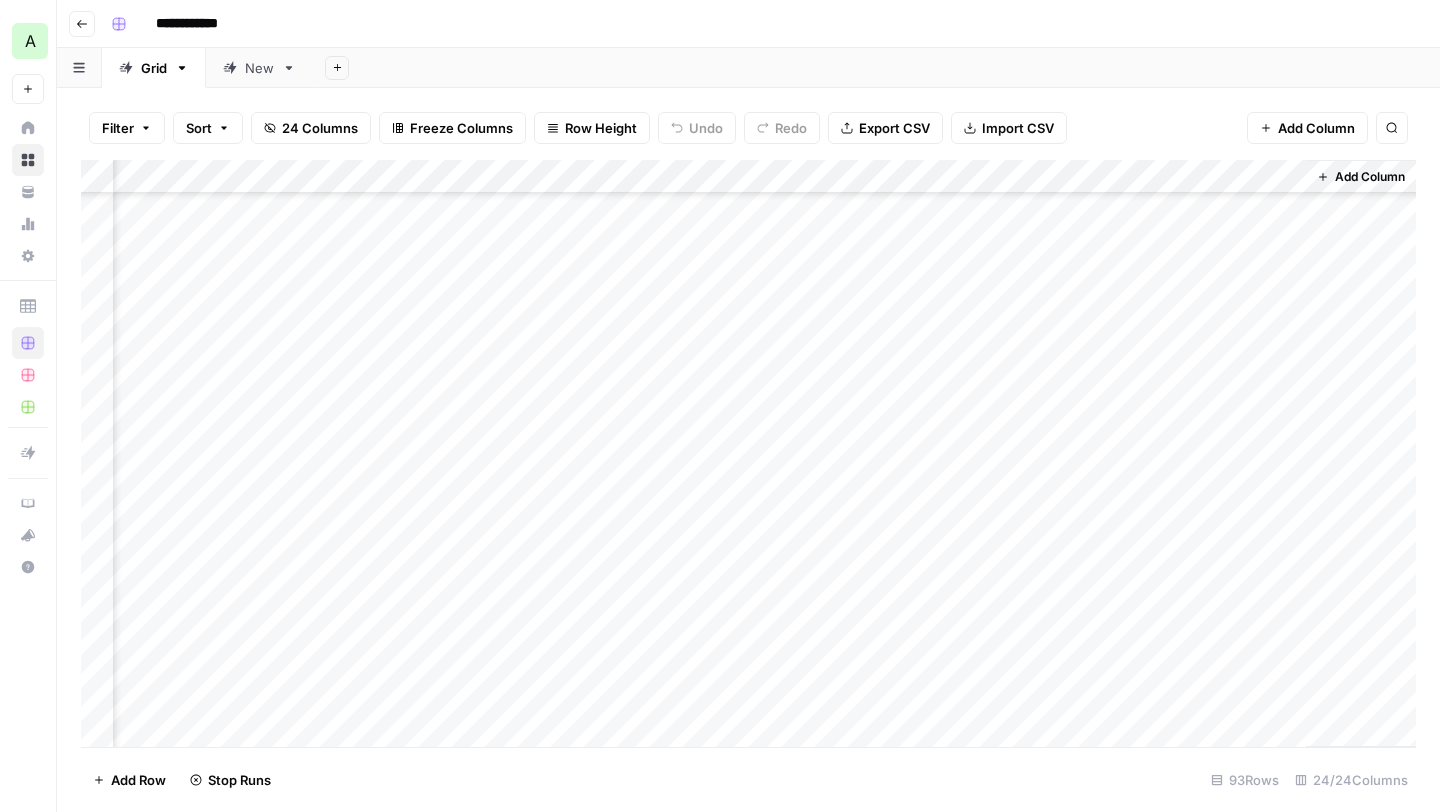 click on "Add Column" at bounding box center (748, 453) 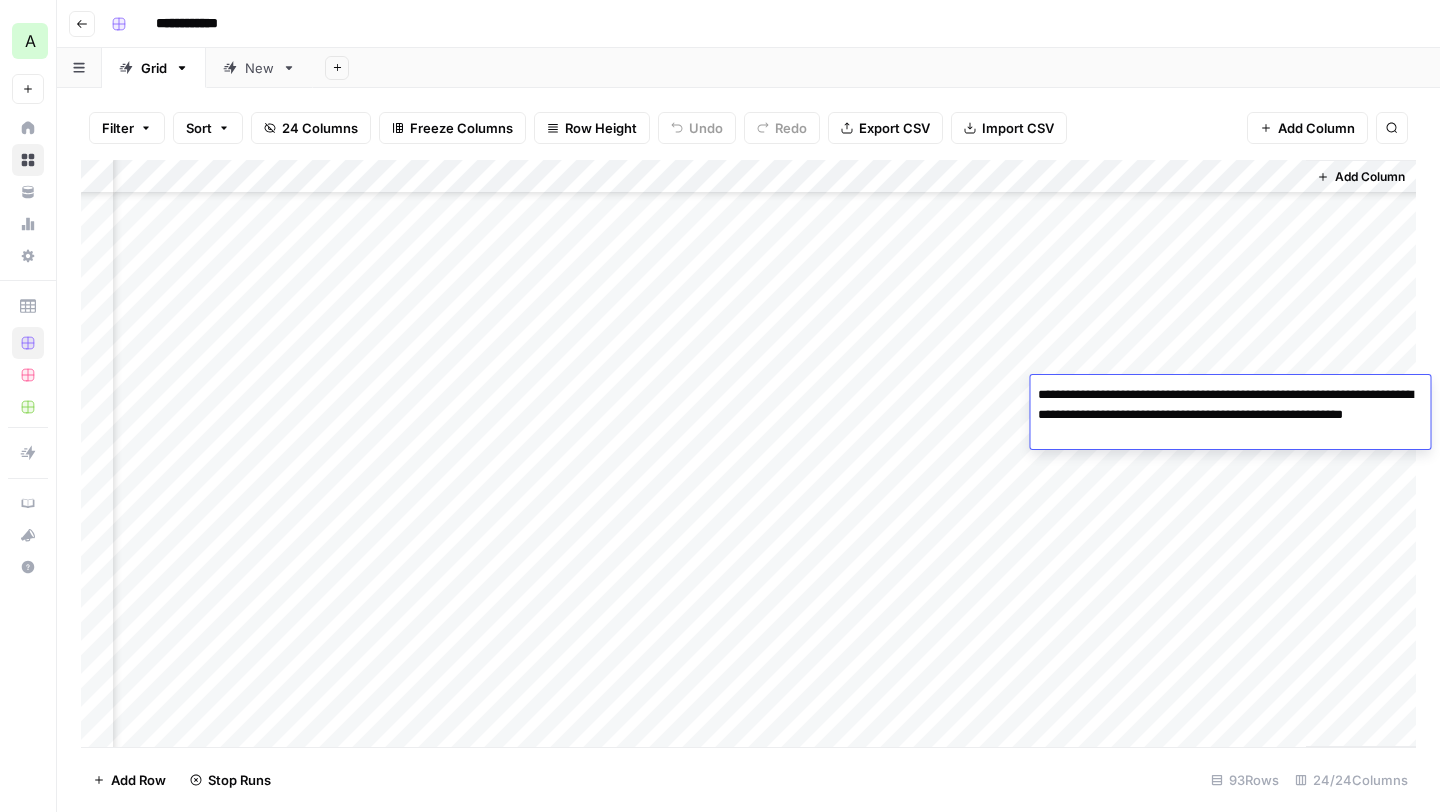 click on "**********" at bounding box center (1230, 415) 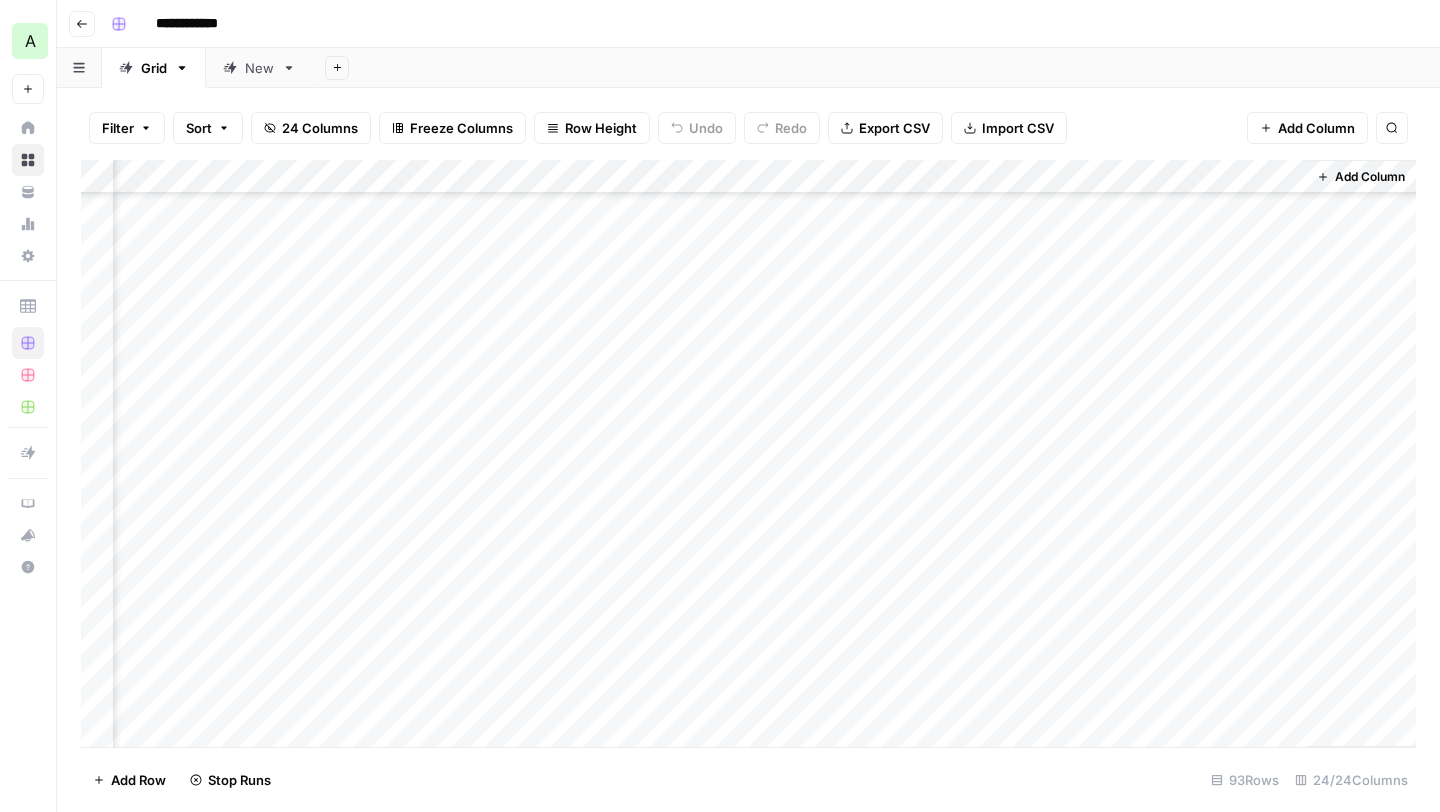 click on "Add Column" at bounding box center [748, 453] 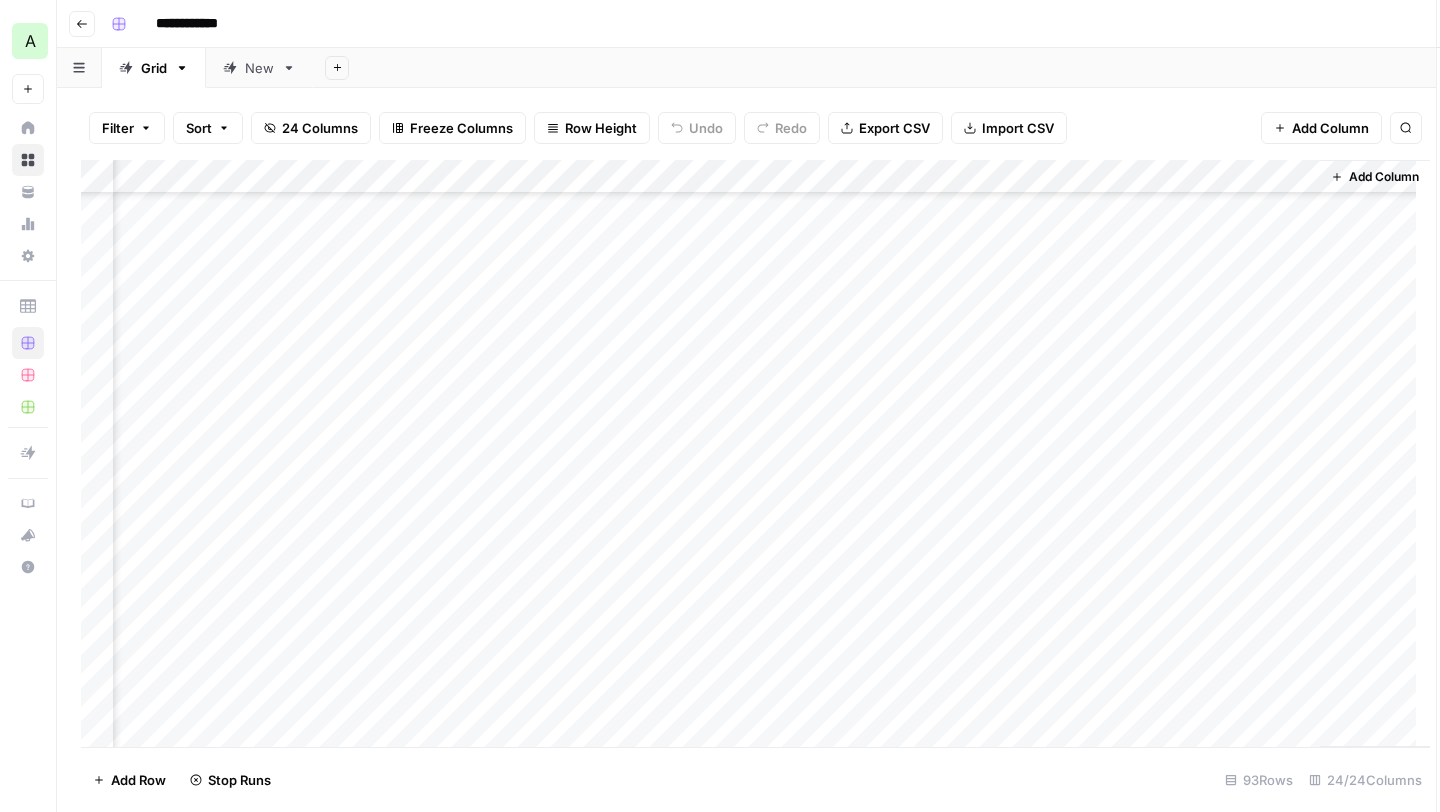 scroll, scrollTop: 1958, scrollLeft: 3362, axis: both 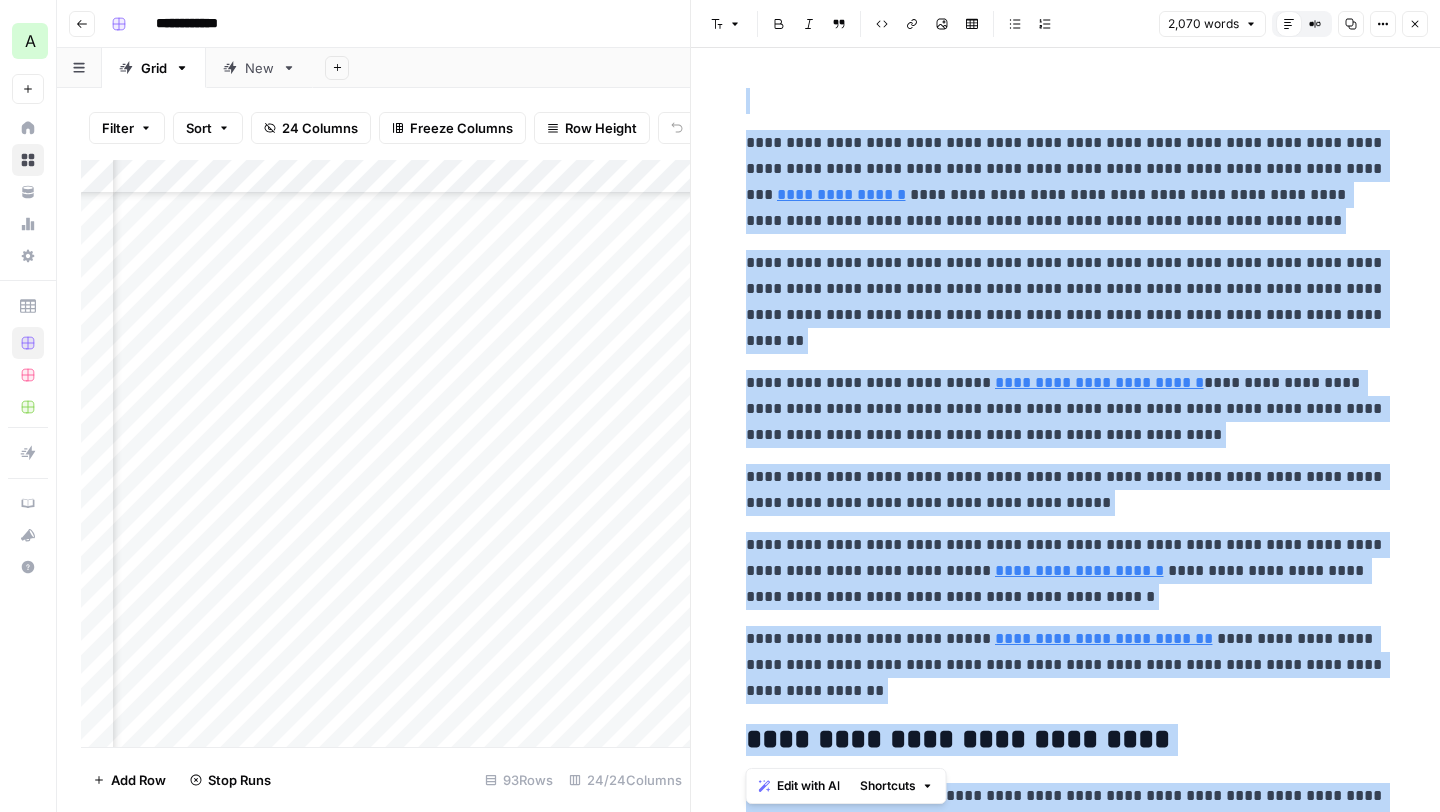 drag, startPoint x: 1080, startPoint y: 571, endPoint x: 700, endPoint y: 82, distance: 619.2907 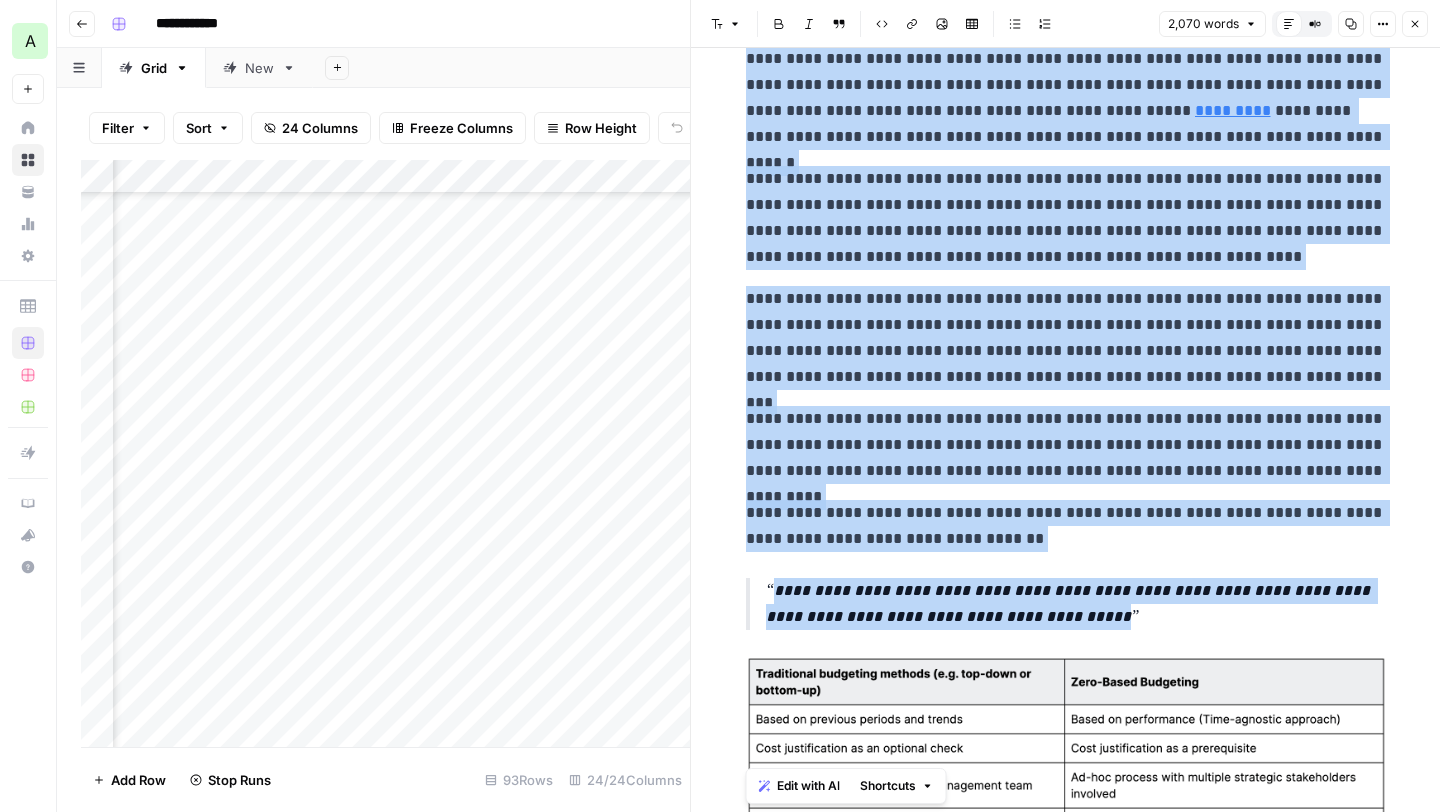 scroll, scrollTop: 2272, scrollLeft: 0, axis: vertical 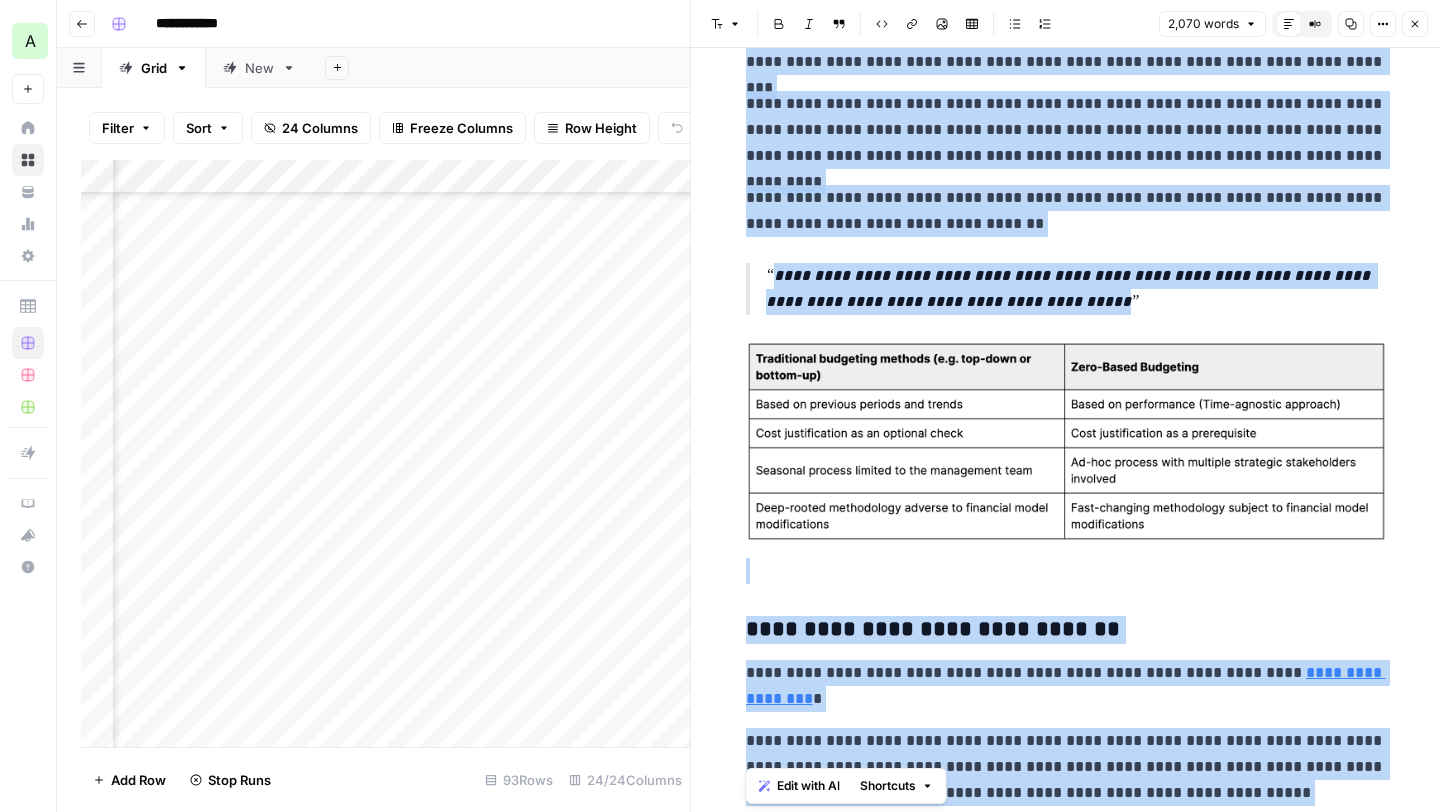 click at bounding box center (1066, 441) 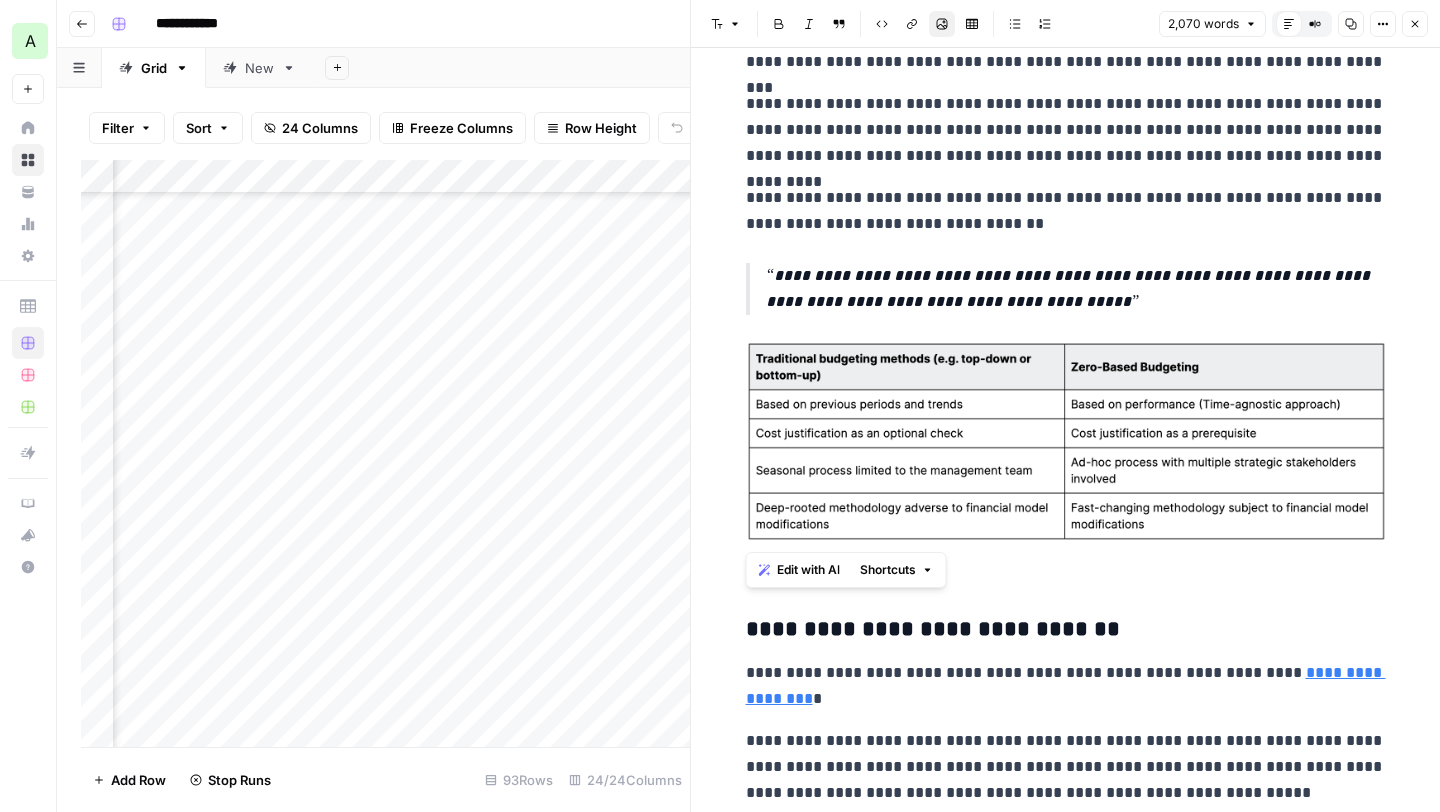 click at bounding box center [1066, 441] 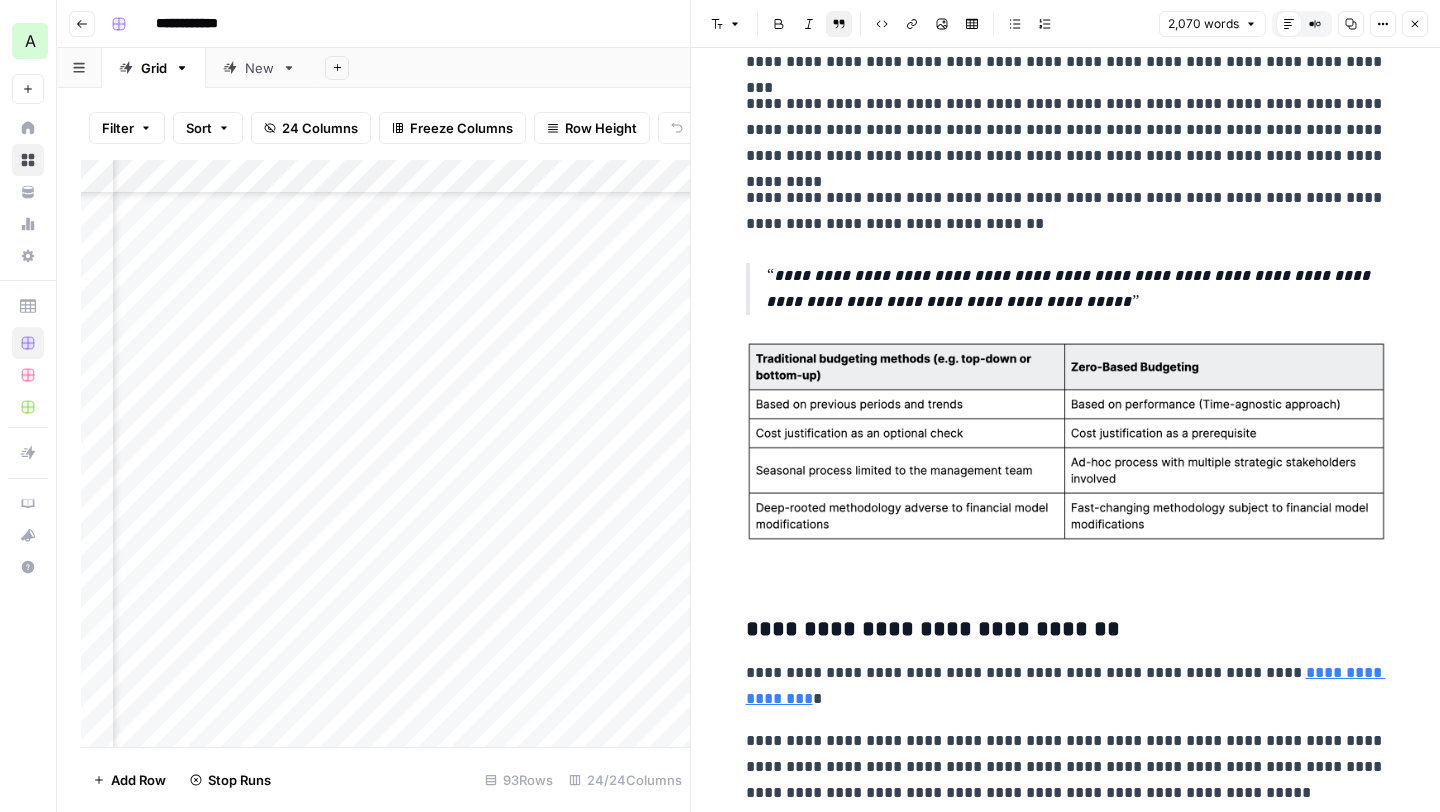 click on "**********" at bounding box center [1076, 289] 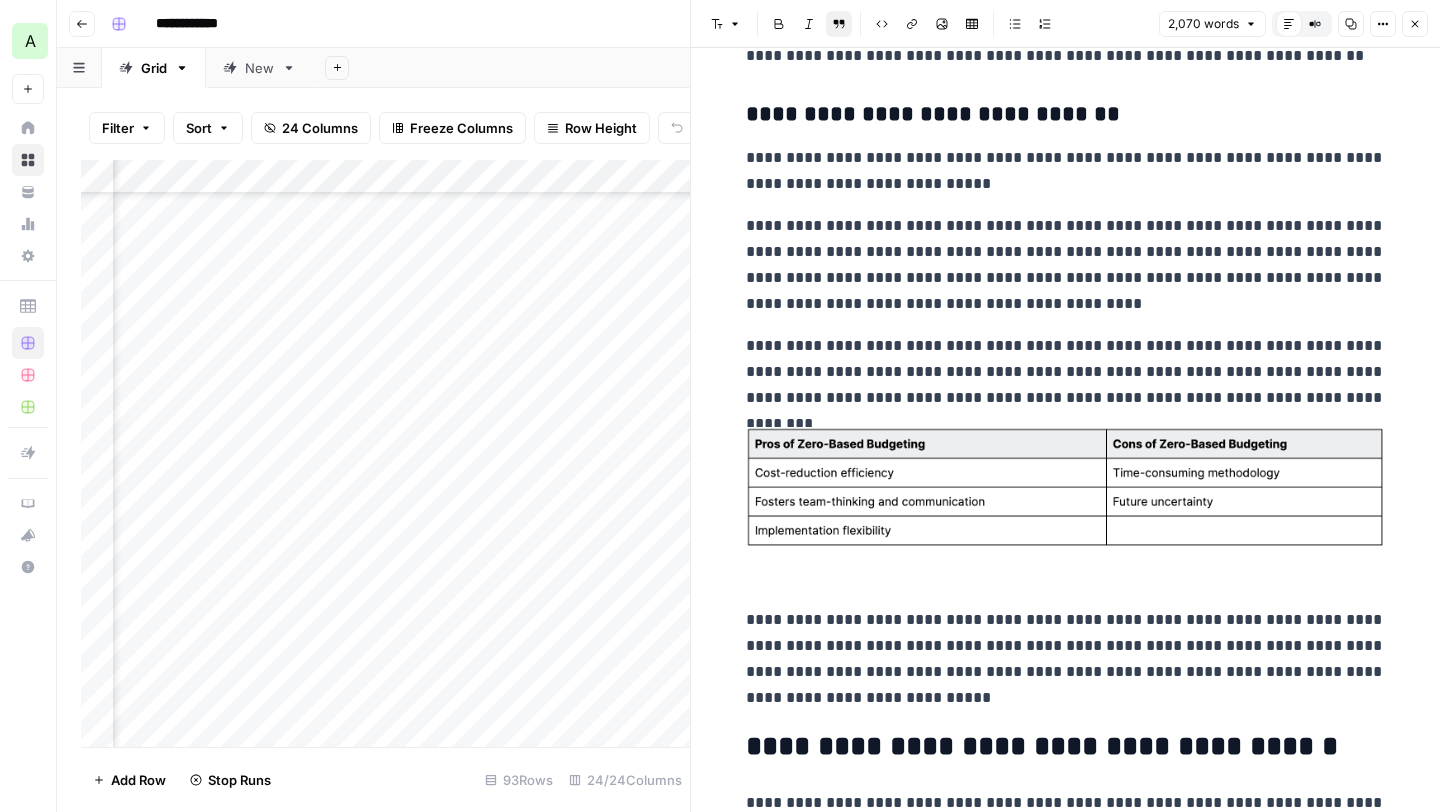 scroll, scrollTop: 3282, scrollLeft: 0, axis: vertical 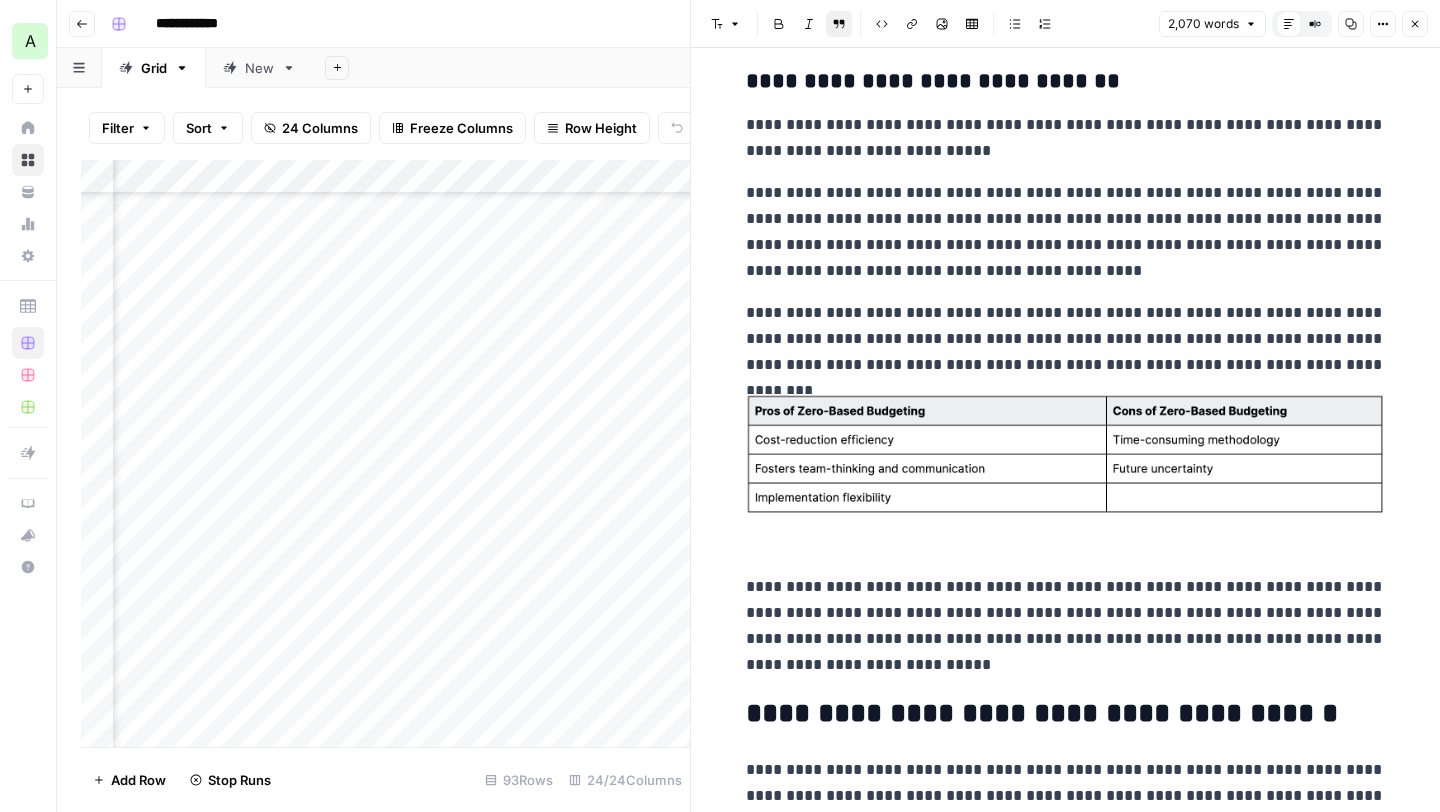 click at bounding box center [1066, 455] 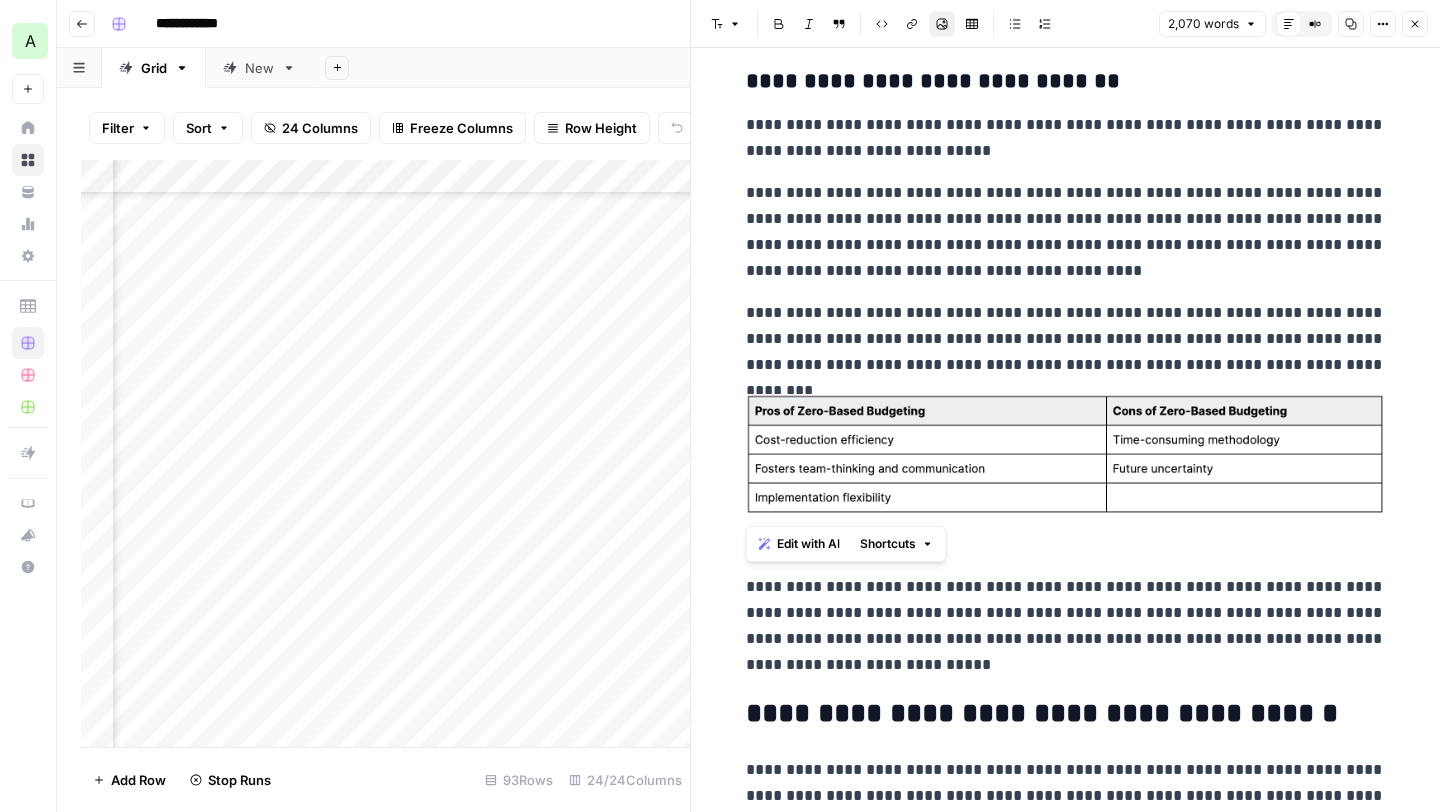 click at bounding box center [1066, 455] 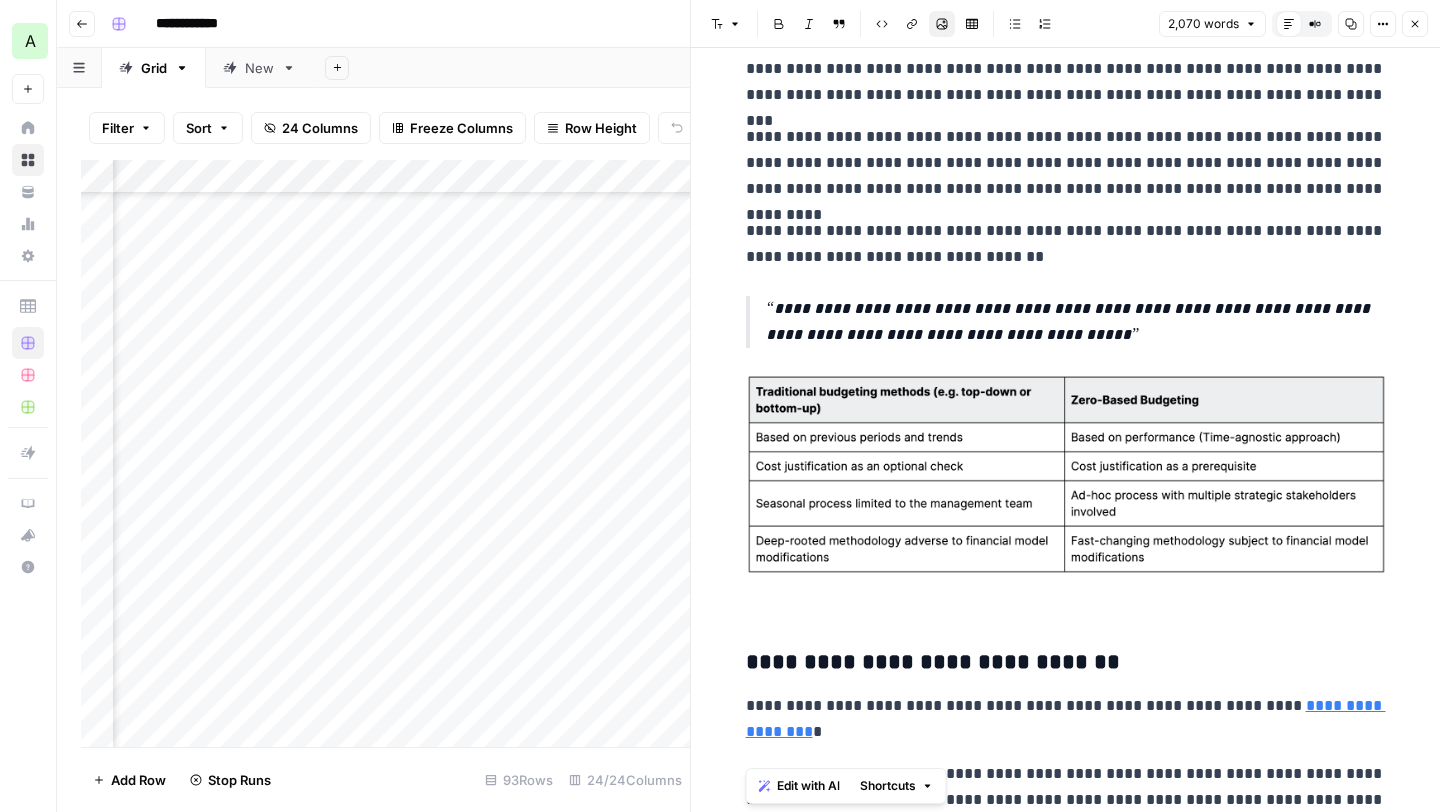 scroll, scrollTop: 2228, scrollLeft: 0, axis: vertical 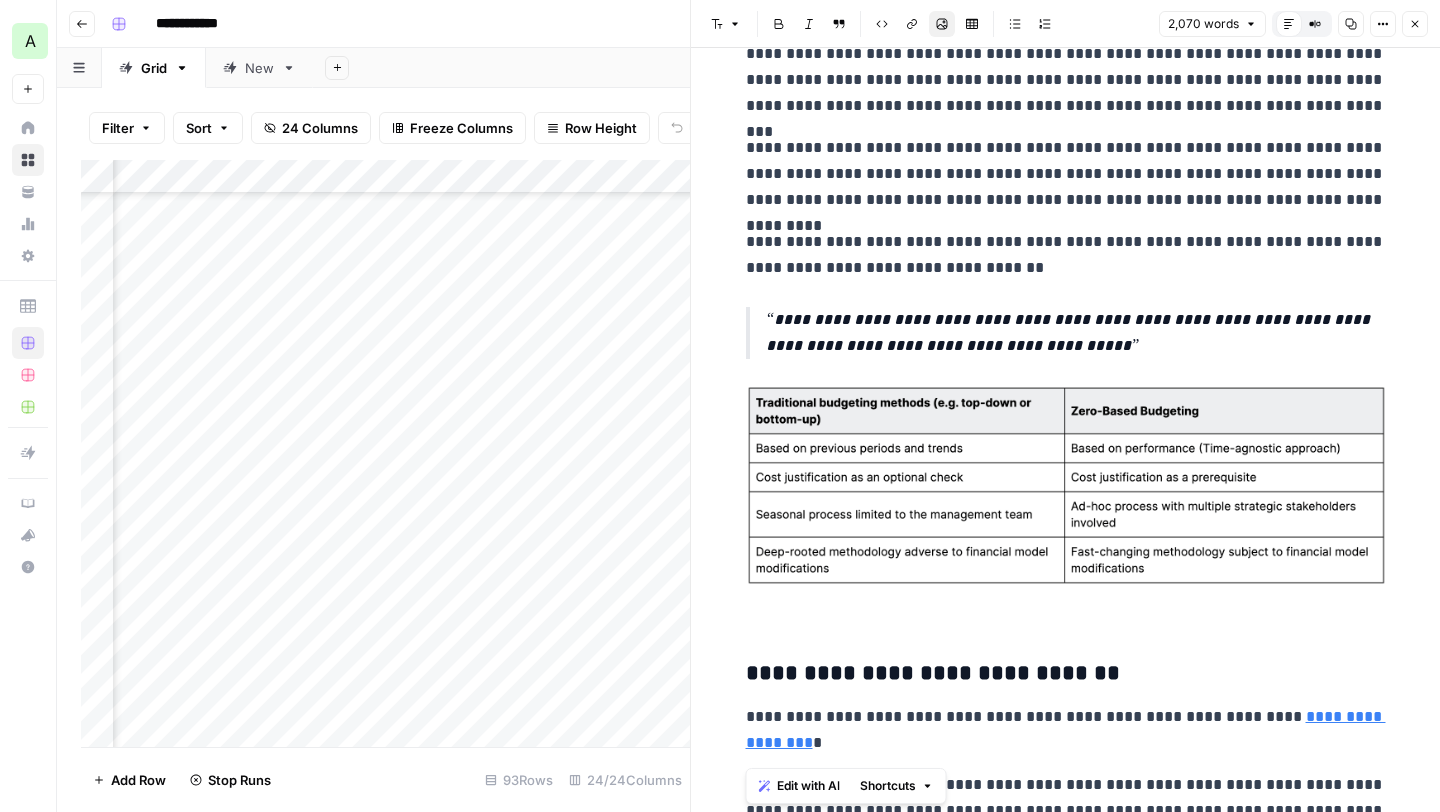 click at bounding box center (1066, 485) 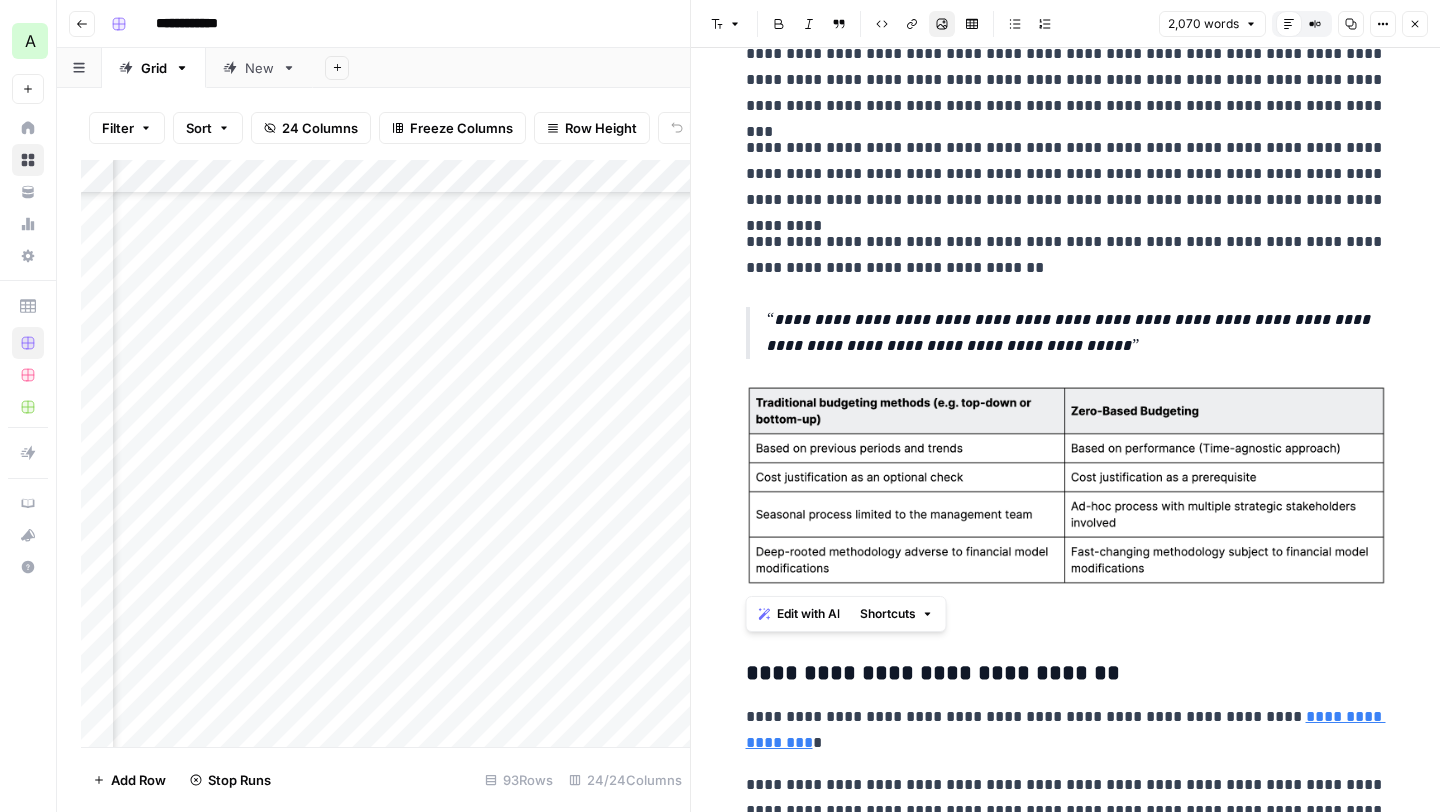 click at bounding box center (1066, 485) 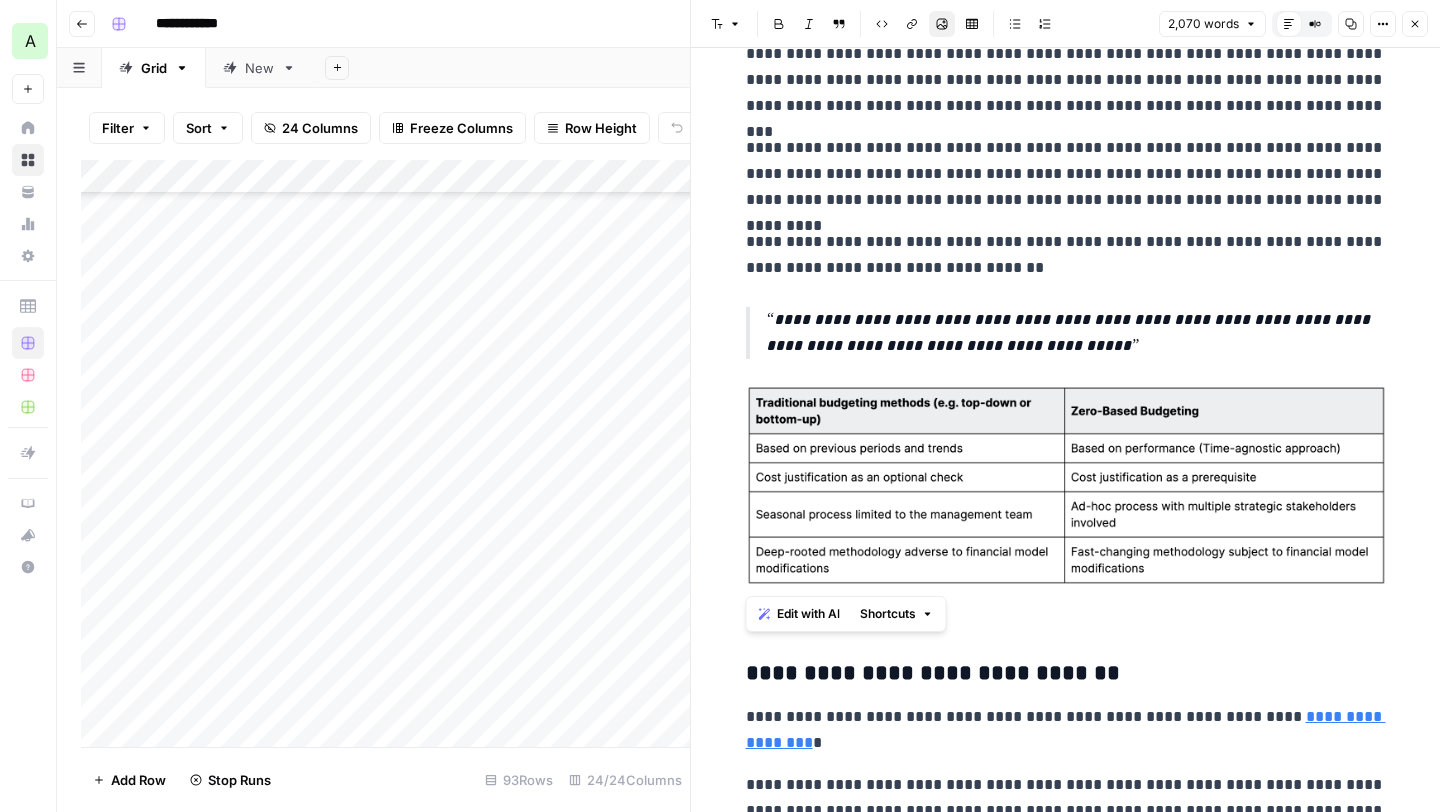 scroll, scrollTop: 1942, scrollLeft: 0, axis: vertical 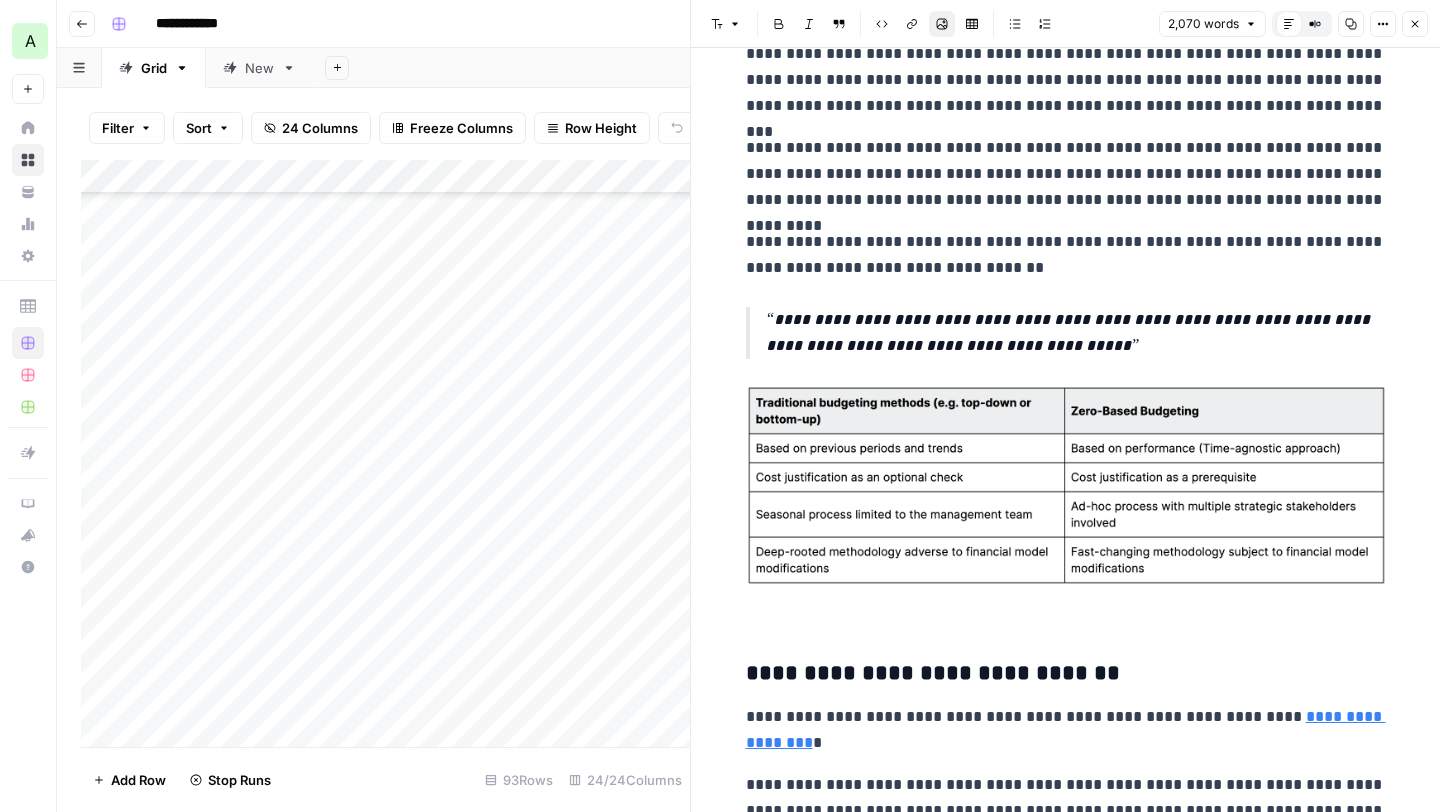 click on "Add Column" at bounding box center (385, 453) 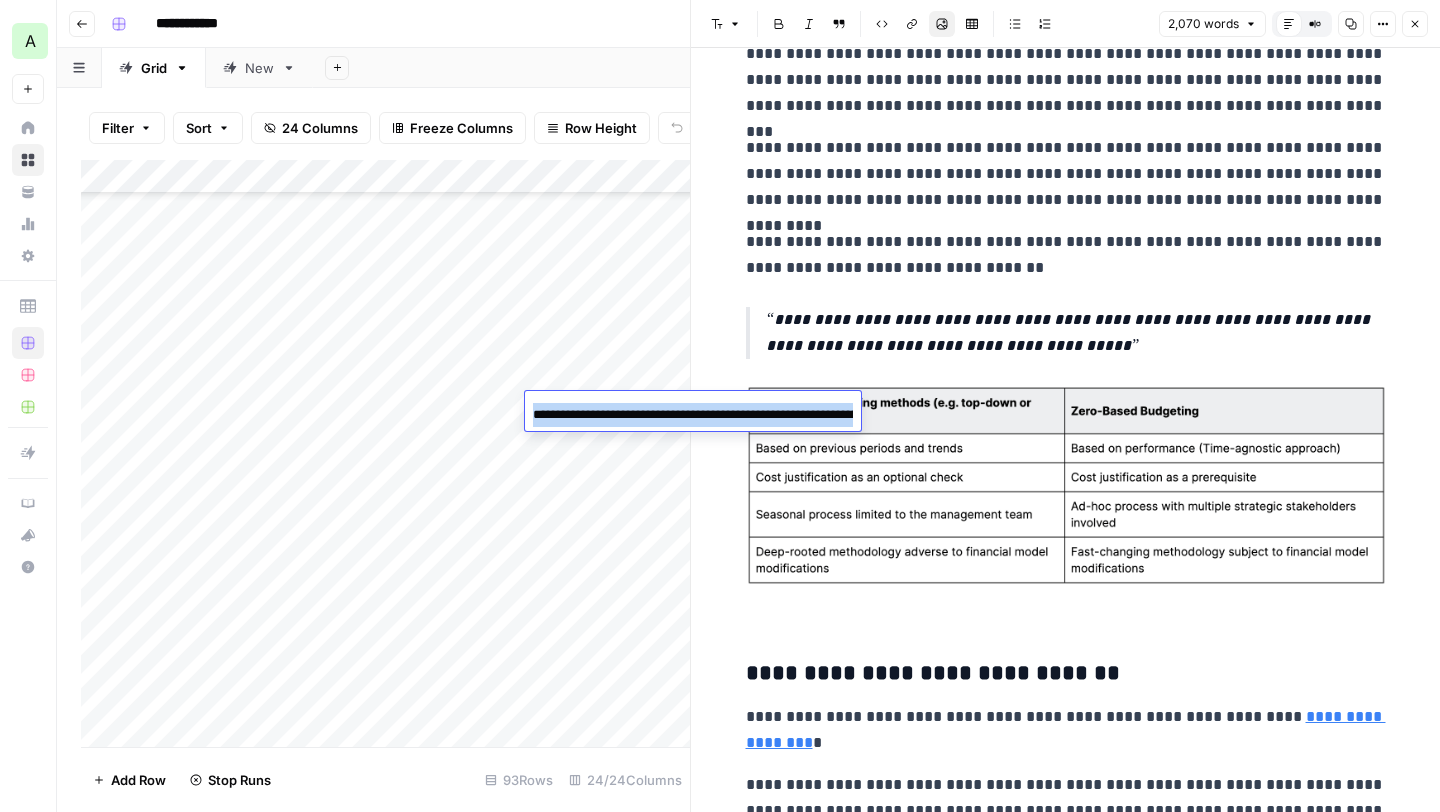 click on "**********" at bounding box center (693, 414) 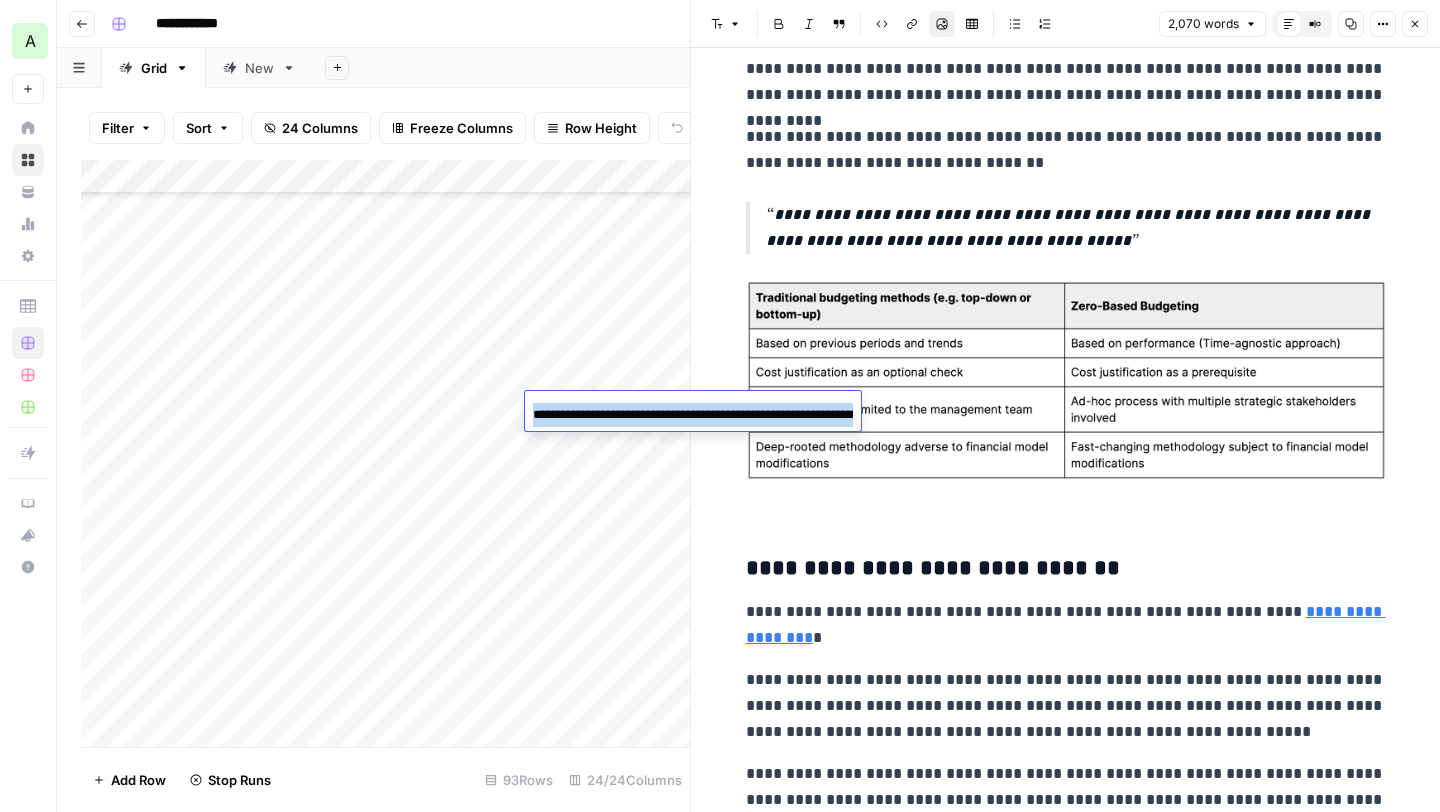 click on "**********" at bounding box center (1066, 706) 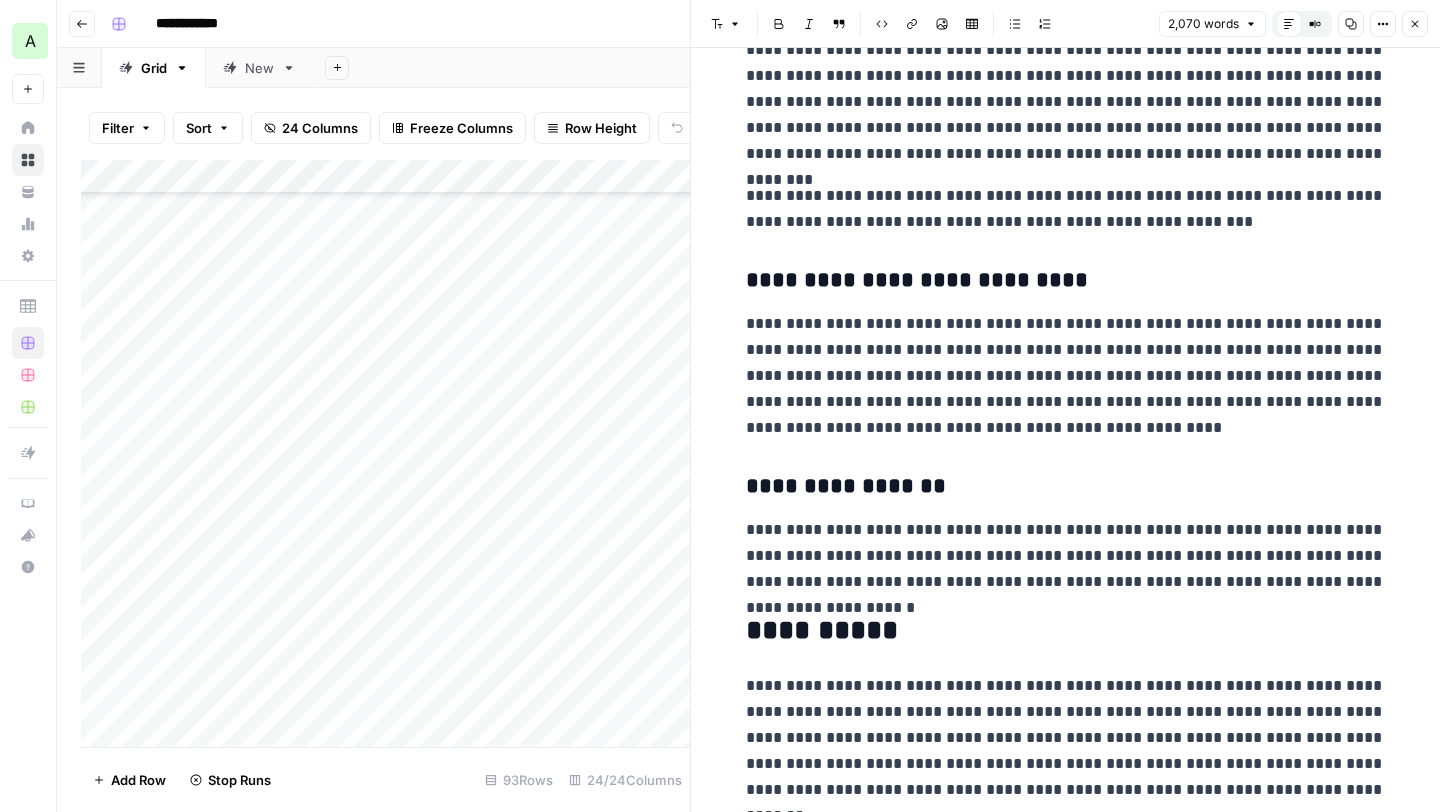 scroll, scrollTop: 6466, scrollLeft: 0, axis: vertical 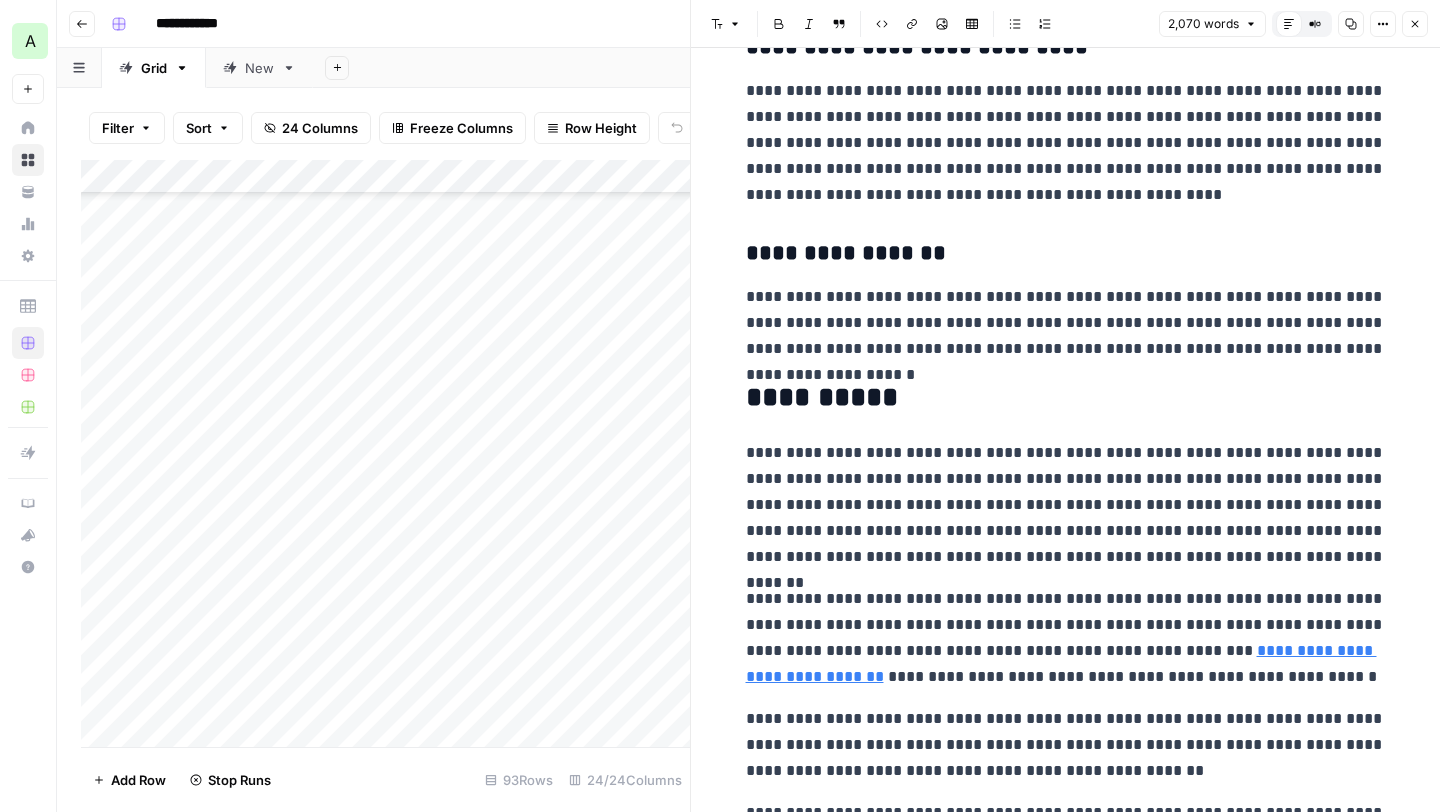 click on "**********" at bounding box center (1061, 663) 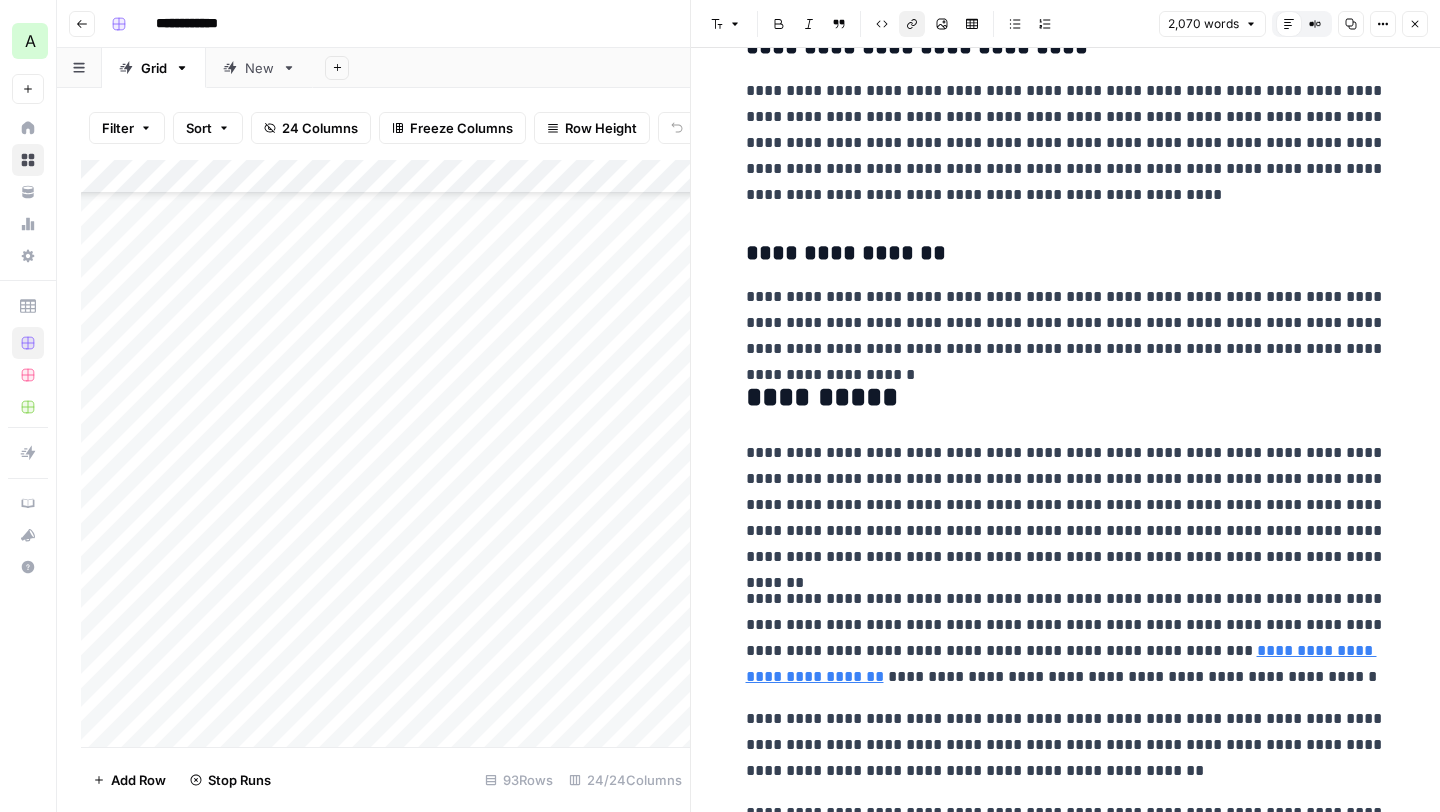 scroll, scrollTop: 6466, scrollLeft: 0, axis: vertical 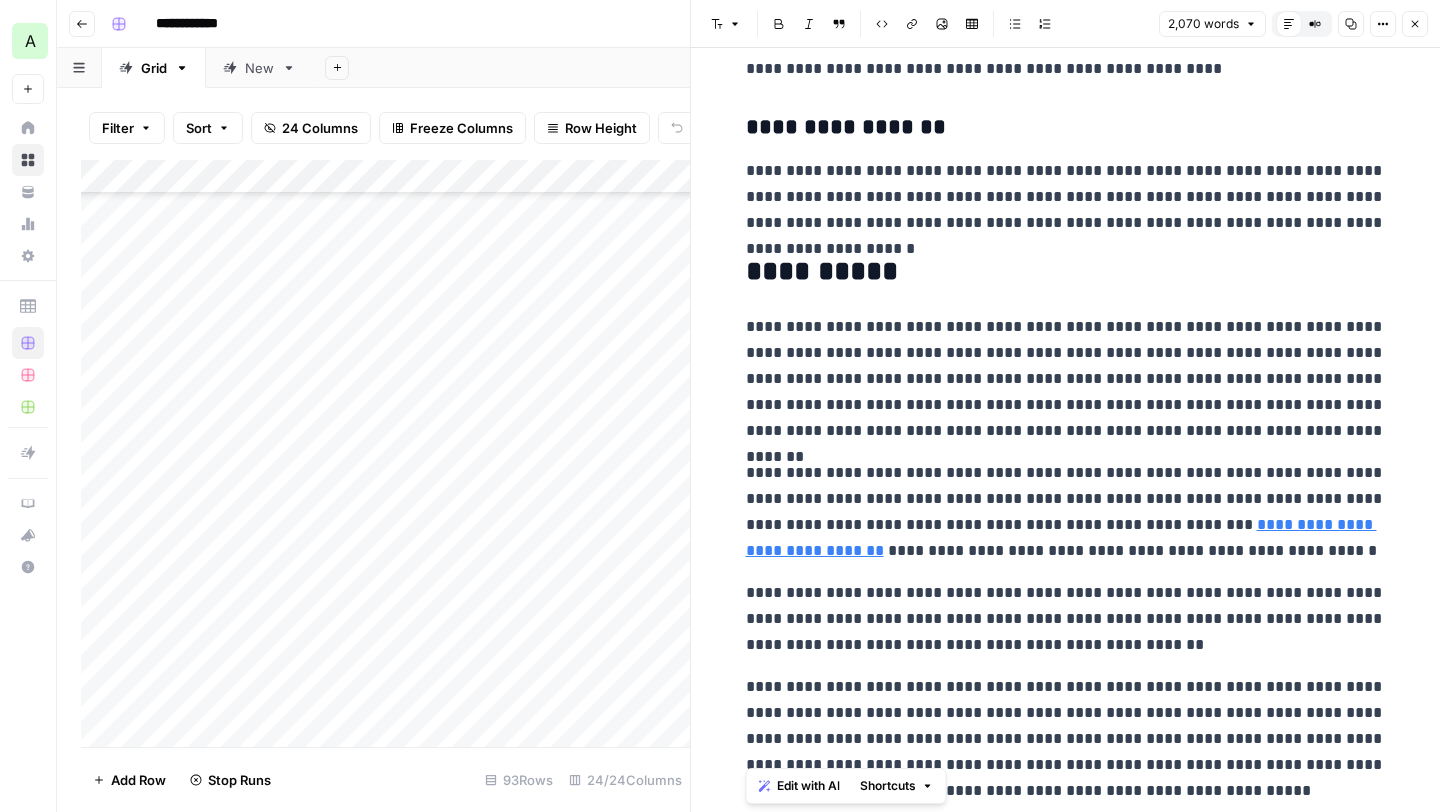 drag, startPoint x: 748, startPoint y: 328, endPoint x: 1216, endPoint y: 799, distance: 663.9767 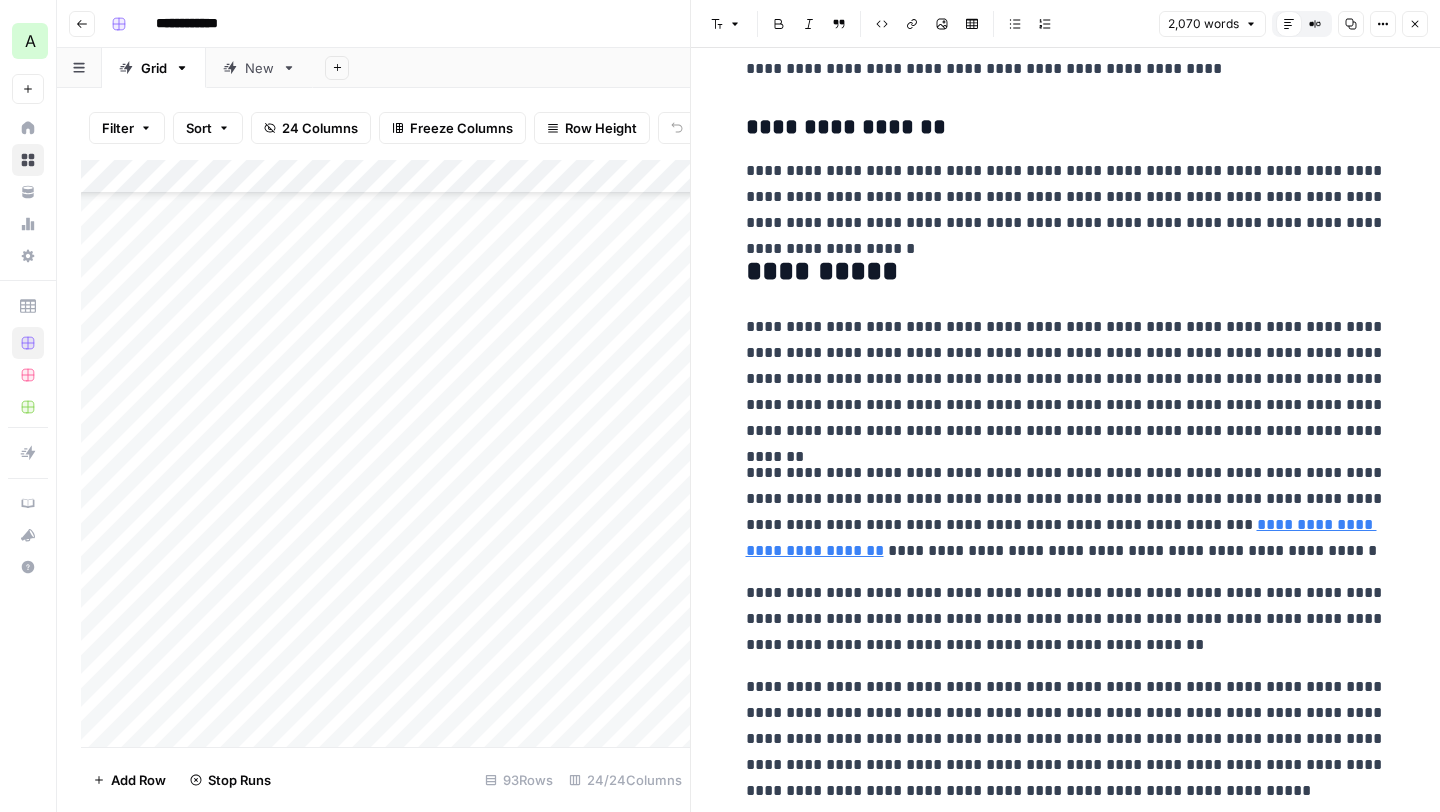 click on "Add Column" at bounding box center [385, 453] 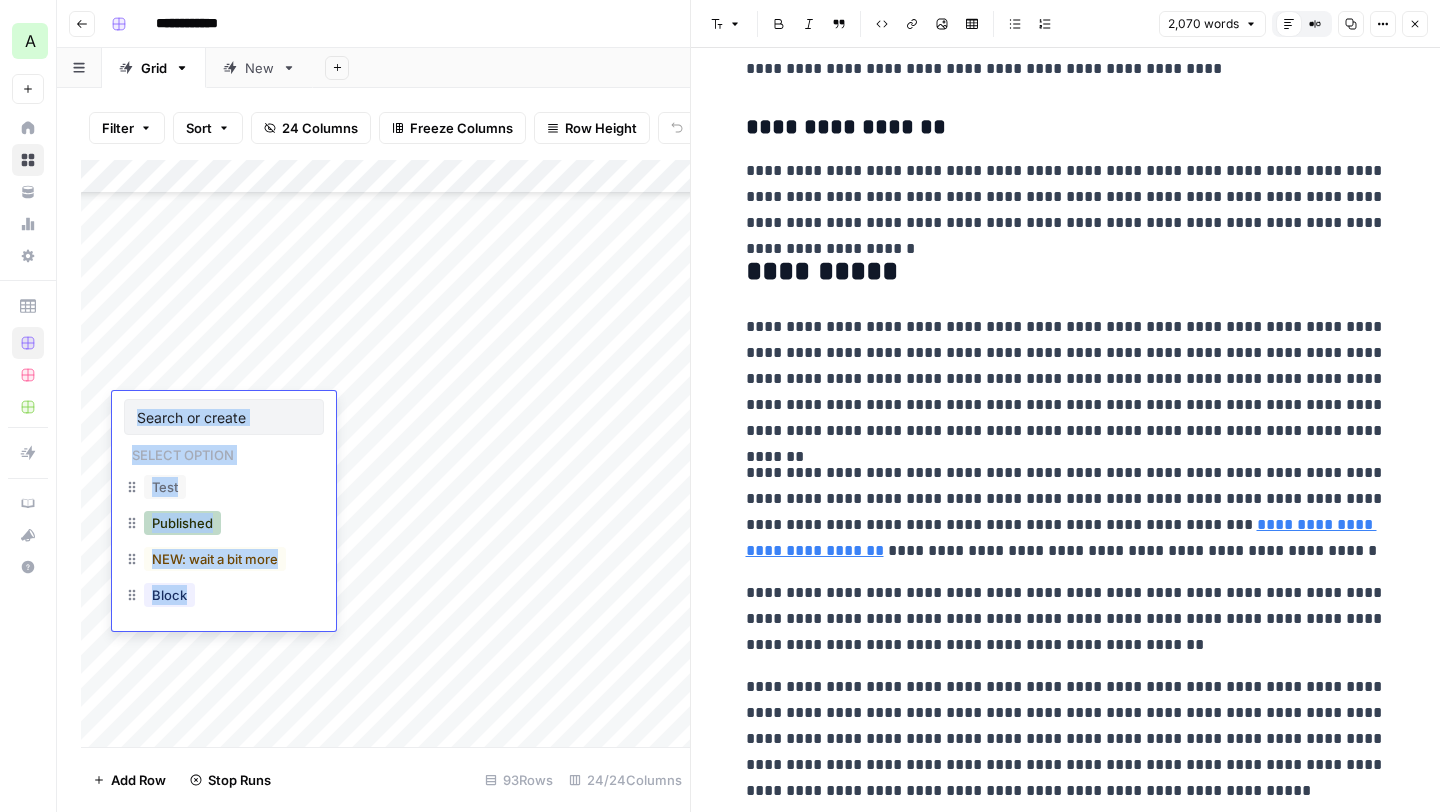 click on "Published" at bounding box center [182, 523] 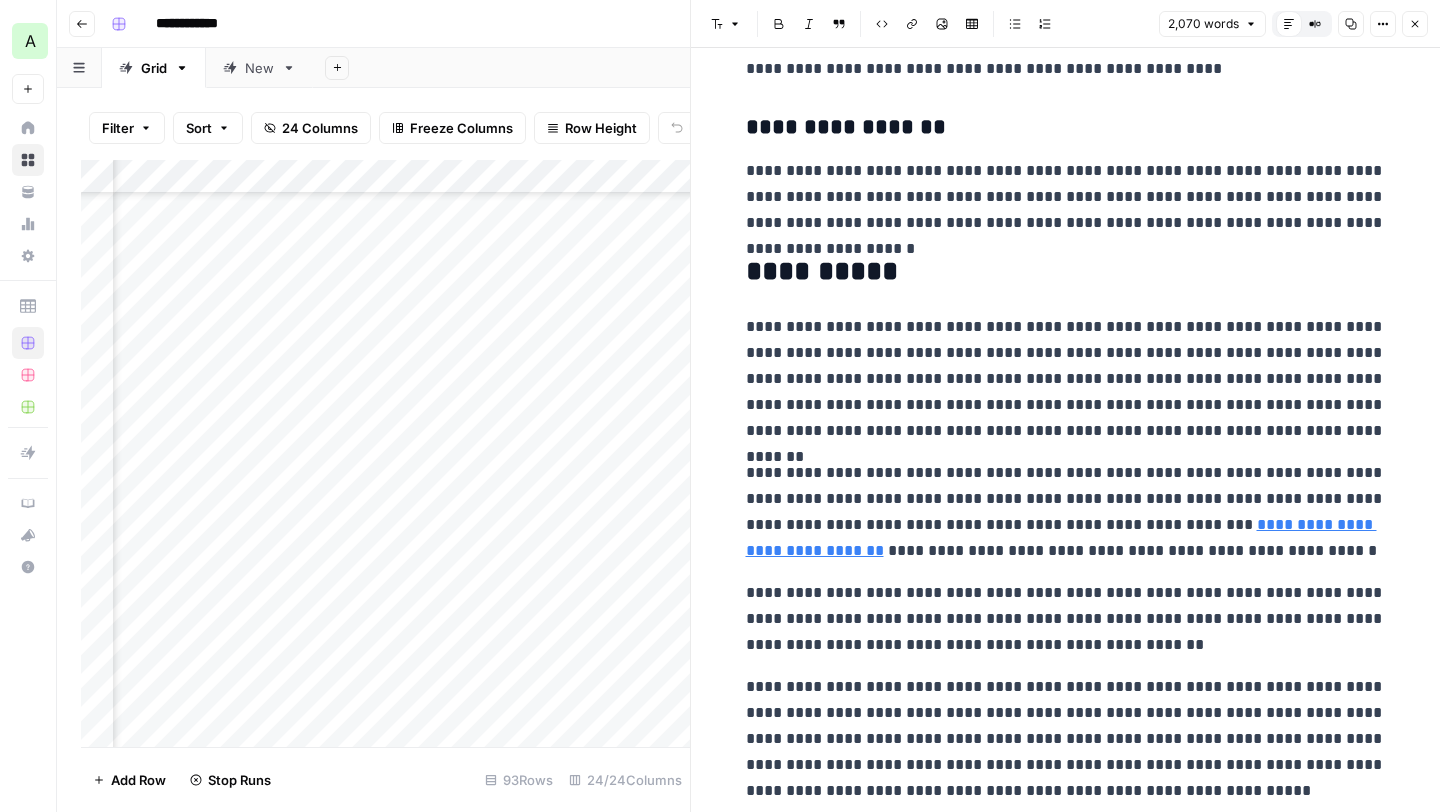 scroll, scrollTop: 1942, scrollLeft: 15, axis: both 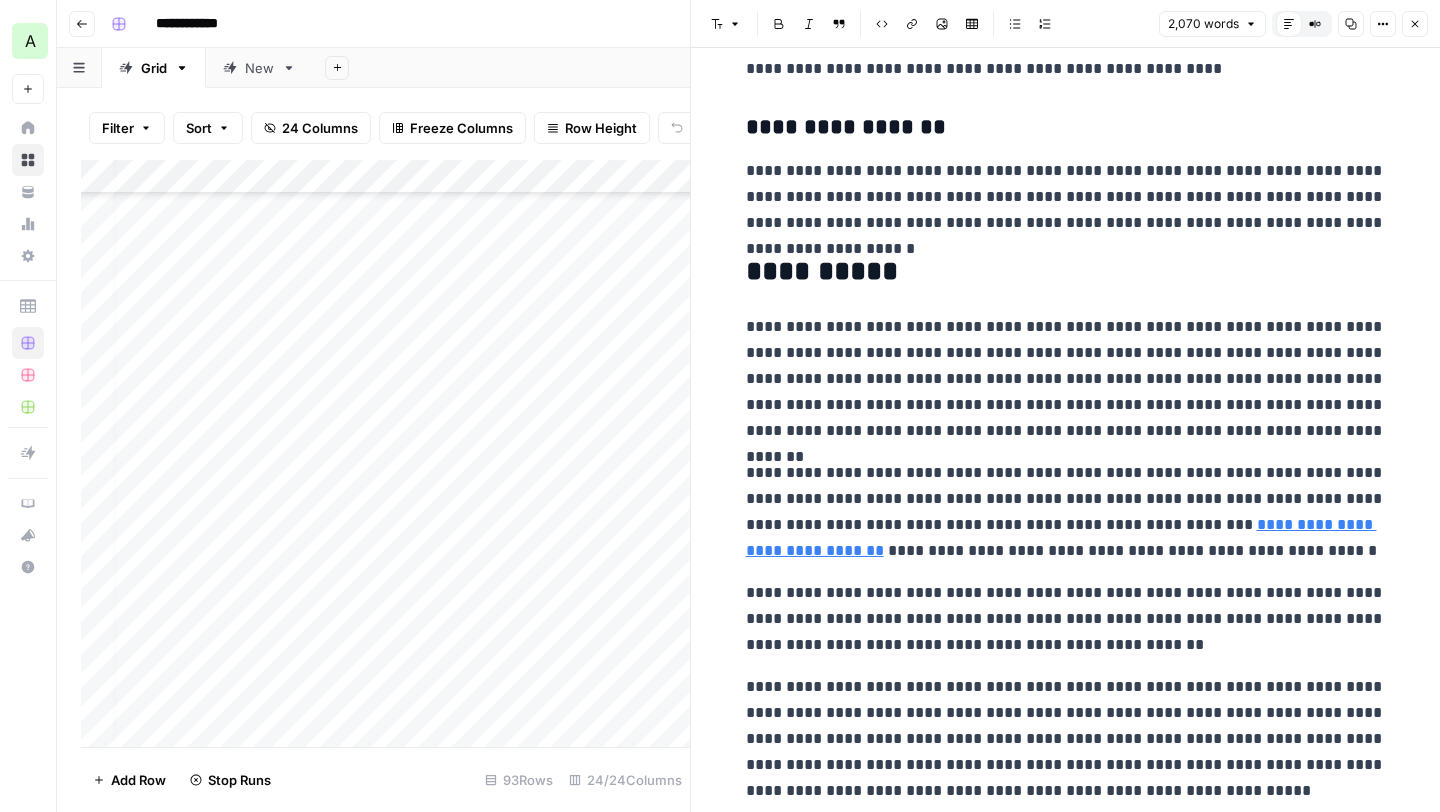 click 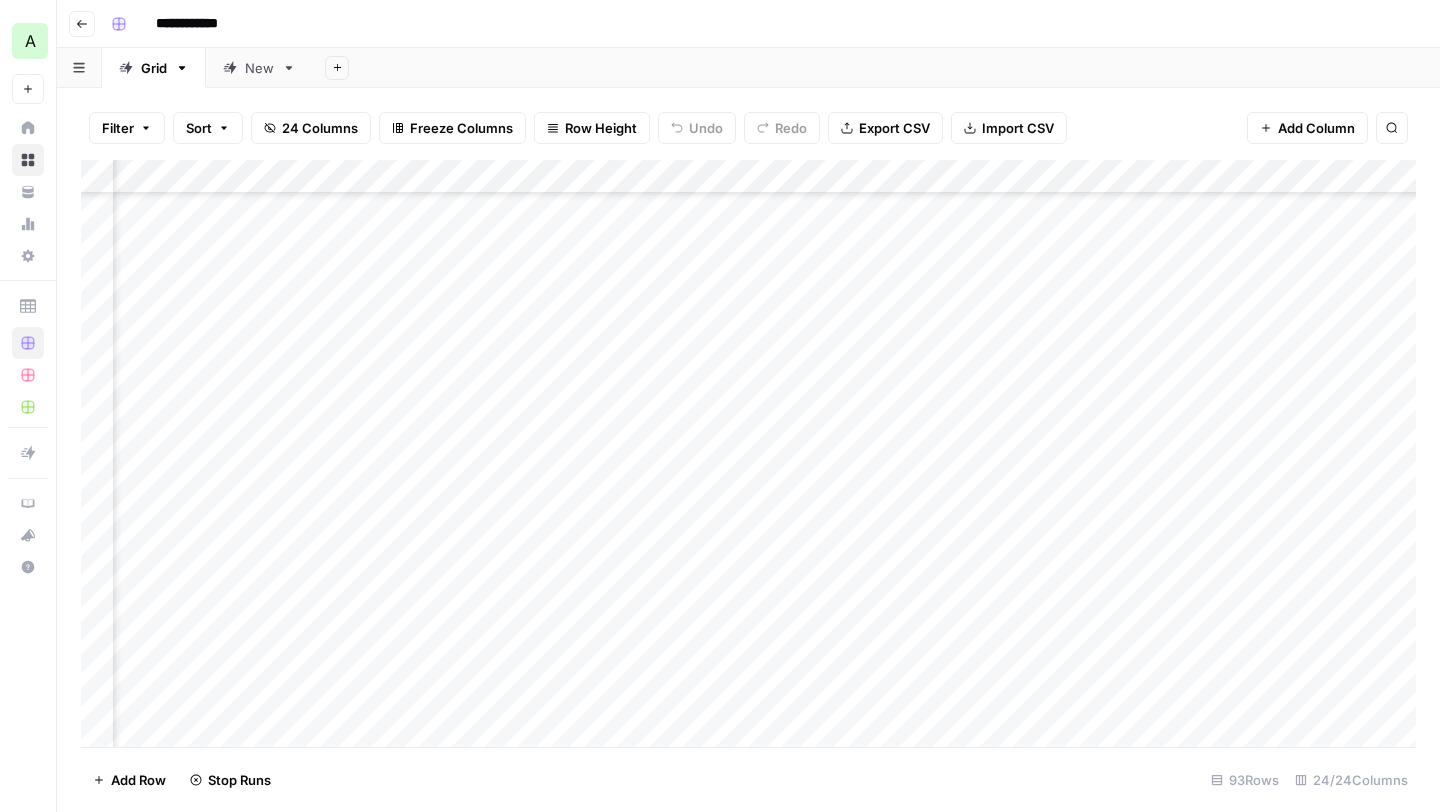 scroll, scrollTop: 2080, scrollLeft: 0, axis: vertical 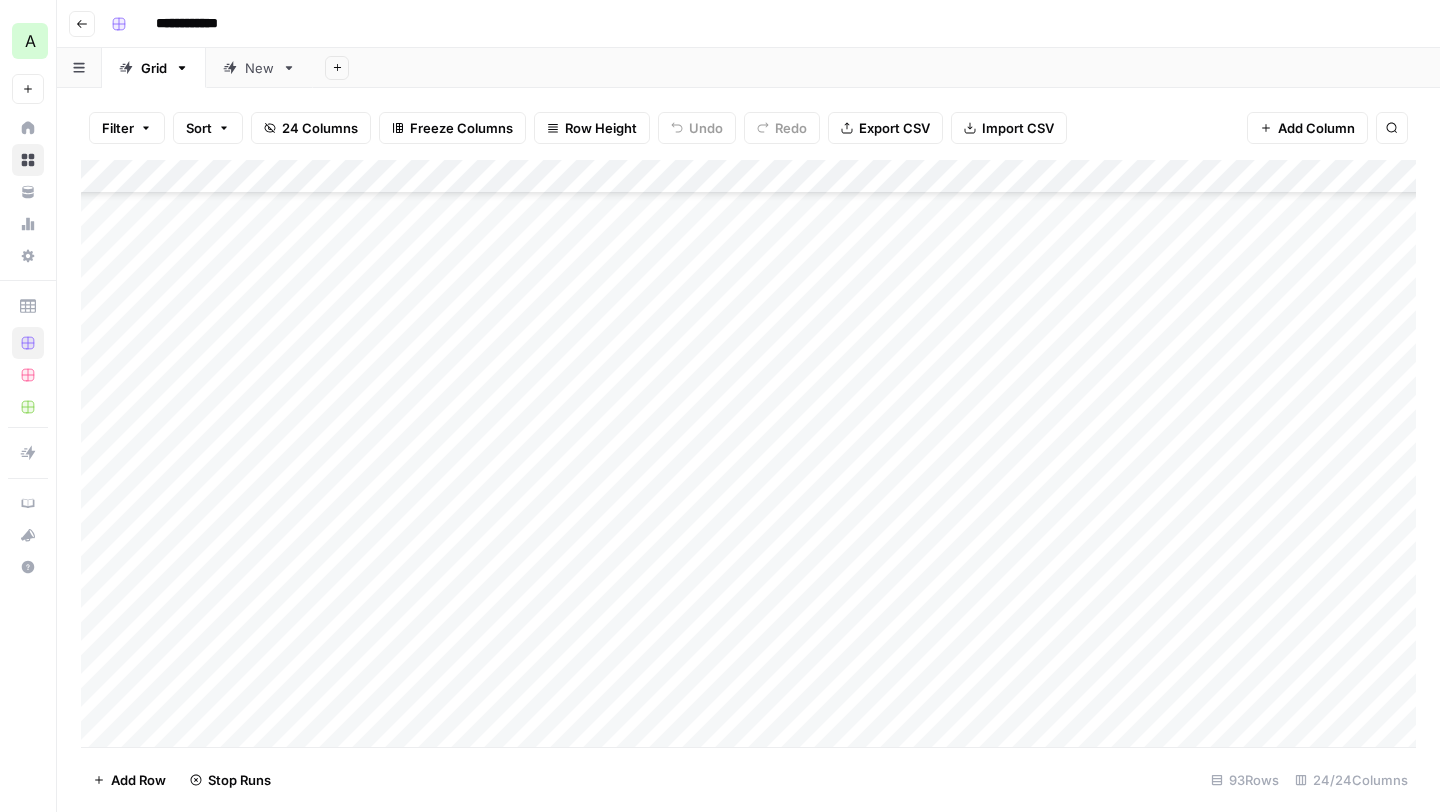 click on "Add Column" at bounding box center [748, 453] 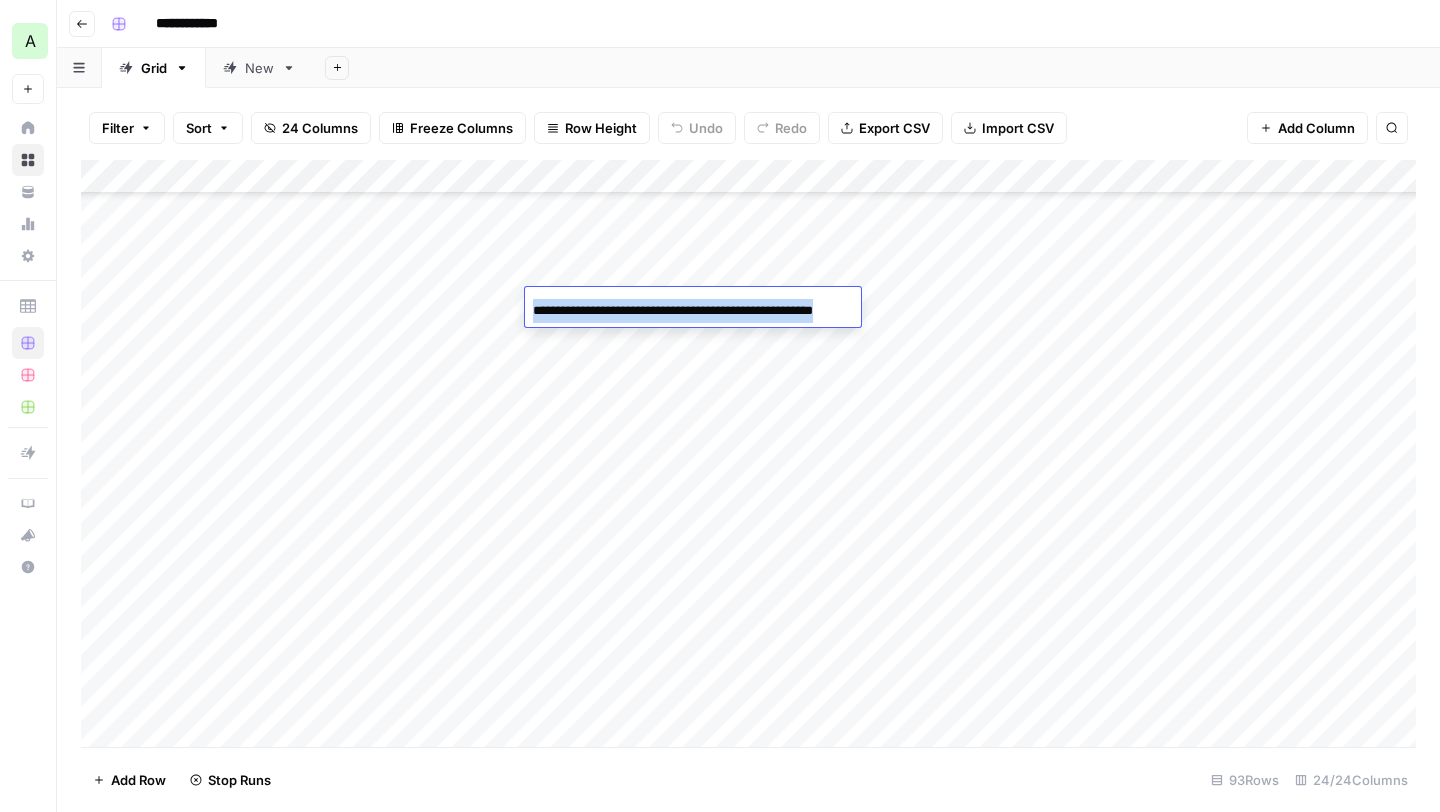 scroll, scrollTop: 0, scrollLeft: 47, axis: horizontal 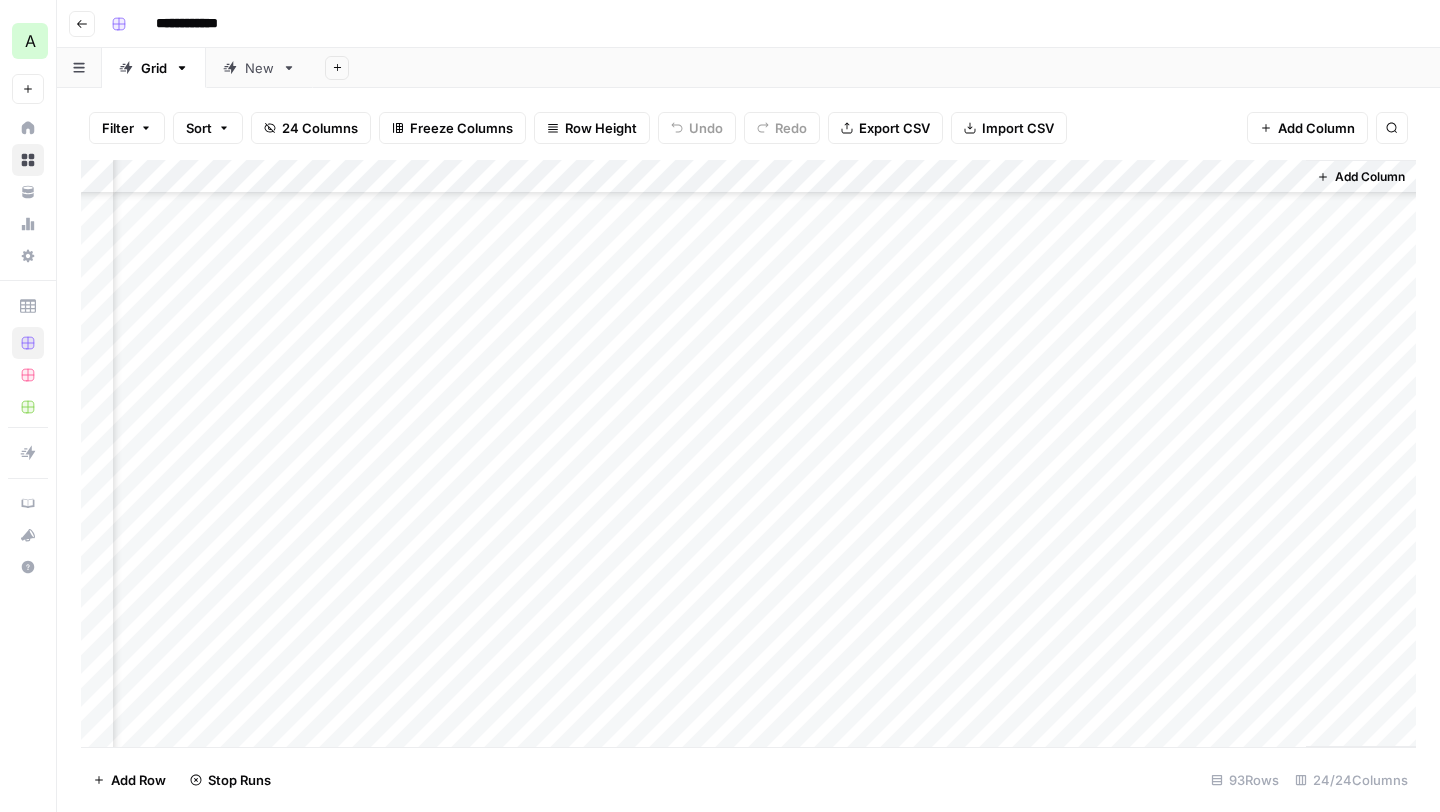 click on "Add Column" at bounding box center [748, 453] 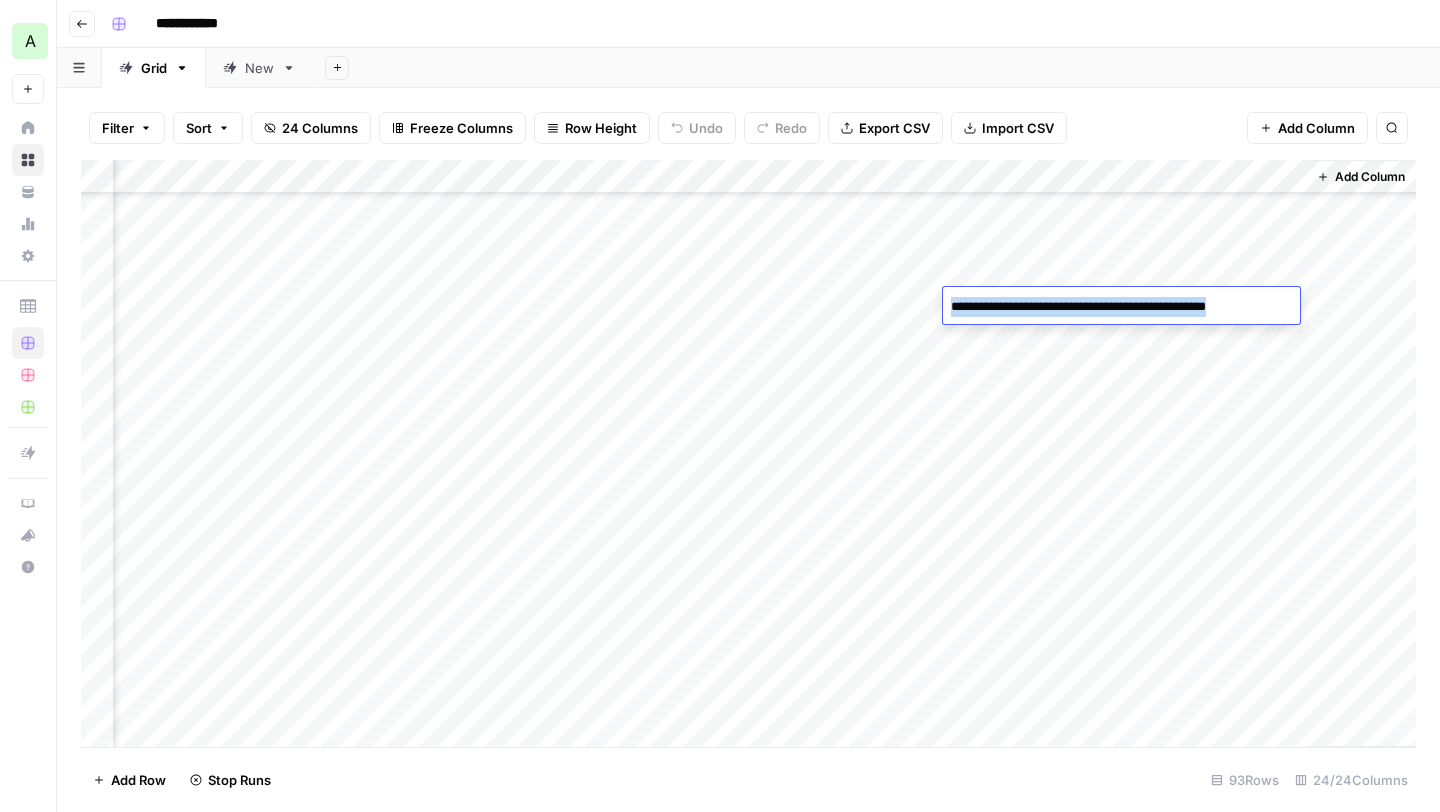 click on "**********" at bounding box center (1119, 307) 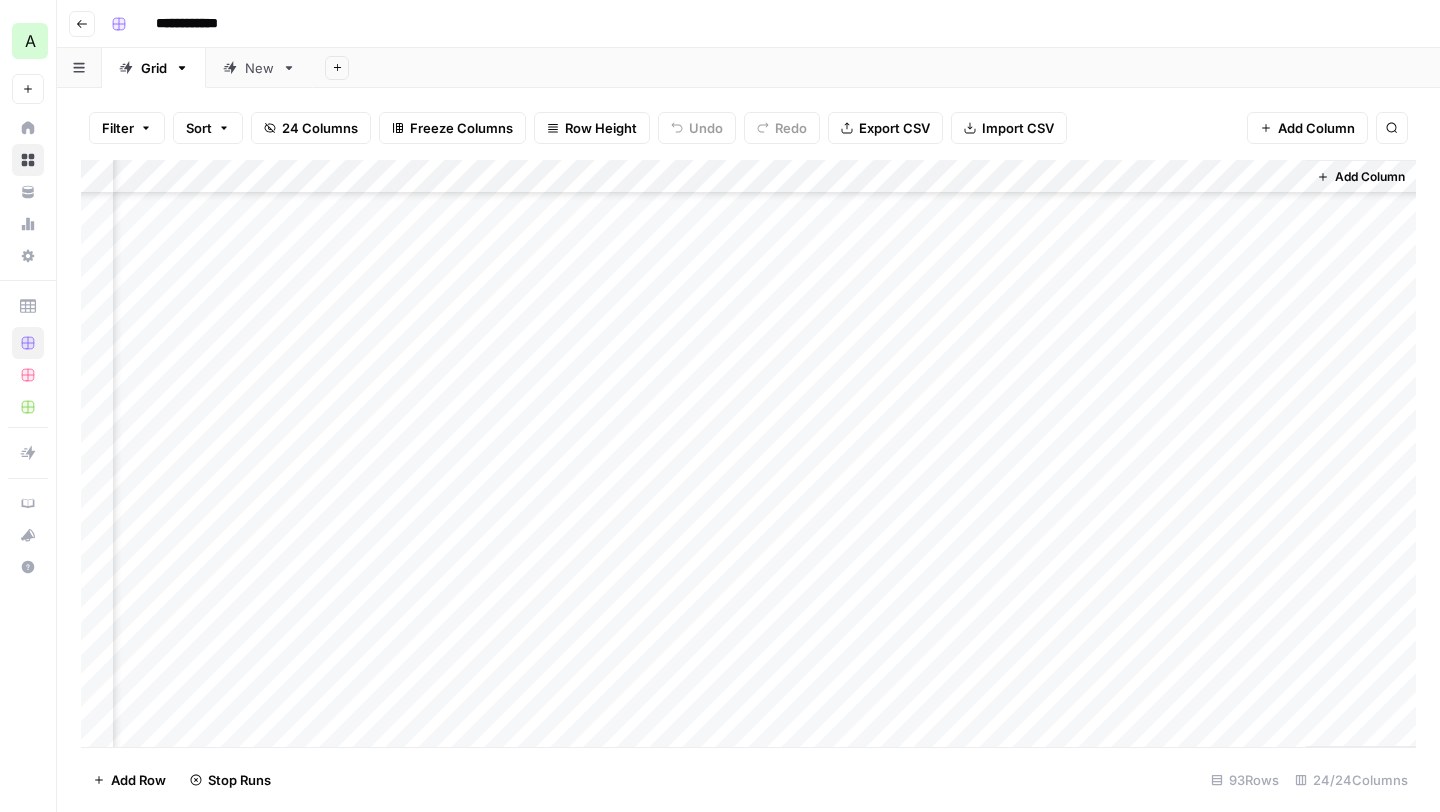 click on "Add Column" at bounding box center (748, 453) 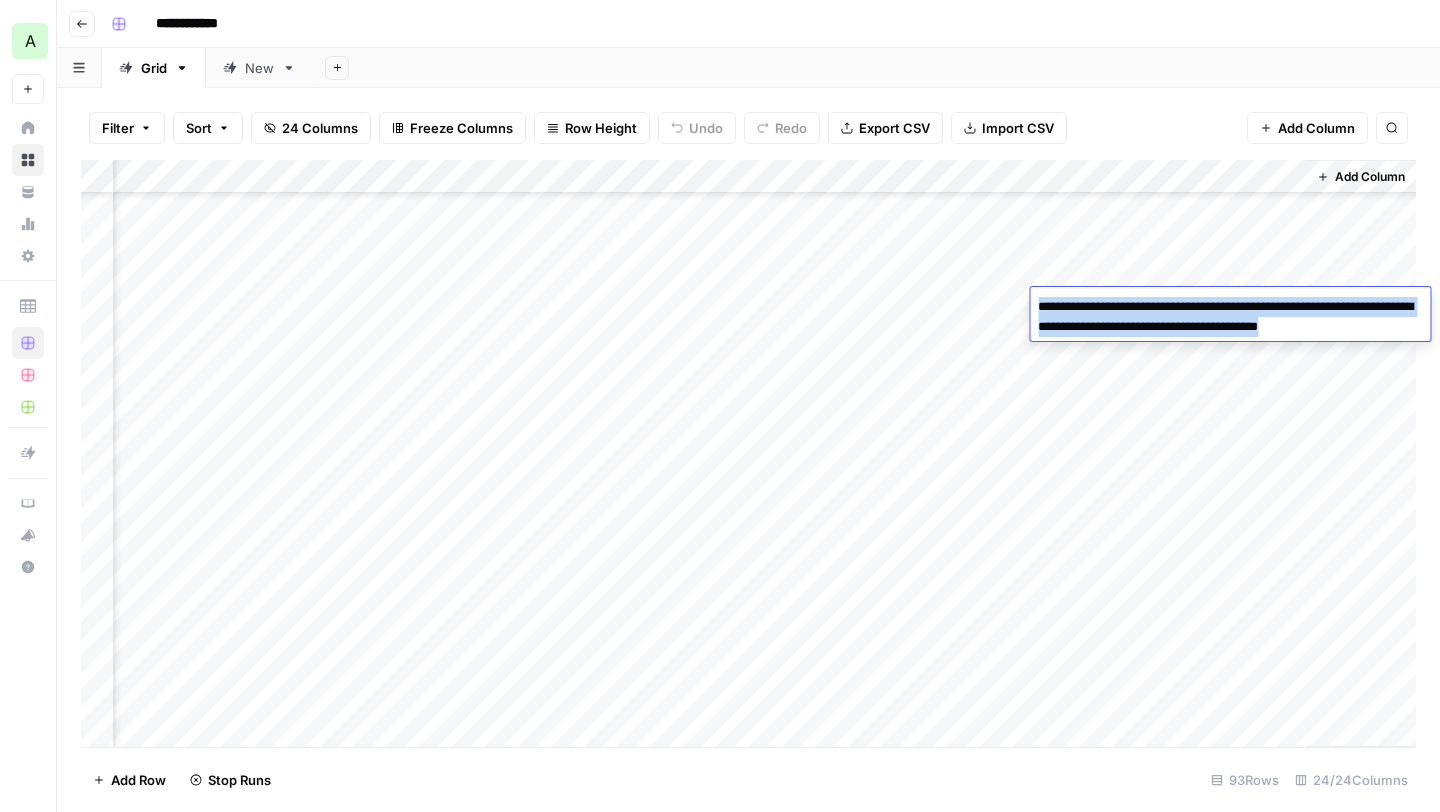 click on "Add Column" at bounding box center [748, 453] 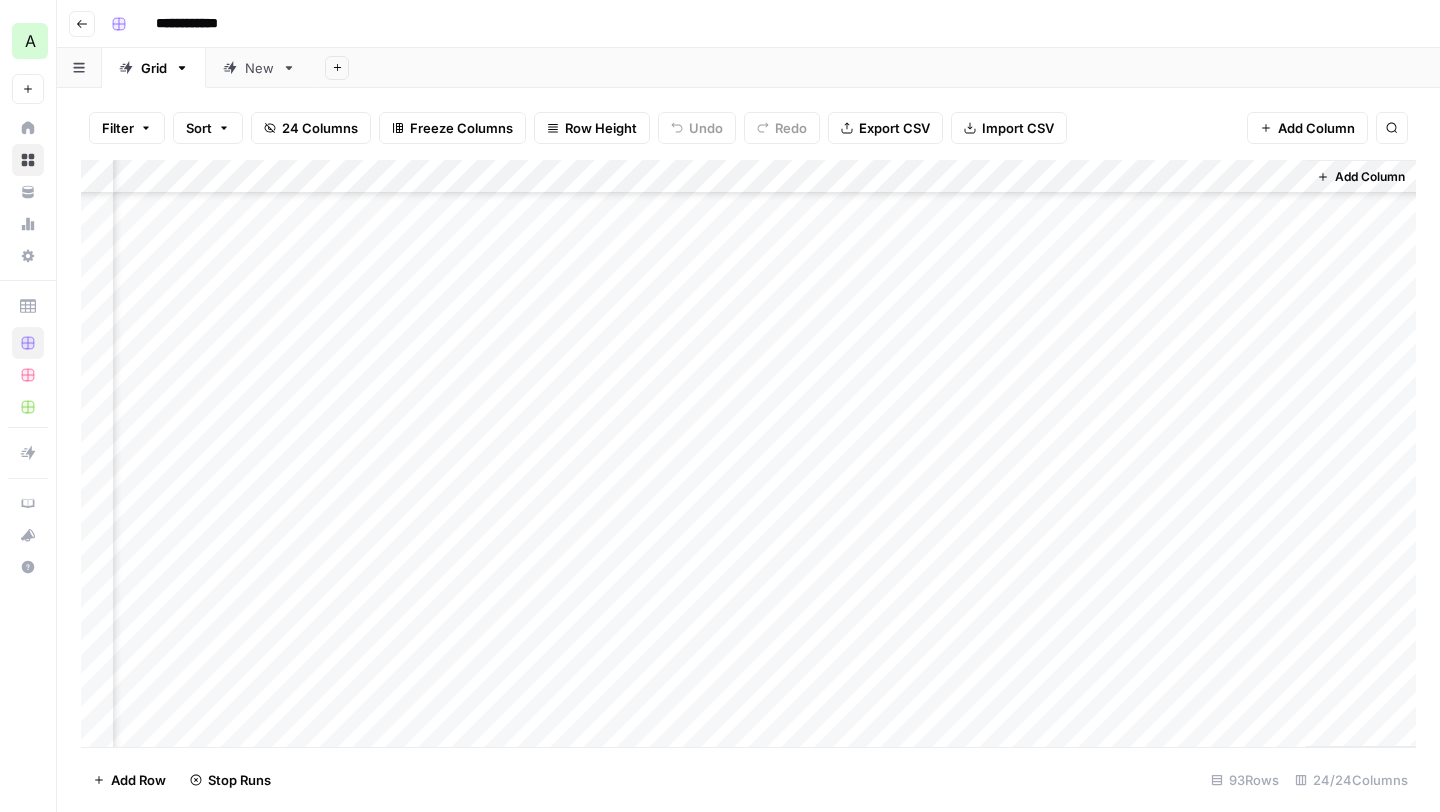click on "Add Column" at bounding box center (748, 453) 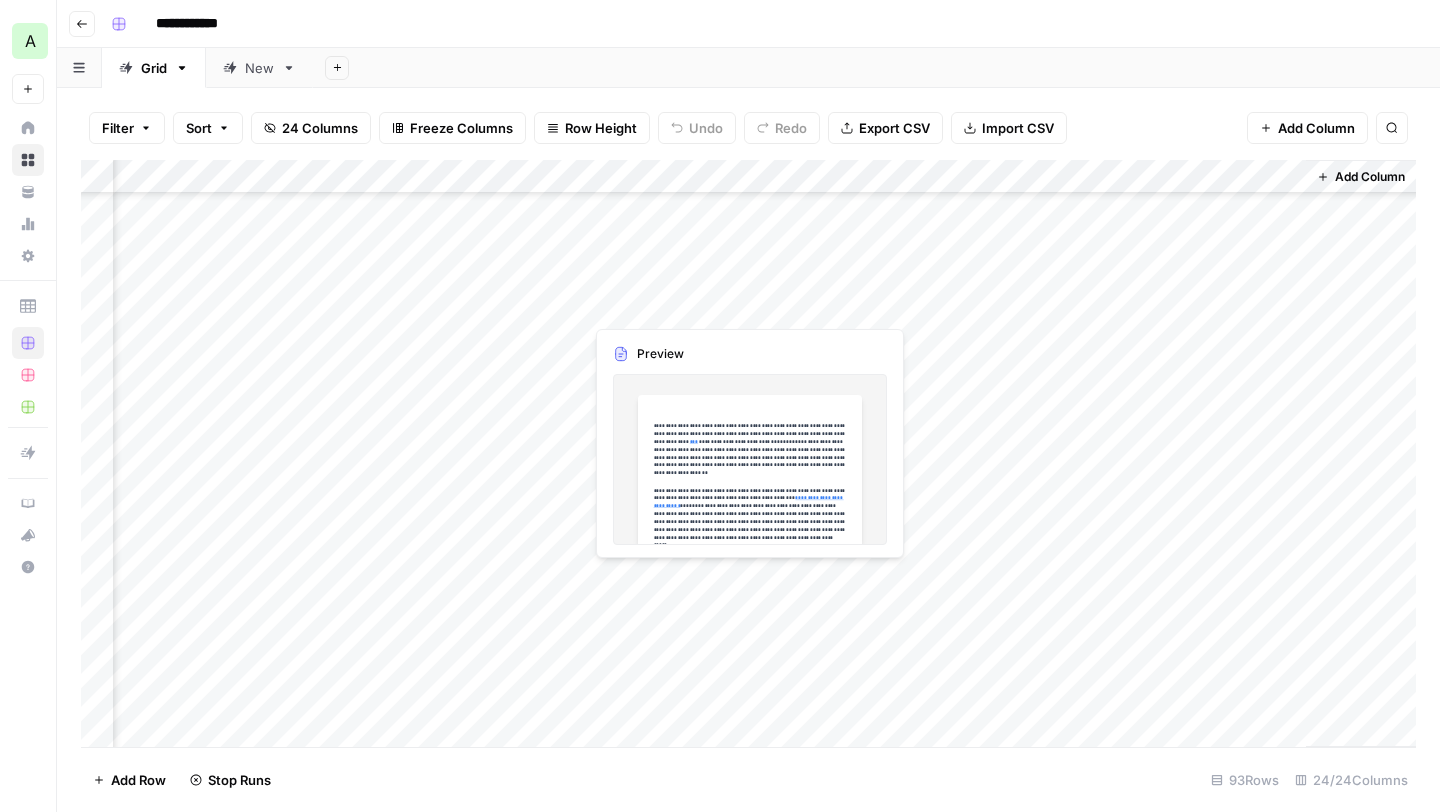 click on "Add Column" at bounding box center (748, 453) 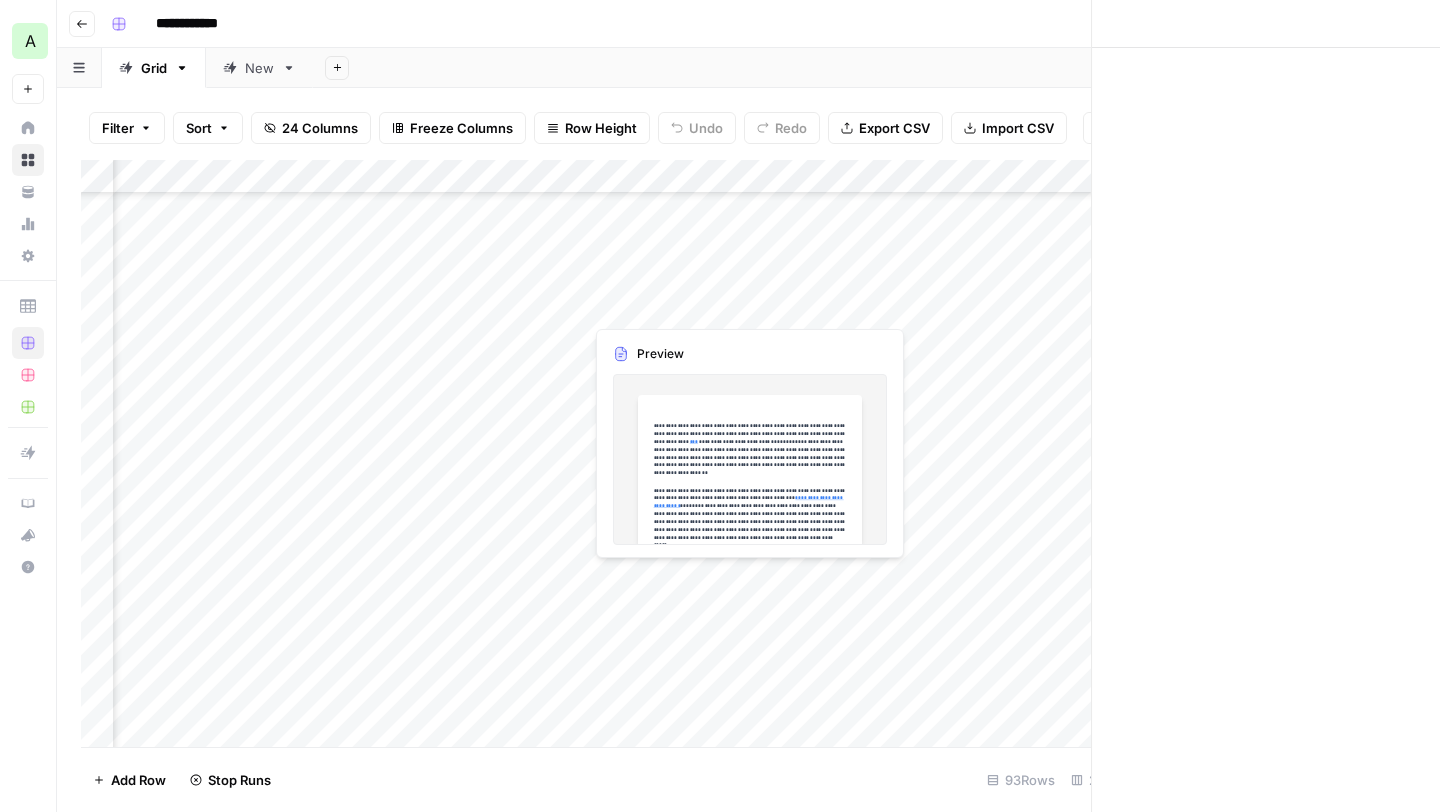 click at bounding box center (674, 305) 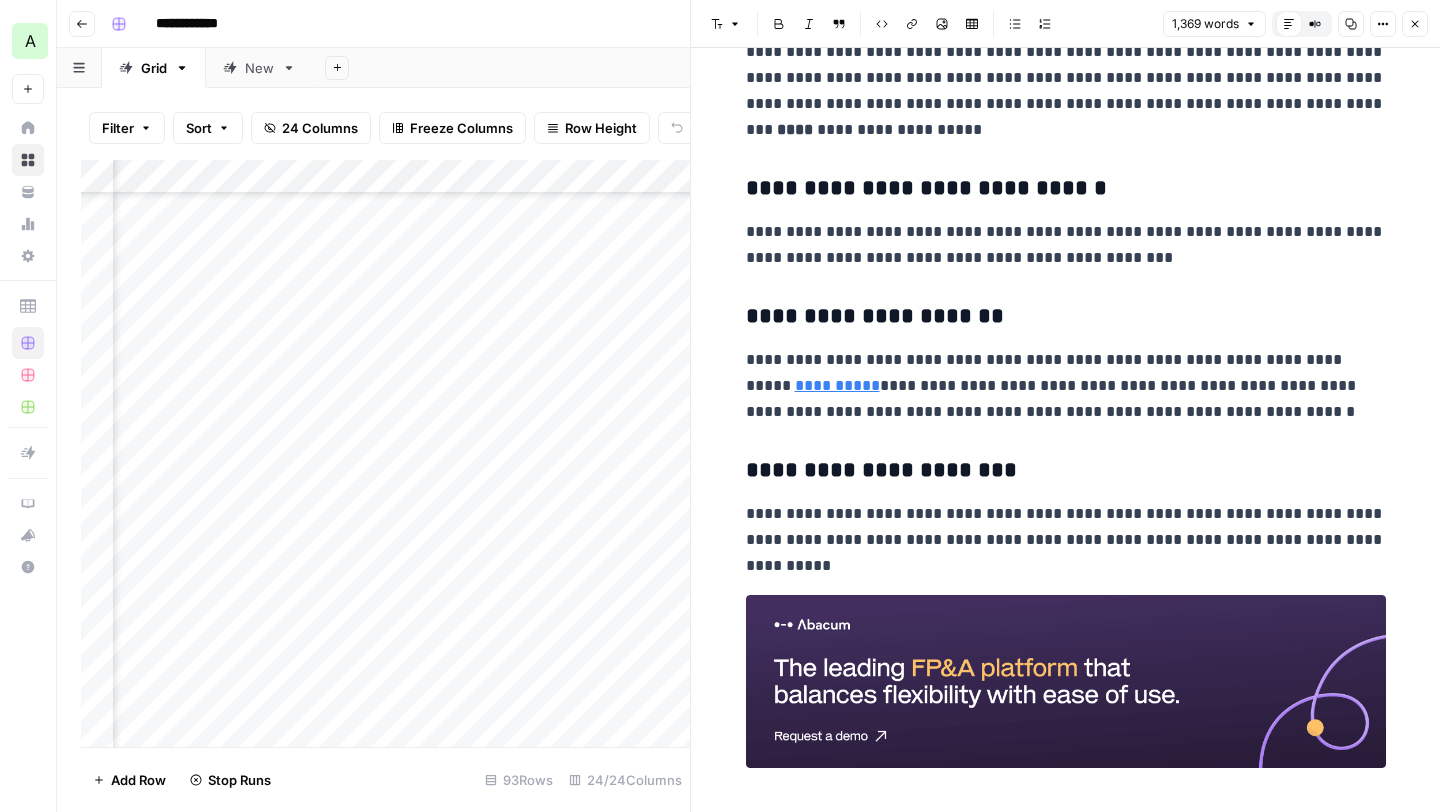 scroll, scrollTop: 3738, scrollLeft: 0, axis: vertical 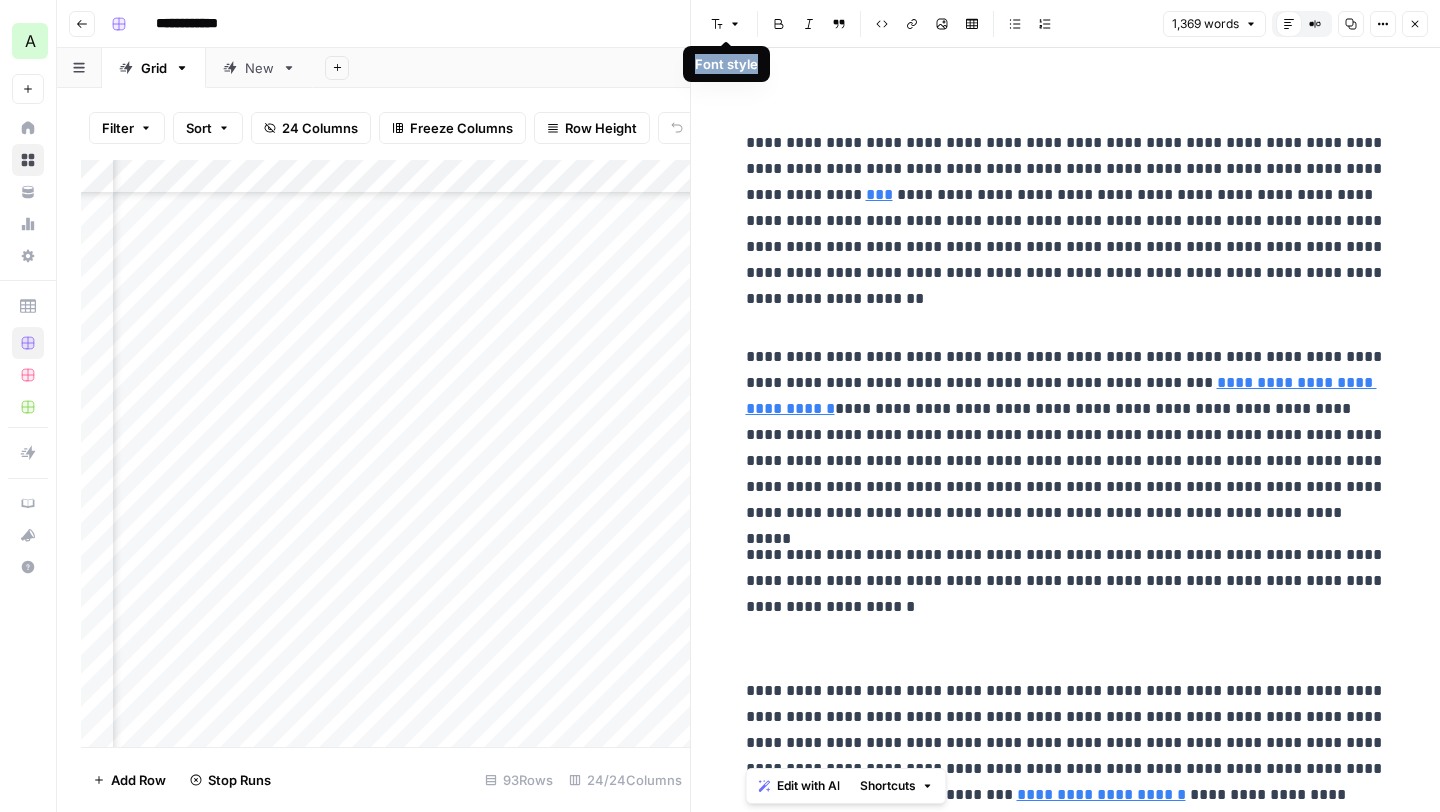 drag, startPoint x: 861, startPoint y: 585, endPoint x: 714, endPoint y: 33, distance: 571.23816 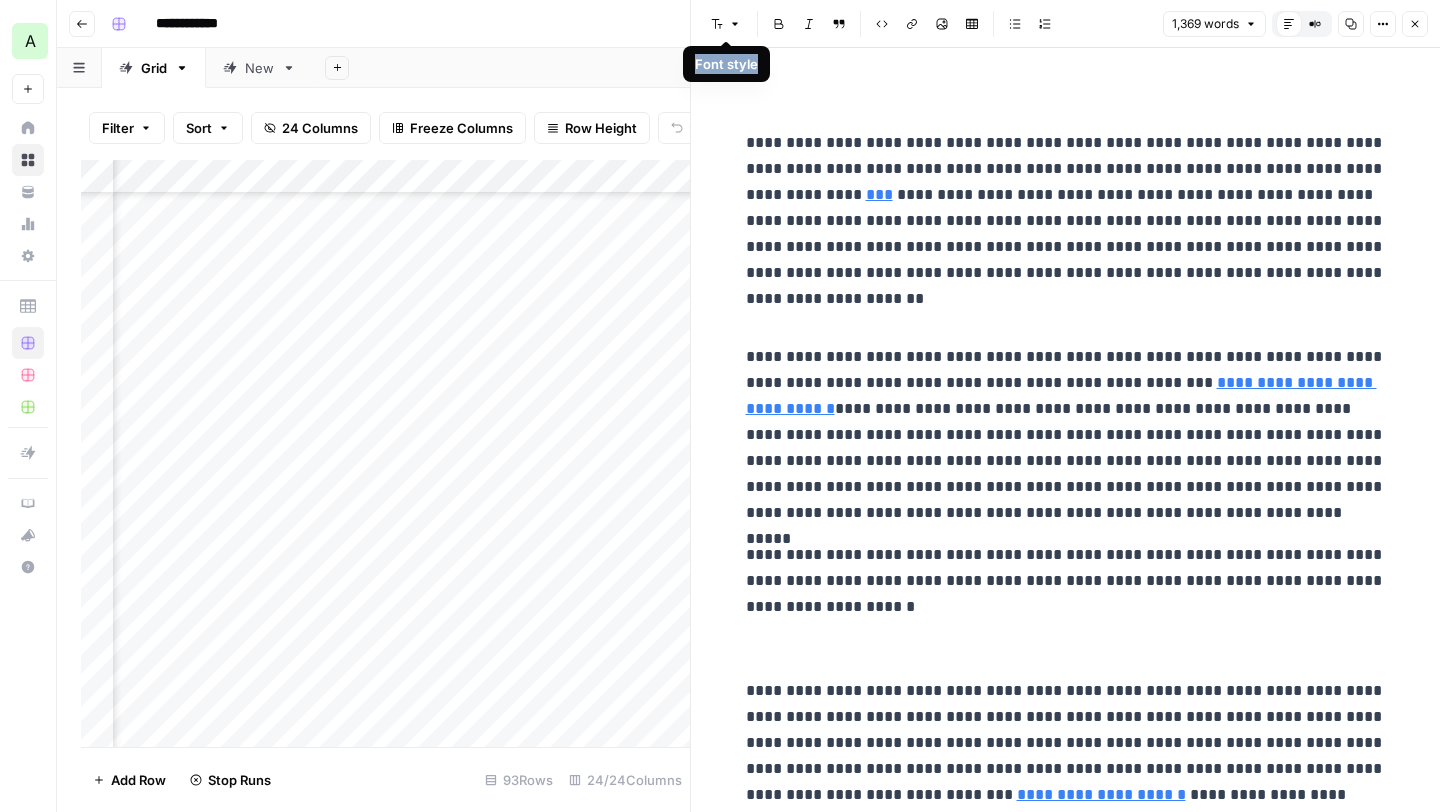 click on "**********" at bounding box center [1066, 435] 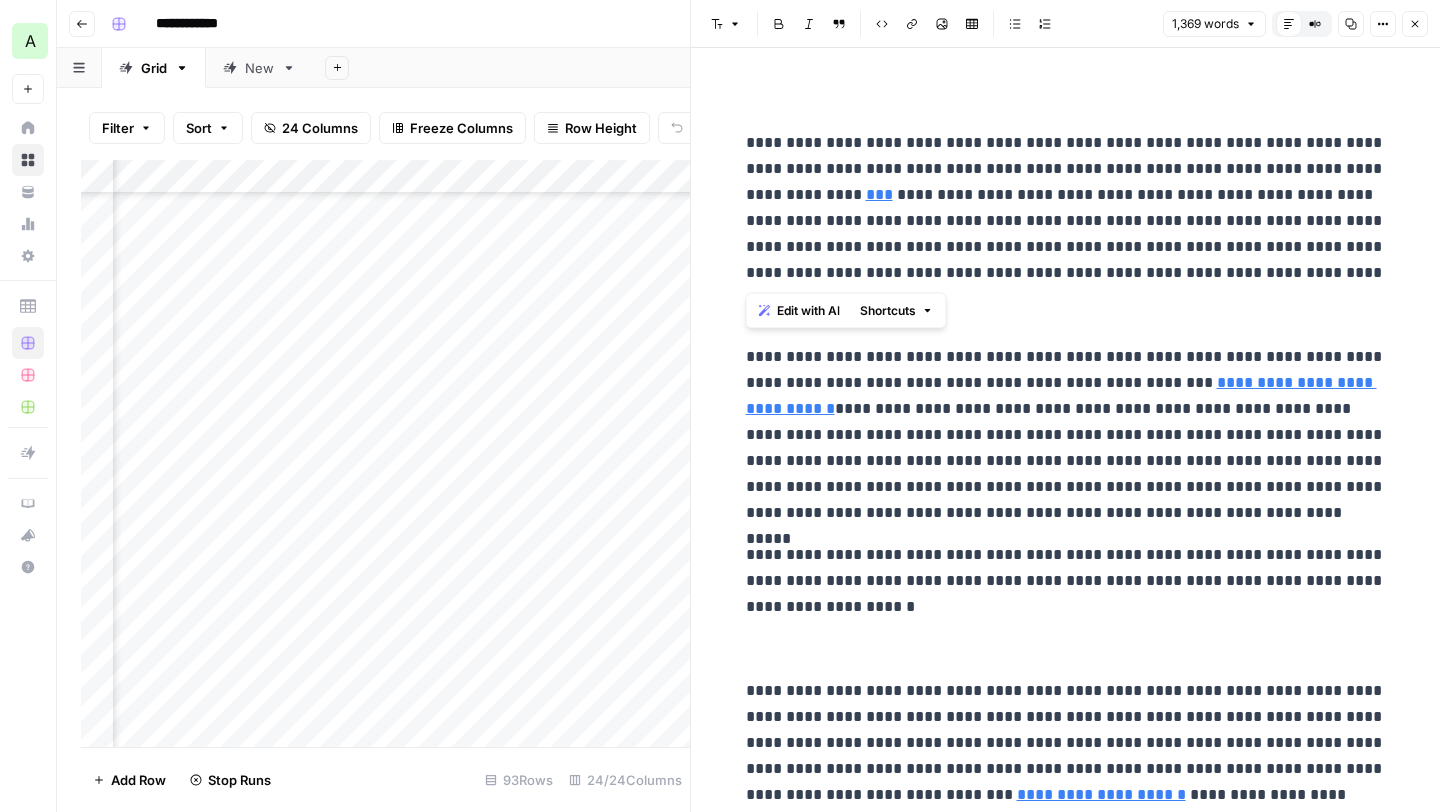drag, startPoint x: 1369, startPoint y: 265, endPoint x: 714, endPoint y: 130, distance: 668.7675 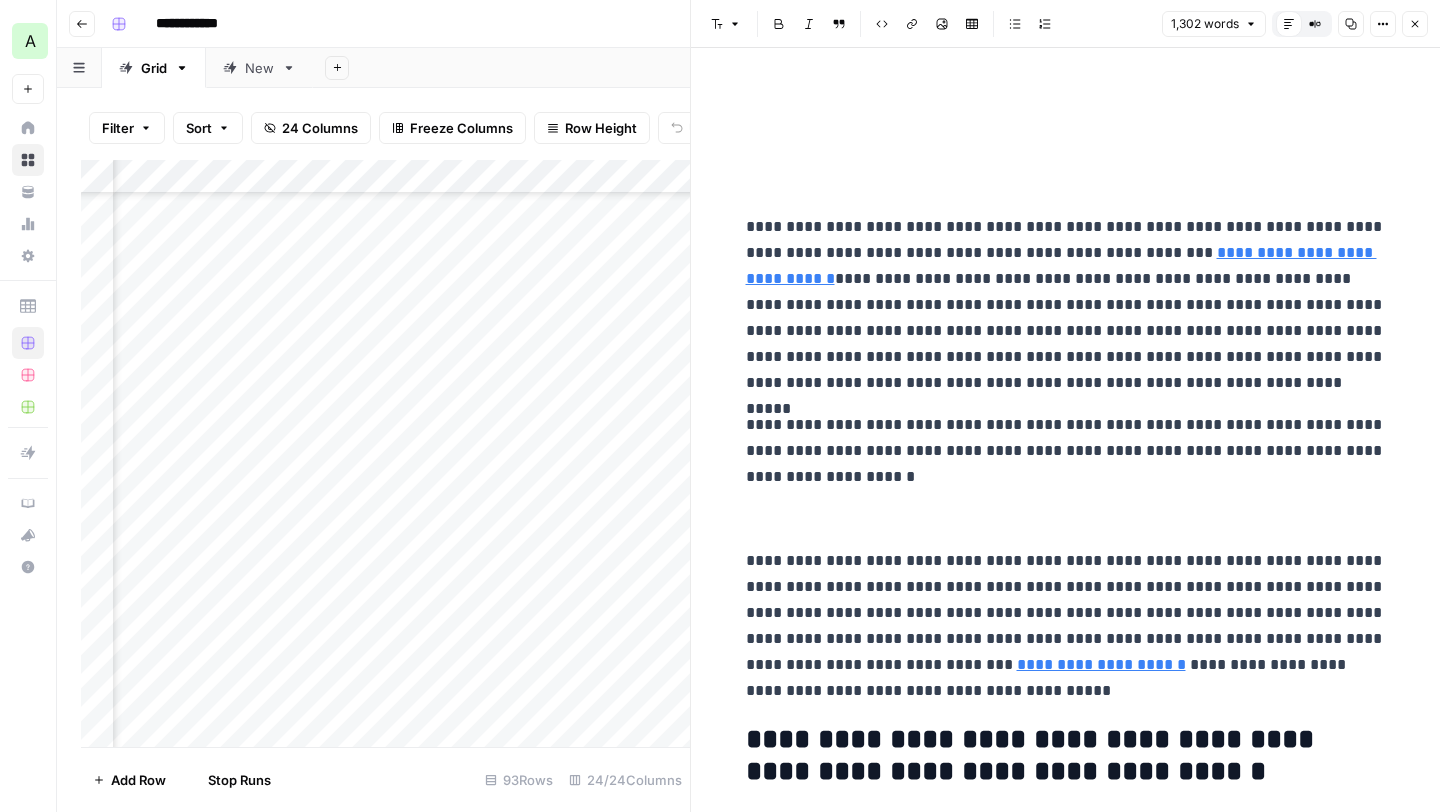 click on "**********" at bounding box center (1066, 305) 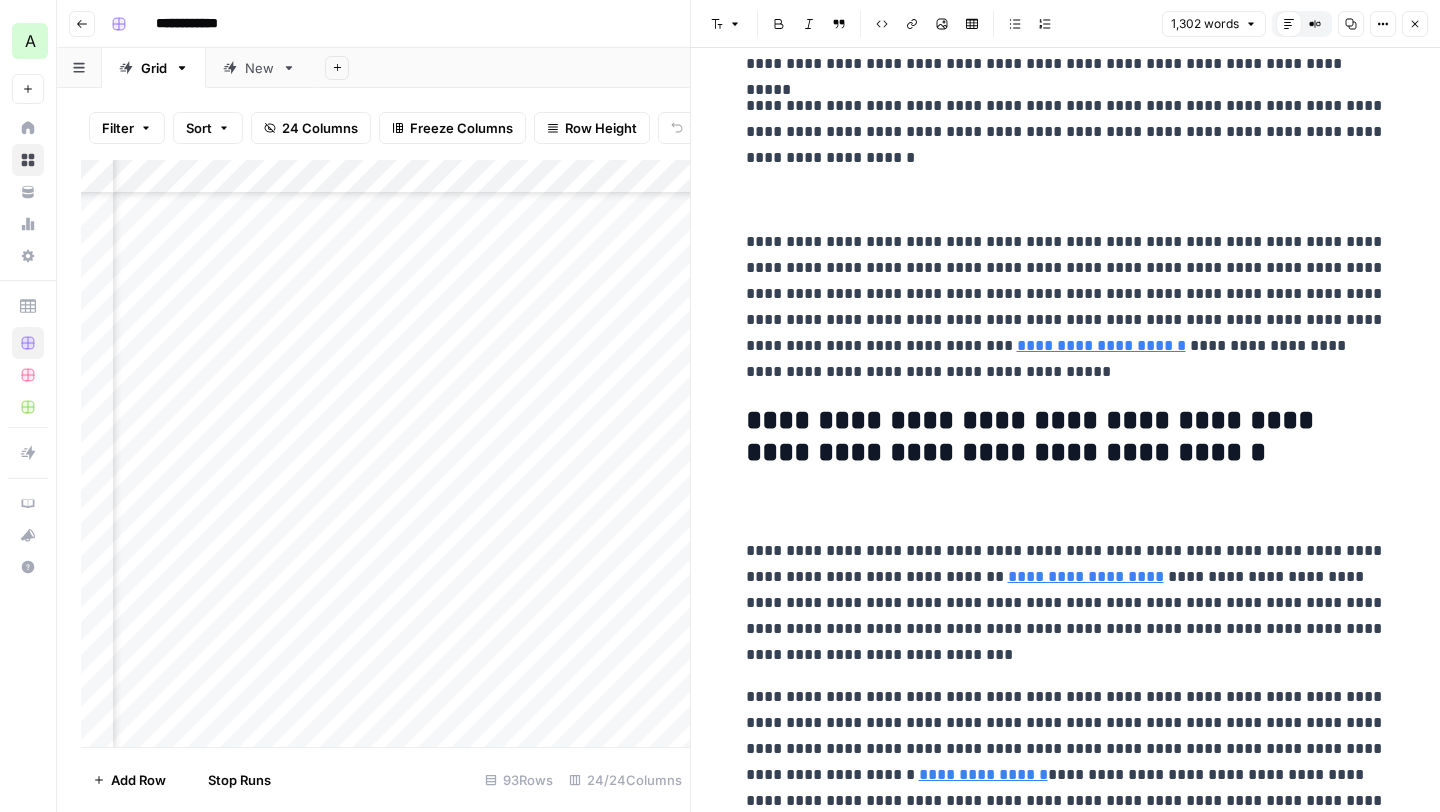 scroll, scrollTop: 211, scrollLeft: 0, axis: vertical 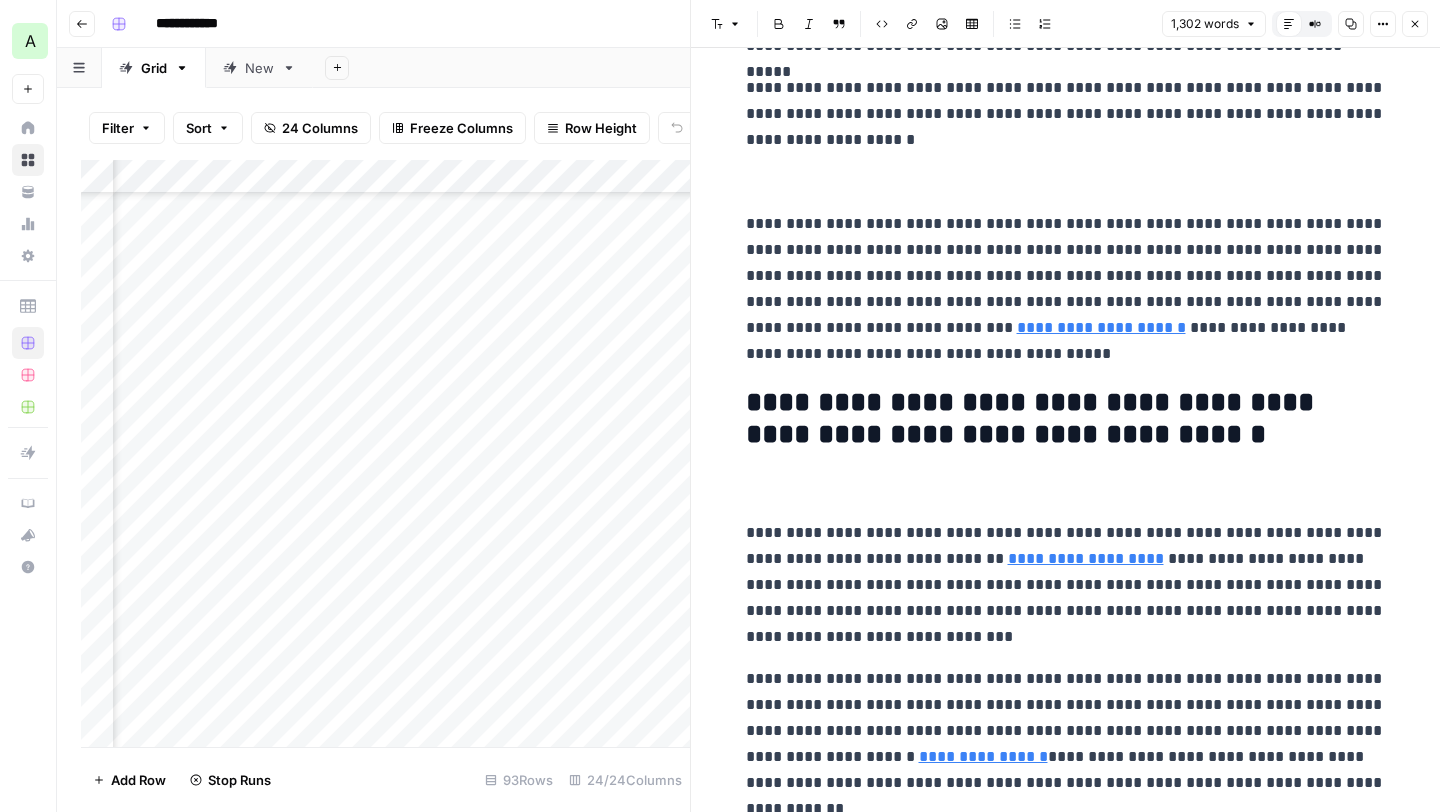 click at bounding box center (1066, 491) 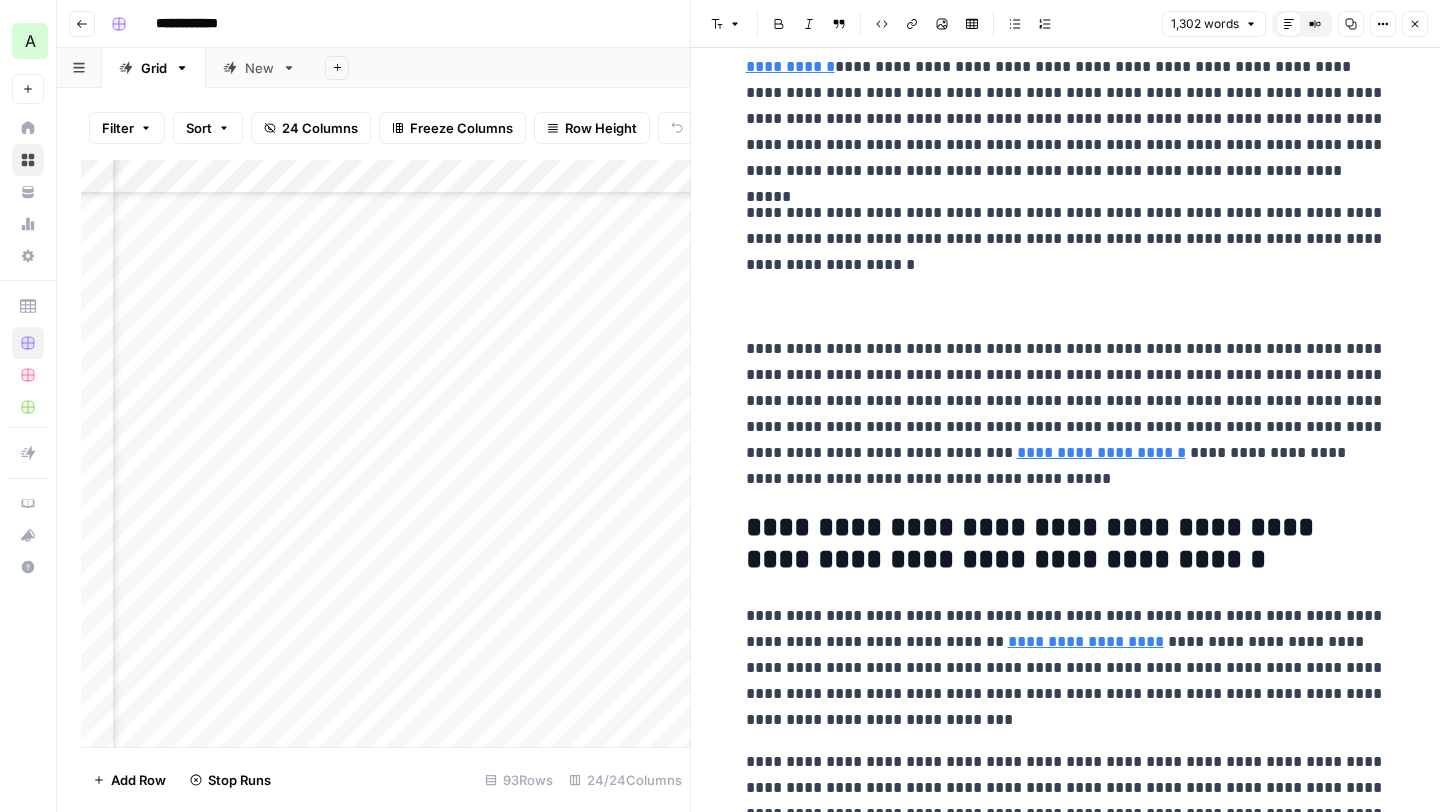 scroll, scrollTop: 51, scrollLeft: 0, axis: vertical 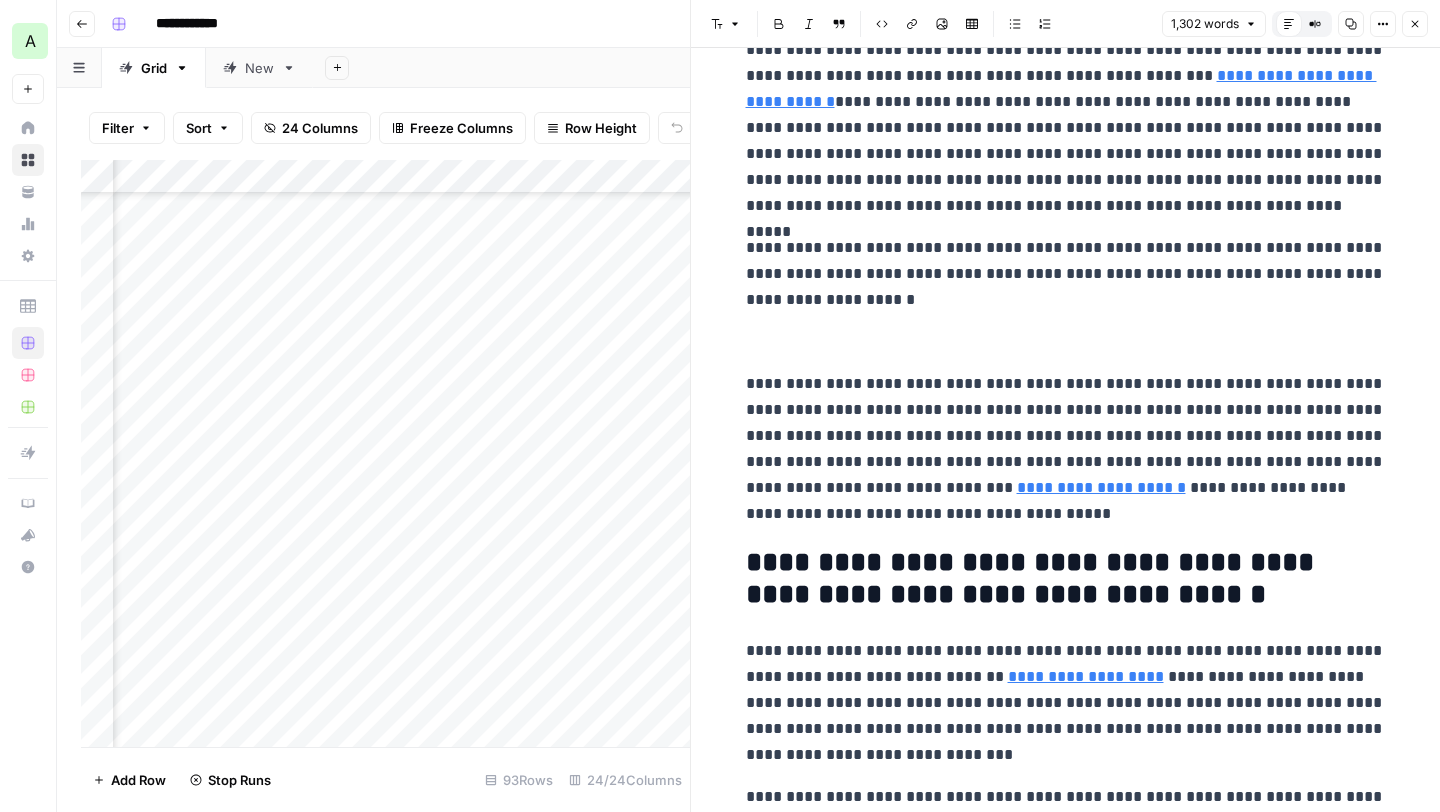 click at bounding box center [1066, 342] 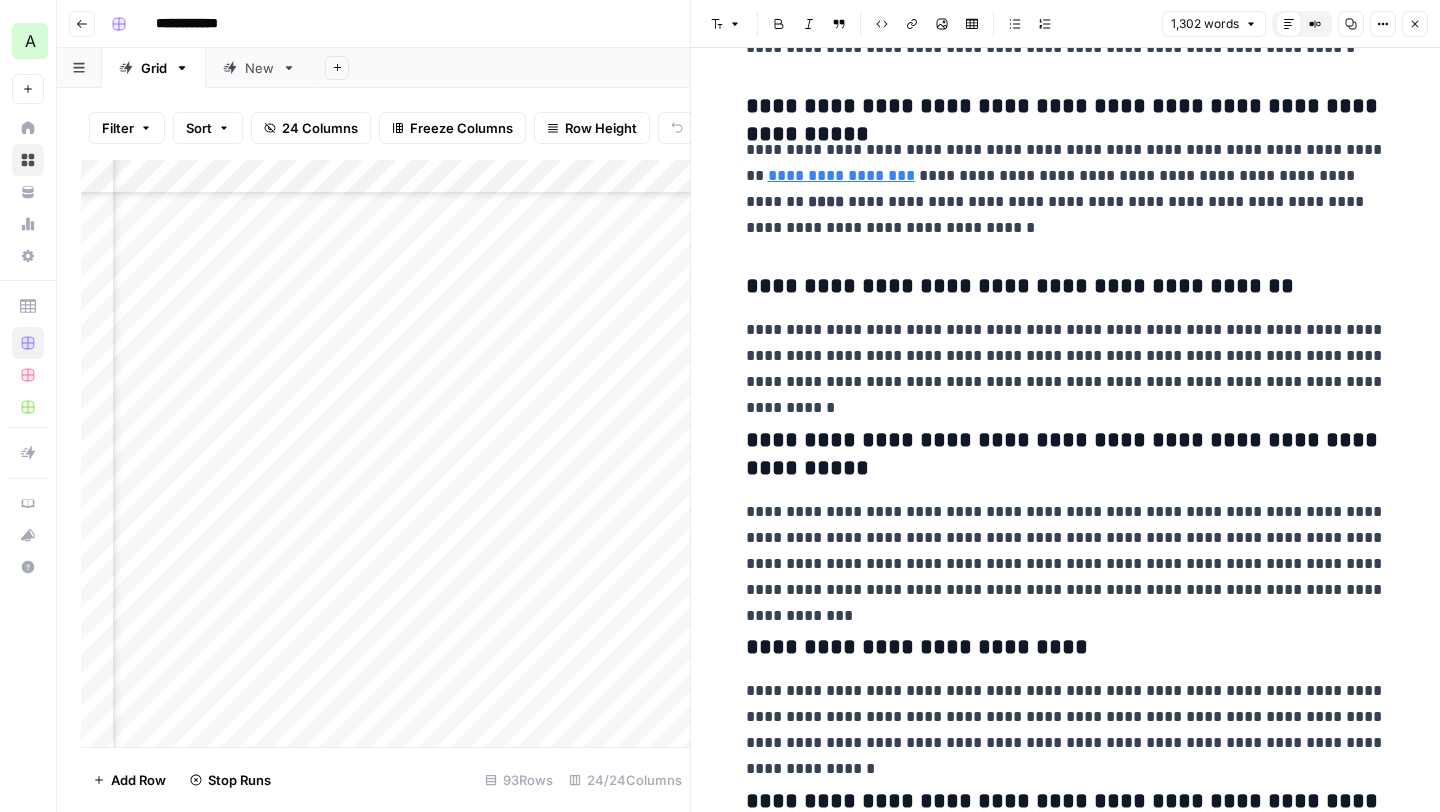 scroll, scrollTop: 2450, scrollLeft: 0, axis: vertical 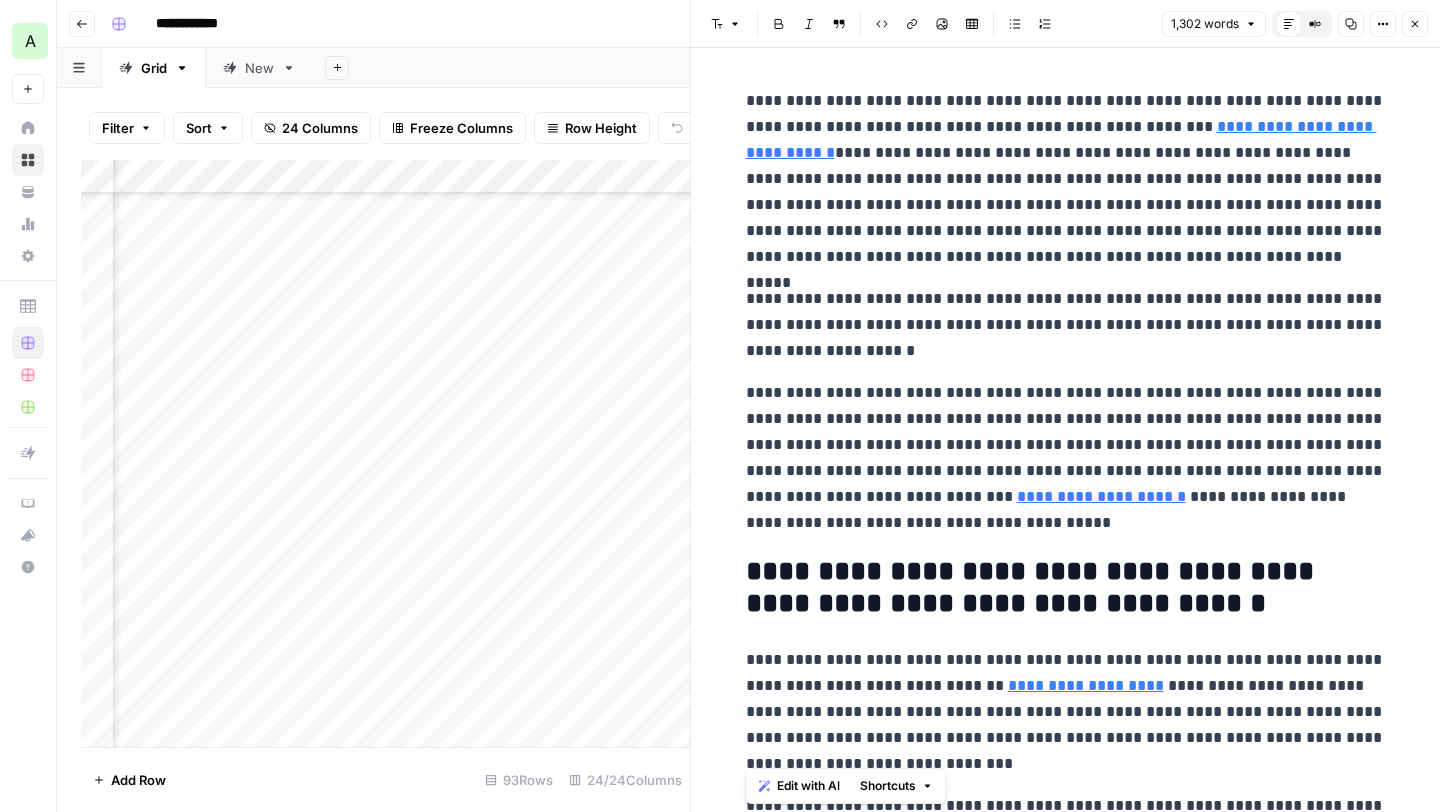 drag, startPoint x: 897, startPoint y: 536, endPoint x: 780, endPoint y: -38, distance: 585.80286 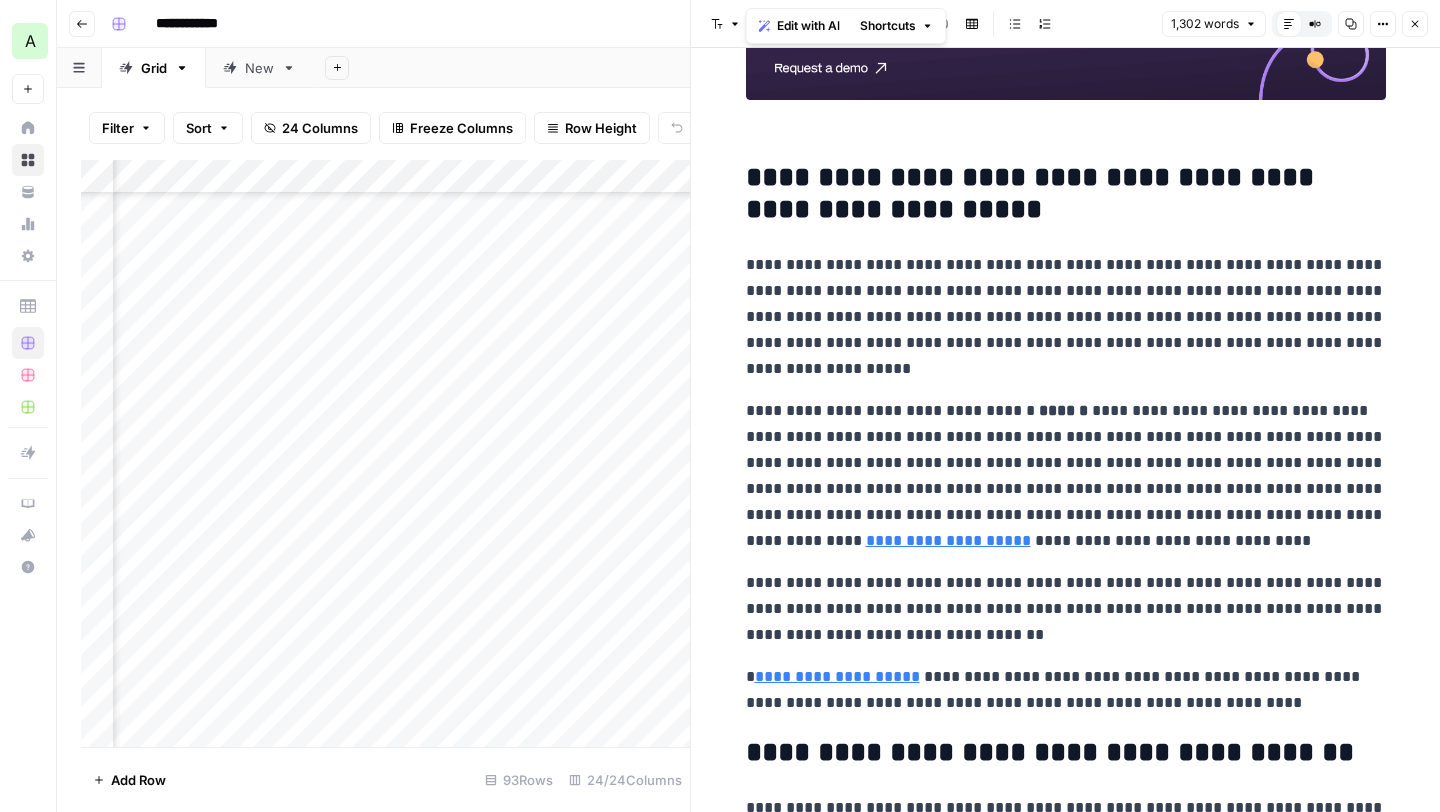 scroll, scrollTop: 4237, scrollLeft: 0, axis: vertical 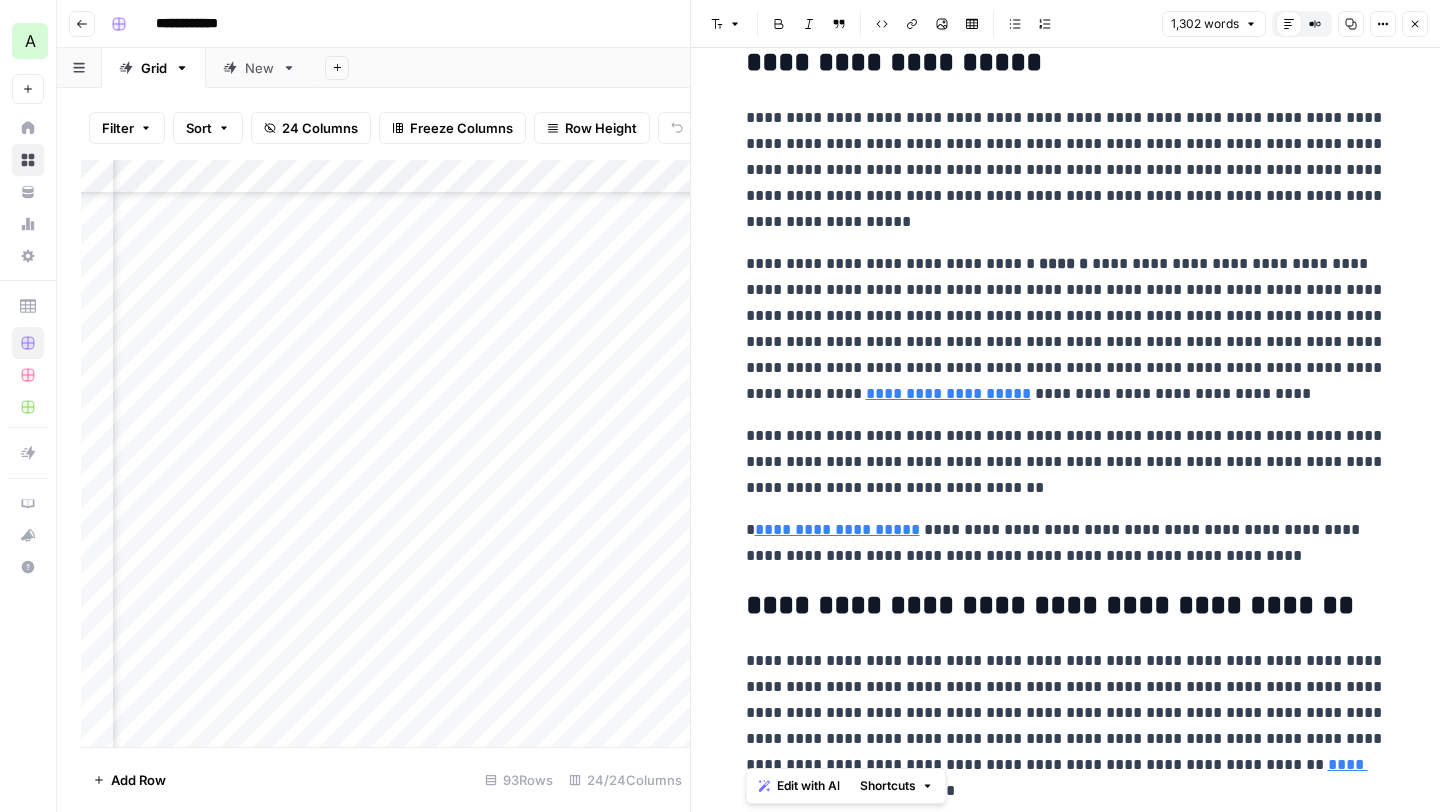 drag, startPoint x: 747, startPoint y: 122, endPoint x: 975, endPoint y: 811, distance: 725.74445 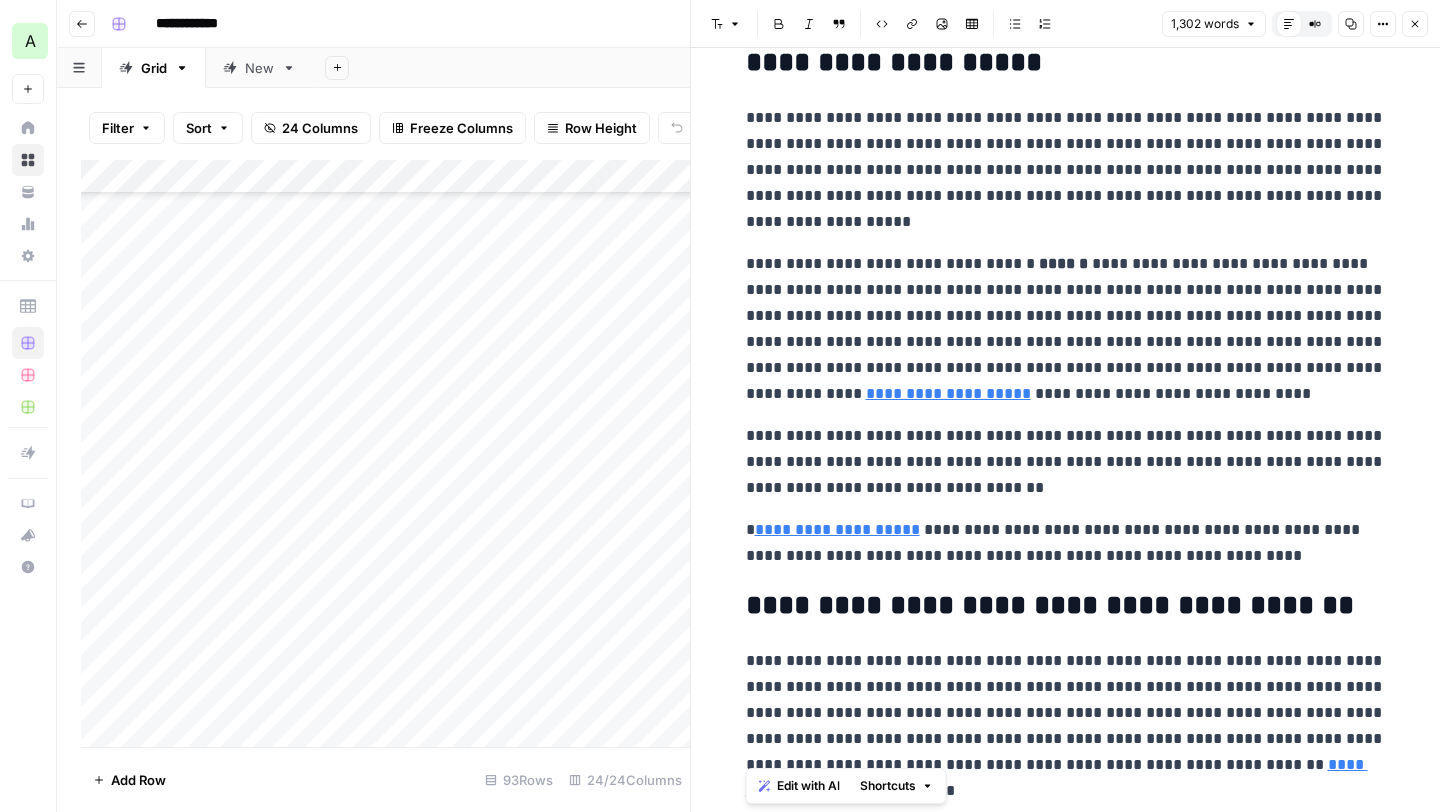 scroll, scrollTop: 2080, scrollLeft: 0, axis: vertical 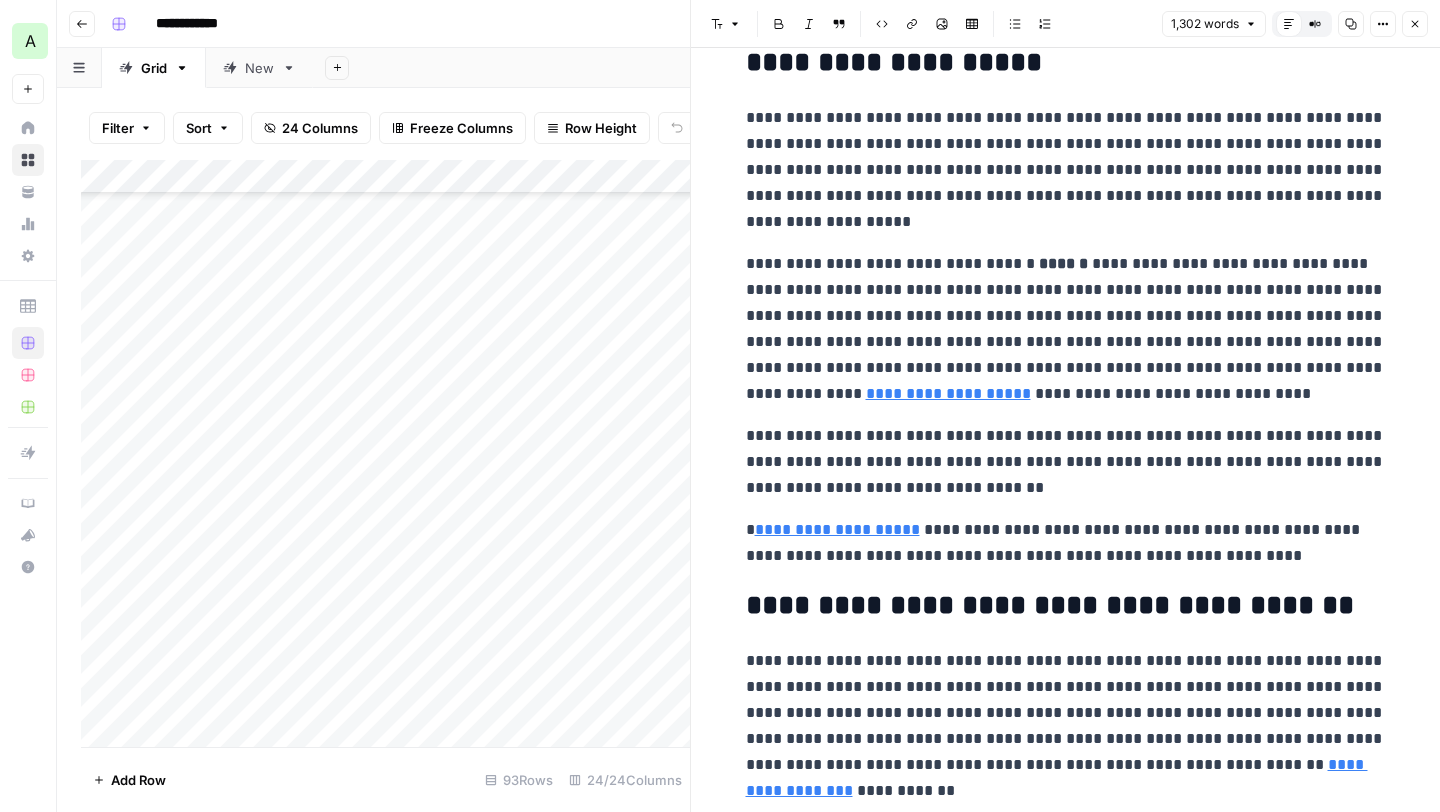 click on "Add Column" at bounding box center [385, 453] 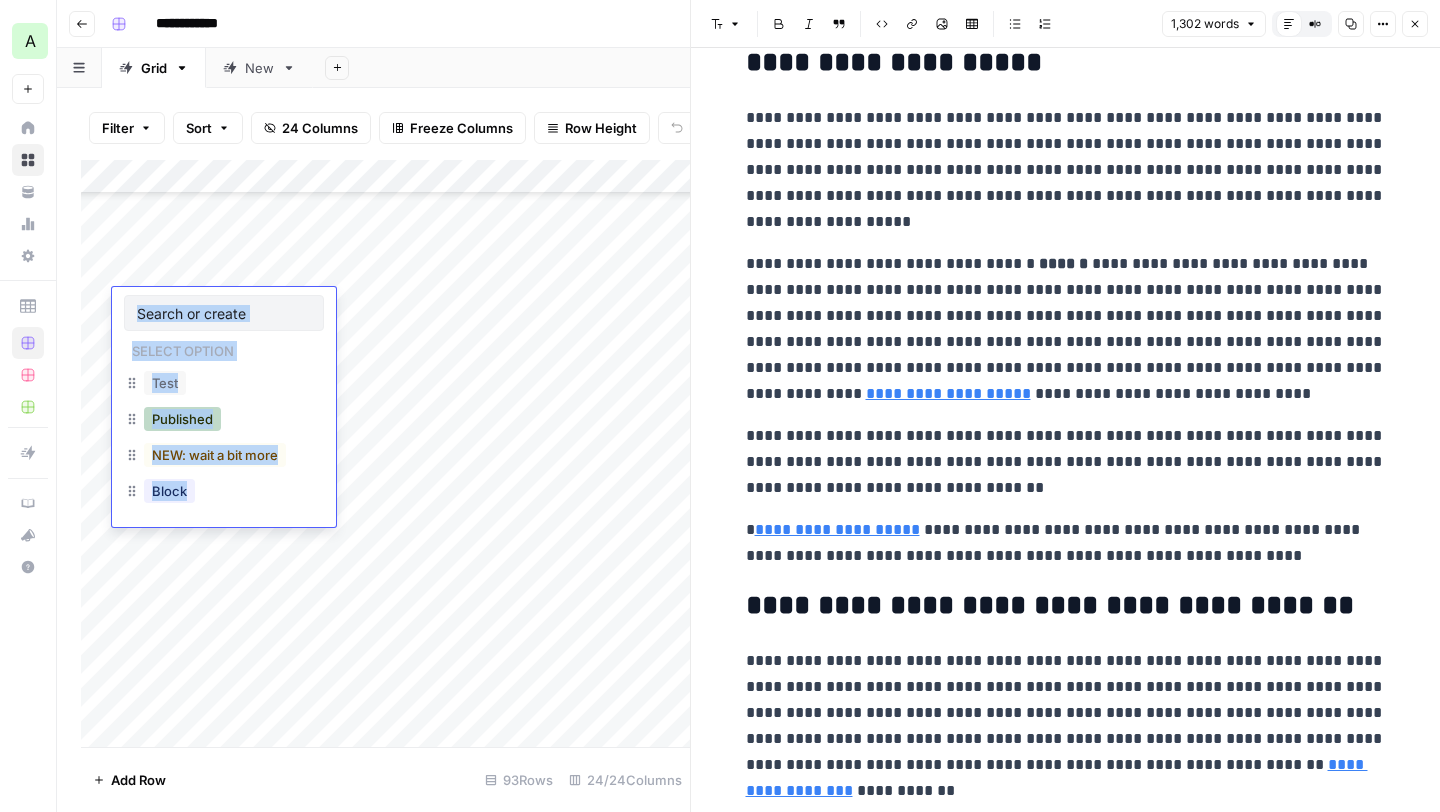 click on "Published" at bounding box center [182, 419] 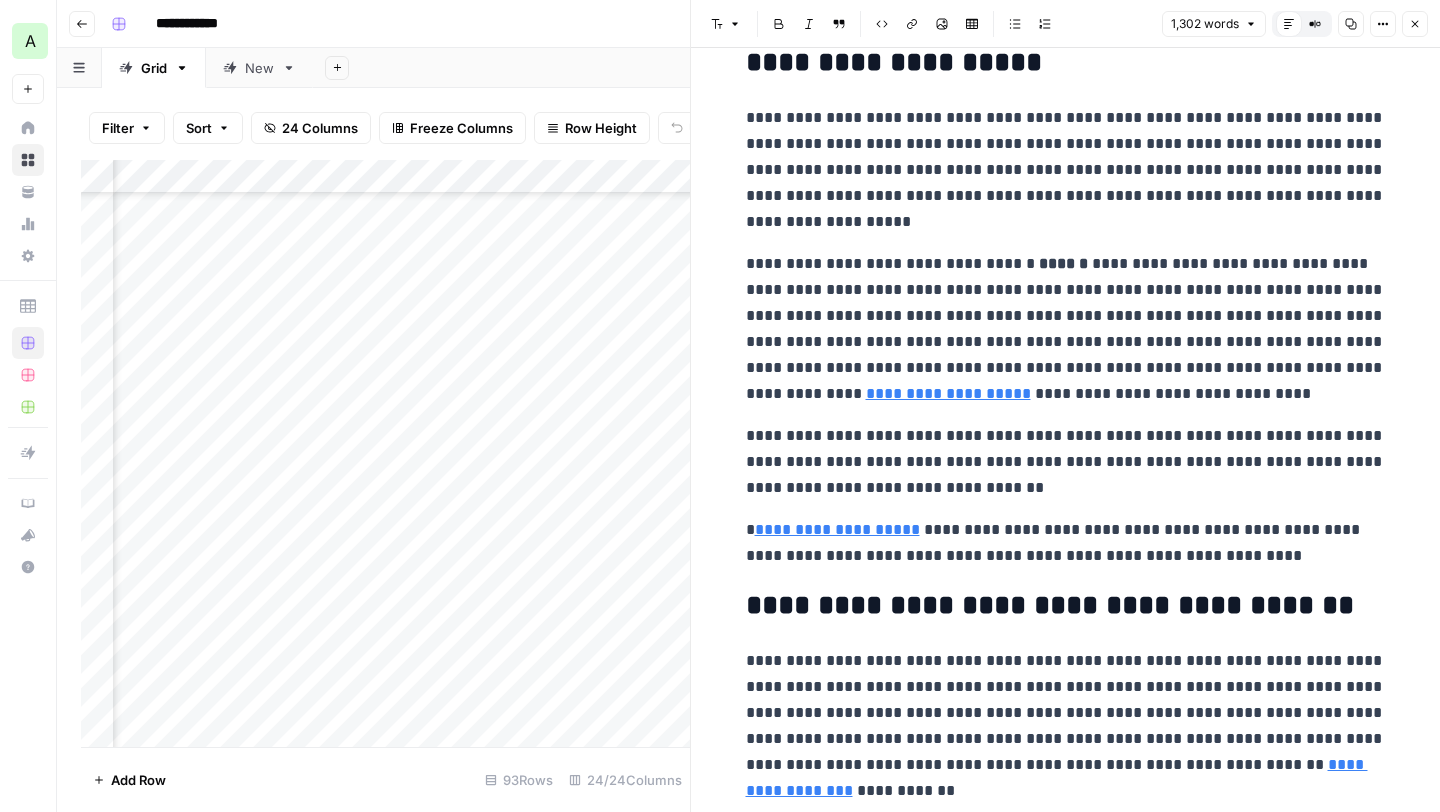 scroll, scrollTop: 2080, scrollLeft: 0, axis: vertical 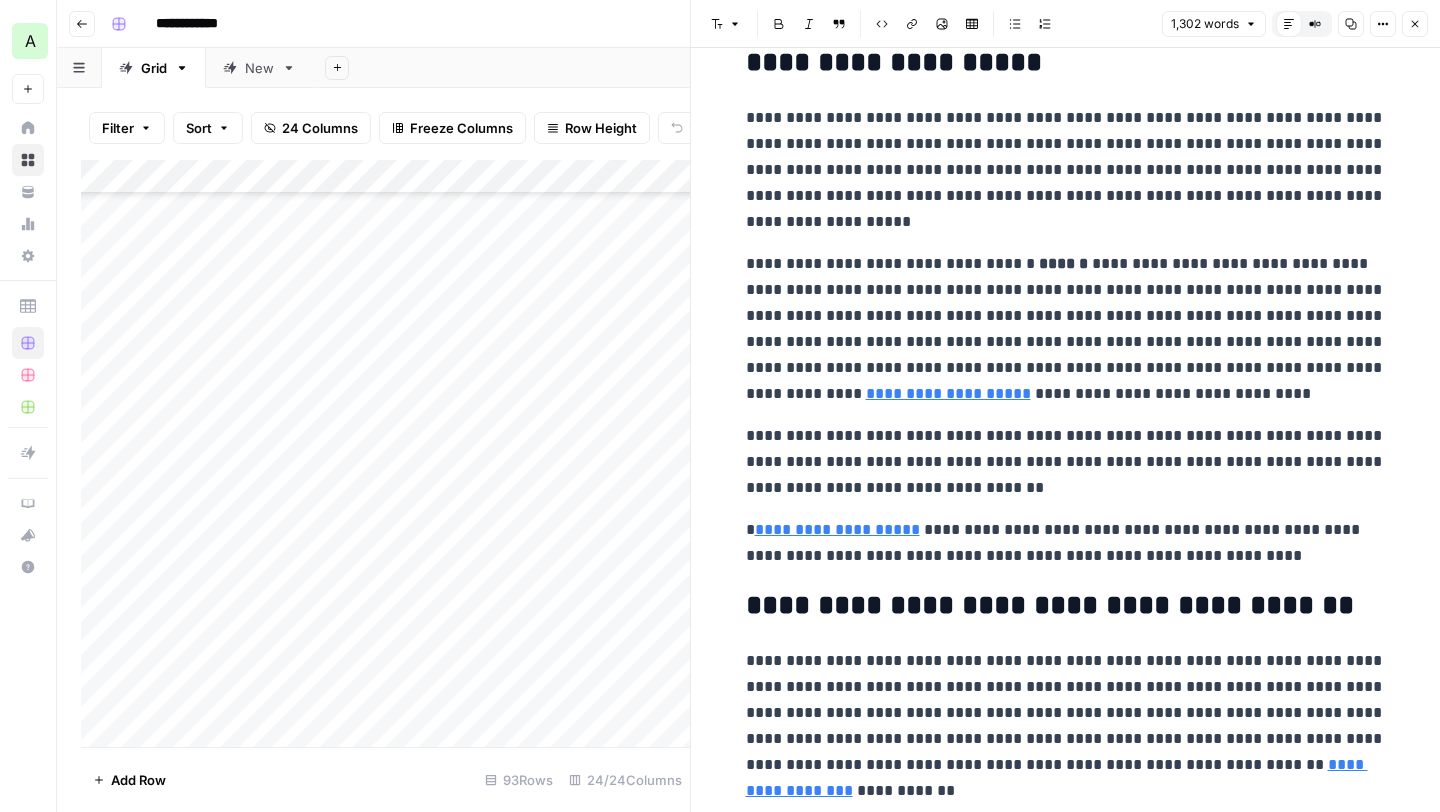 click on "Add Column" at bounding box center (385, 453) 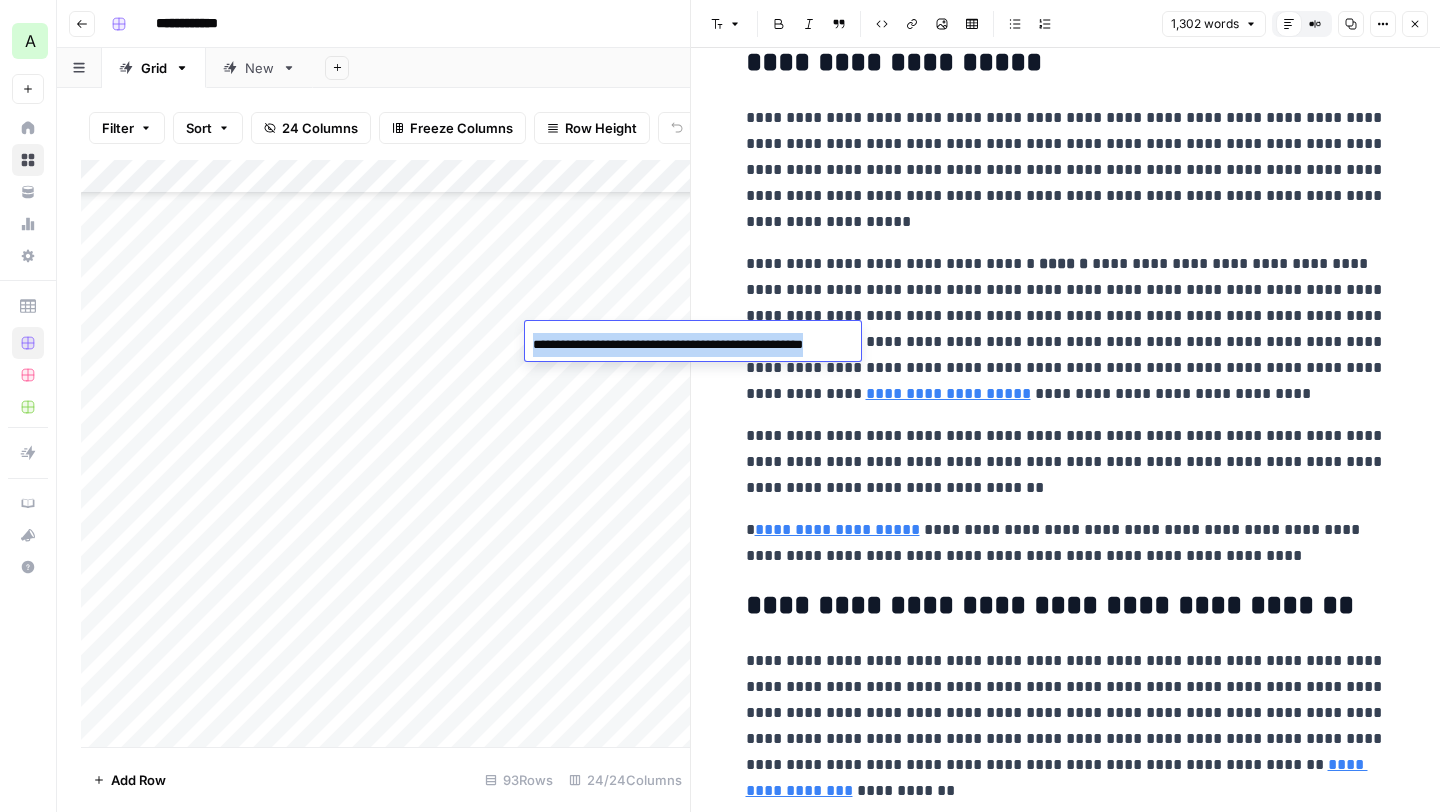 click on "**********" at bounding box center [693, 345] 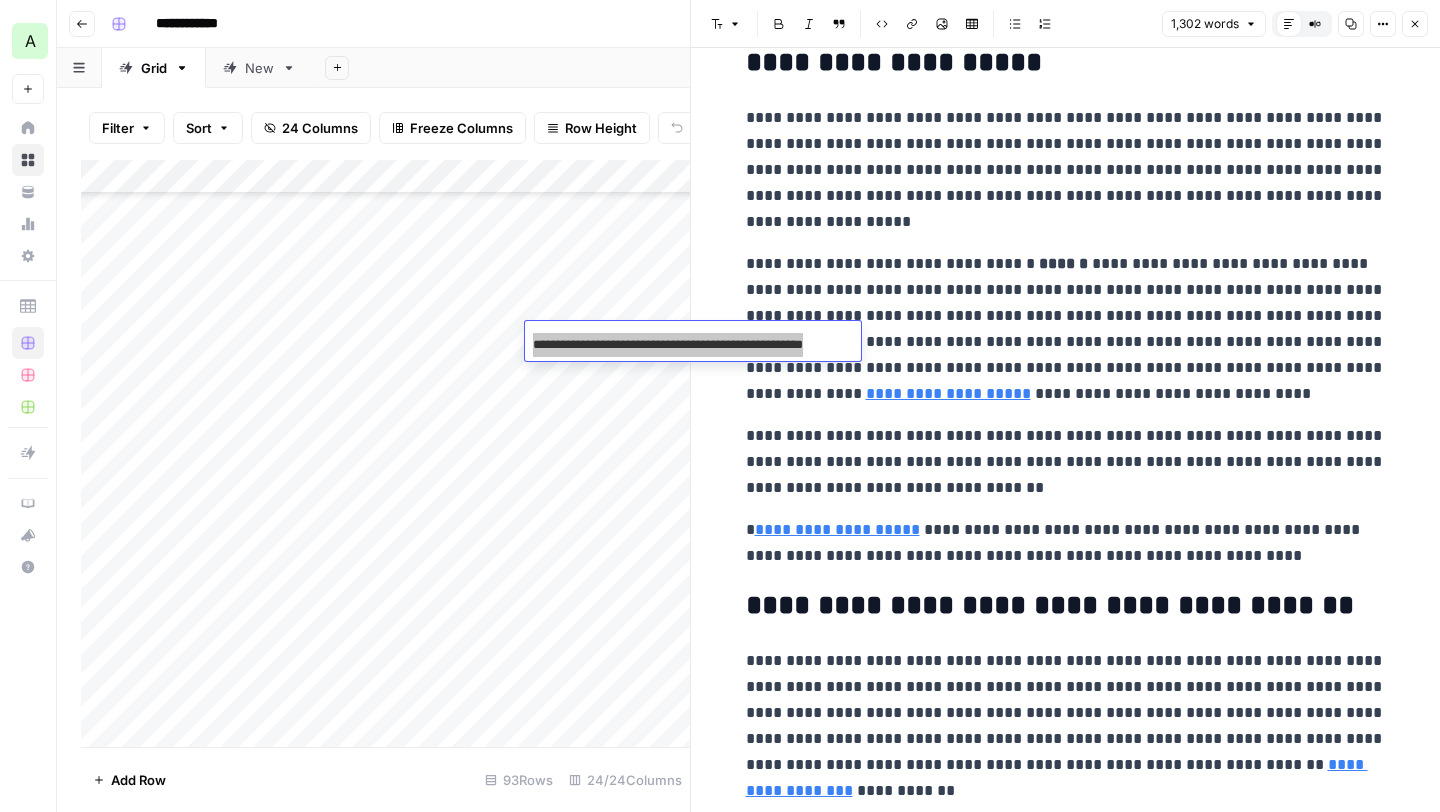 scroll, scrollTop: 0, scrollLeft: 0, axis: both 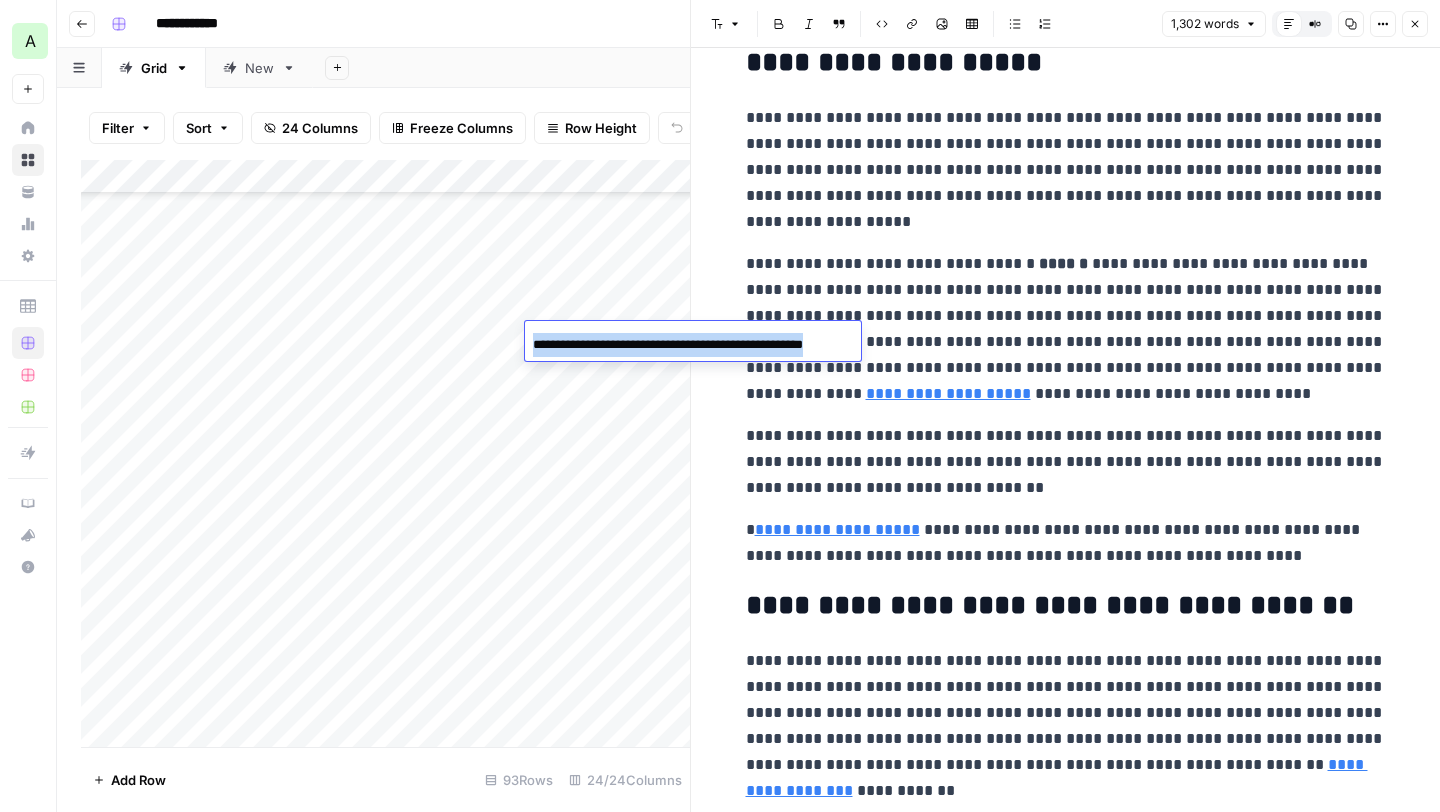click on "Add Column" at bounding box center [385, 453] 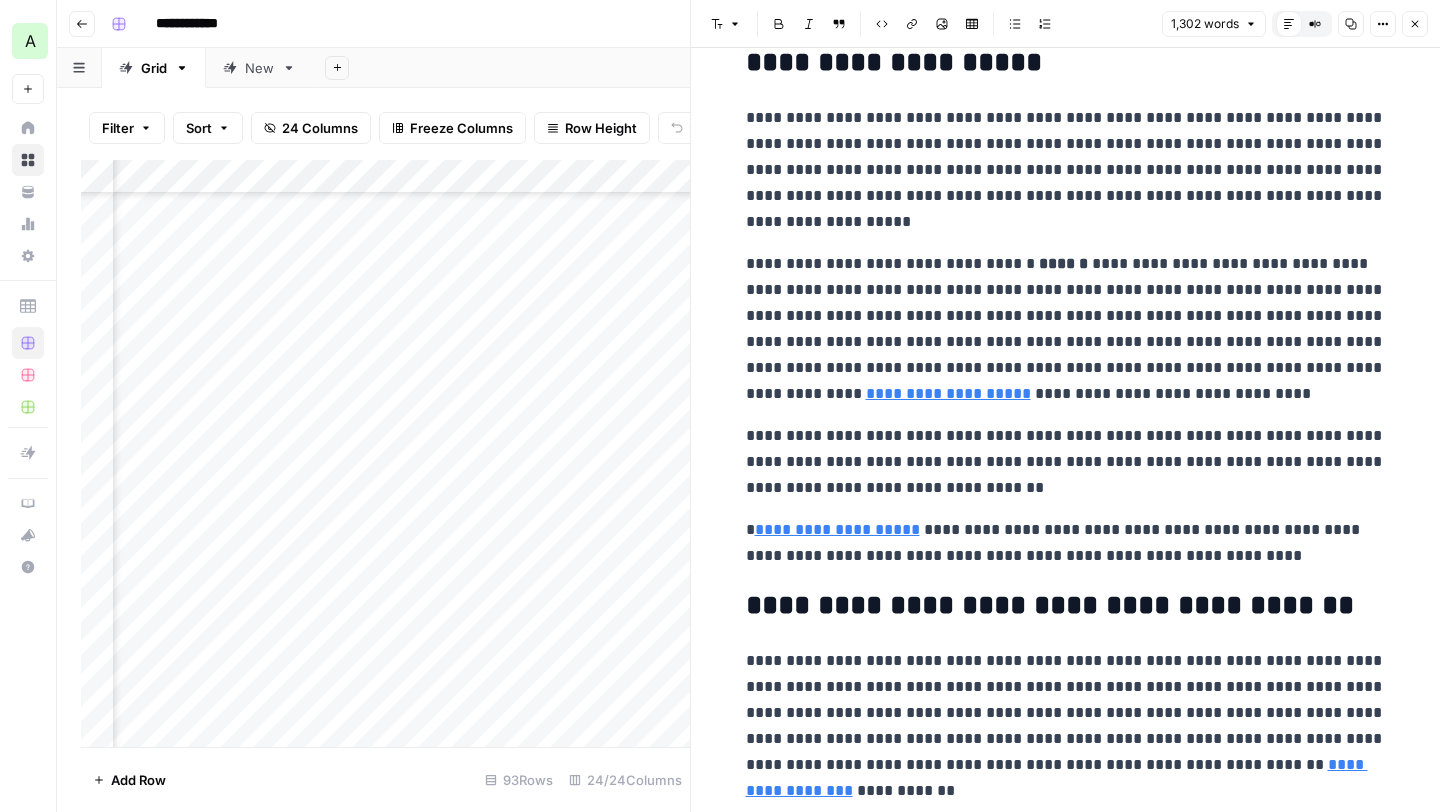 scroll, scrollTop: 2080, scrollLeft: 4101, axis: both 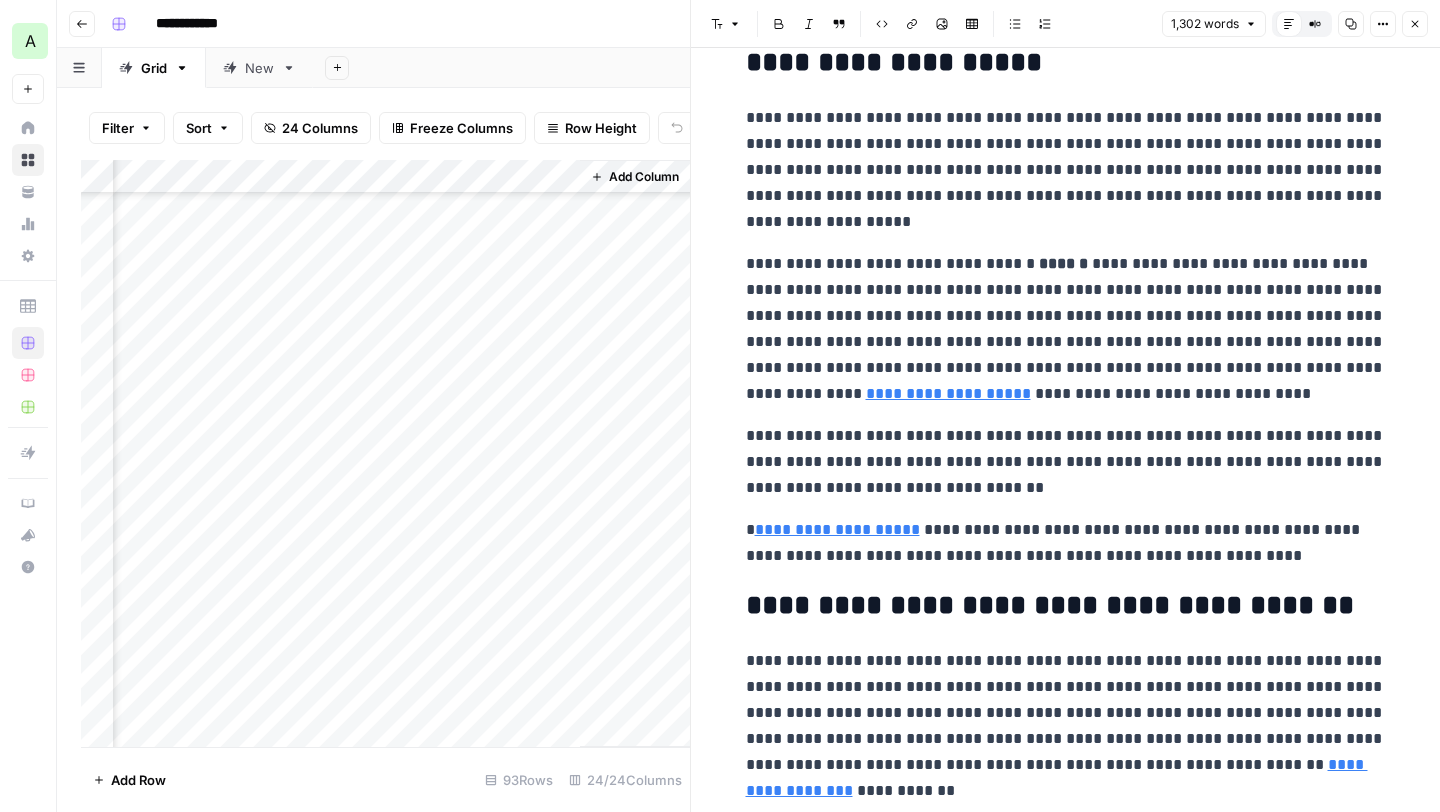 click on "Add Column" at bounding box center [385, 453] 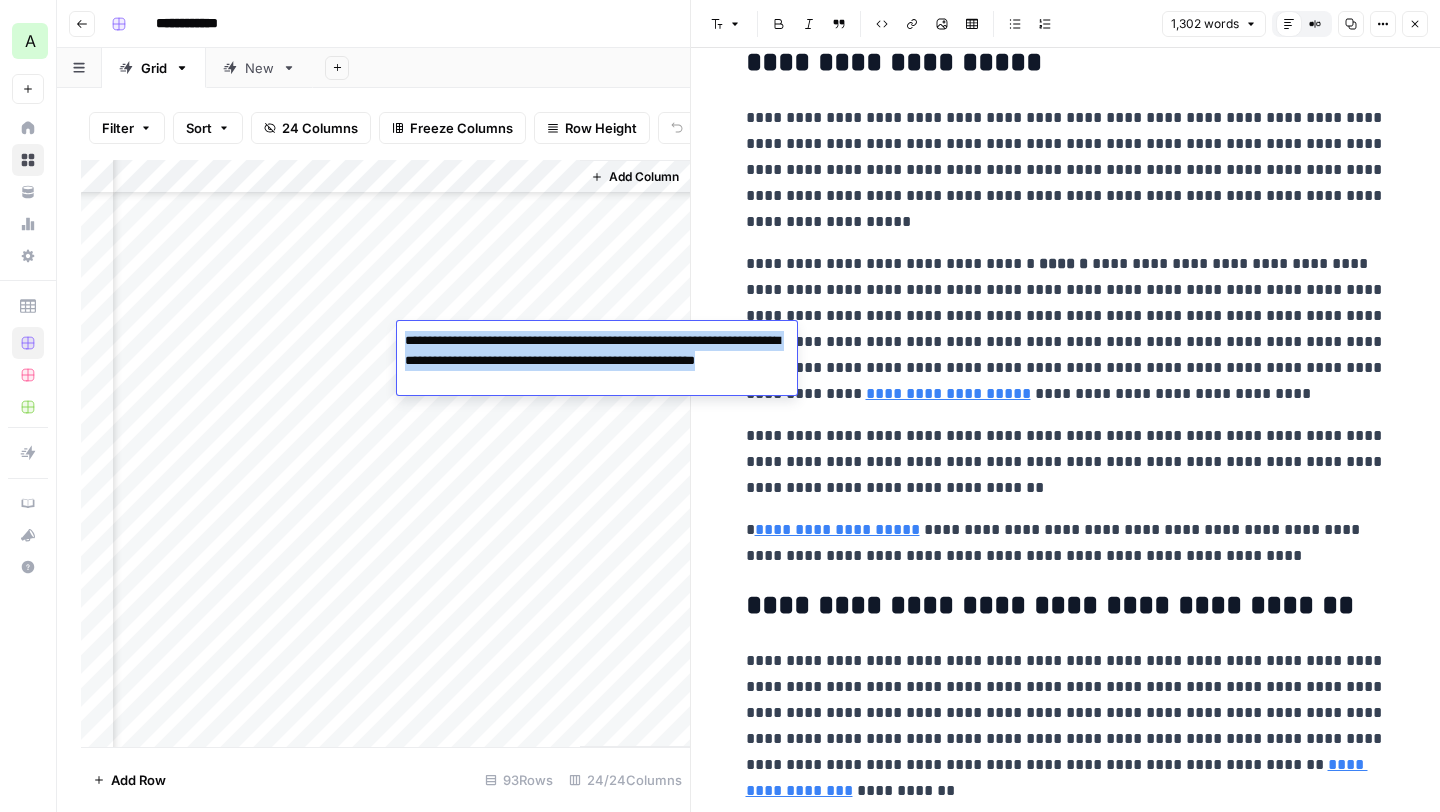 click on "**********" at bounding box center [597, 361] 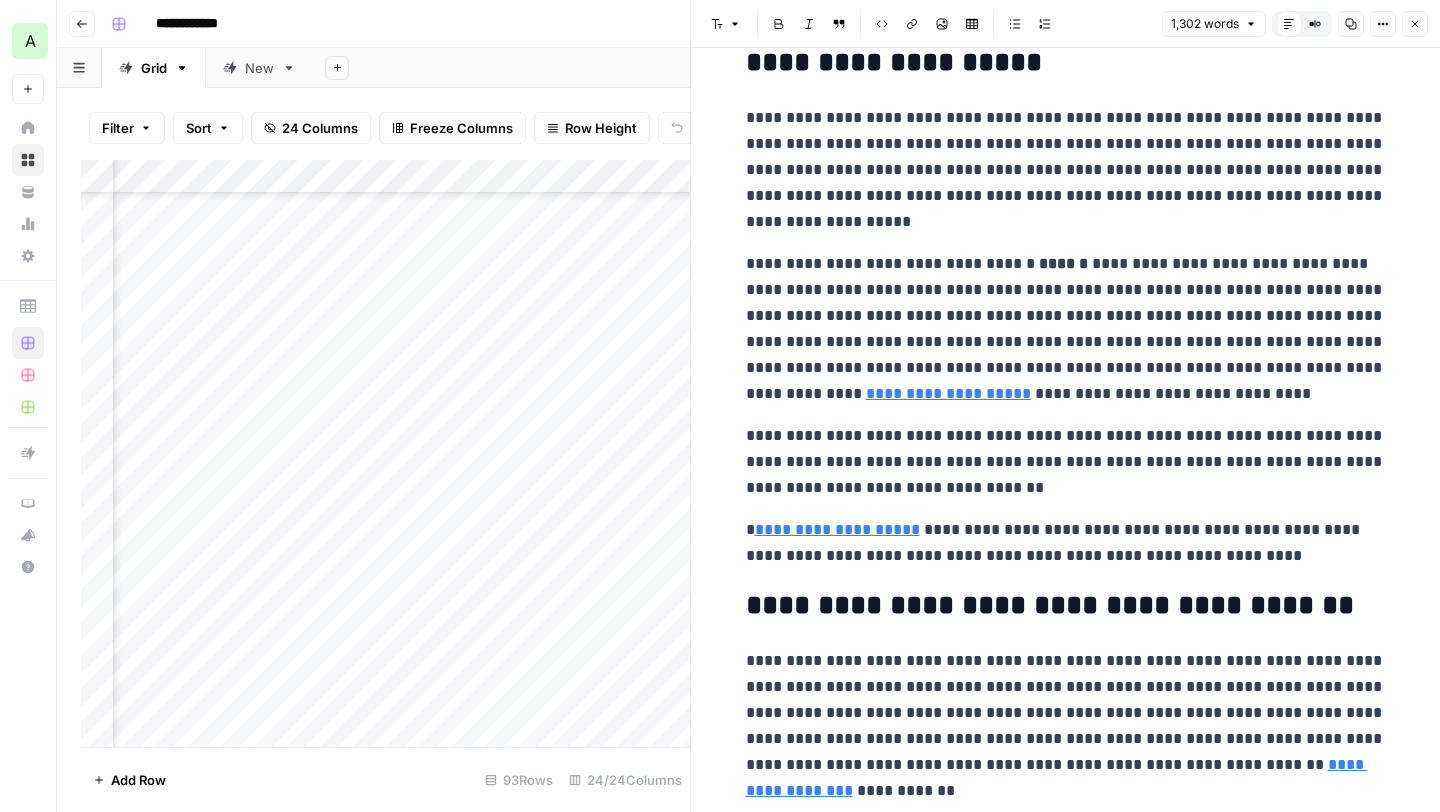 scroll, scrollTop: 2080, scrollLeft: 3537, axis: both 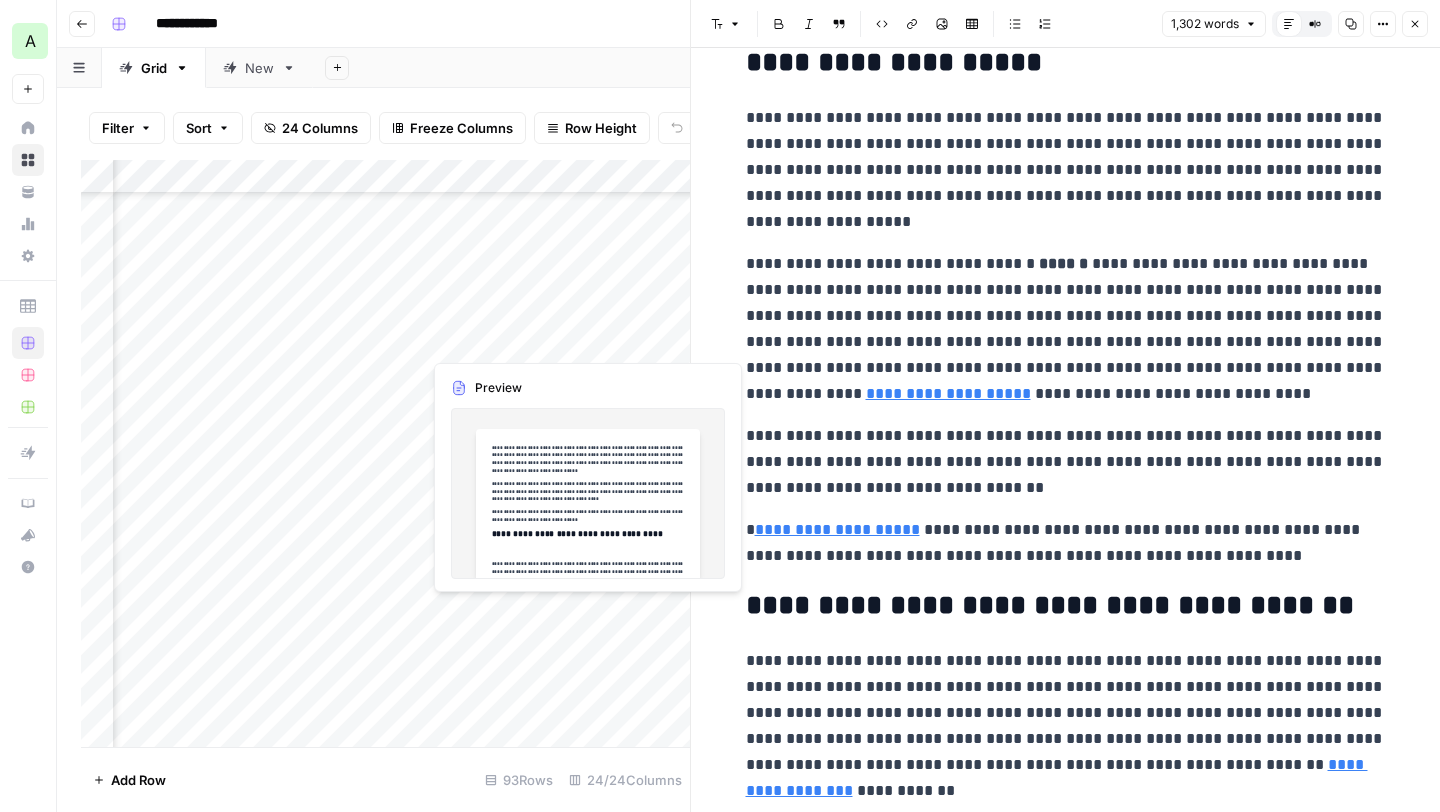 click on "Add Column" at bounding box center [385, 453] 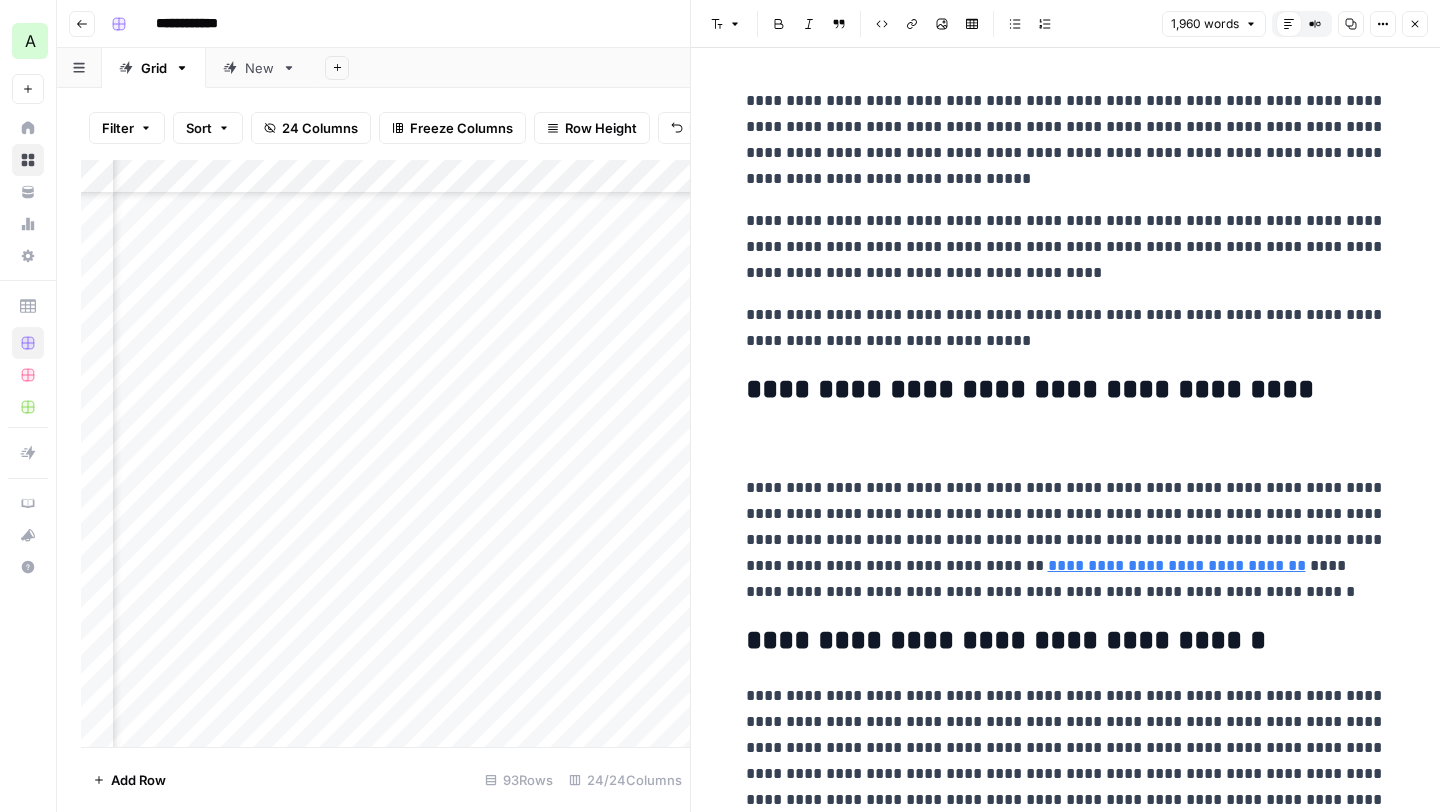 scroll, scrollTop: 2241, scrollLeft: 3087, axis: both 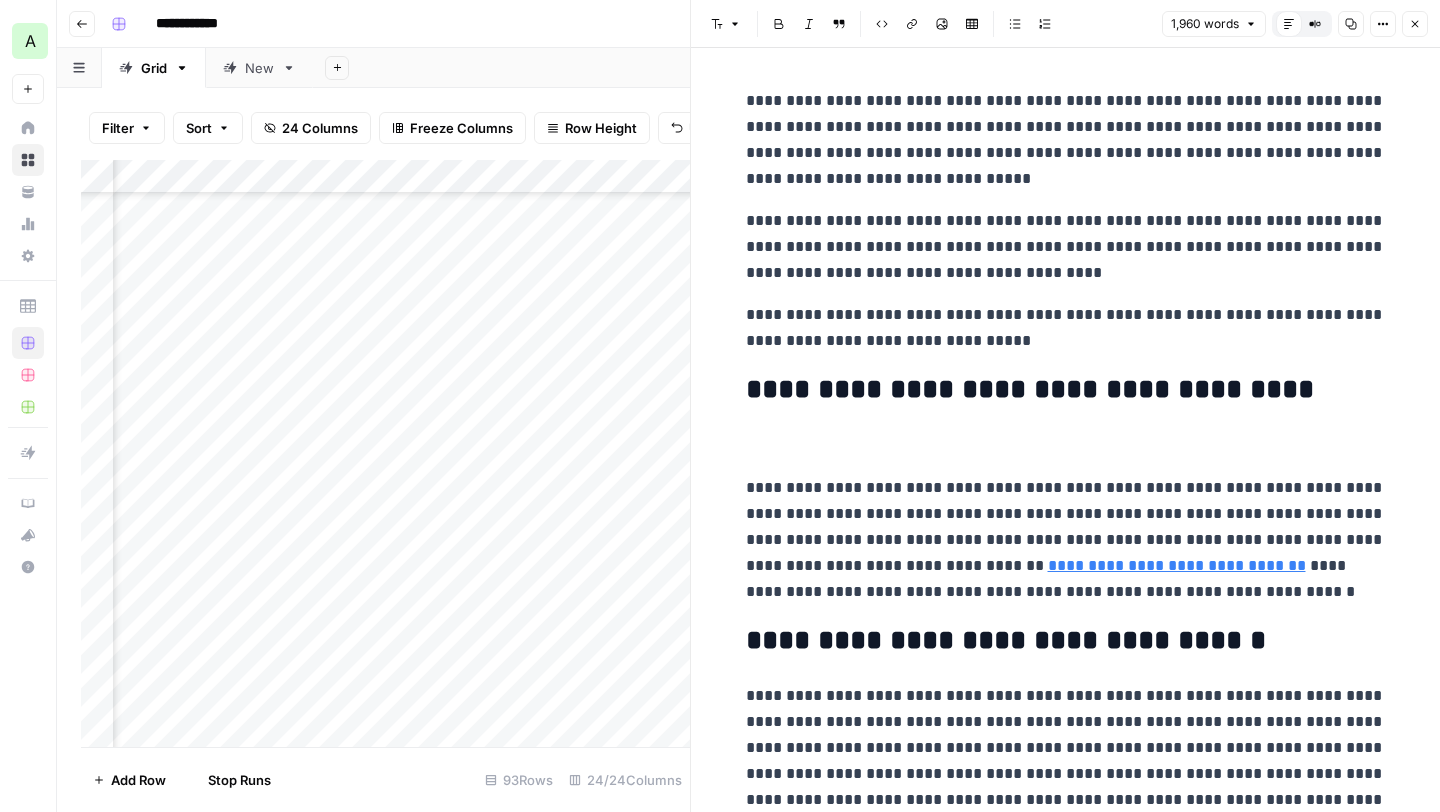 click on "Add Column" at bounding box center [385, 453] 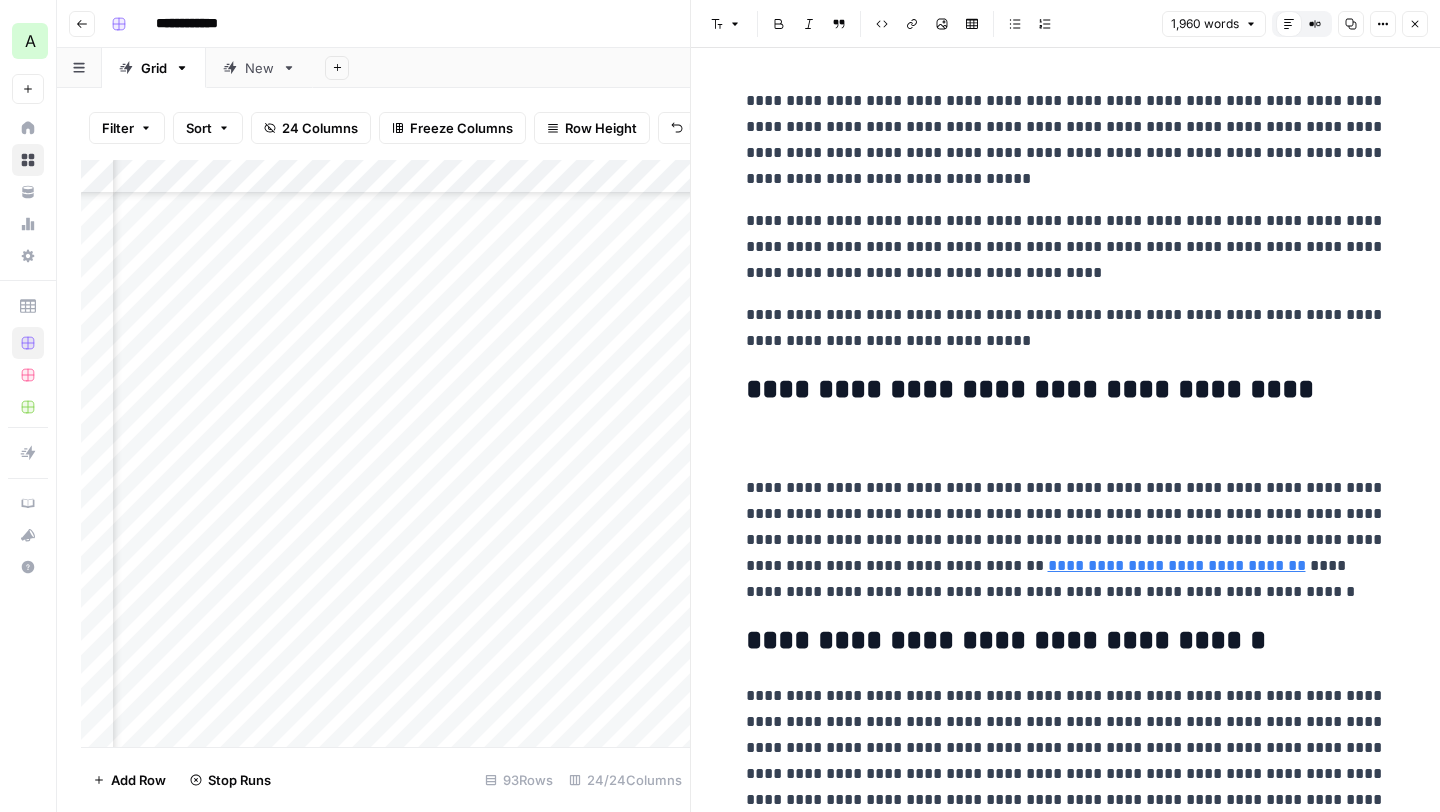 click on "Add Column" at bounding box center [385, 453] 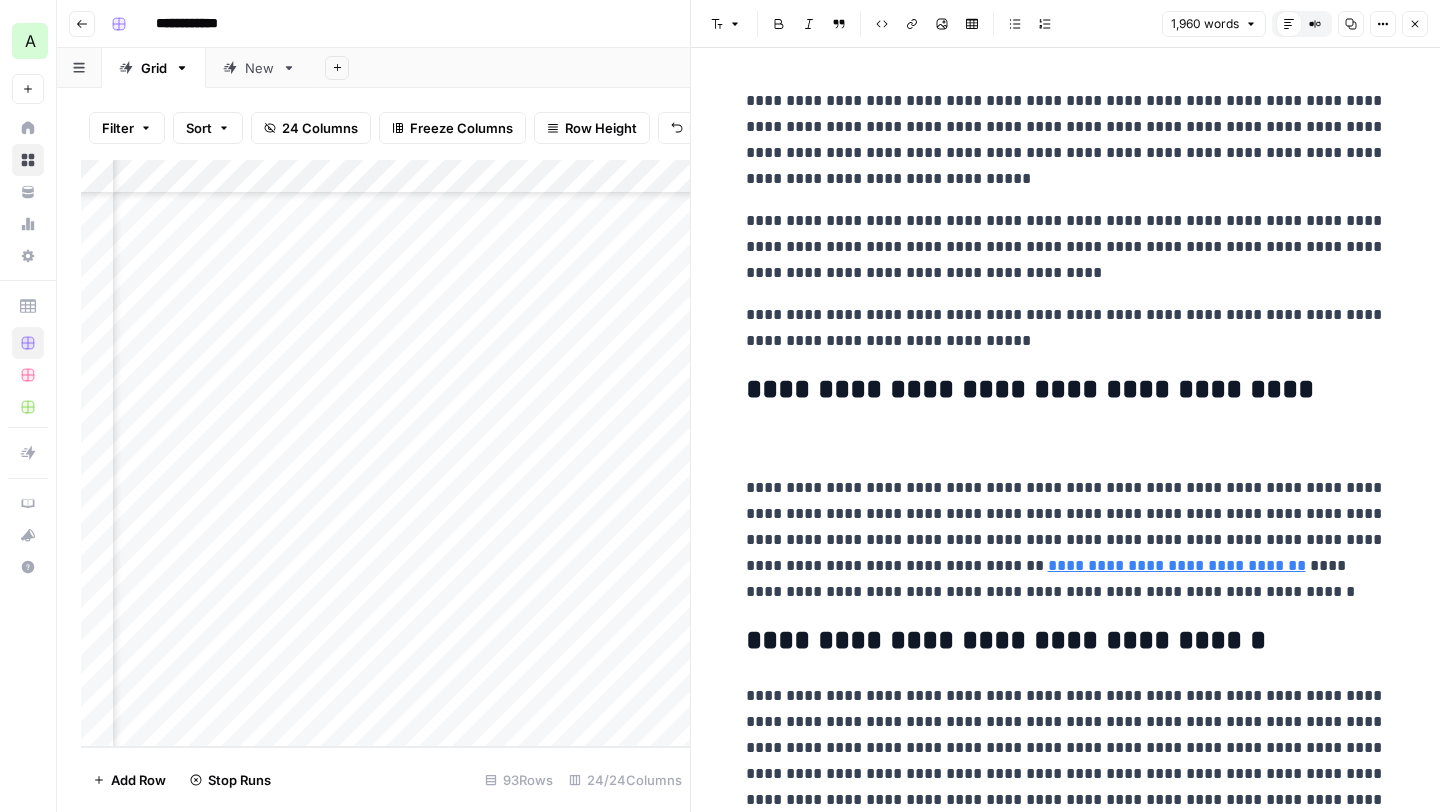 click on "Add Column" at bounding box center (385, 453) 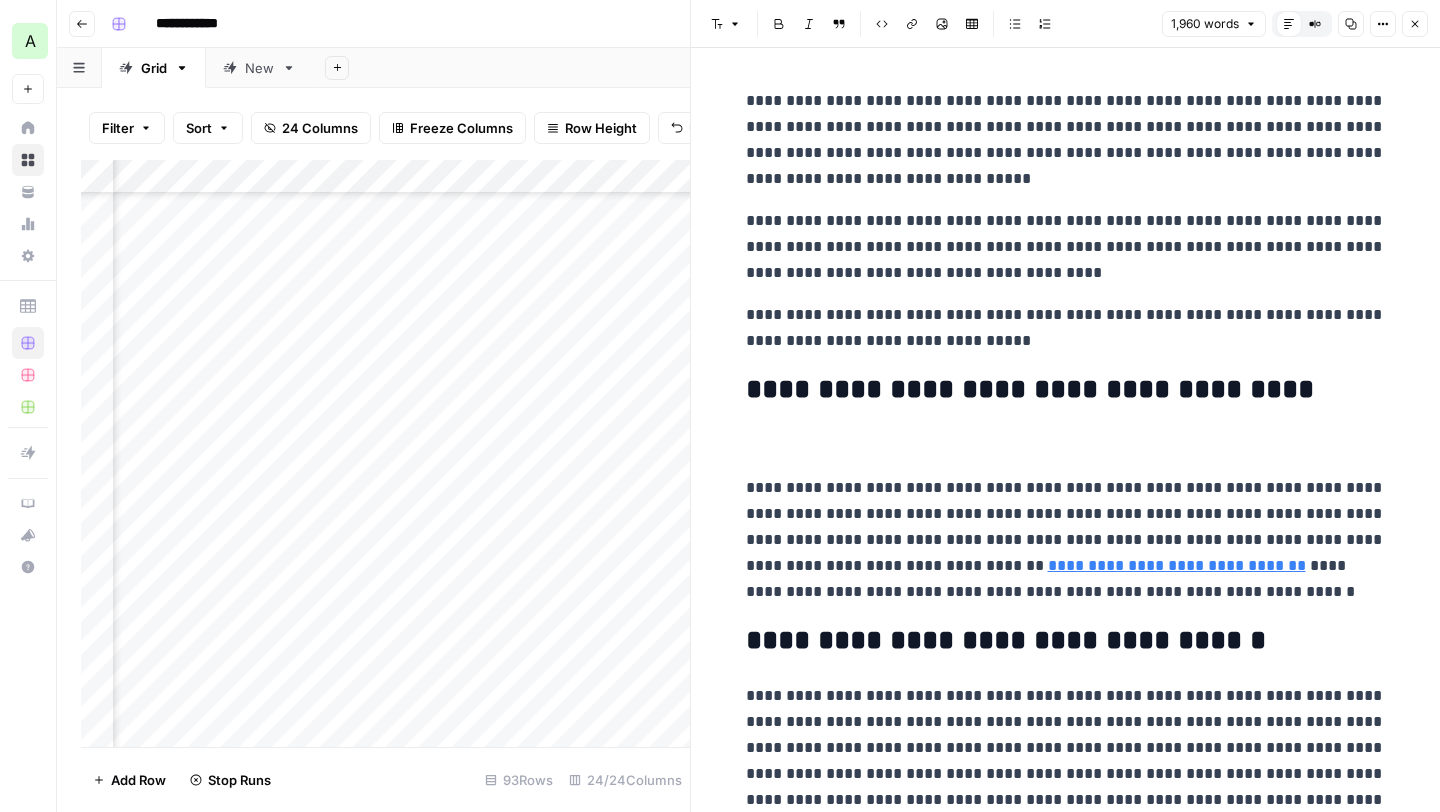 scroll, scrollTop: 1929, scrollLeft: 3599, axis: both 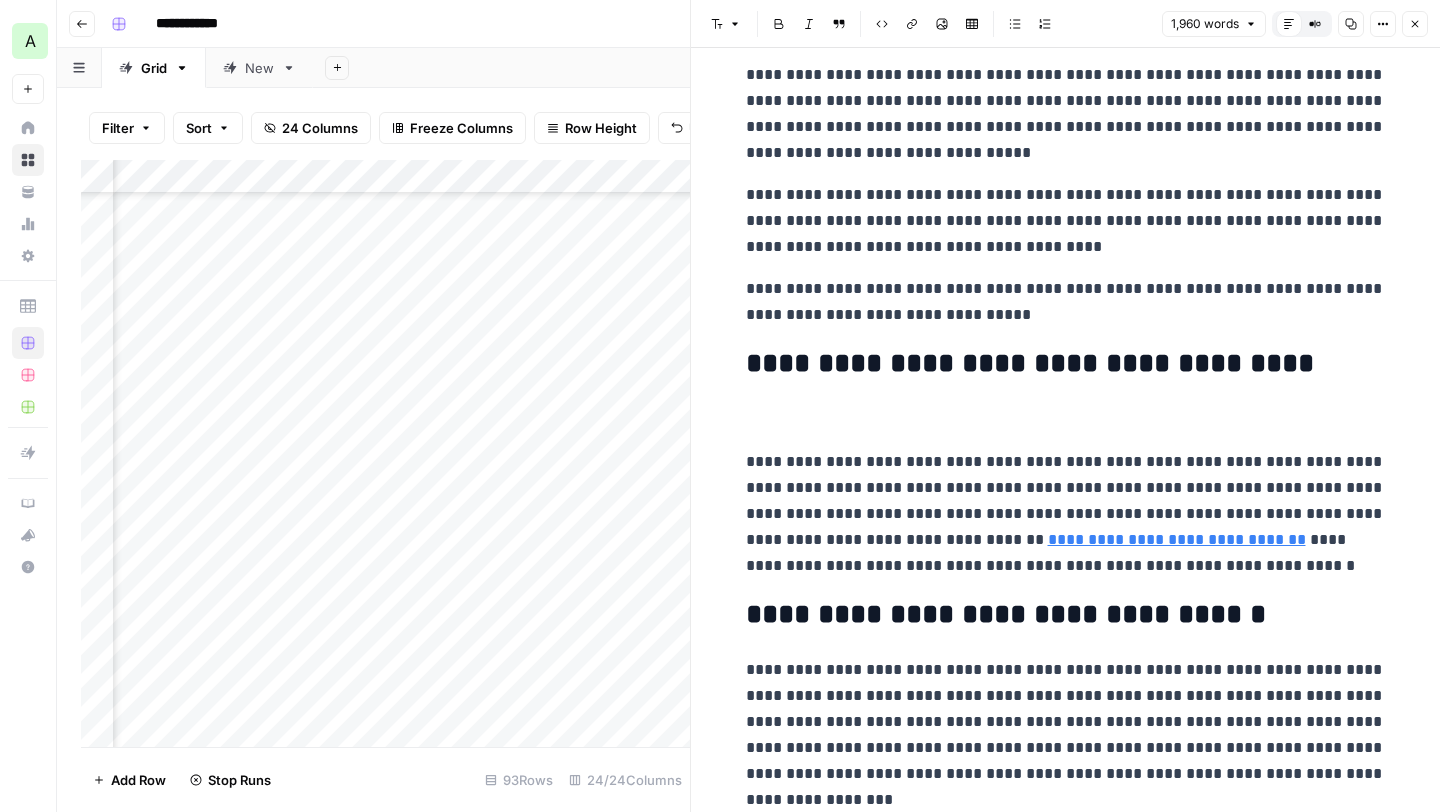 click at bounding box center (1066, 420) 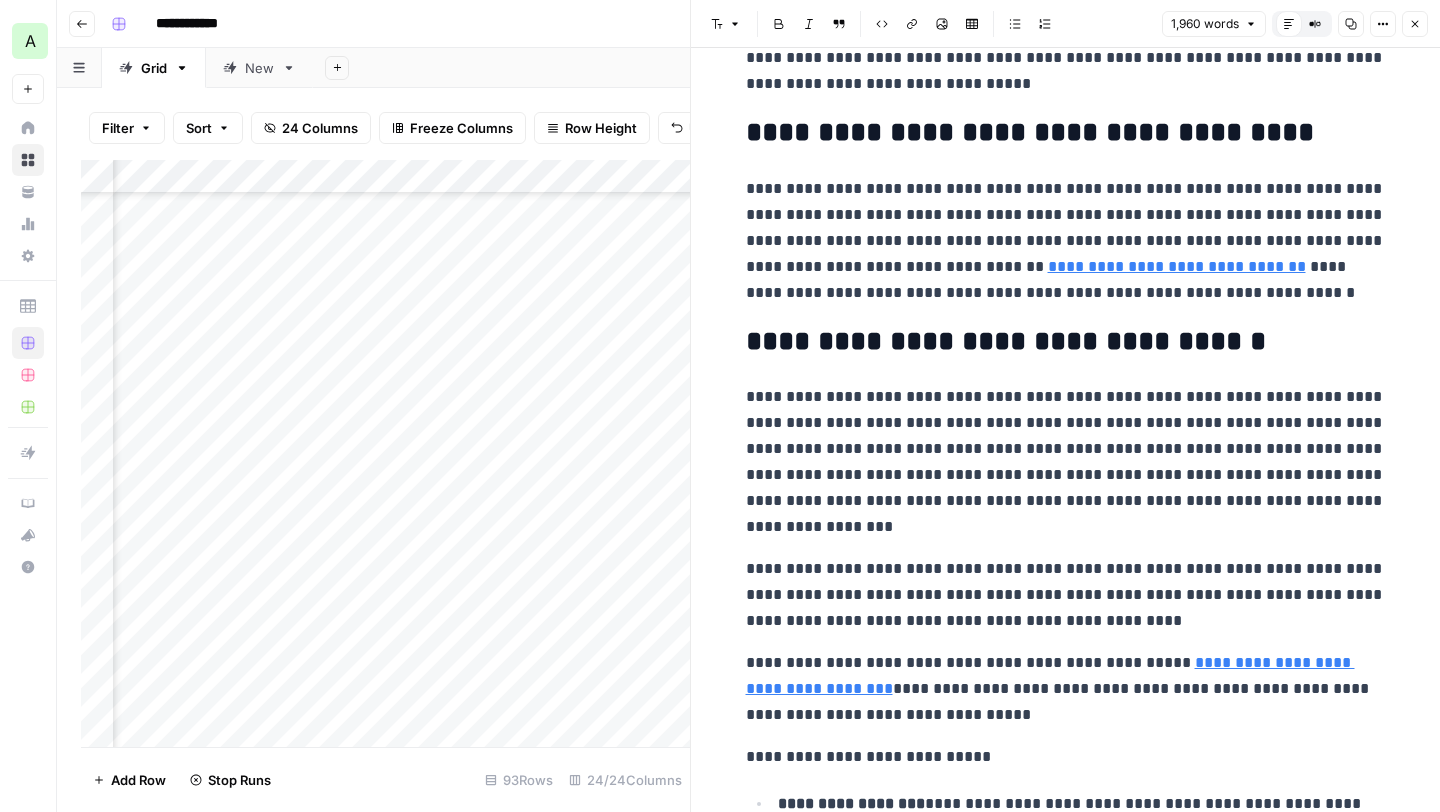 scroll, scrollTop: 258, scrollLeft: 0, axis: vertical 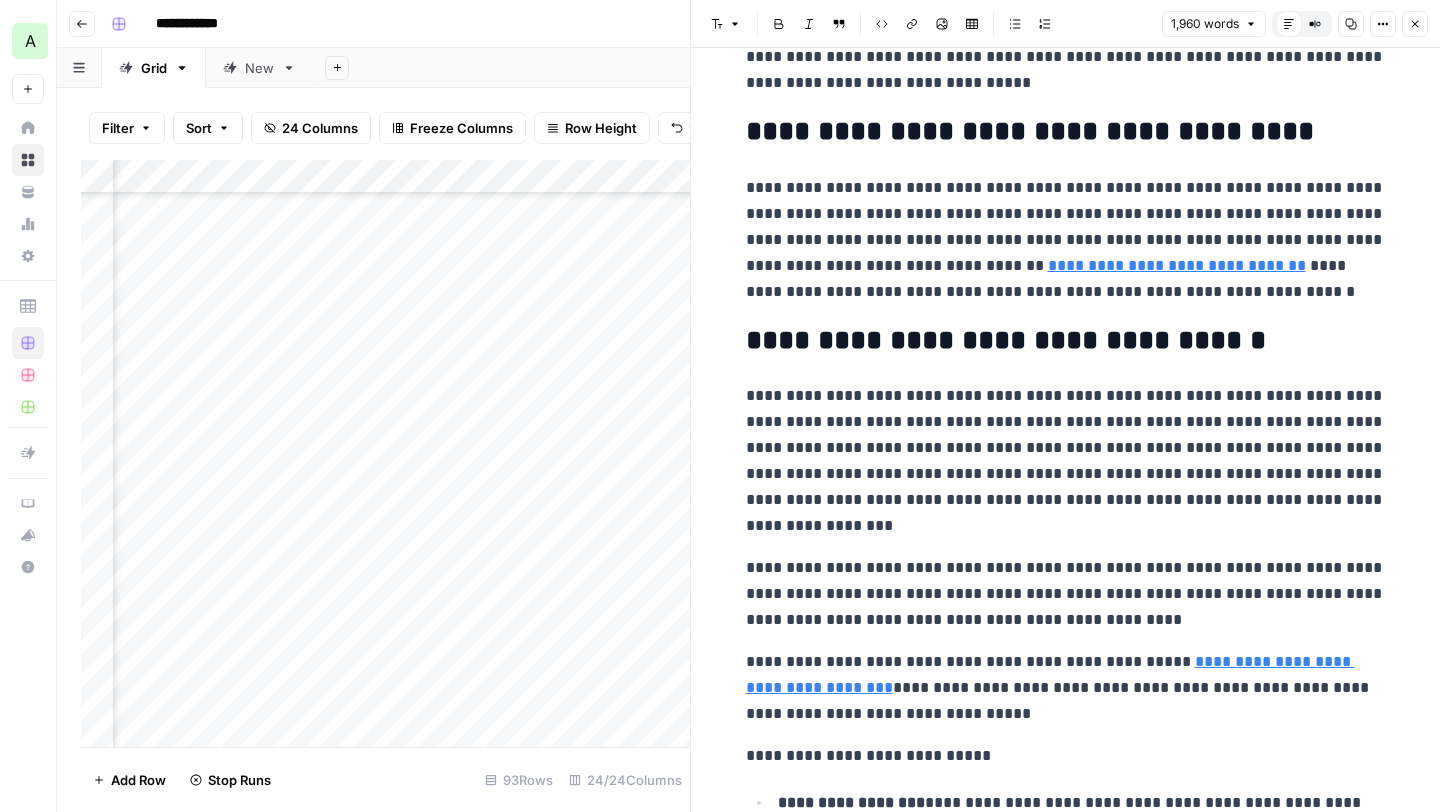 click on "**********" at bounding box center [1066, 341] 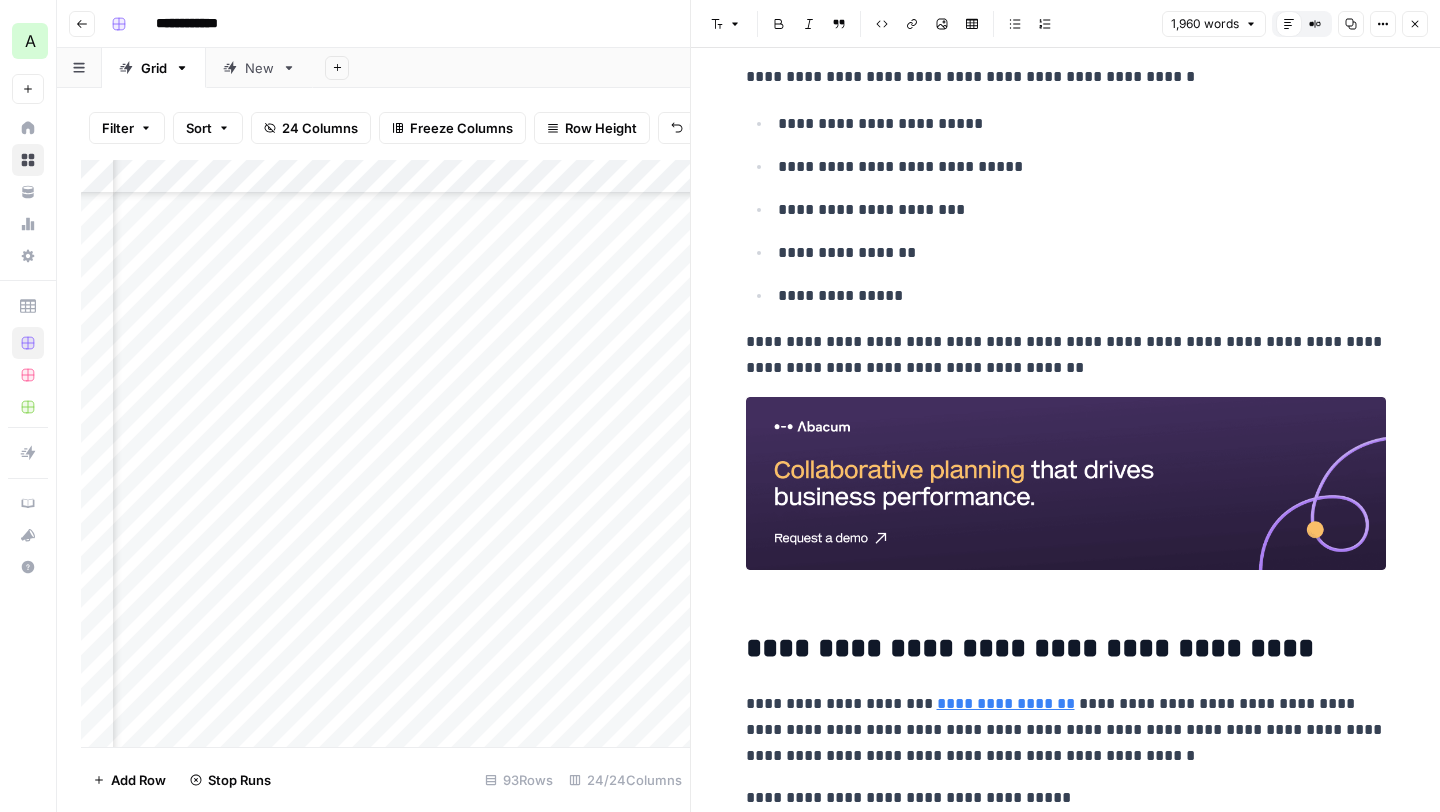 scroll, scrollTop: 7900, scrollLeft: 0, axis: vertical 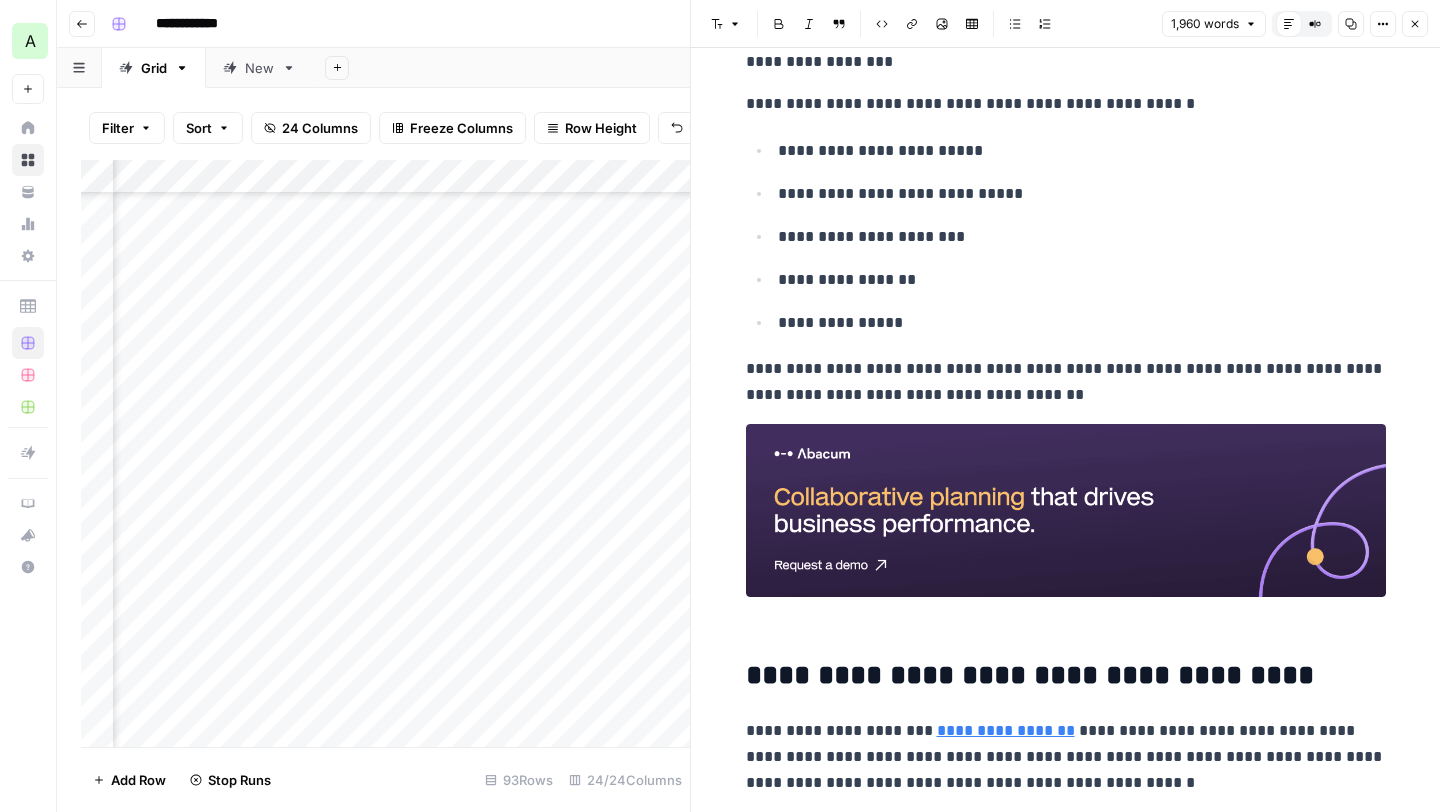 click on "**********" at bounding box center (1066, 382) 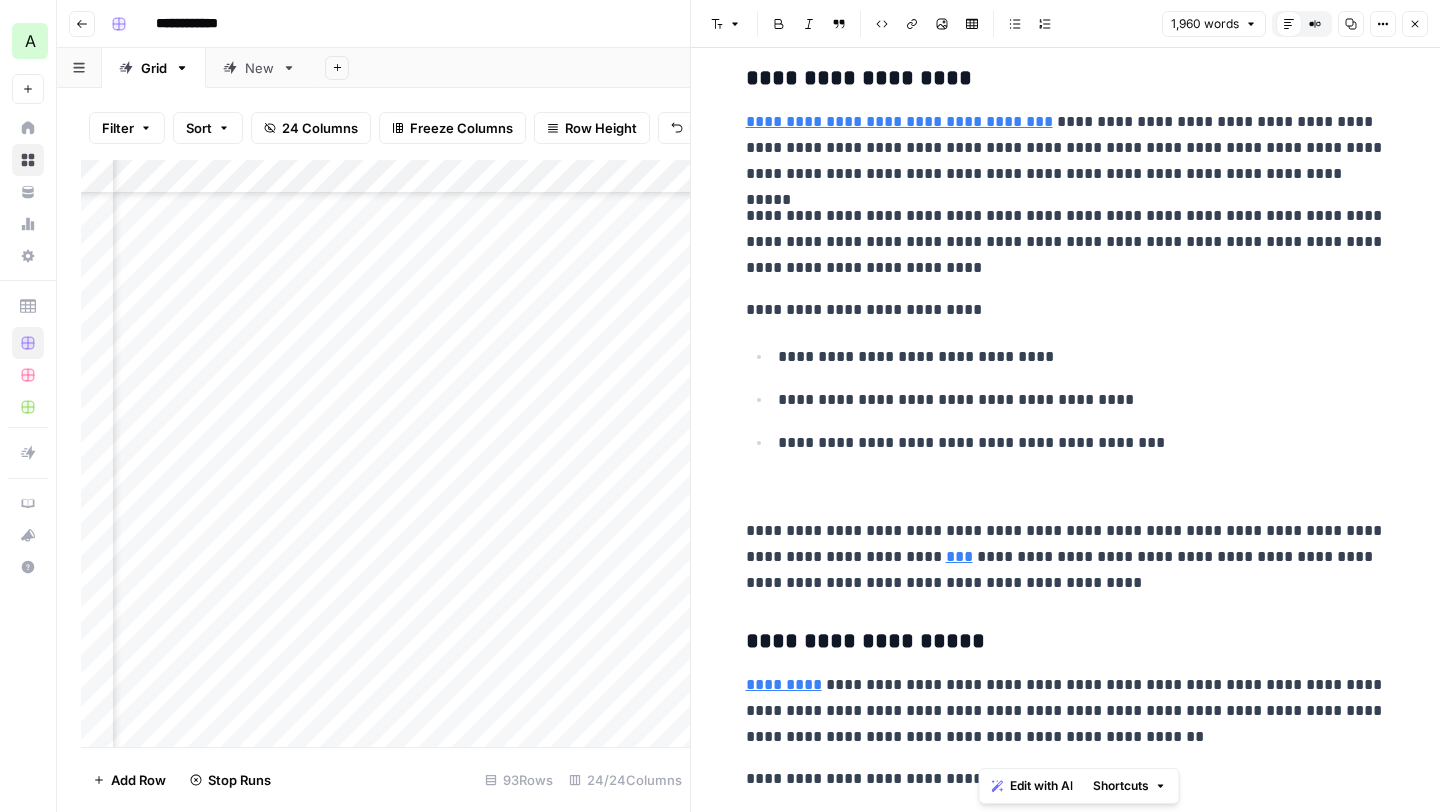 scroll, scrollTop: 0, scrollLeft: 0, axis: both 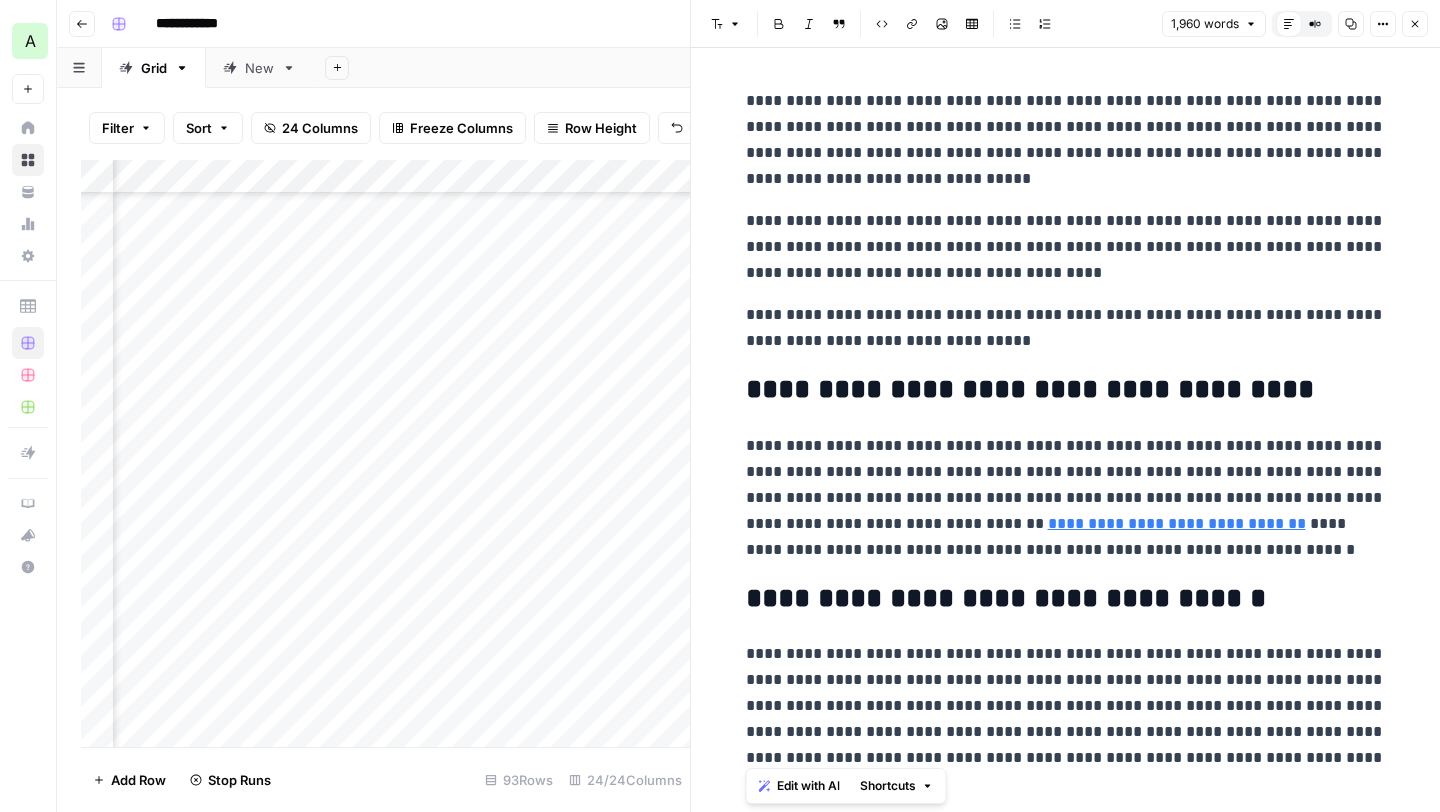 drag, startPoint x: 1120, startPoint y: 392, endPoint x: 655, endPoint y: -88, distance: 668.3001 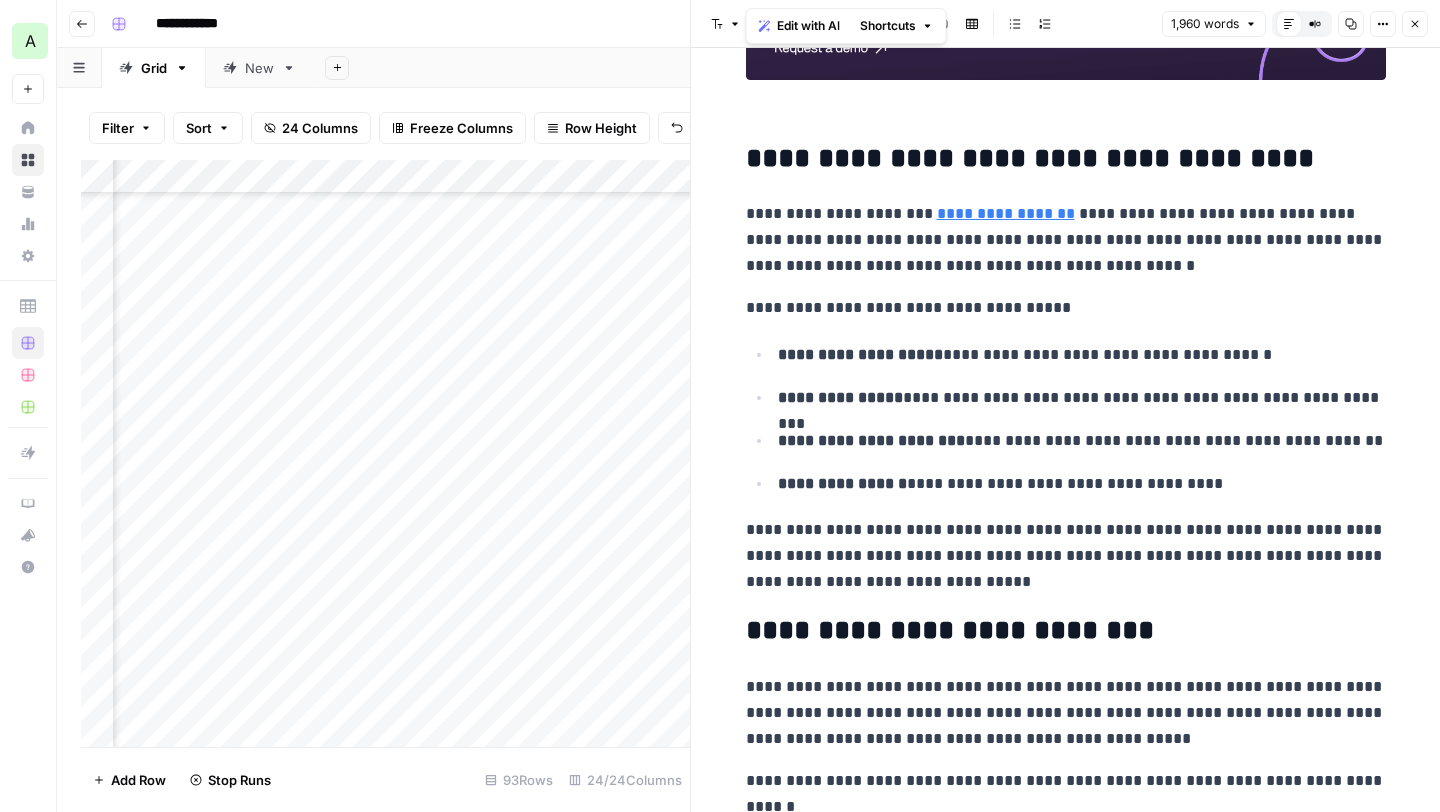 scroll, scrollTop: 8418, scrollLeft: 0, axis: vertical 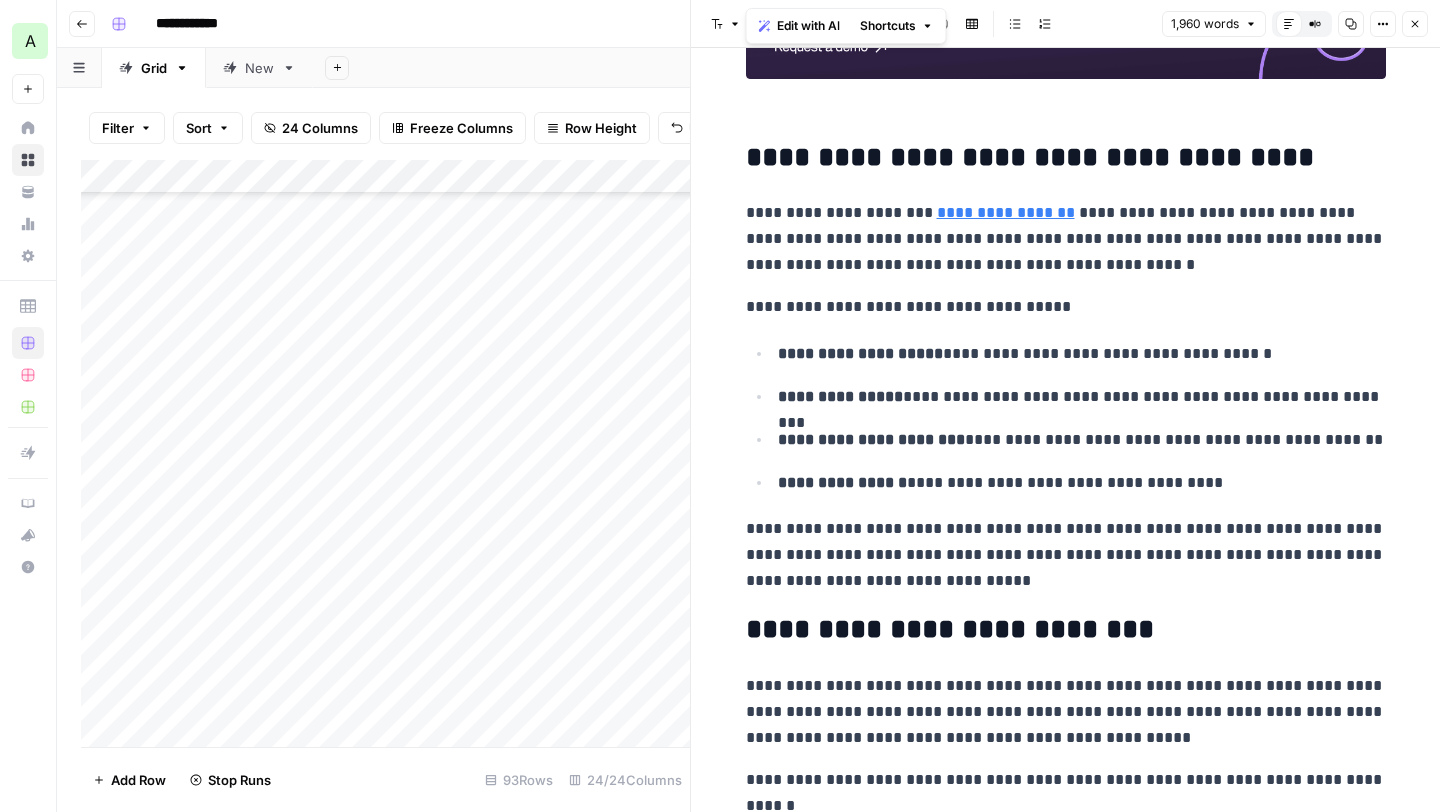 click on "Add Column" at bounding box center (385, 453) 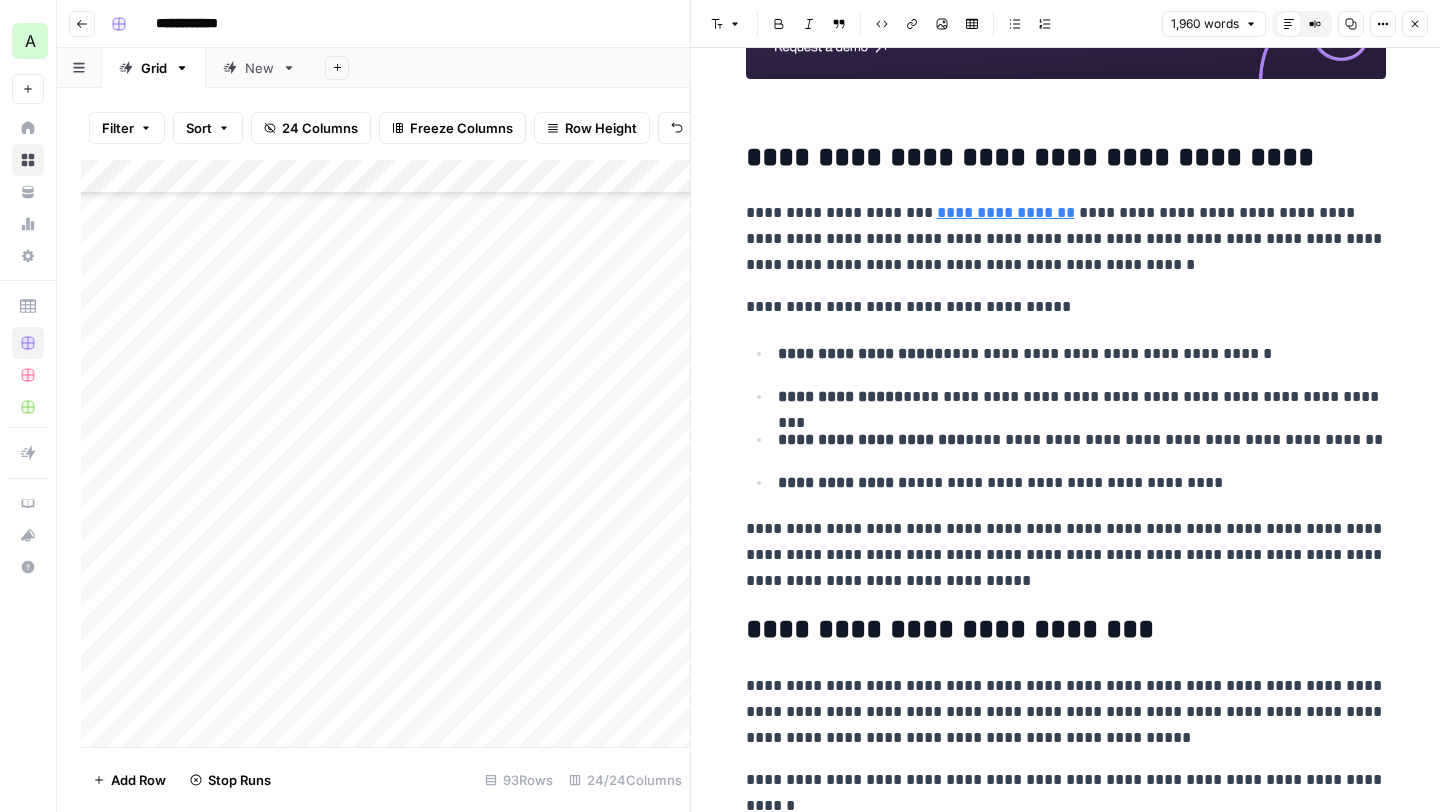 click on "Add Column" at bounding box center [385, 453] 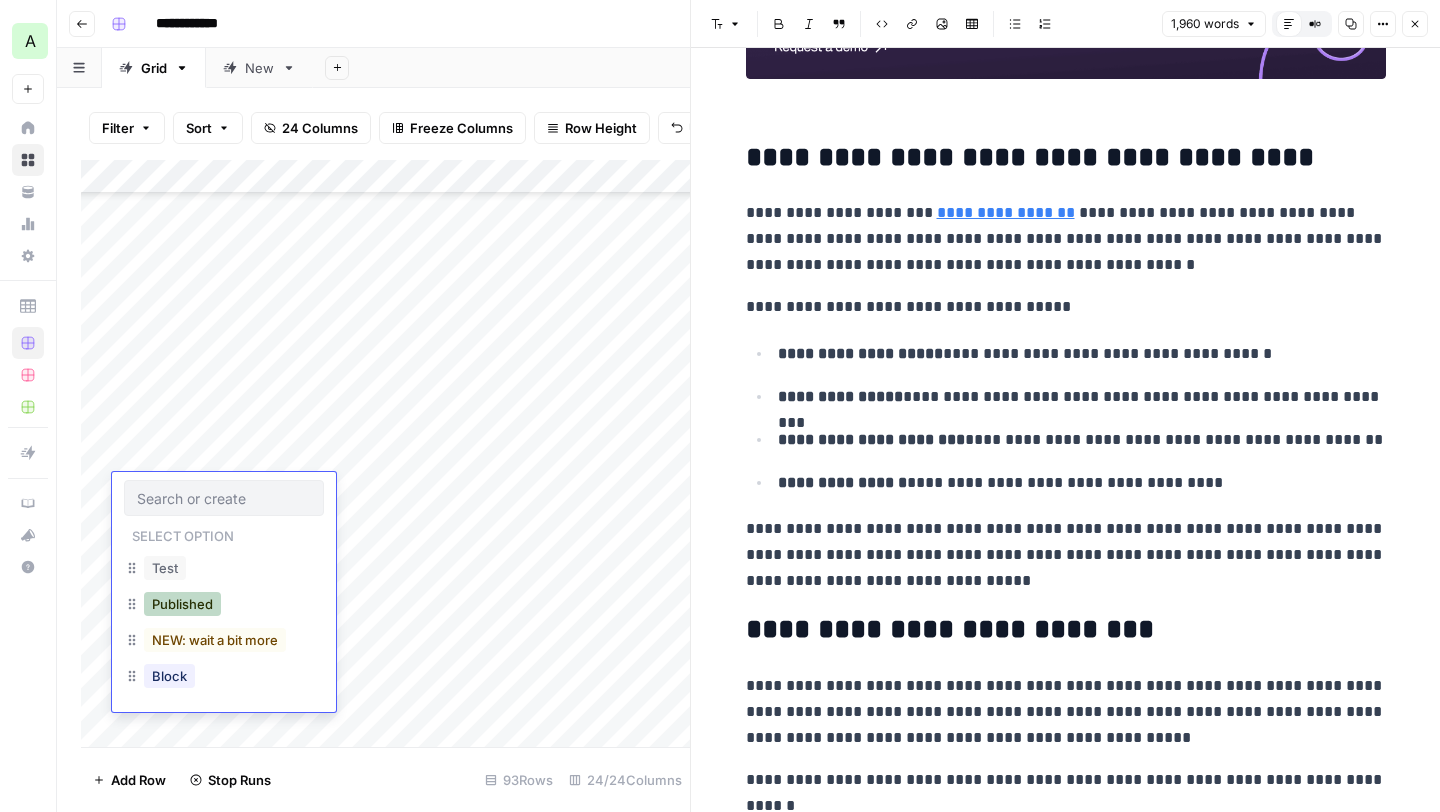 click on "Published" at bounding box center (182, 604) 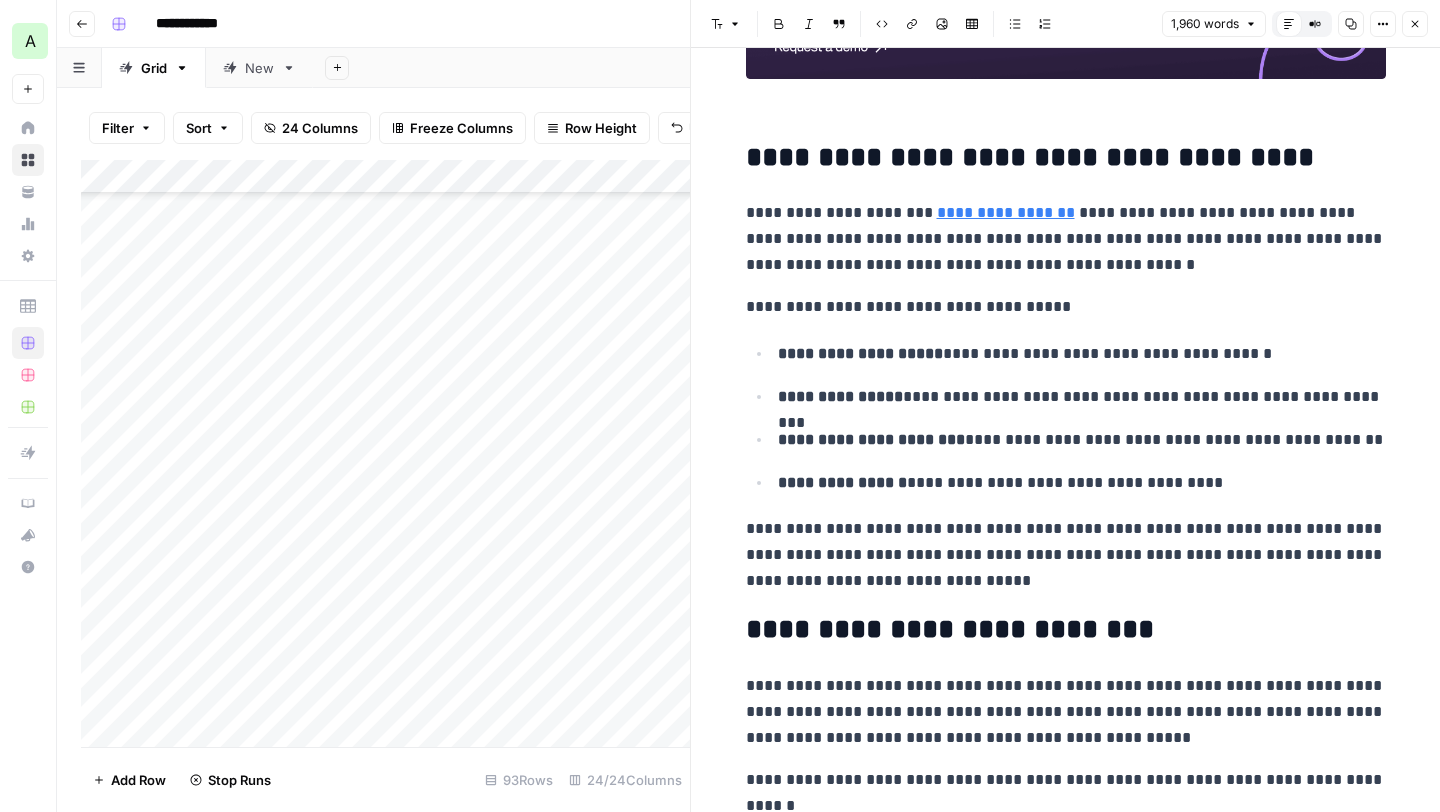 scroll, scrollTop: 2561, scrollLeft: 0, axis: vertical 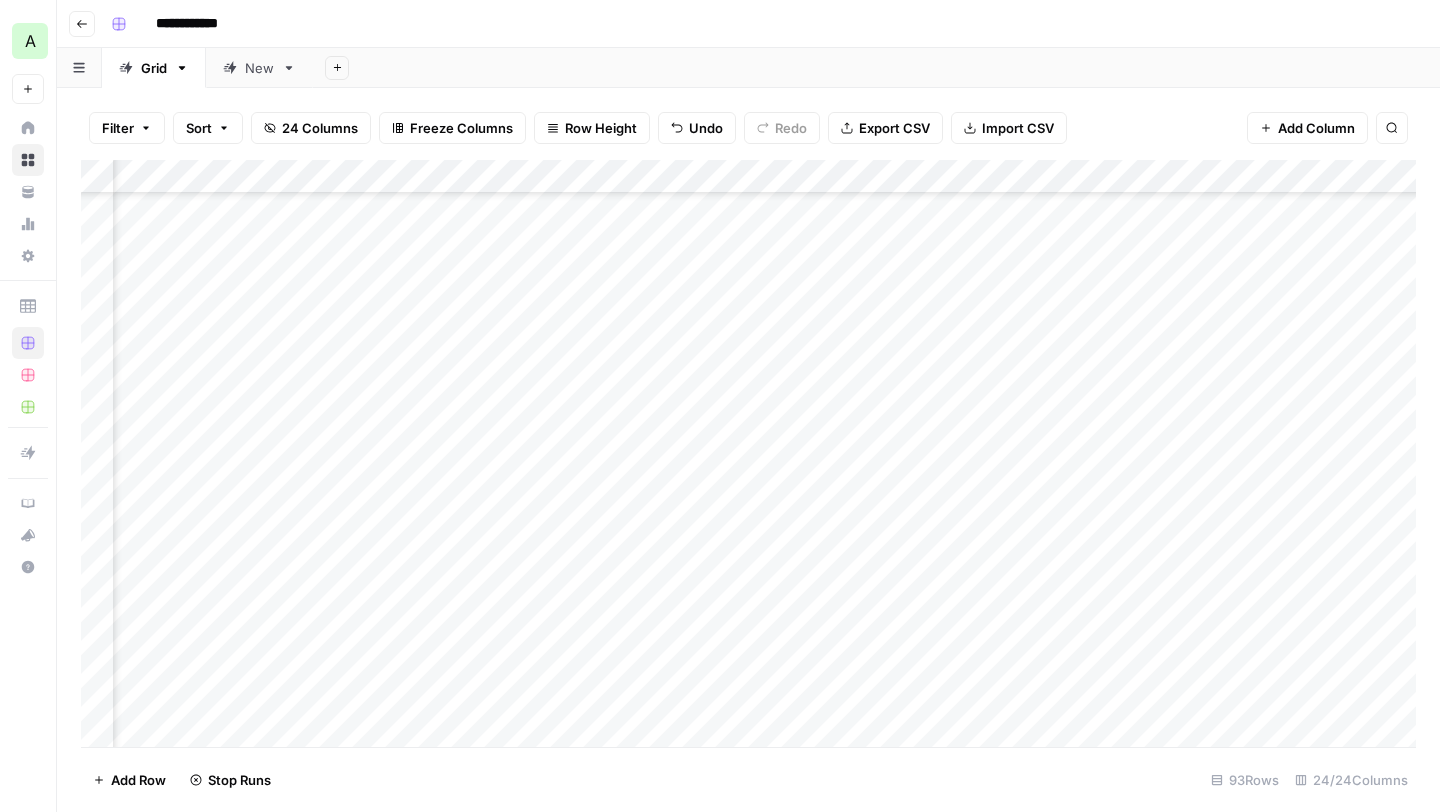 click on "Add Column" at bounding box center (748, 453) 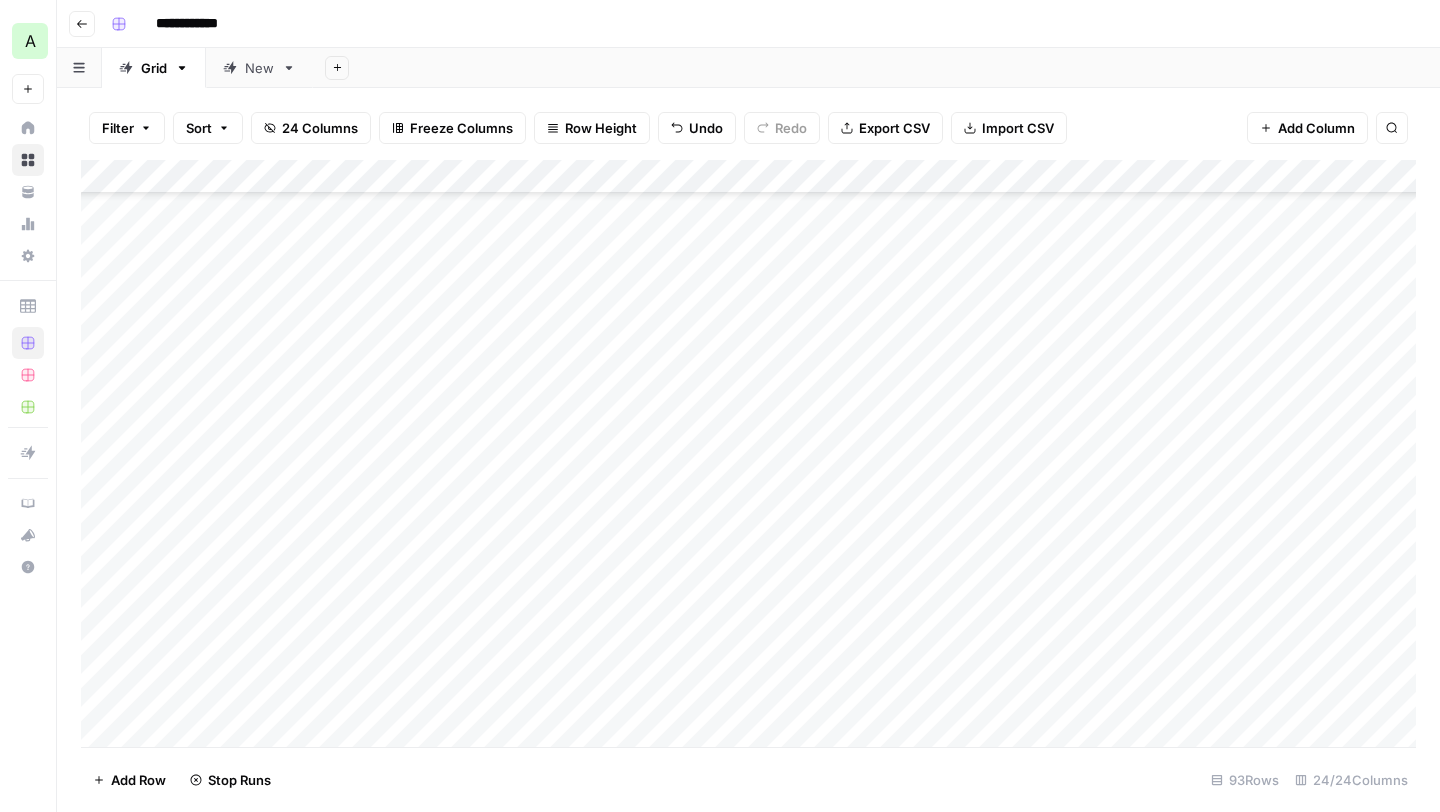 scroll, scrollTop: 2010, scrollLeft: 0, axis: vertical 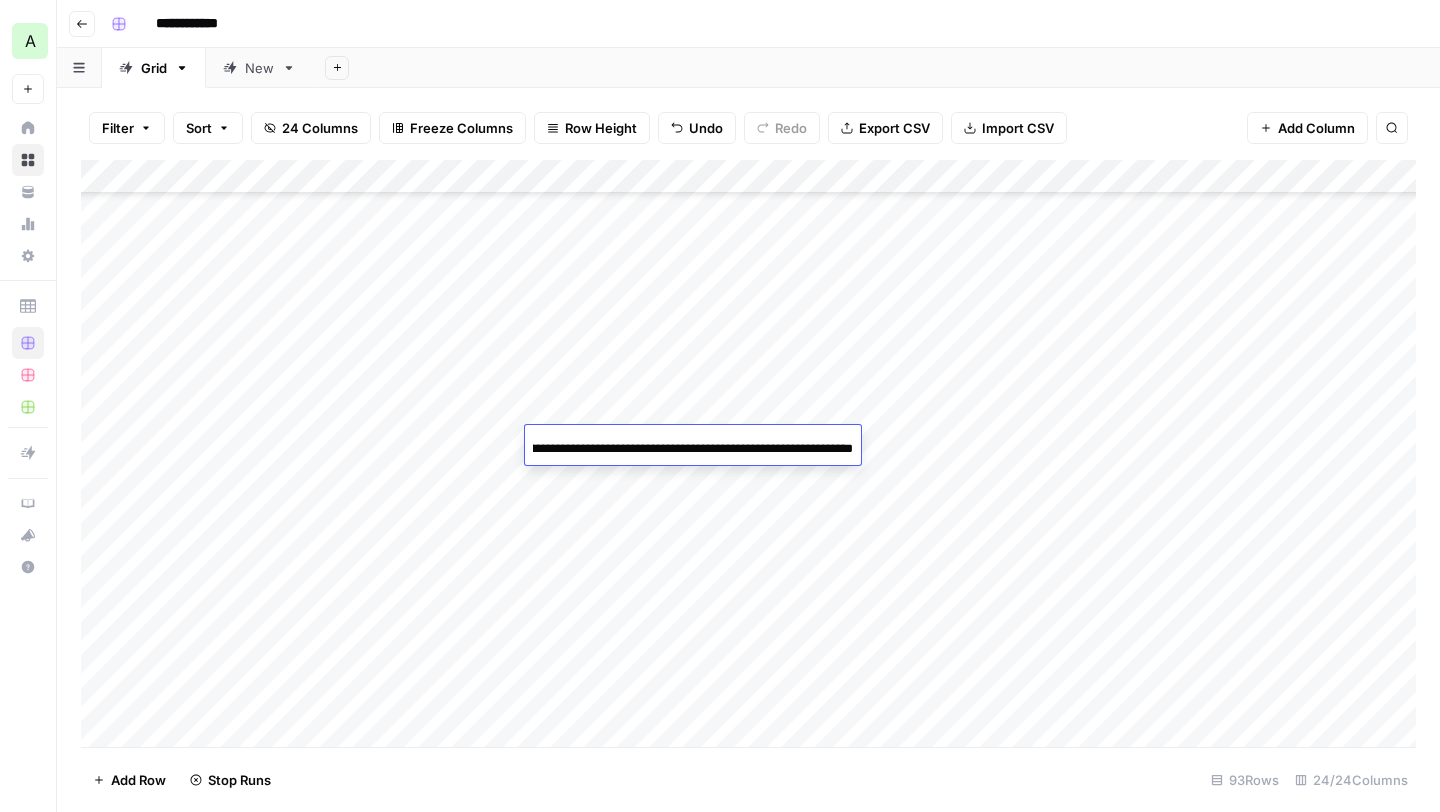 click on "**********" at bounding box center [693, 449] 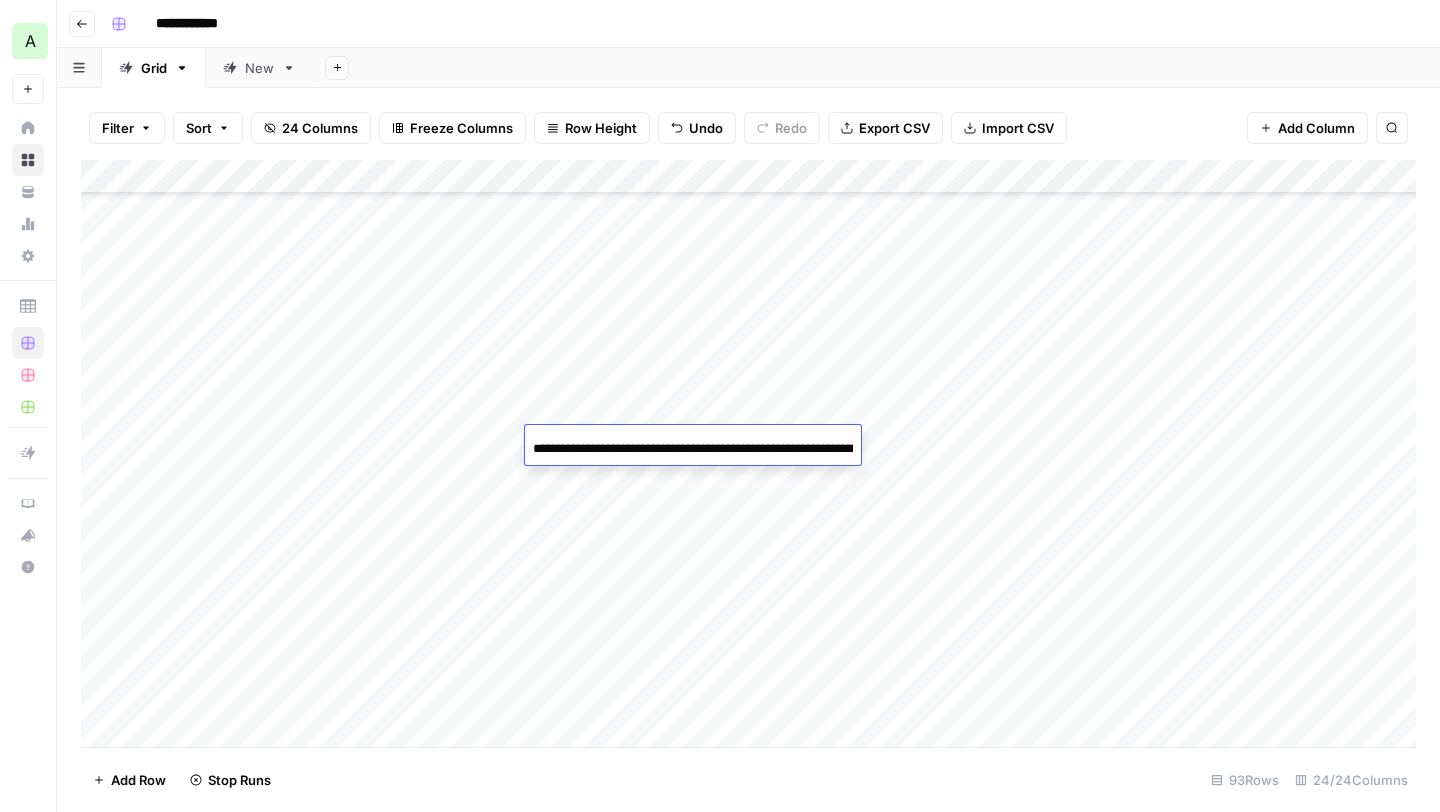 click on "Add Column" at bounding box center (748, 453) 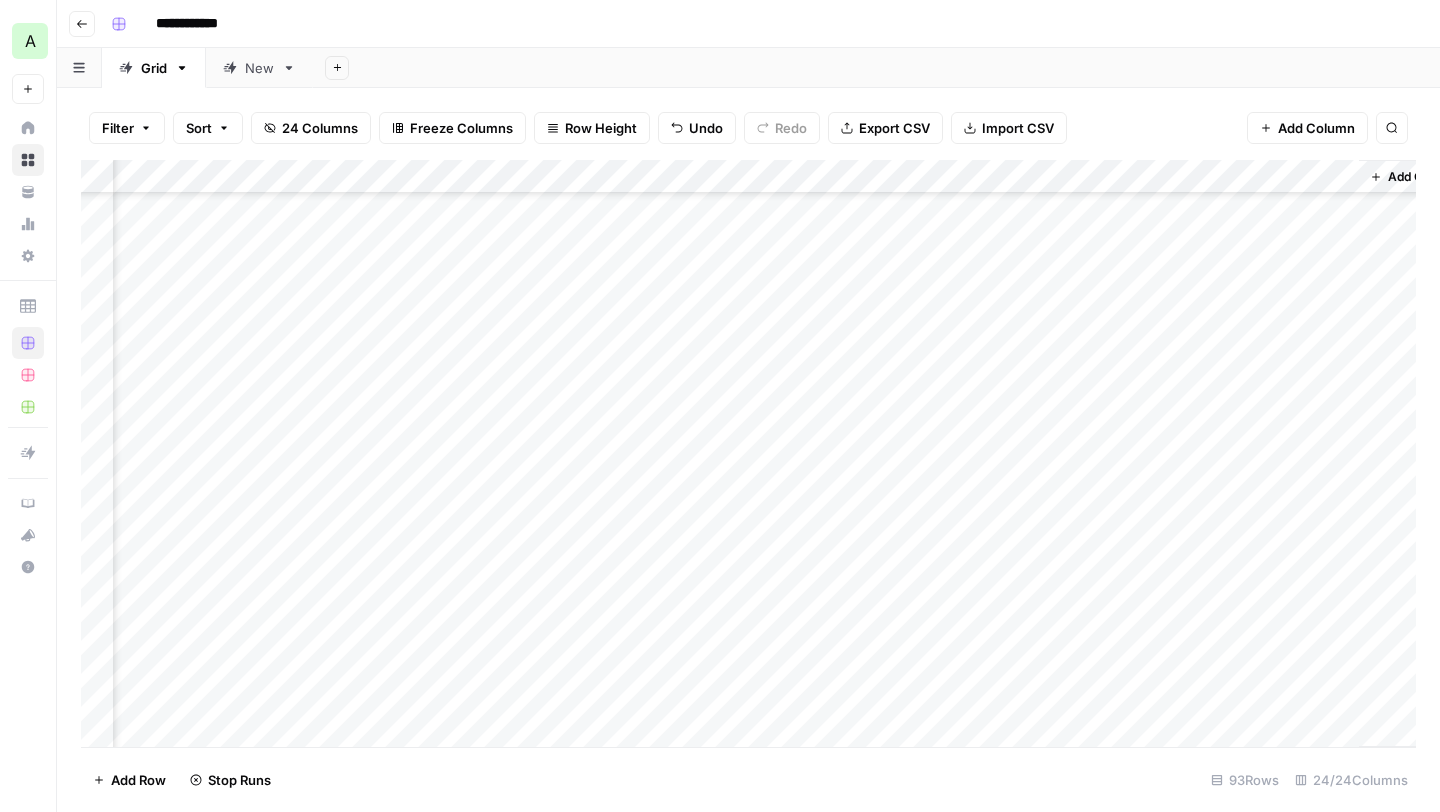 scroll, scrollTop: 2010, scrollLeft: 3375, axis: both 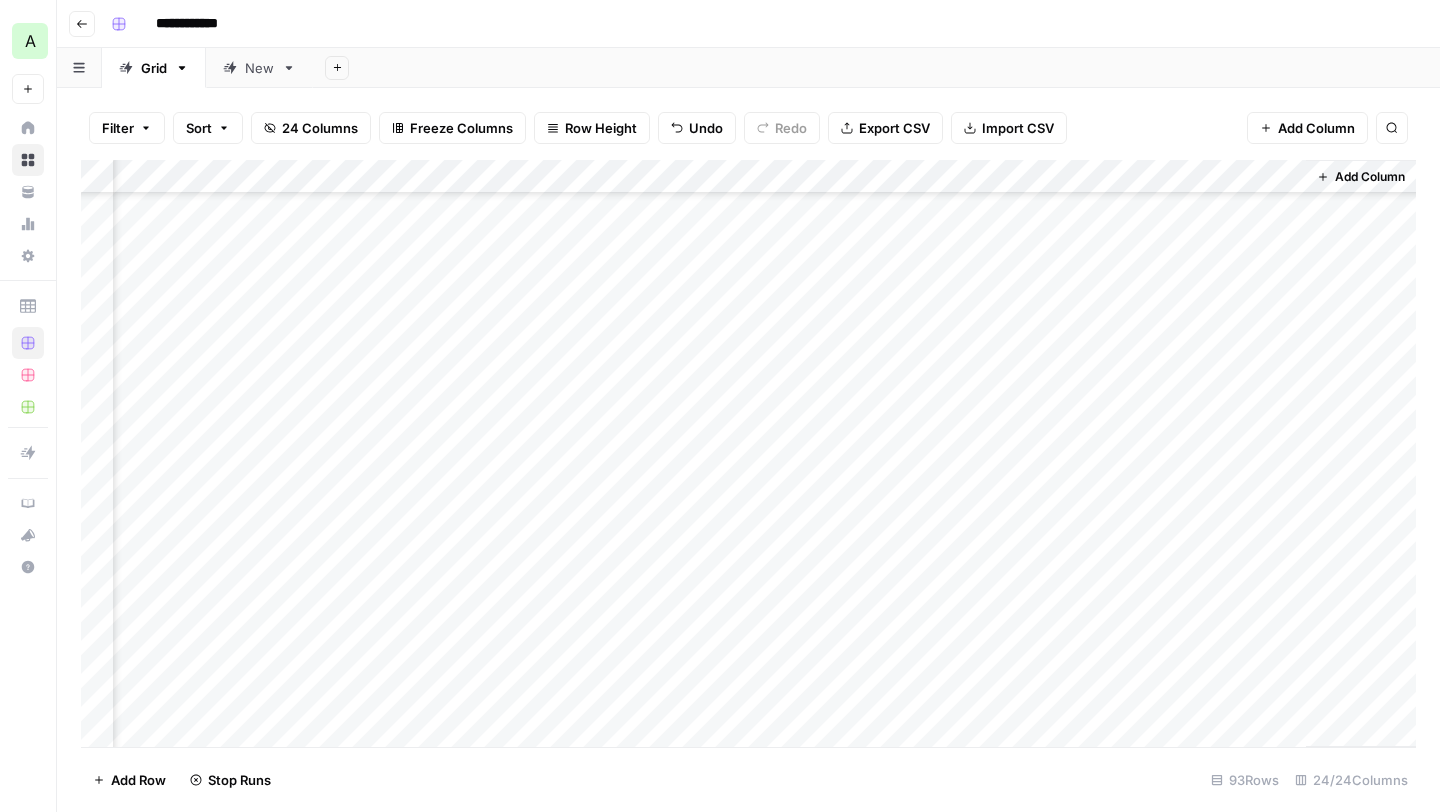 click on "Add Column" at bounding box center (748, 453) 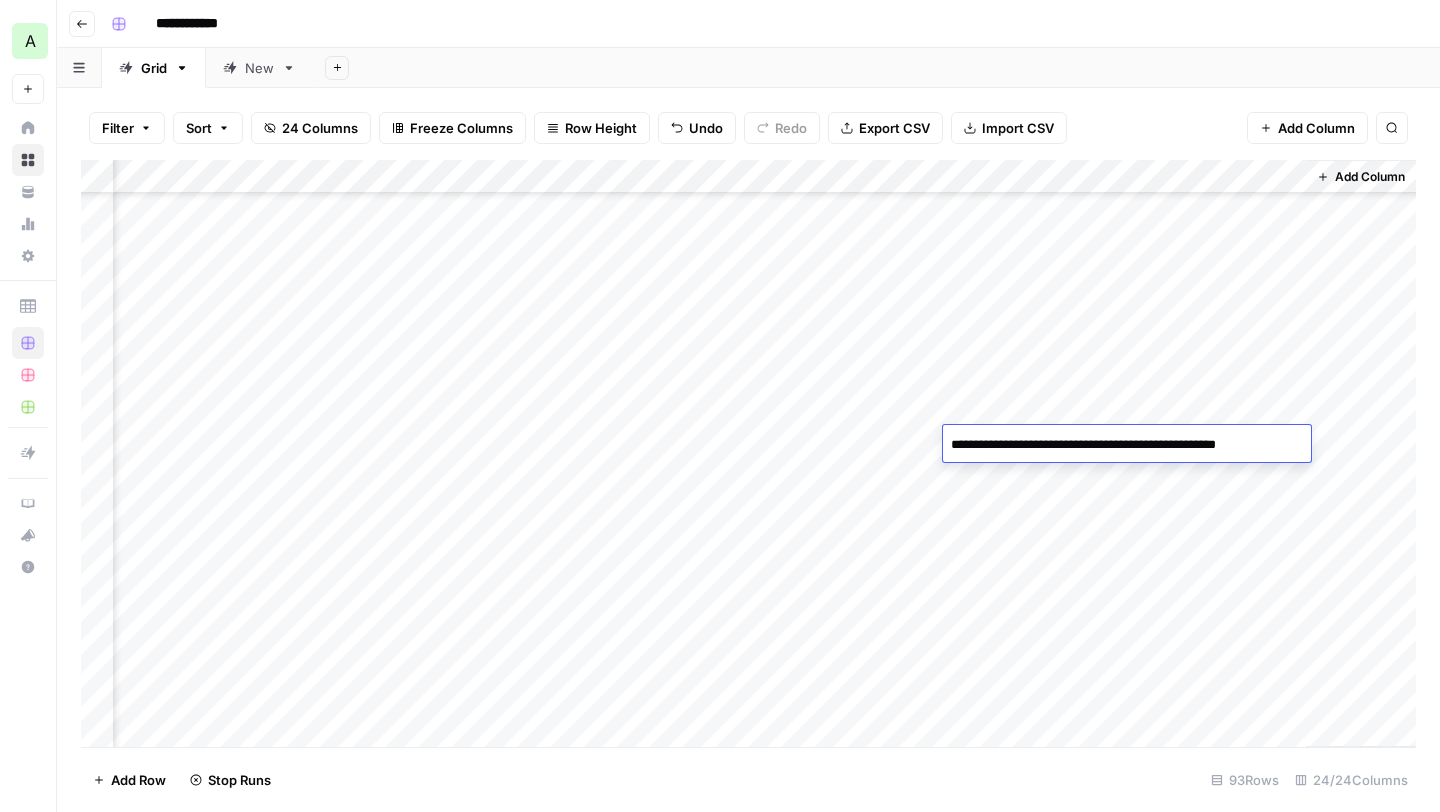 click on "**********" at bounding box center [1126, 445] 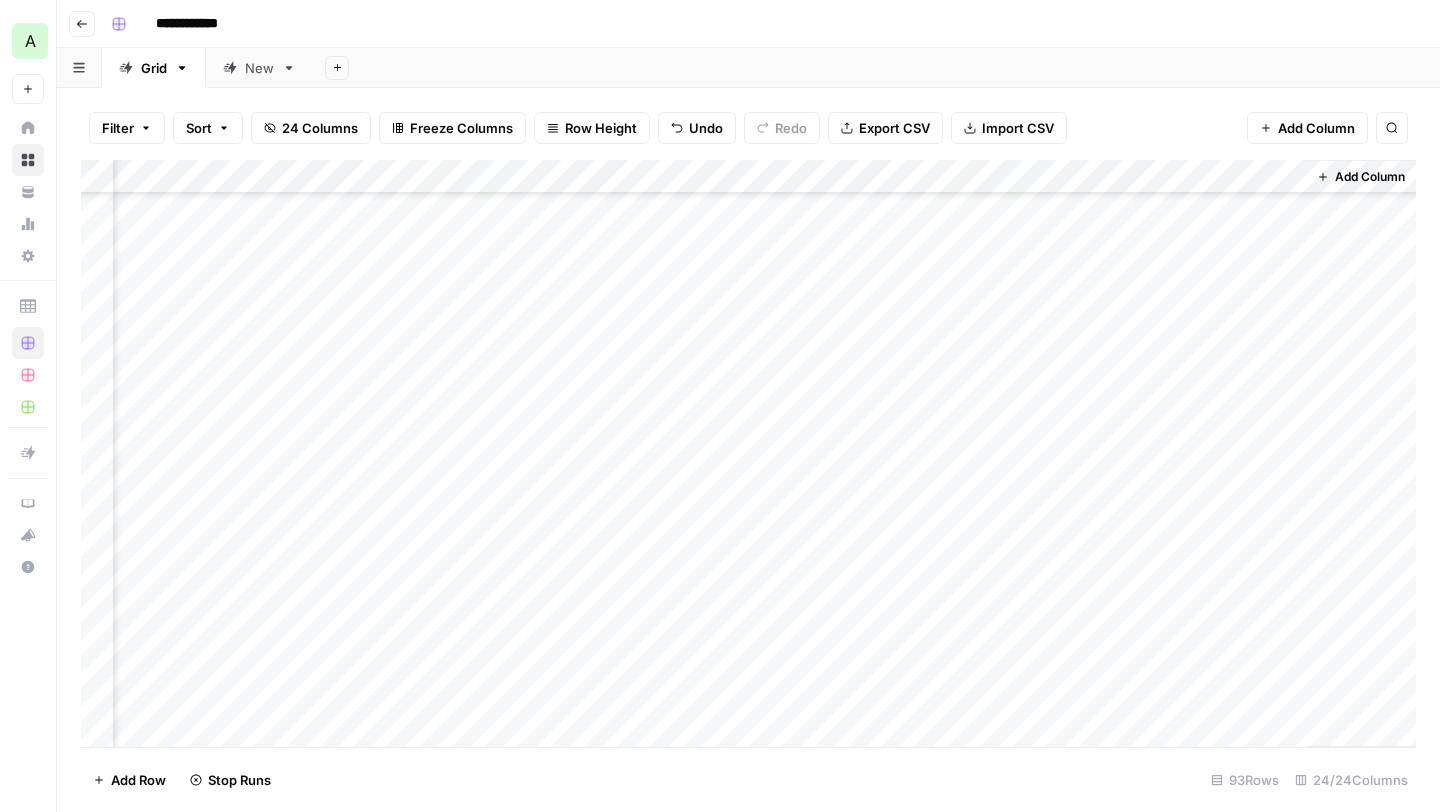 click on "Add Column" at bounding box center (748, 453) 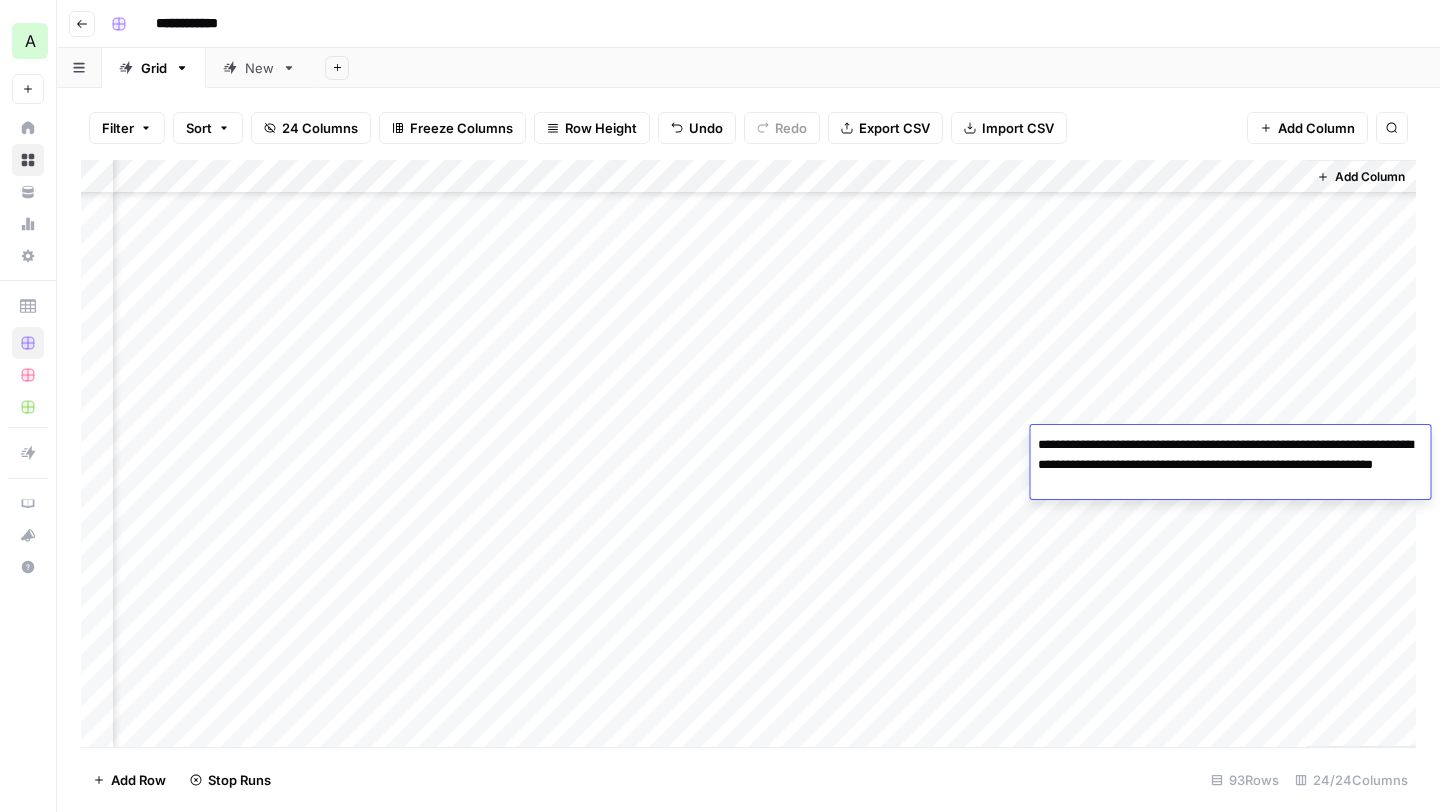 click on "**********" at bounding box center (1230, 465) 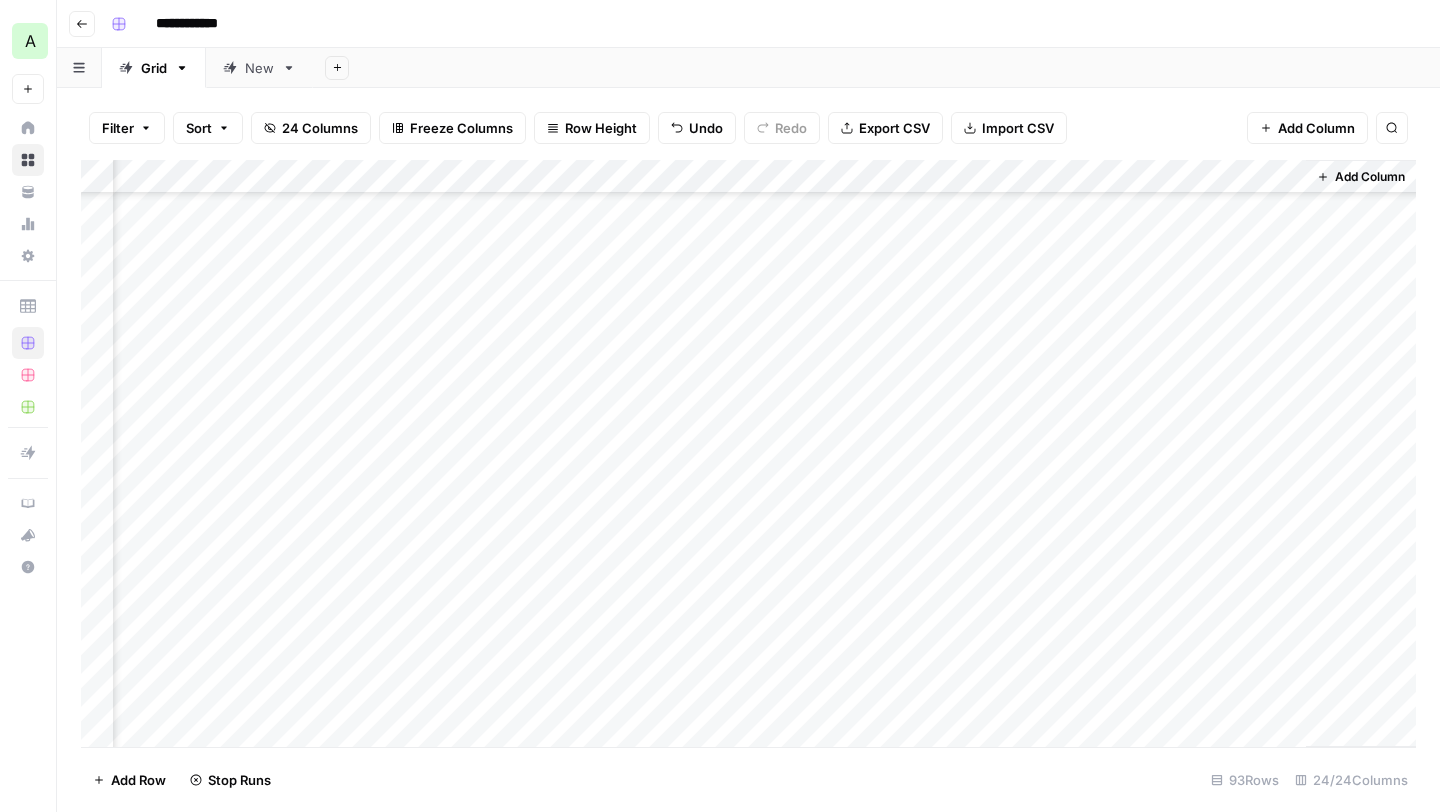 click on "Add Column" at bounding box center (748, 453) 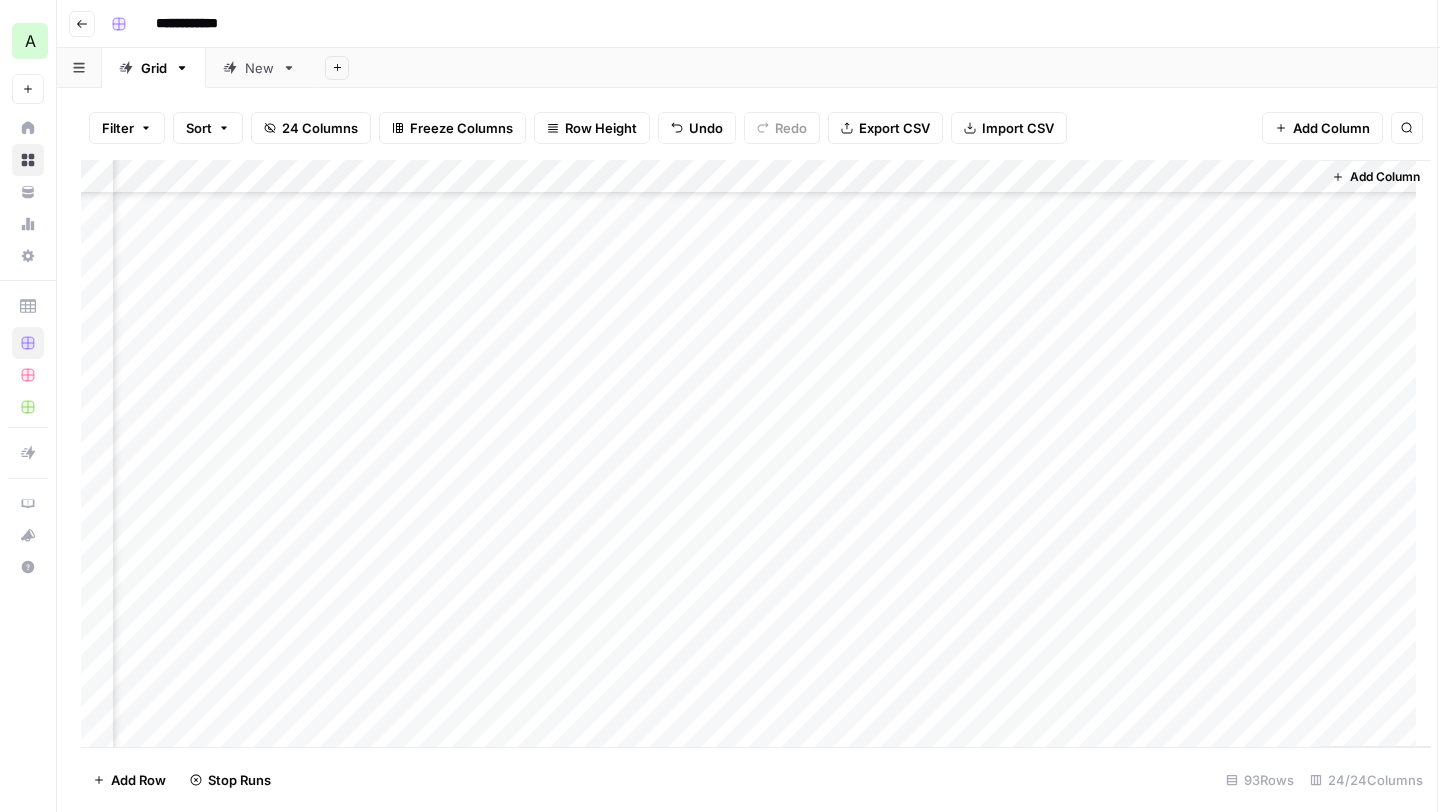 scroll, scrollTop: 2010, scrollLeft: 3360, axis: both 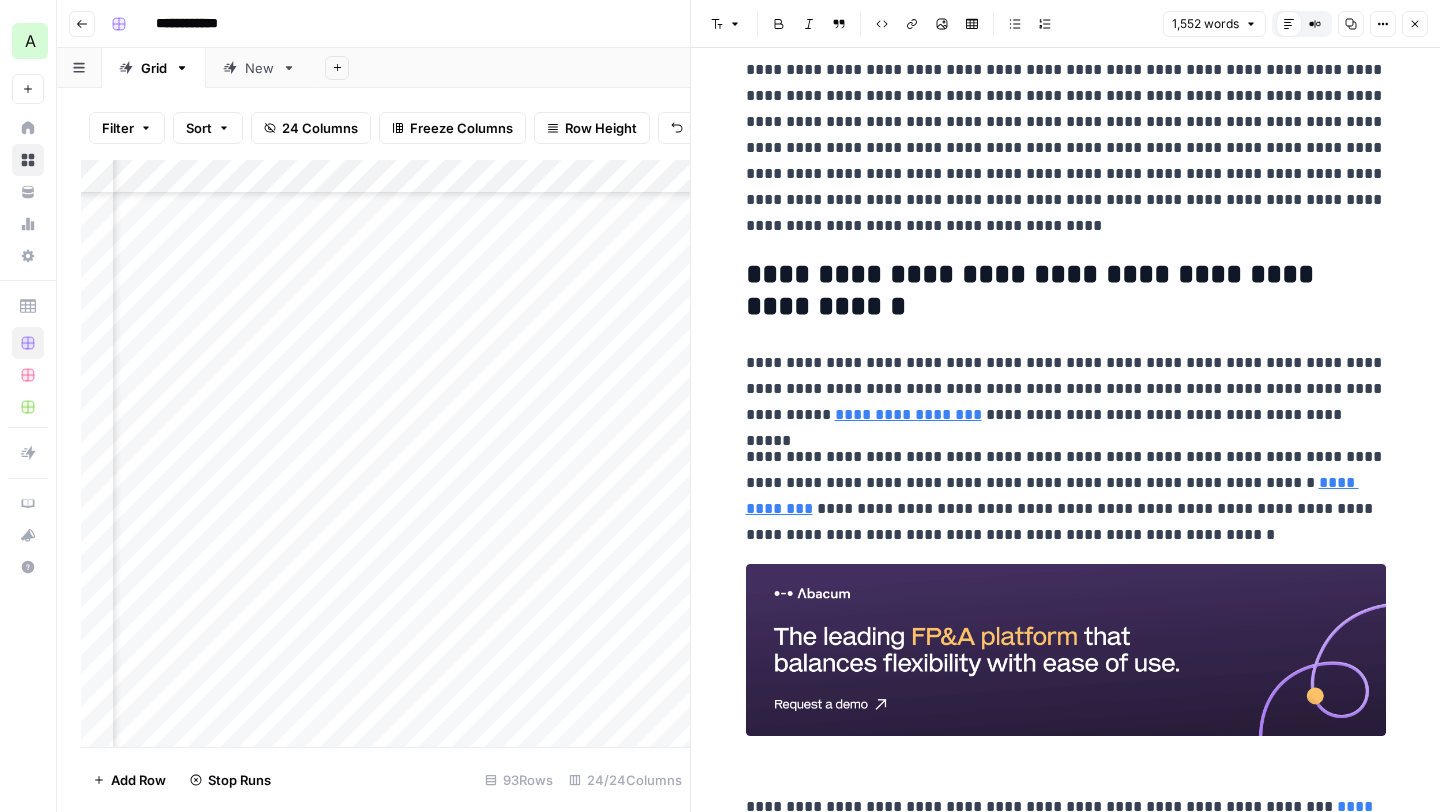 click on "**********" at bounding box center (1066, 496) 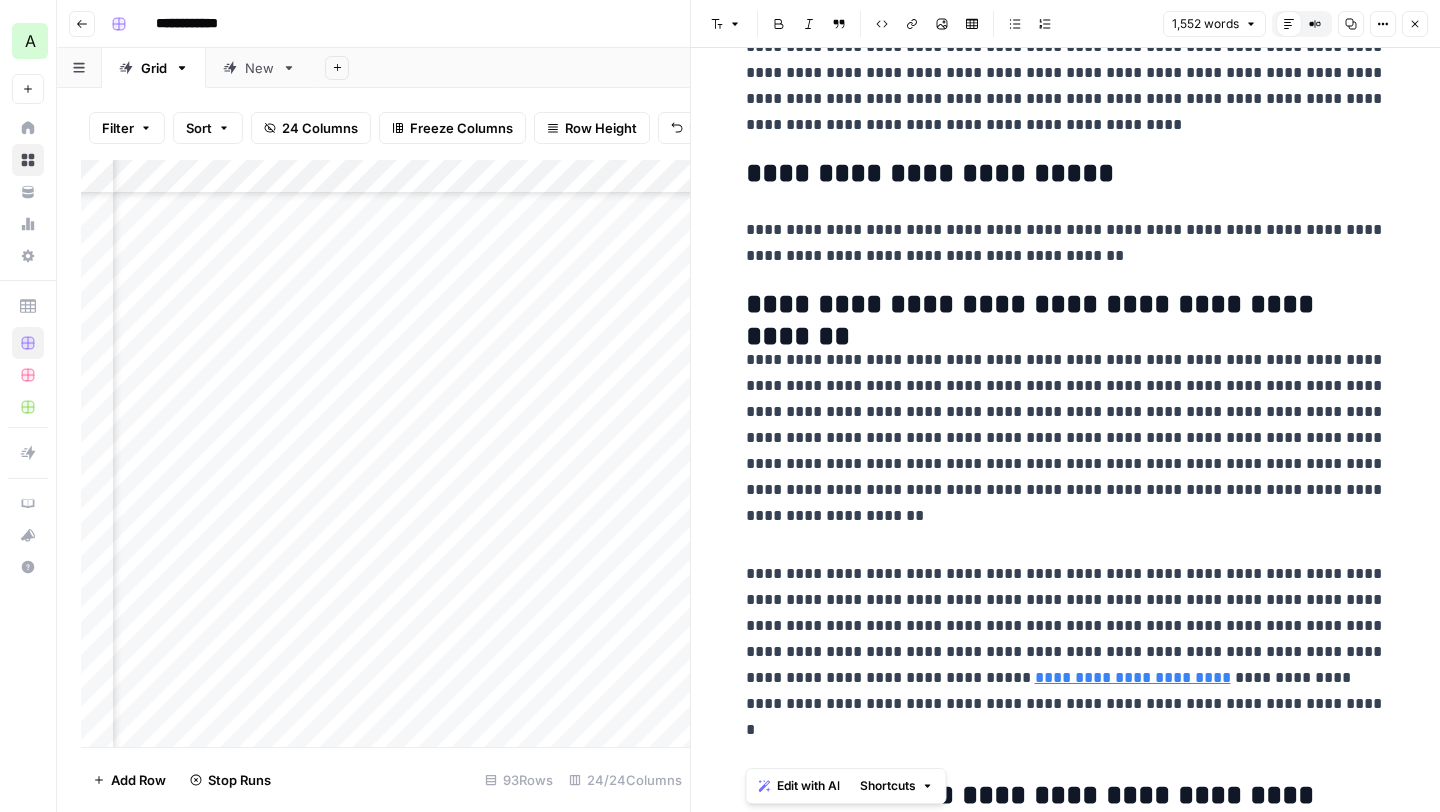 scroll, scrollTop: 0, scrollLeft: 0, axis: both 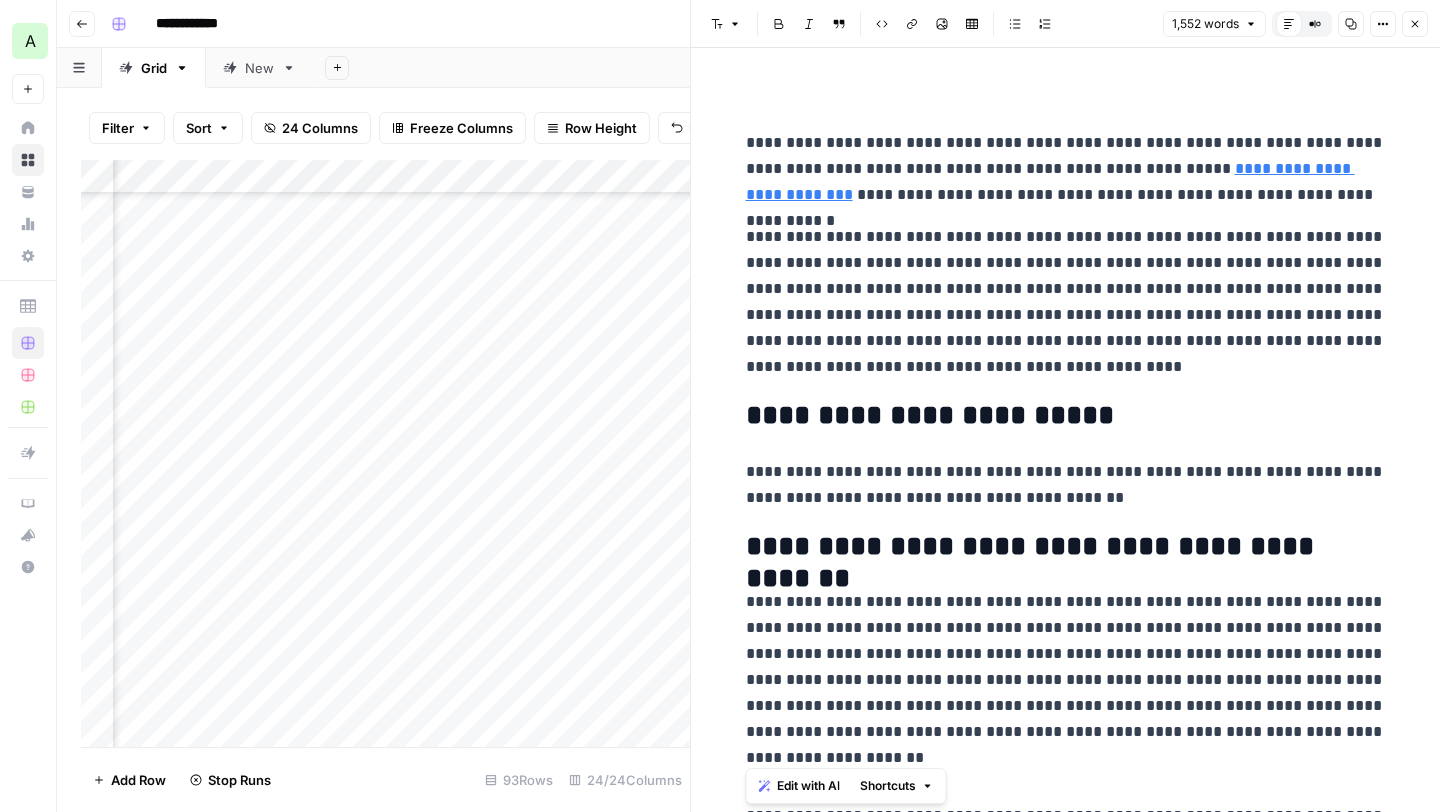 drag, startPoint x: 1178, startPoint y: 534, endPoint x: 736, endPoint y: 150, distance: 585.5083 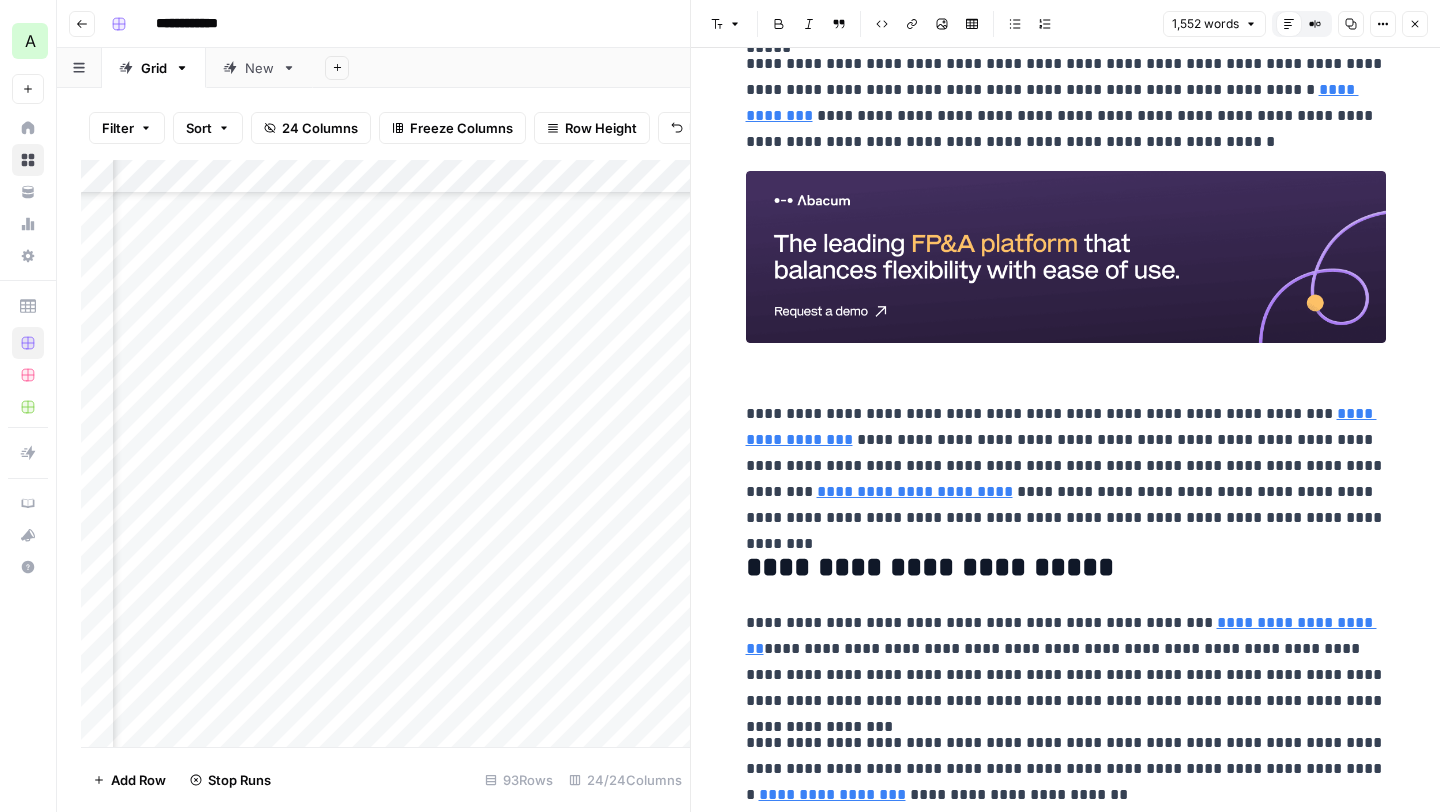 scroll, scrollTop: 4156, scrollLeft: 0, axis: vertical 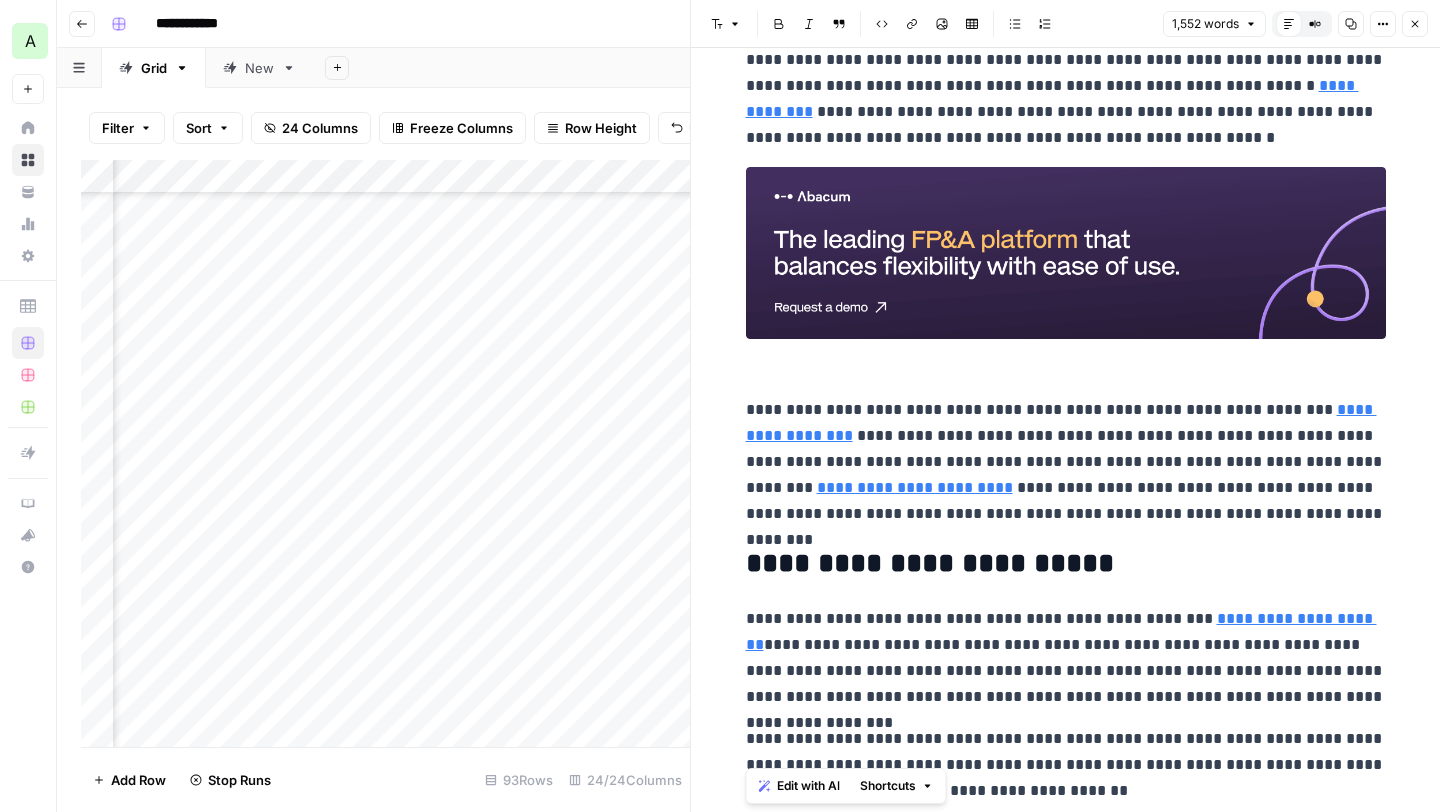 drag, startPoint x: 747, startPoint y: 408, endPoint x: 1333, endPoint y: 811, distance: 711.1997 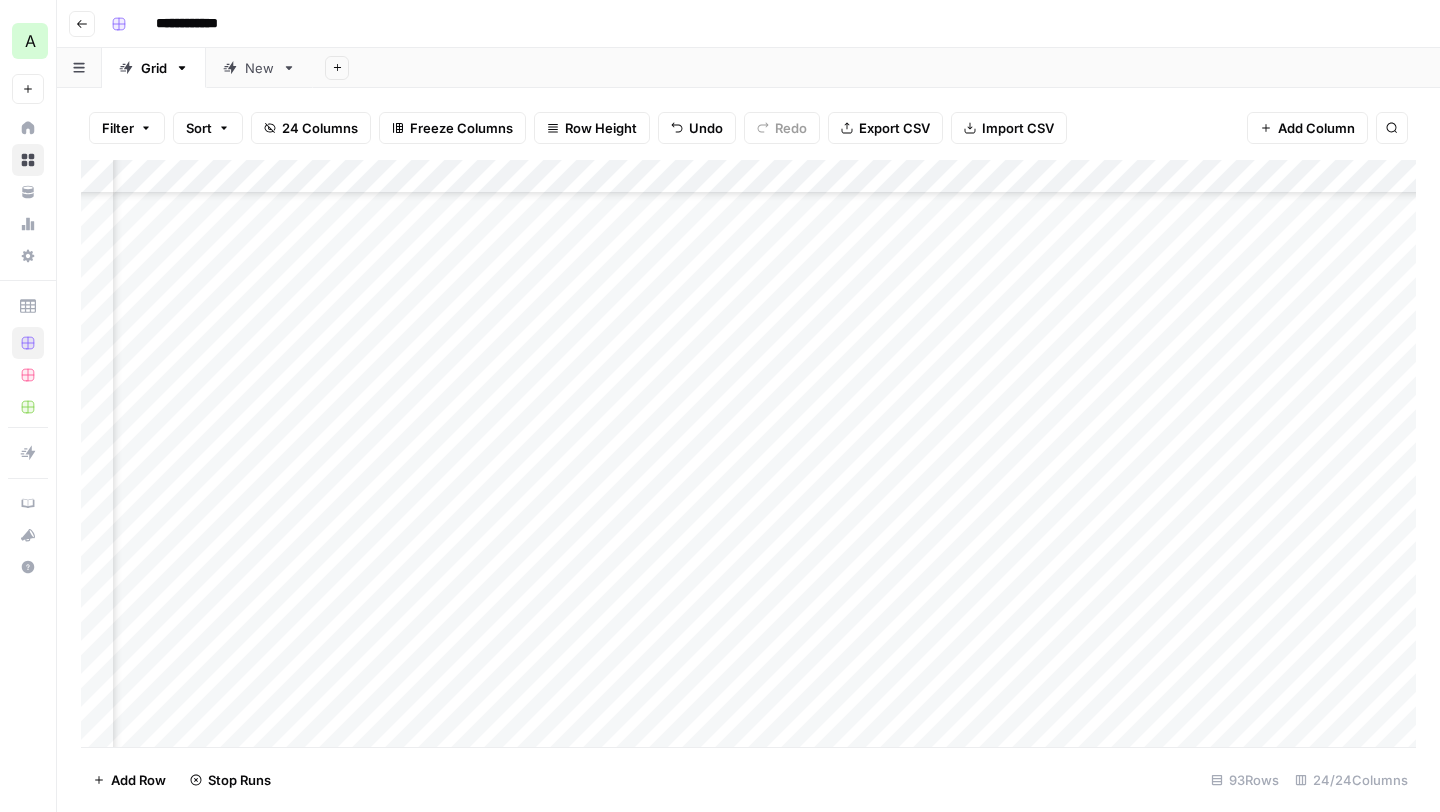 scroll, scrollTop: 2010, scrollLeft: 0, axis: vertical 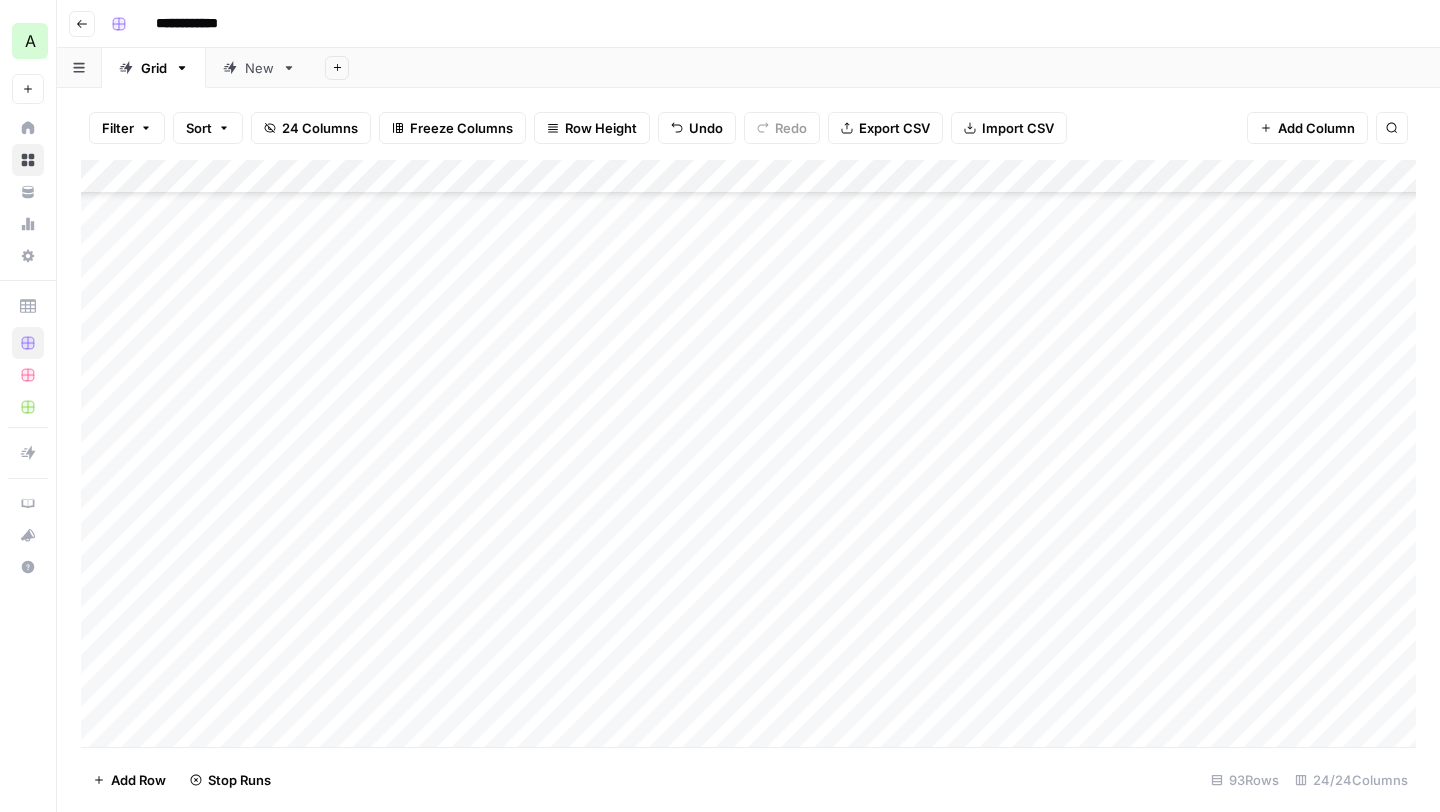 click on "Add Column" at bounding box center [748, 453] 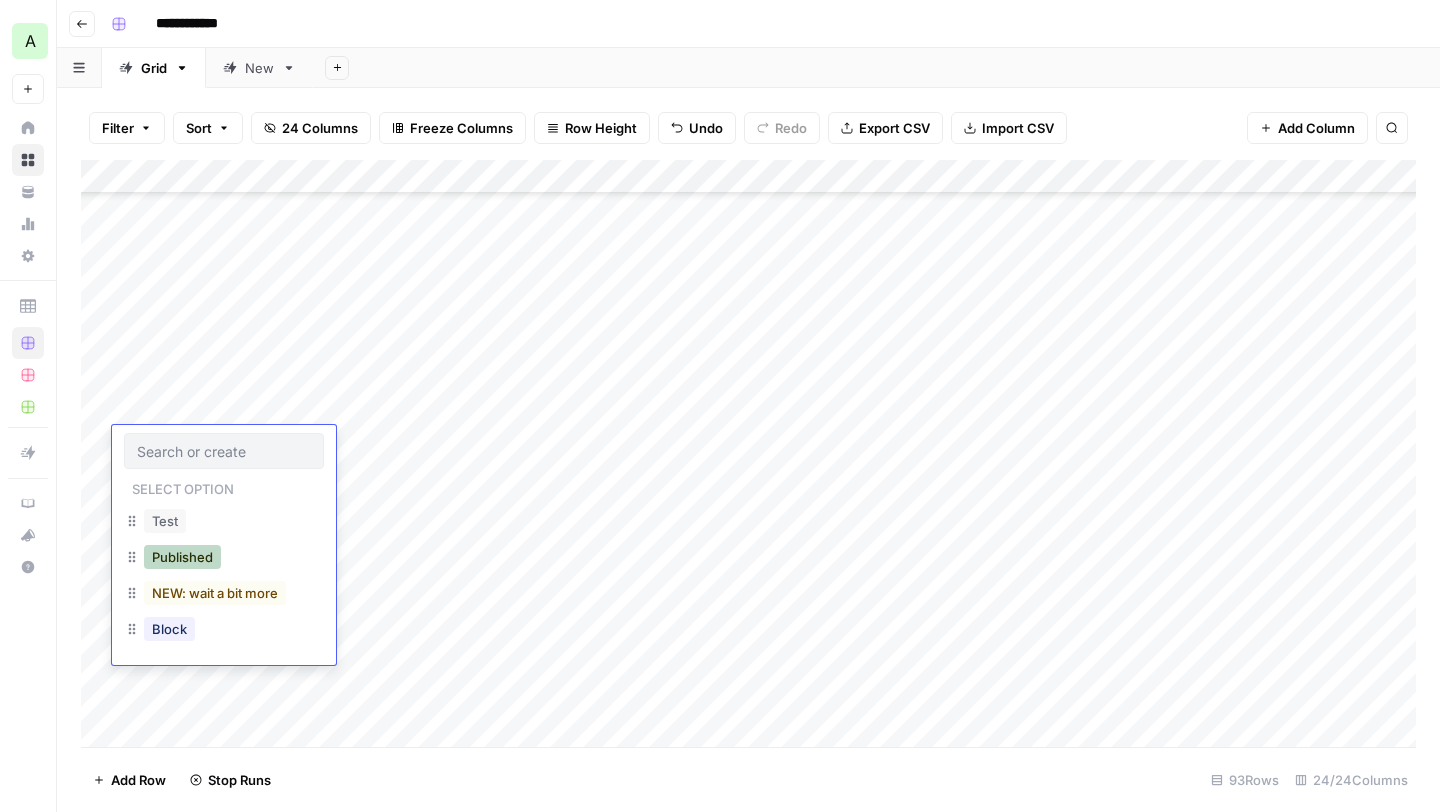 click on "Published" at bounding box center (182, 557) 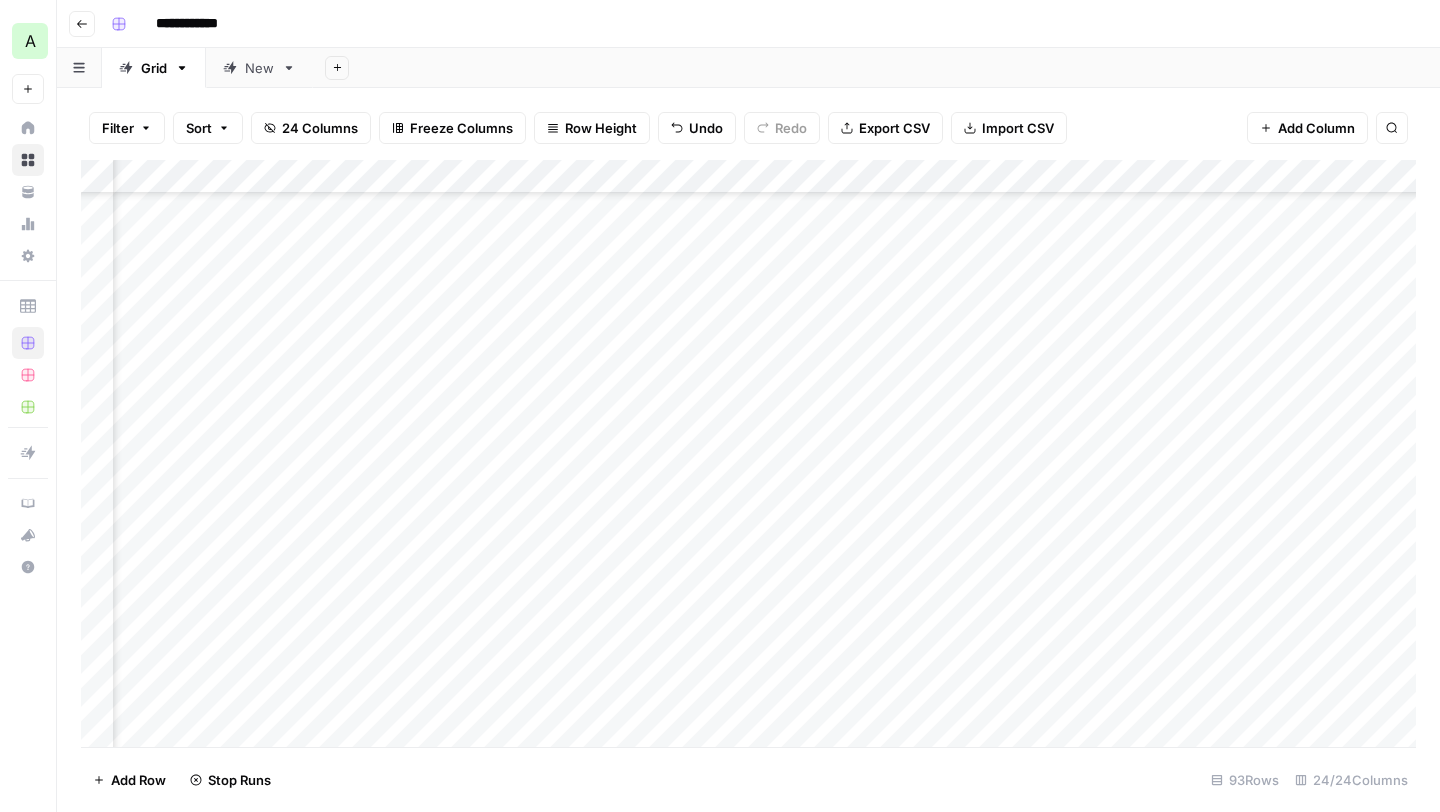scroll, scrollTop: 2010, scrollLeft: 3375, axis: both 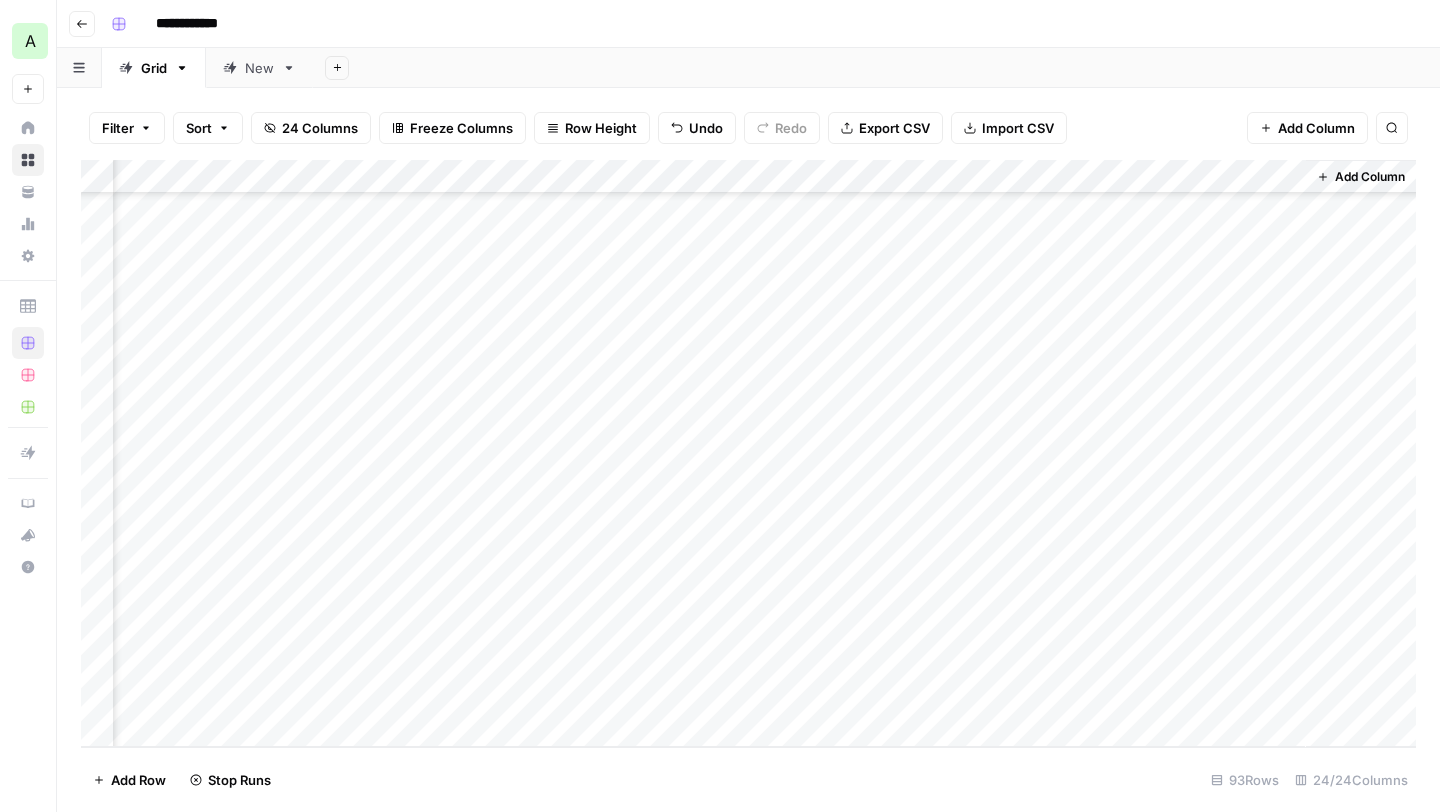 click on "Add Column" at bounding box center (748, 453) 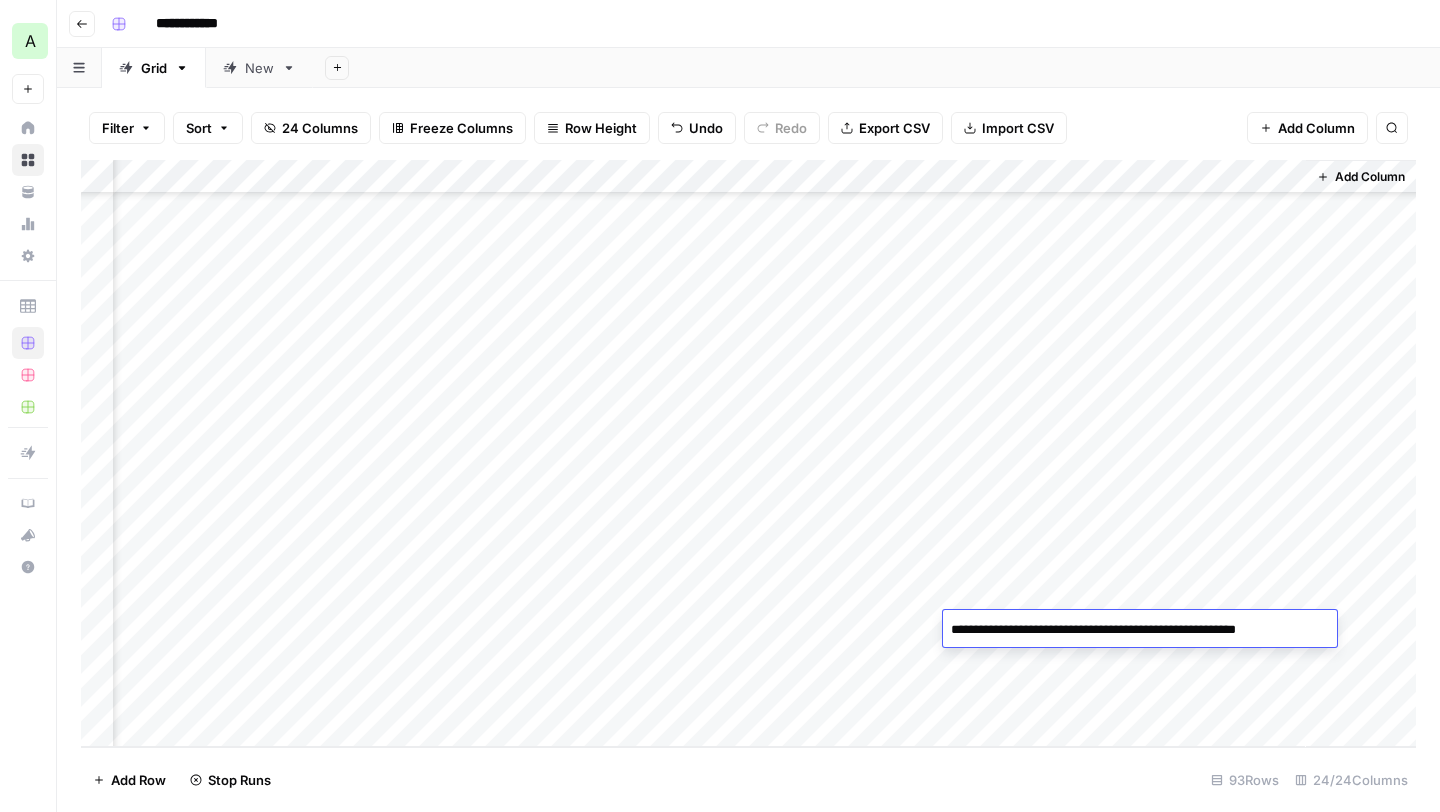 click on "**********" at bounding box center [1137, 630] 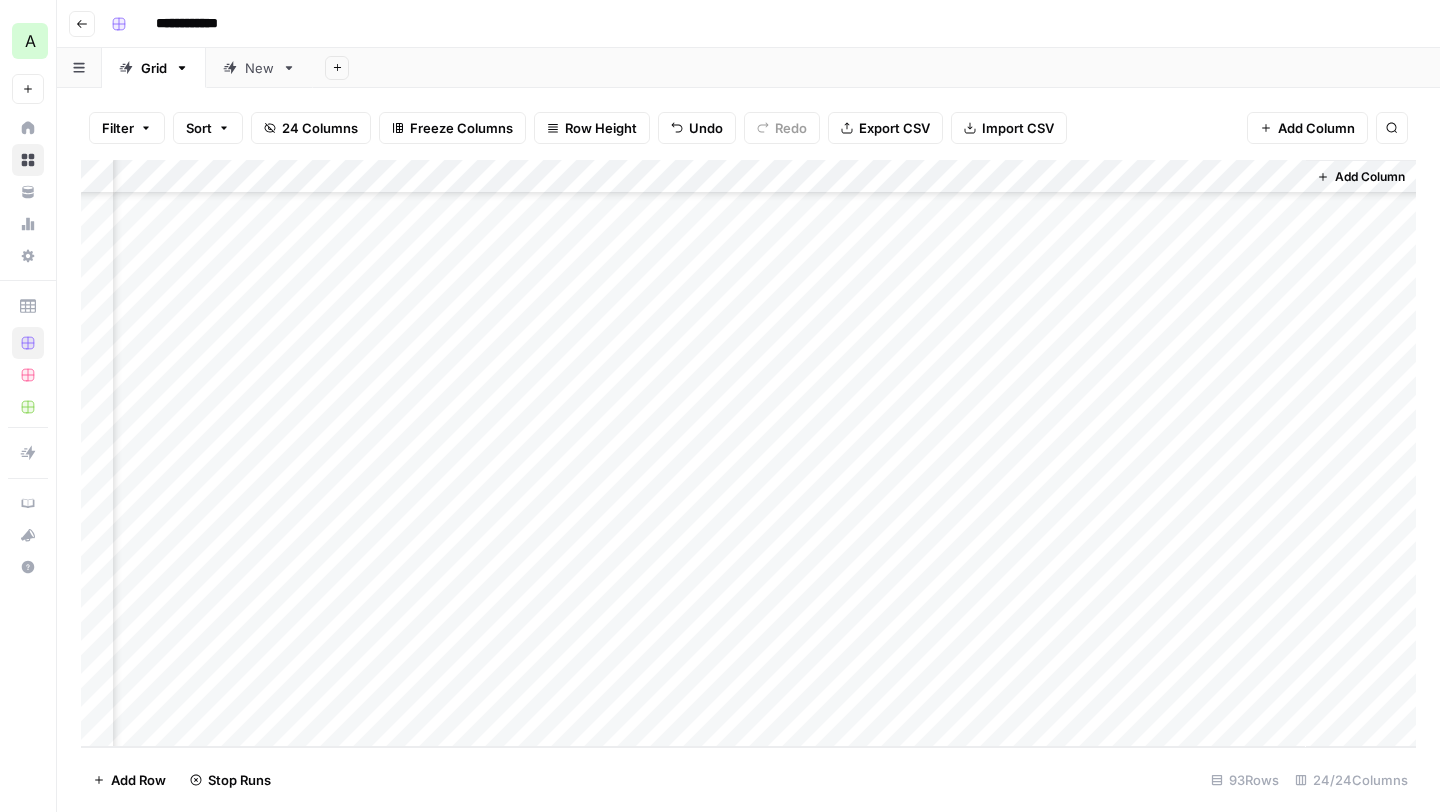 click on "Add Column" at bounding box center [748, 453] 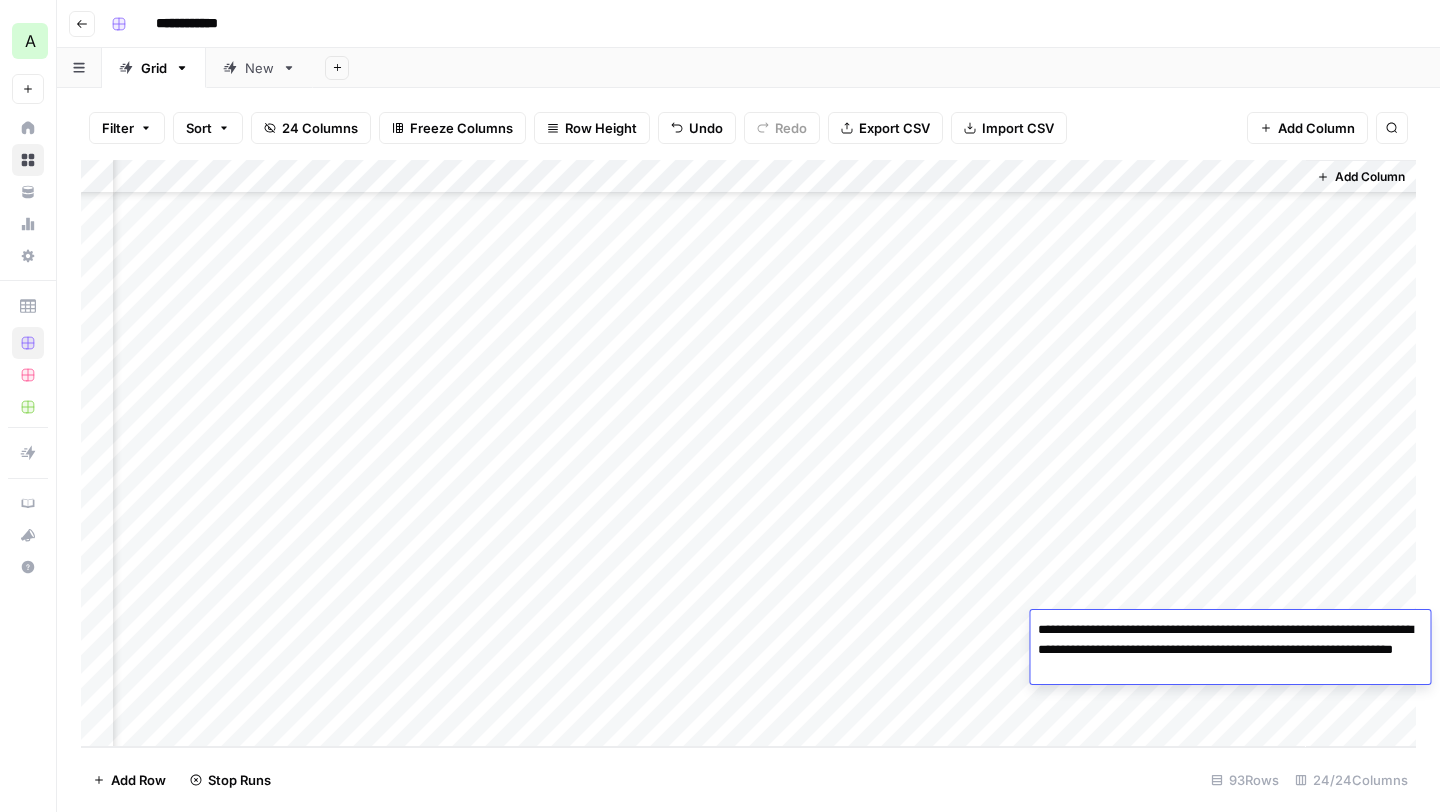 click on "**********" at bounding box center (1230, 650) 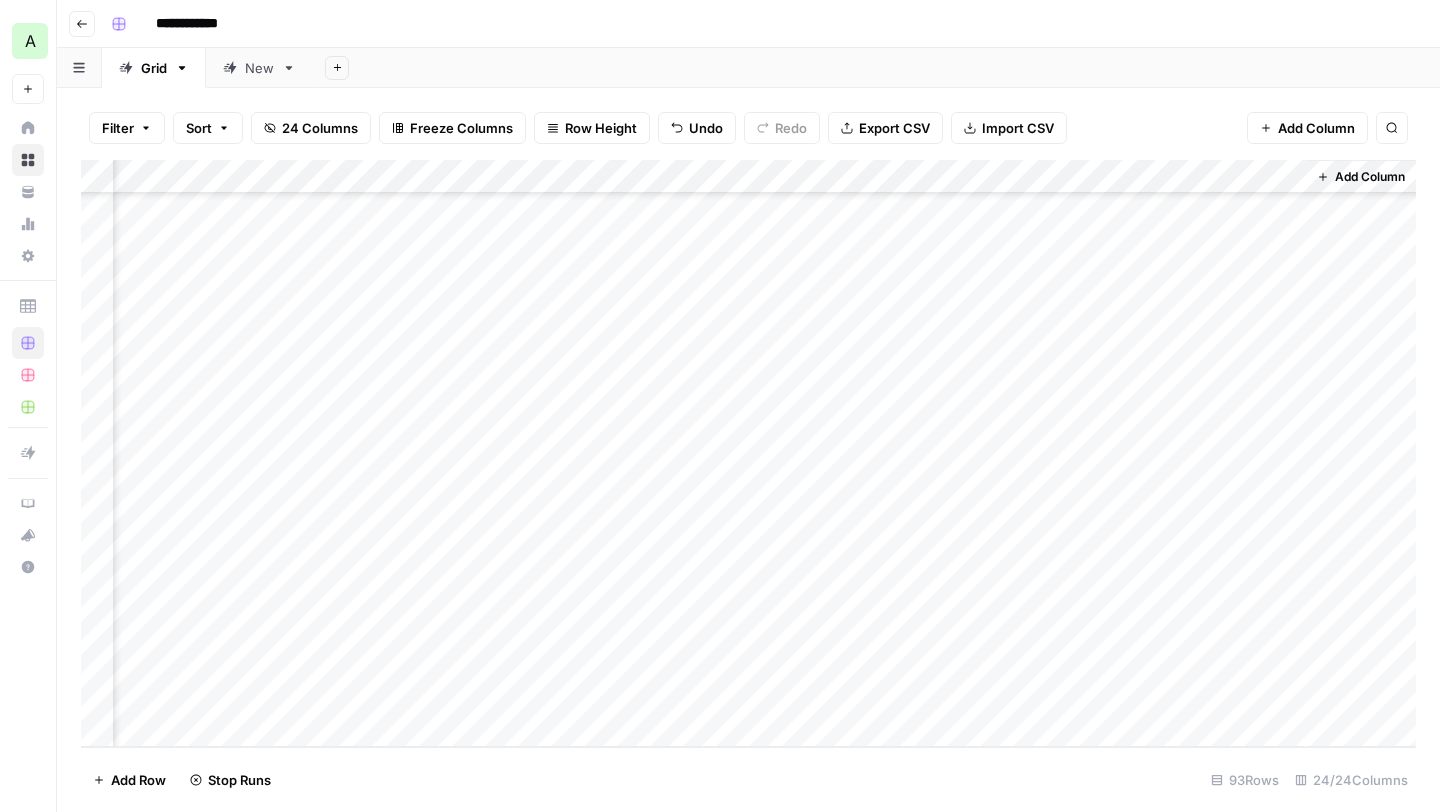 click on "Add Column" at bounding box center (748, 453) 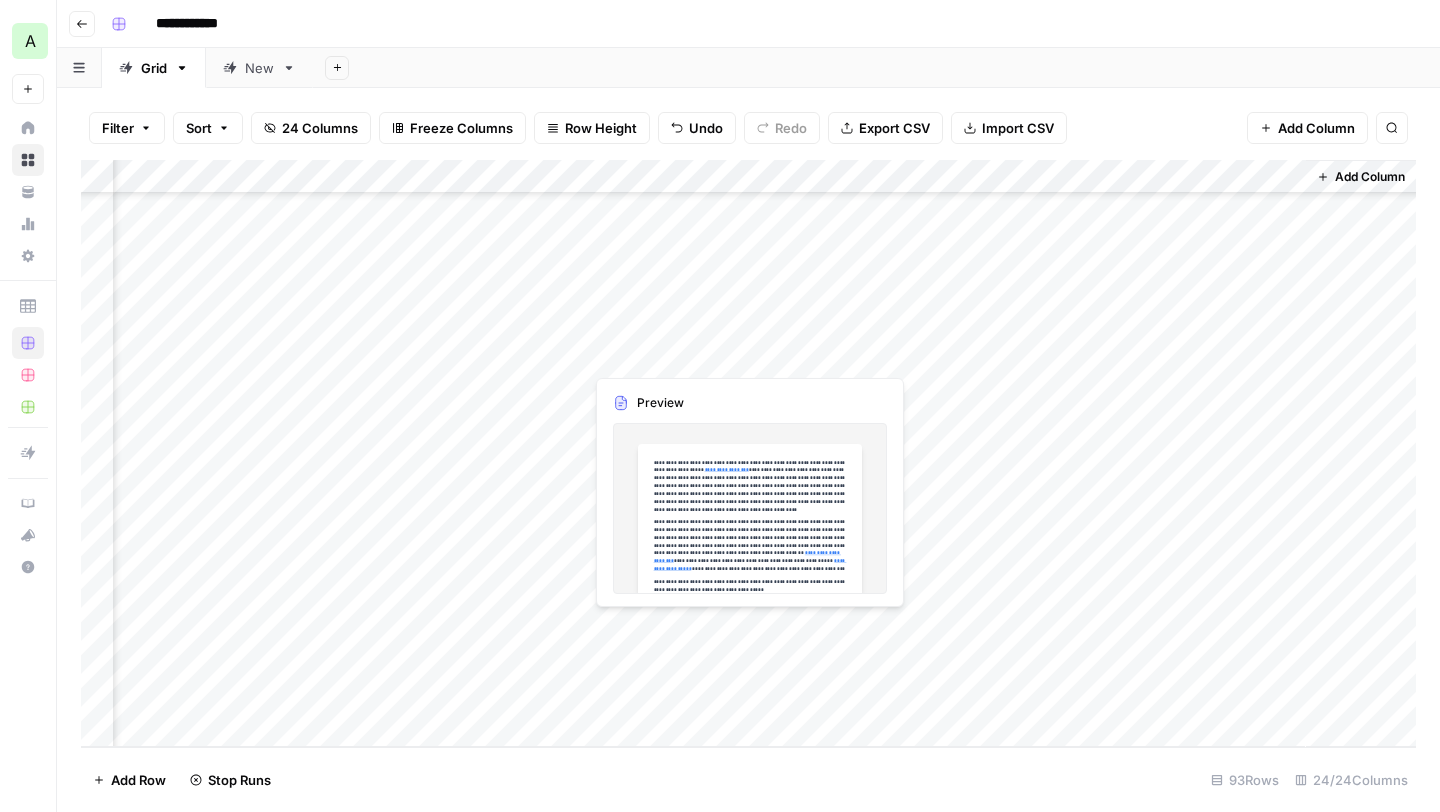 scroll, scrollTop: 2641, scrollLeft: 3360, axis: both 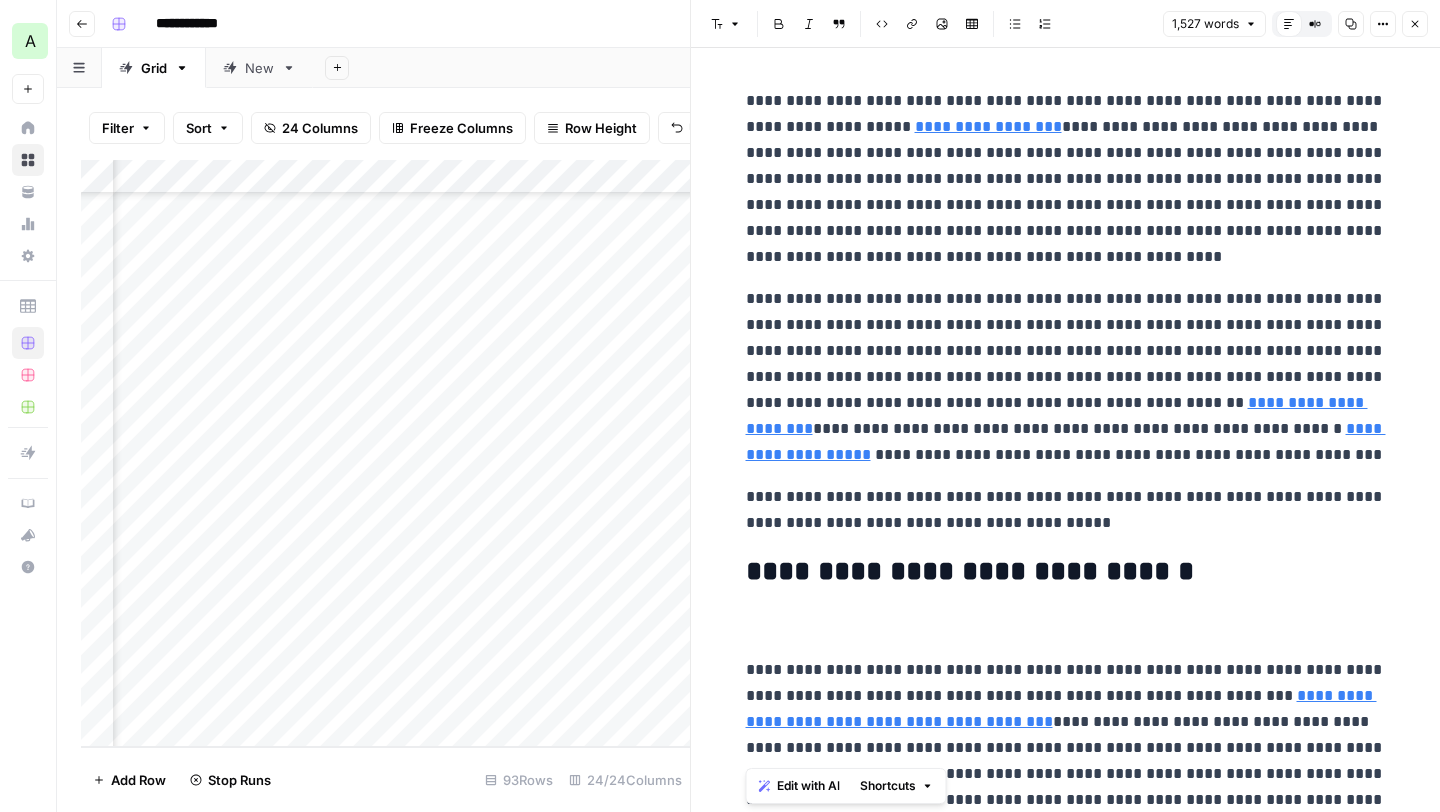 drag, startPoint x: 1278, startPoint y: 555, endPoint x: 732, endPoint y: 99, distance: 711.3733 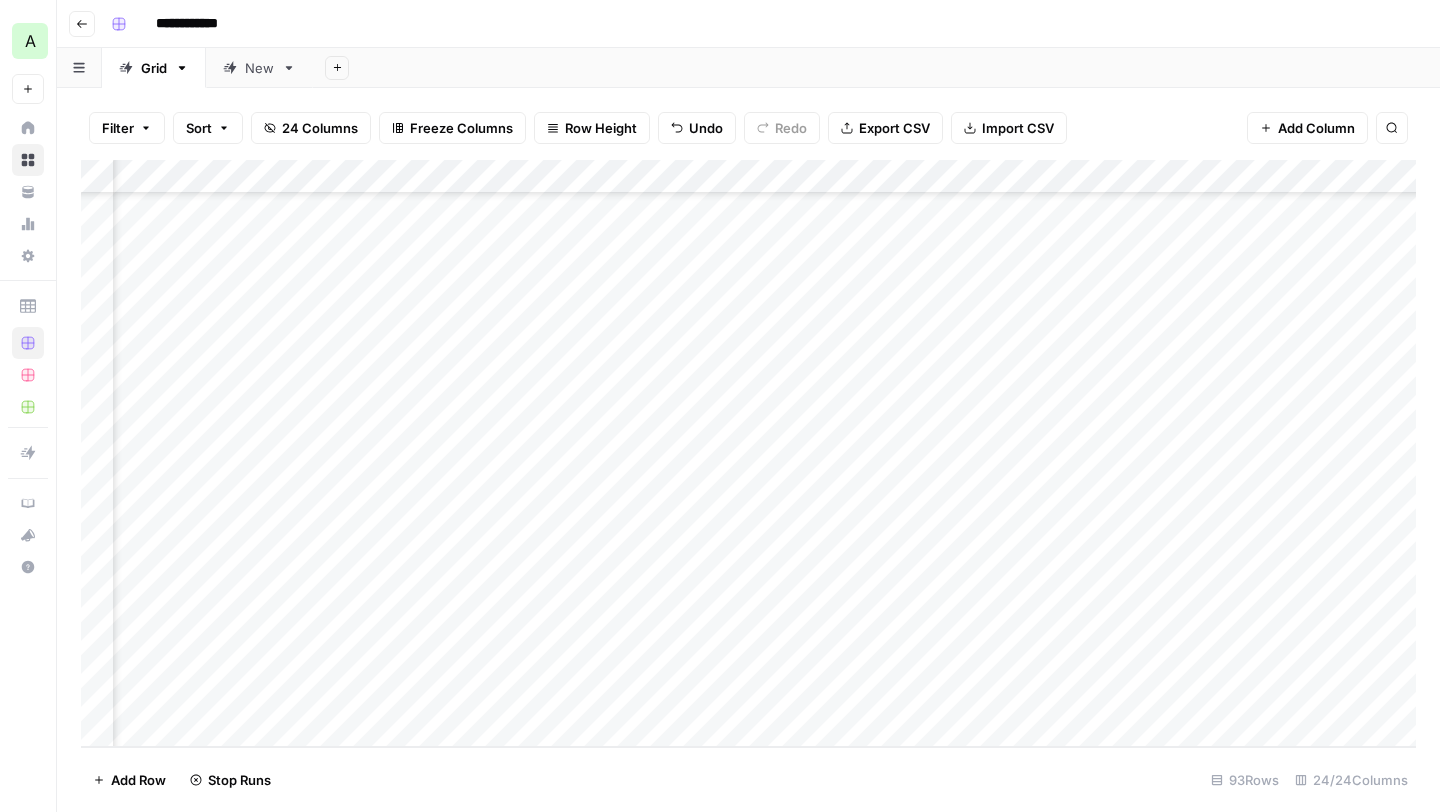 scroll, scrollTop: 2641, scrollLeft: 0, axis: vertical 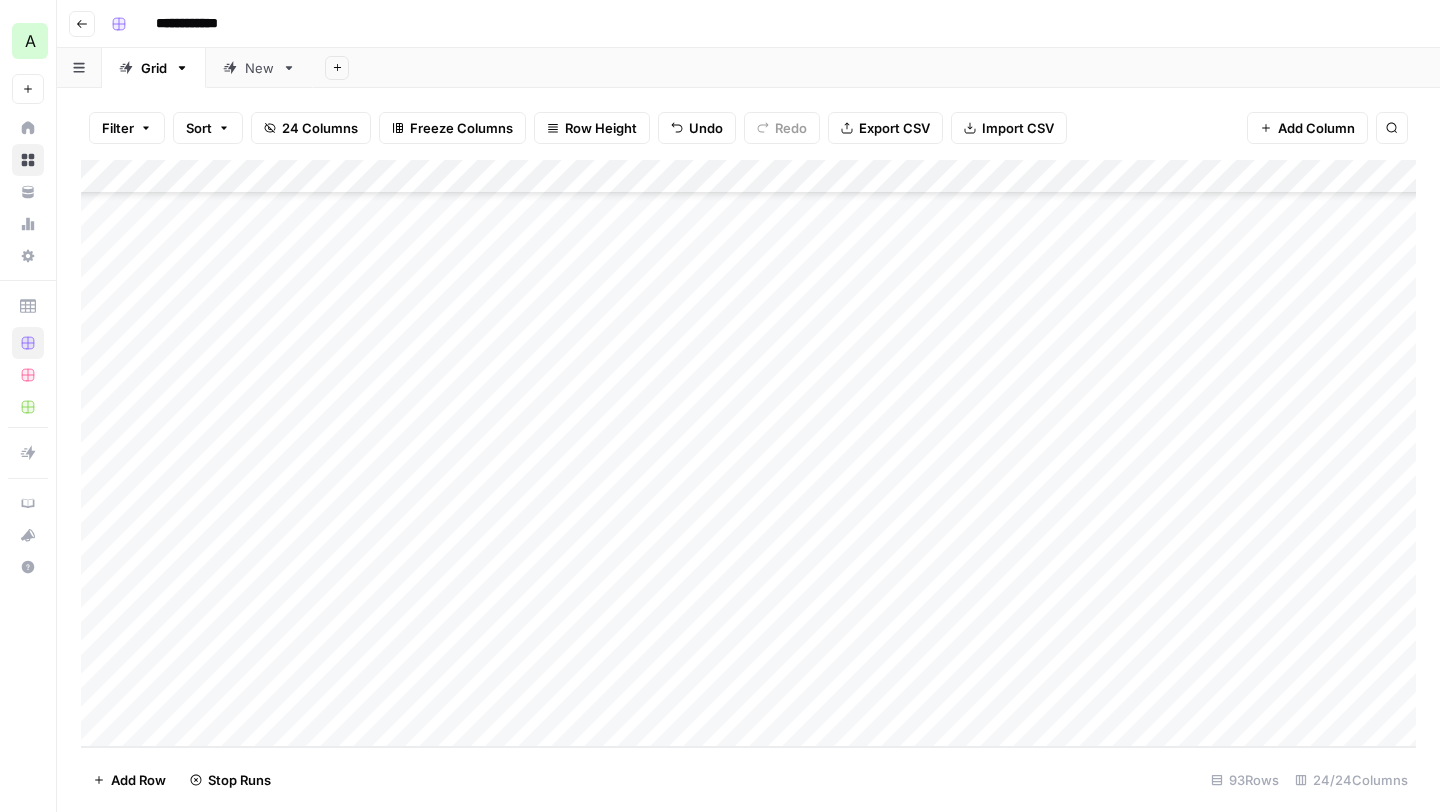 click on "Add Column" at bounding box center (748, 453) 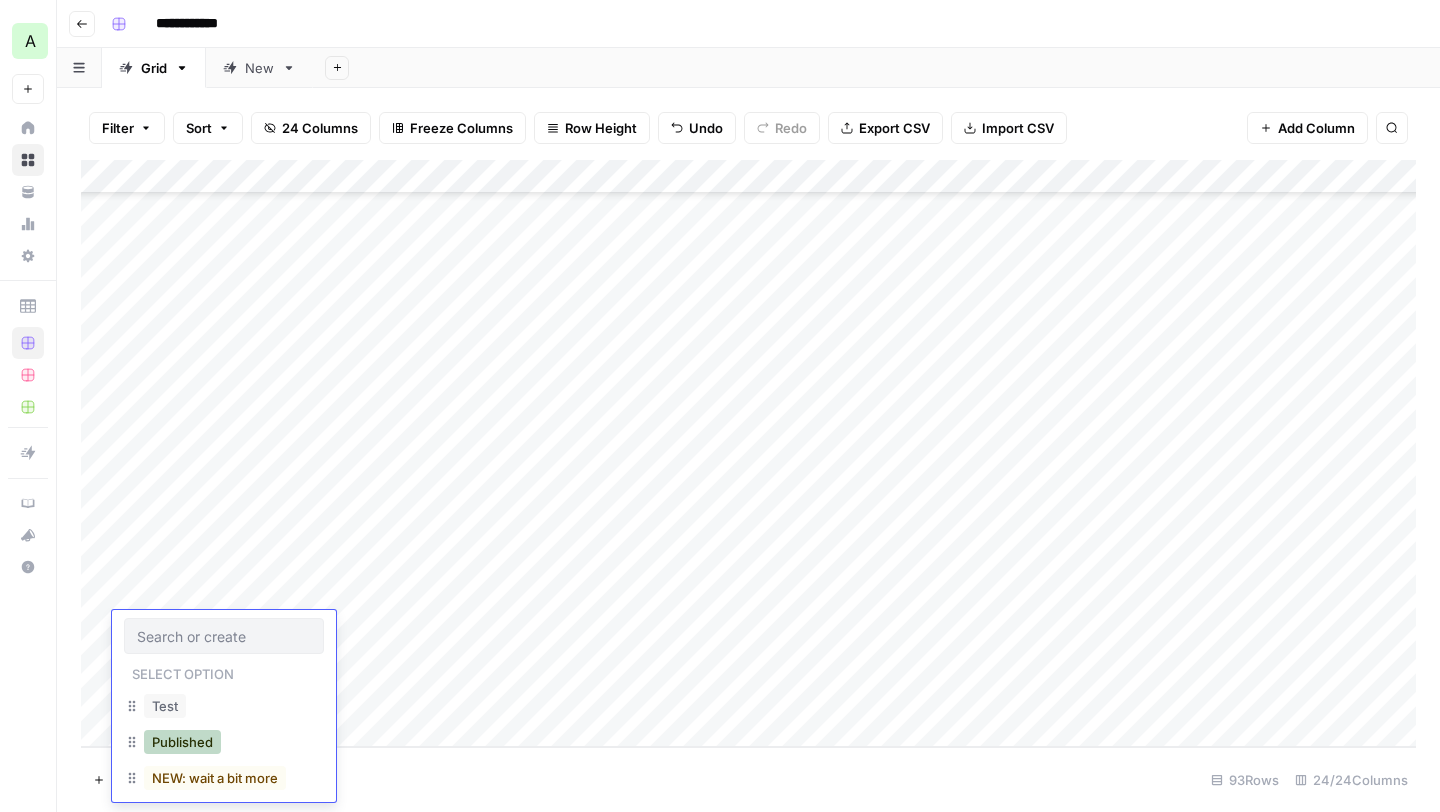 click on "Published" at bounding box center [182, 742] 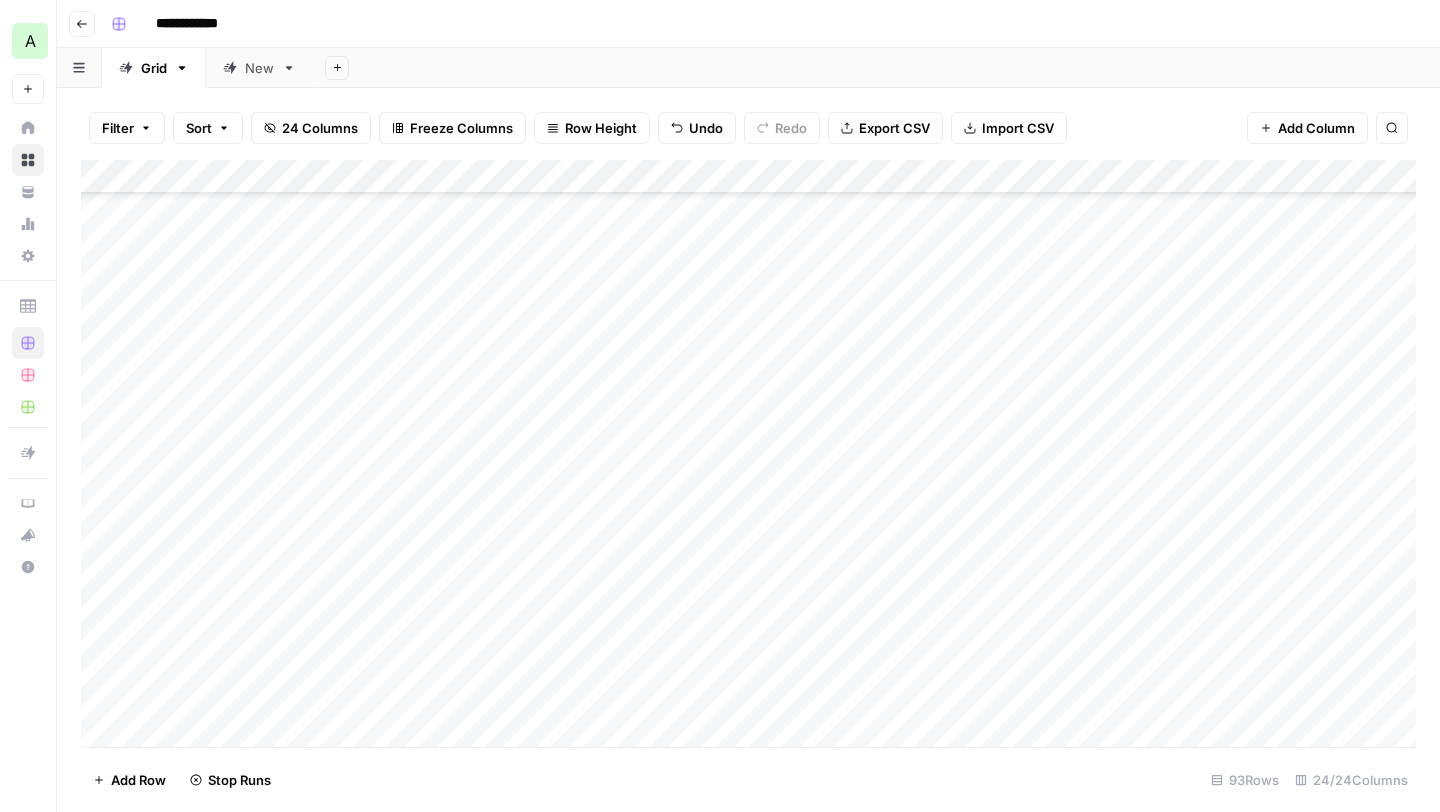 scroll, scrollTop: 1990, scrollLeft: 0, axis: vertical 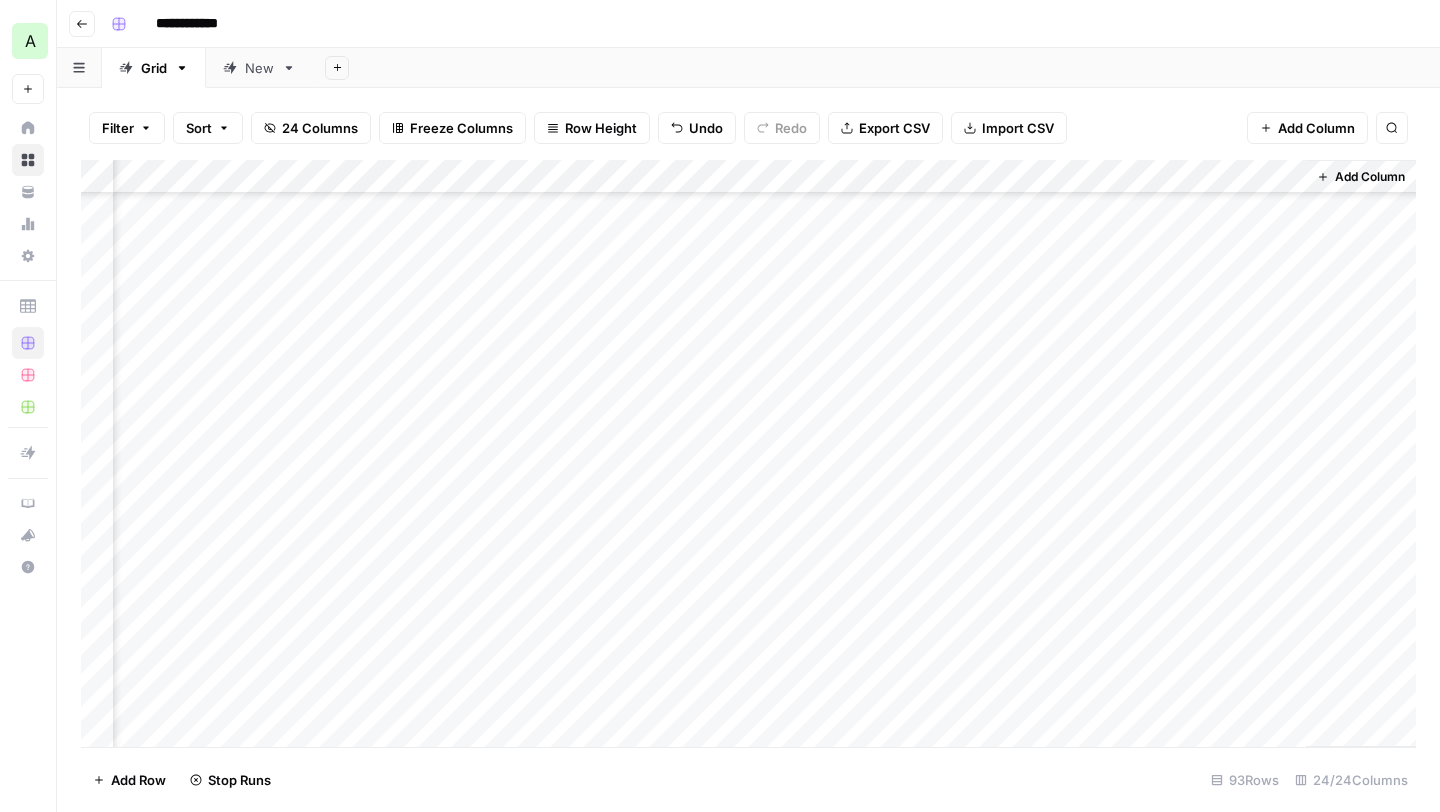 click on "Add Column" at bounding box center (748, 453) 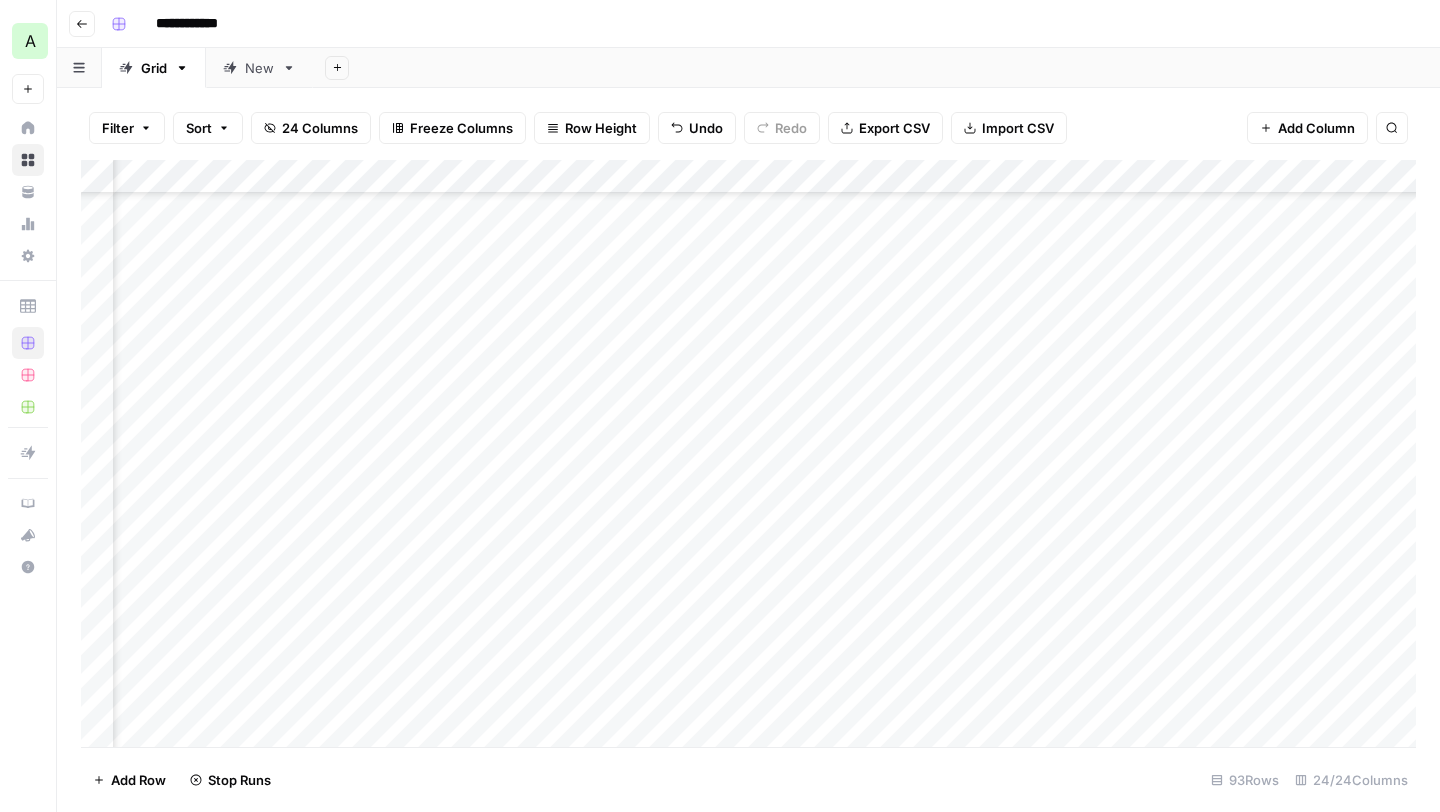 scroll, scrollTop: 2641, scrollLeft: 1993, axis: both 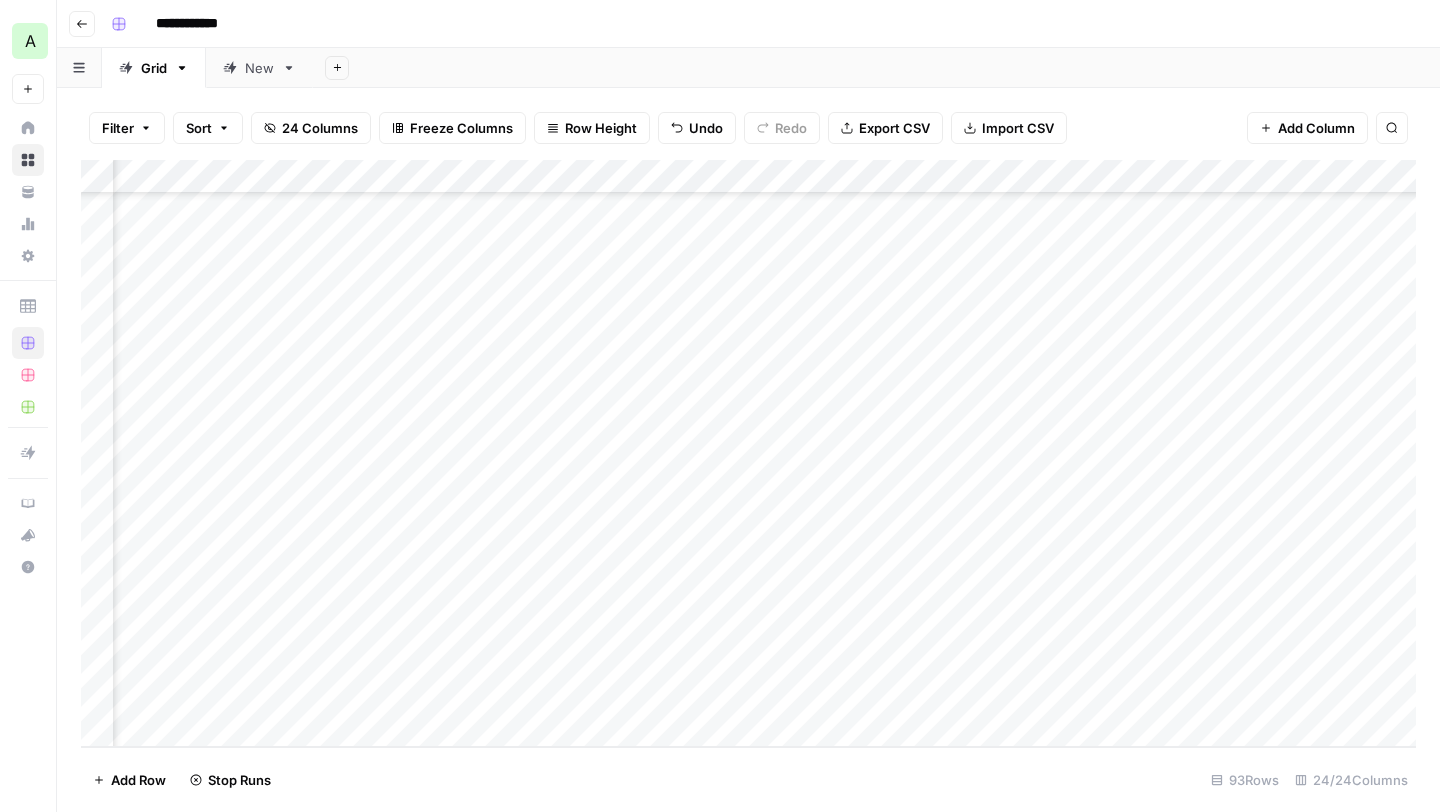 click on "Add Column" at bounding box center (748, 453) 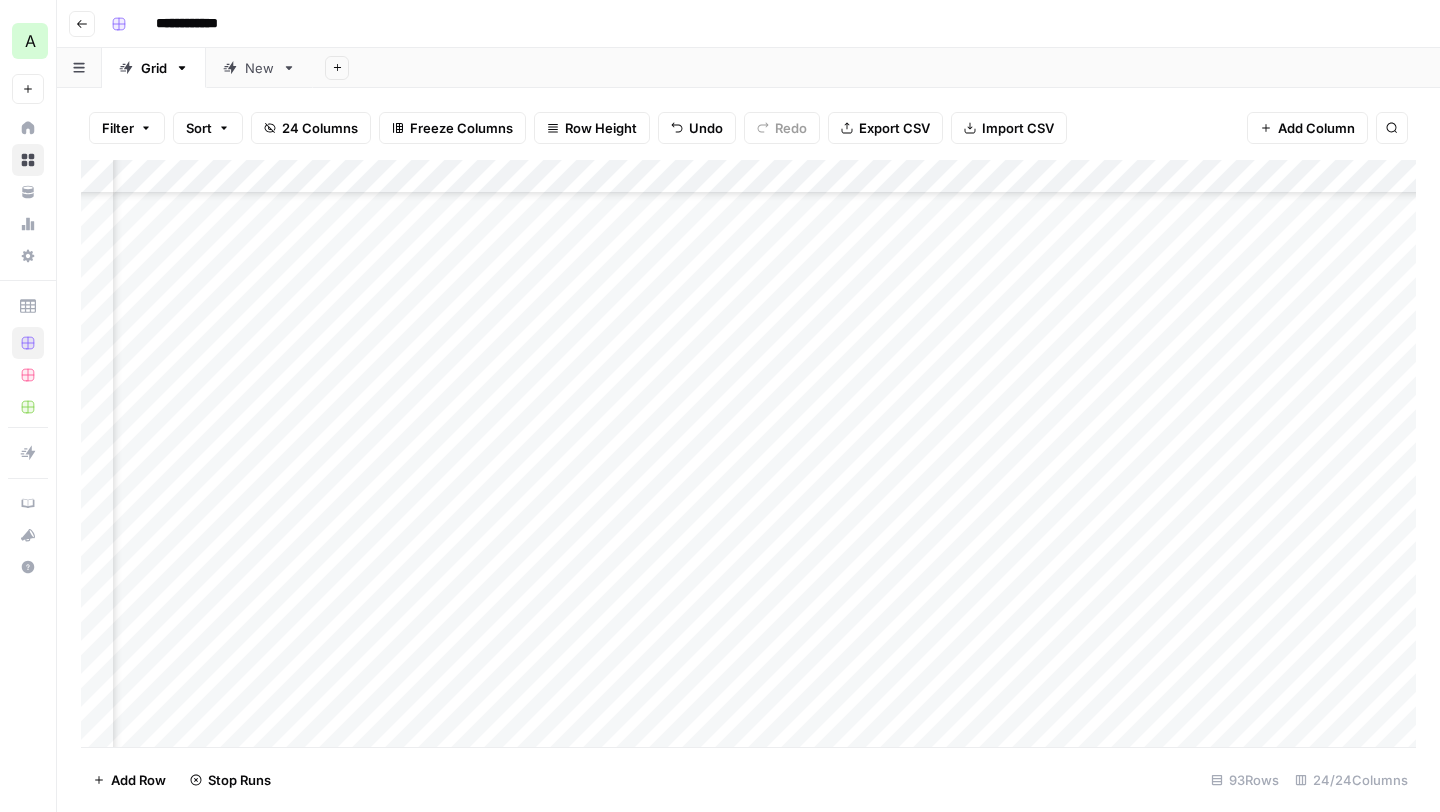 scroll, scrollTop: 2138, scrollLeft: 3375, axis: both 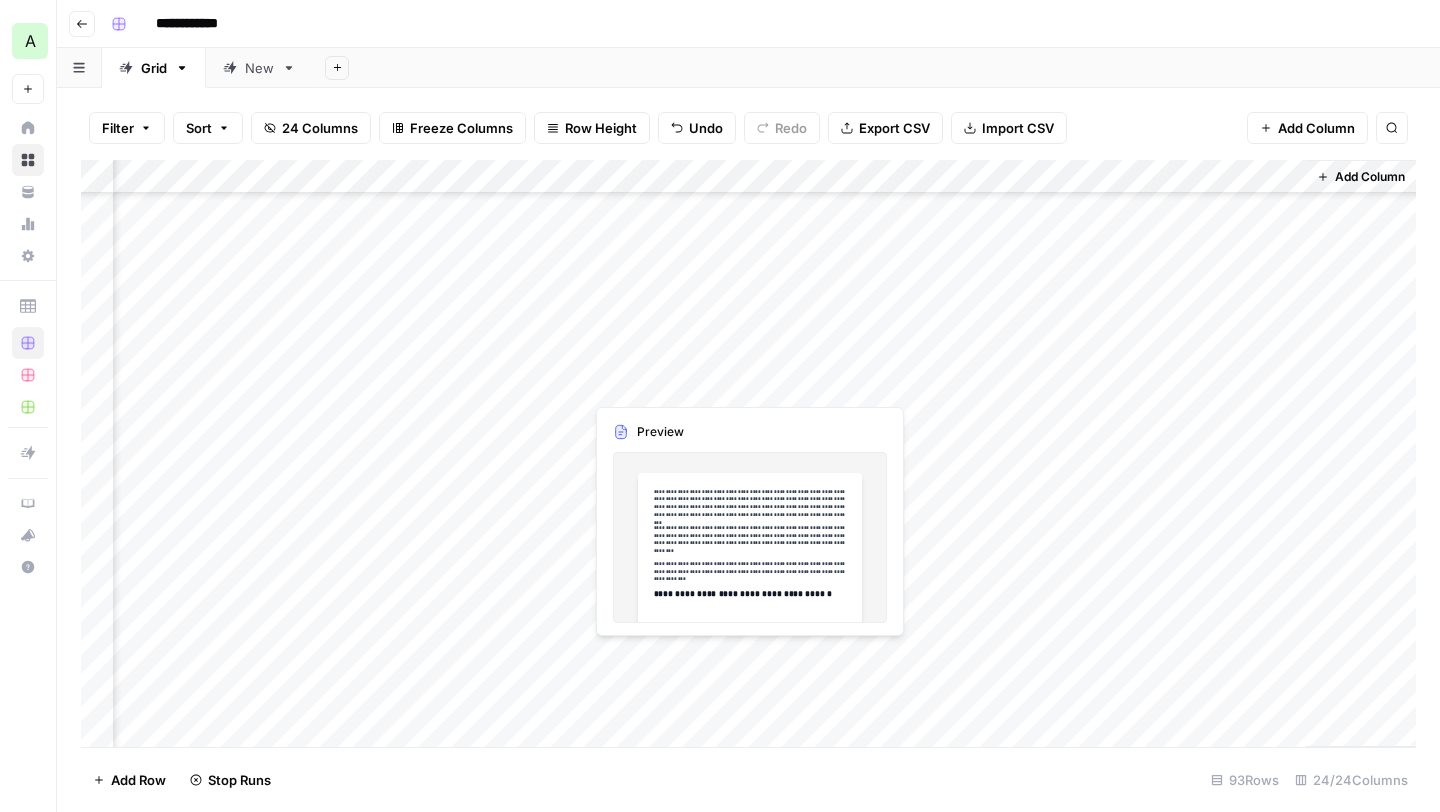 click on "Add Column" at bounding box center (748, 453) 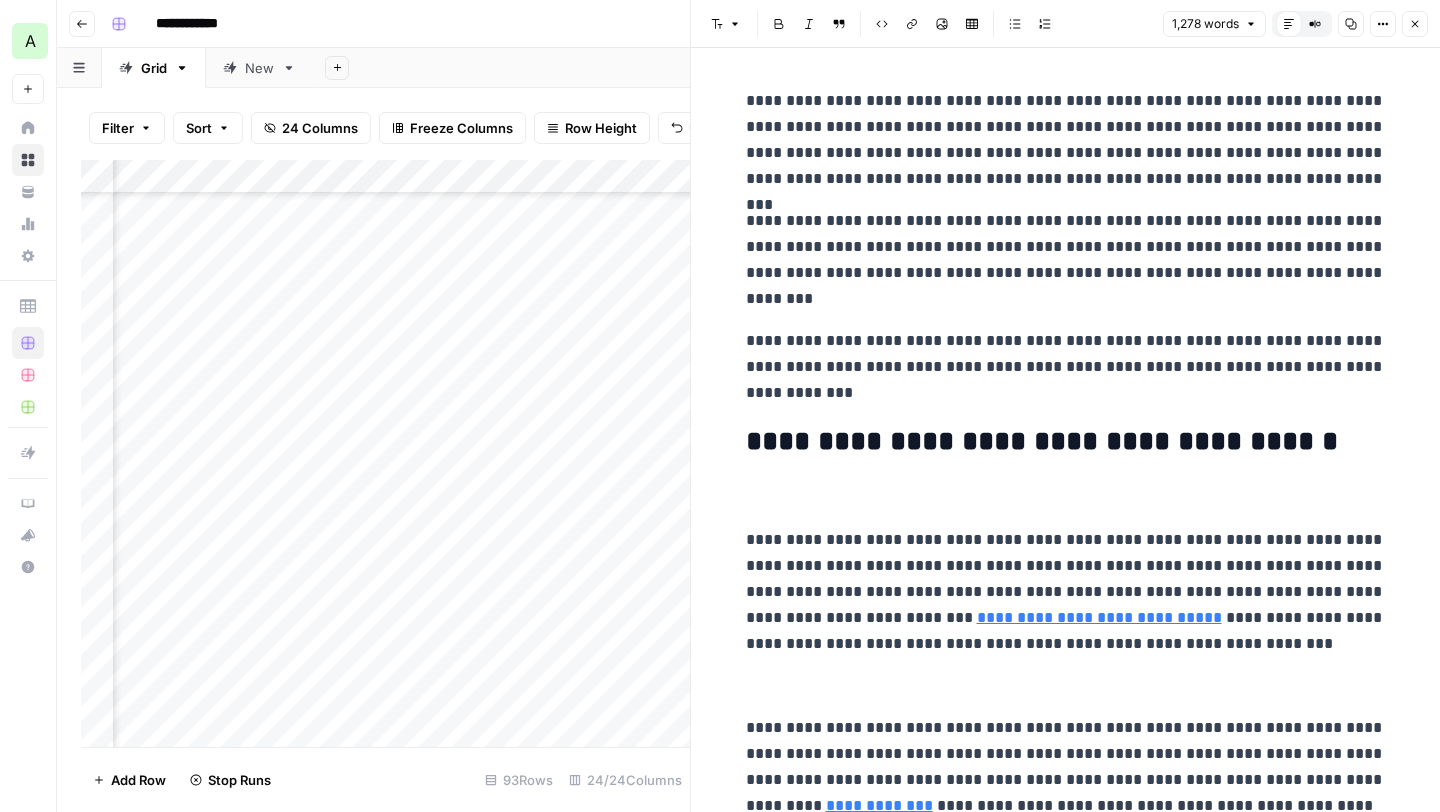 click 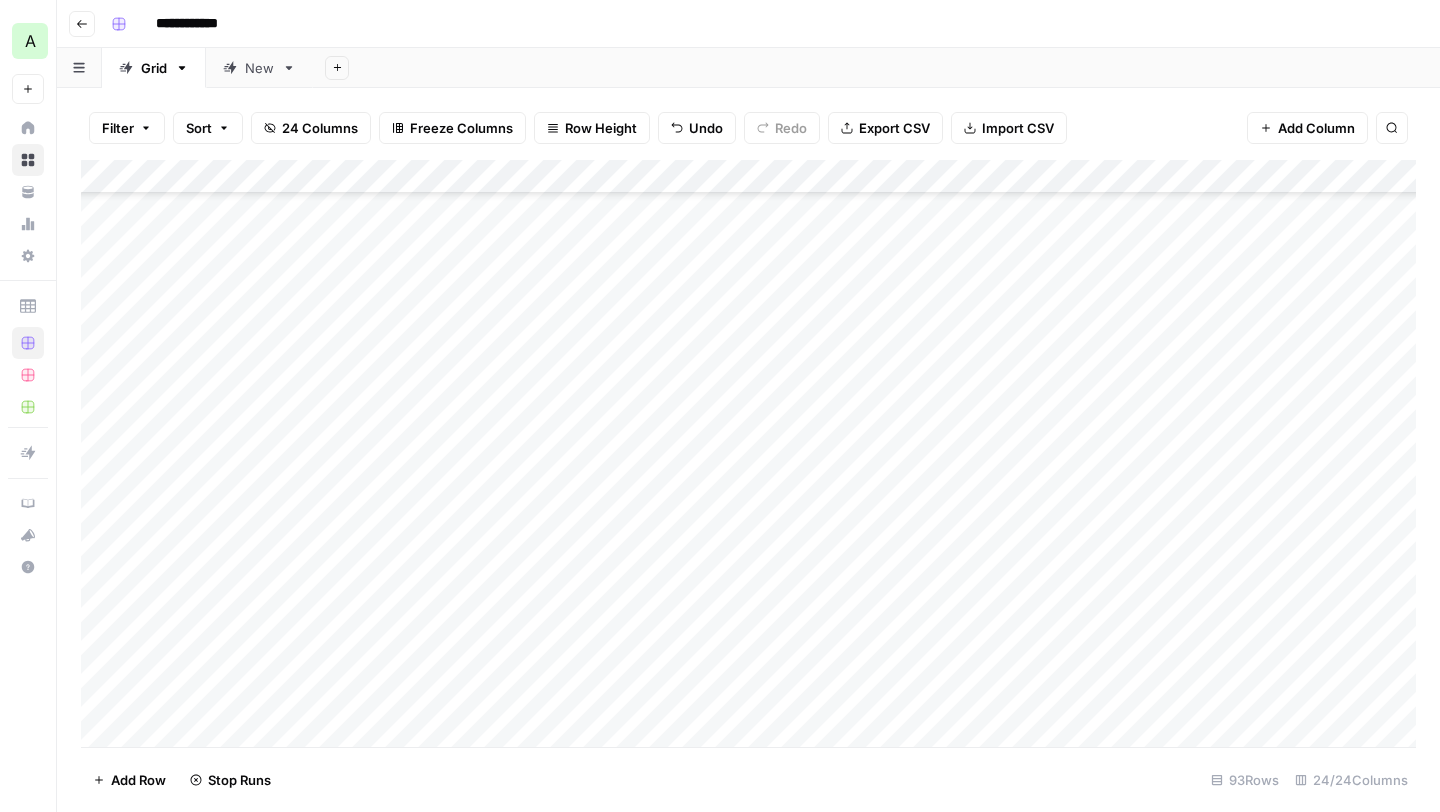 scroll, scrollTop: 2138, scrollLeft: 0, axis: vertical 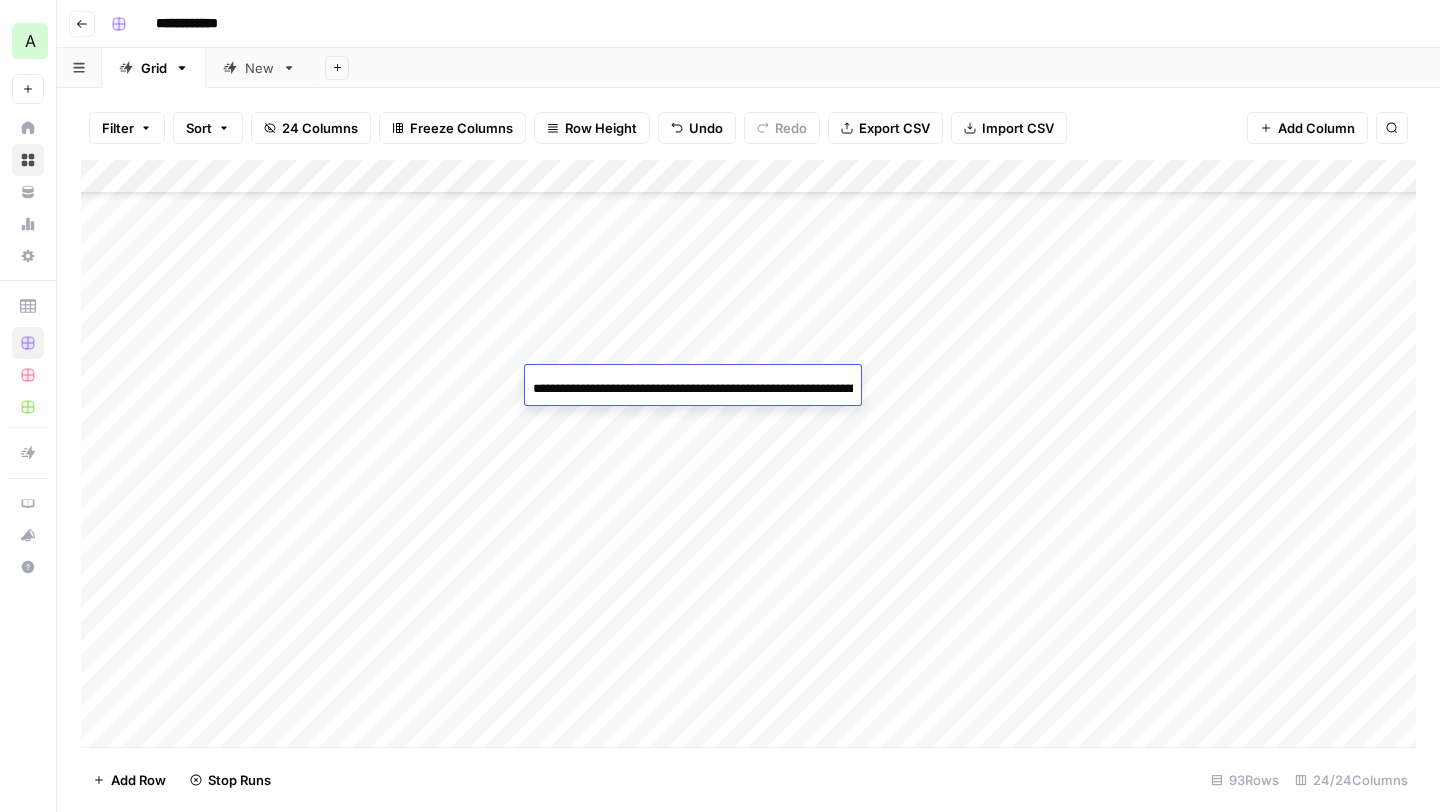 click on "Add Column" at bounding box center (748, 453) 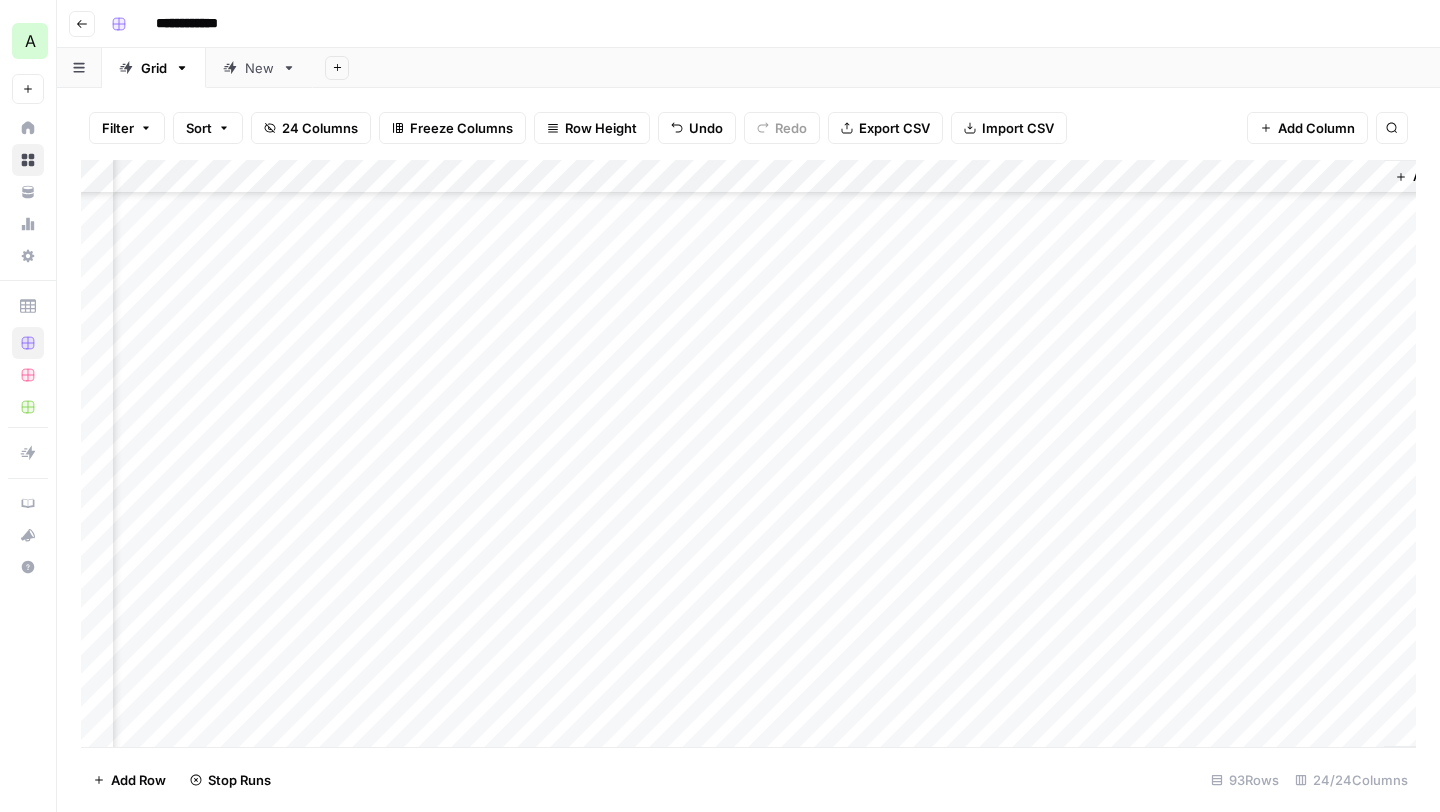 scroll, scrollTop: 2138, scrollLeft: 3305, axis: both 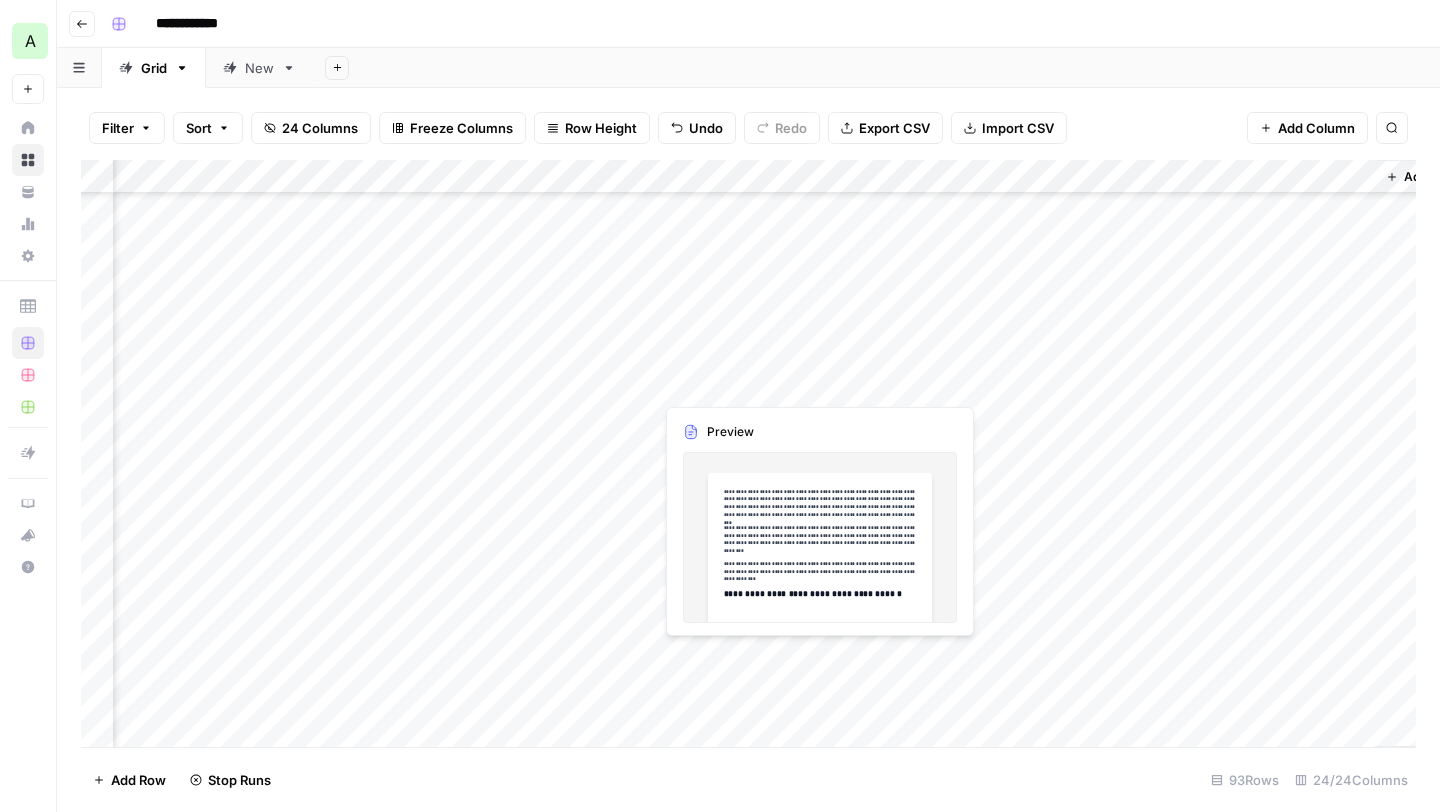 click on "Add Column" at bounding box center [748, 453] 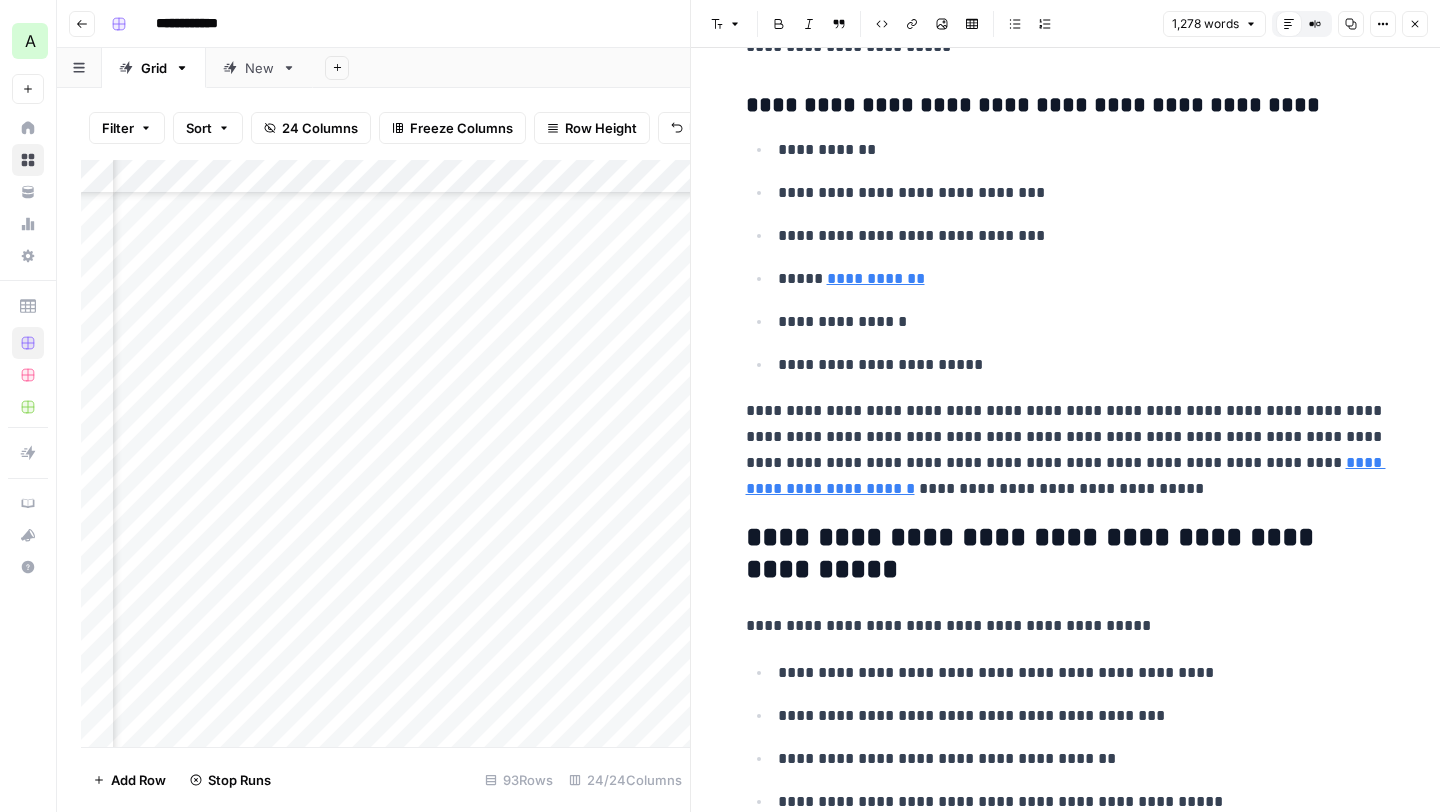 scroll, scrollTop: 4320, scrollLeft: 0, axis: vertical 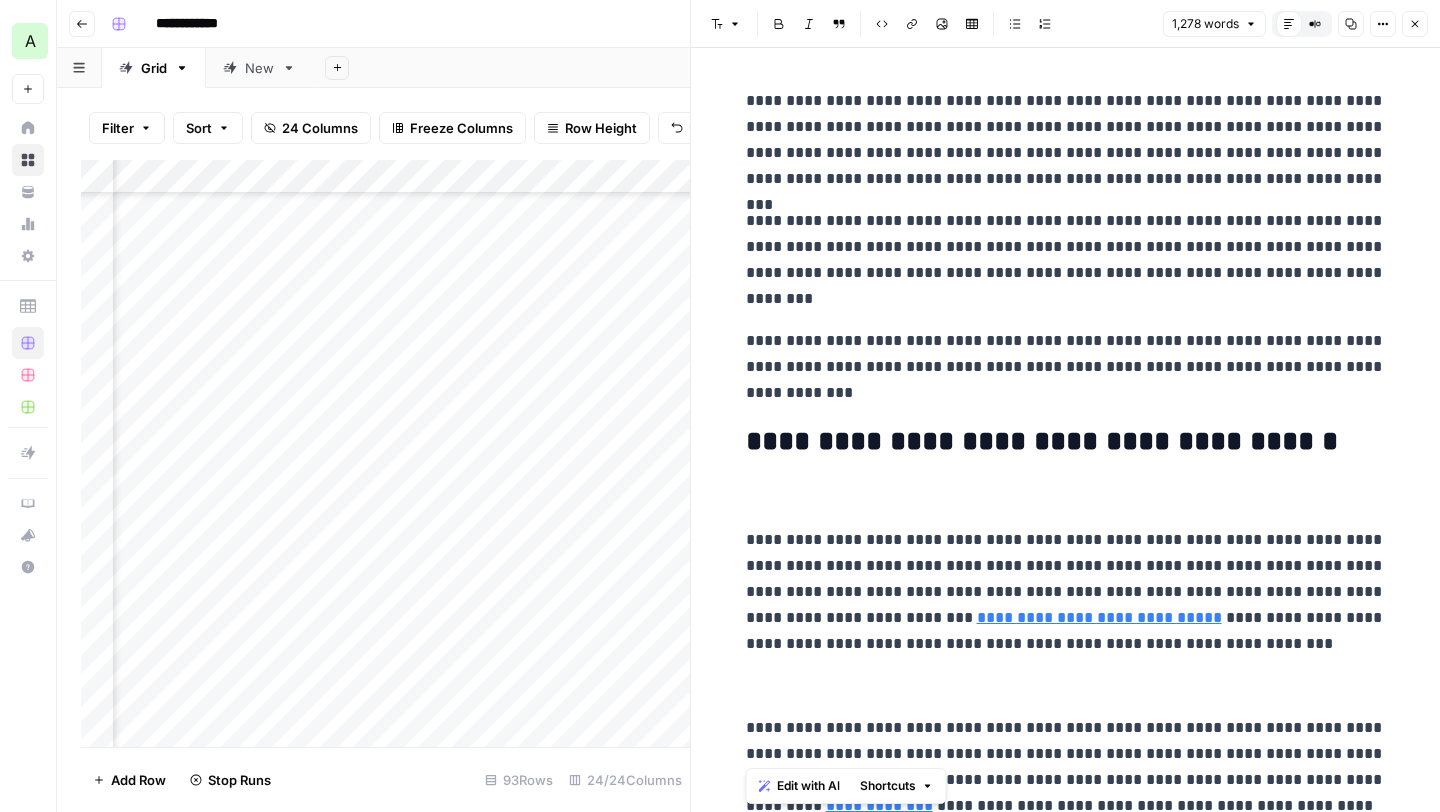drag, startPoint x: 1290, startPoint y: 786, endPoint x: 715, endPoint y: -88, distance: 1046.184 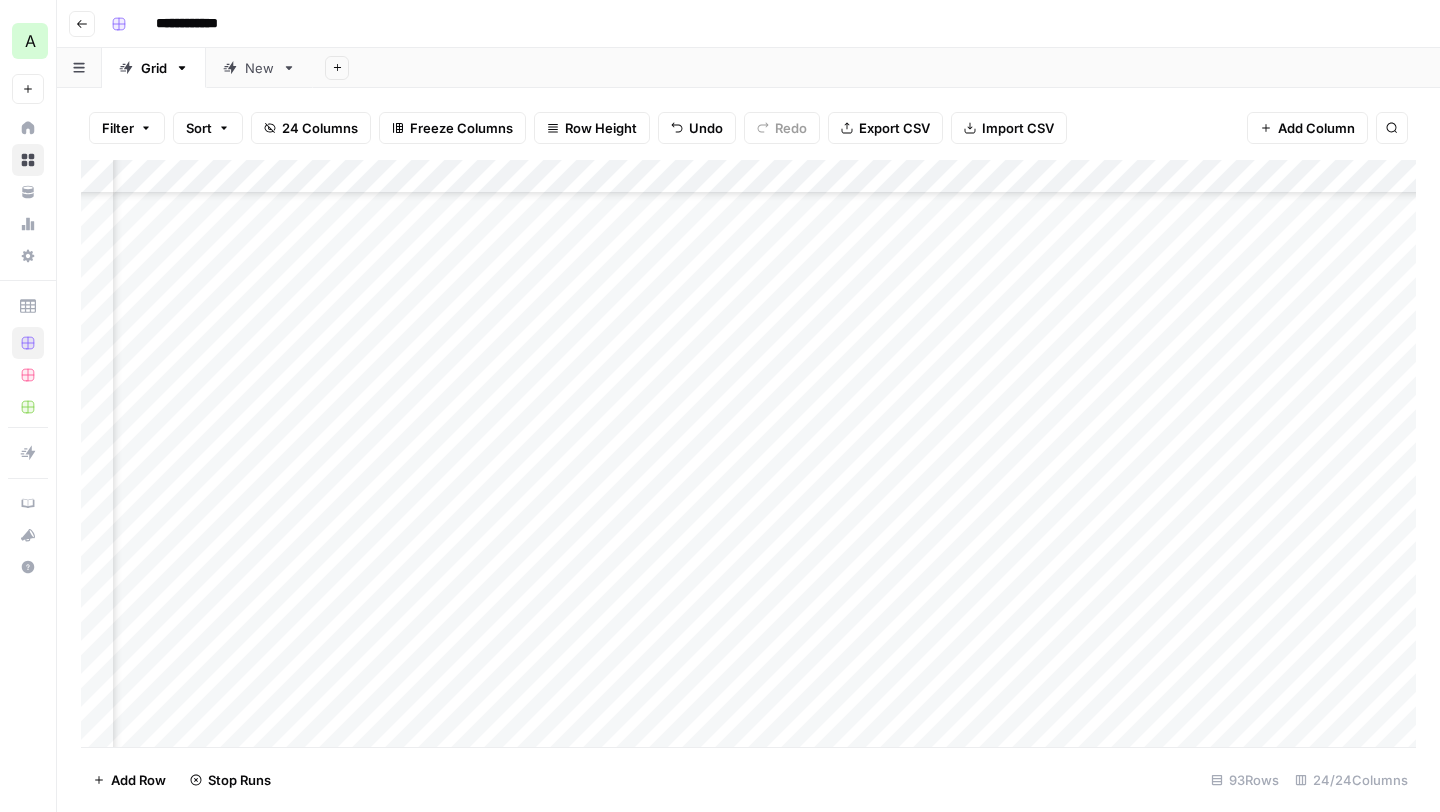 scroll, scrollTop: 2138, scrollLeft: 0, axis: vertical 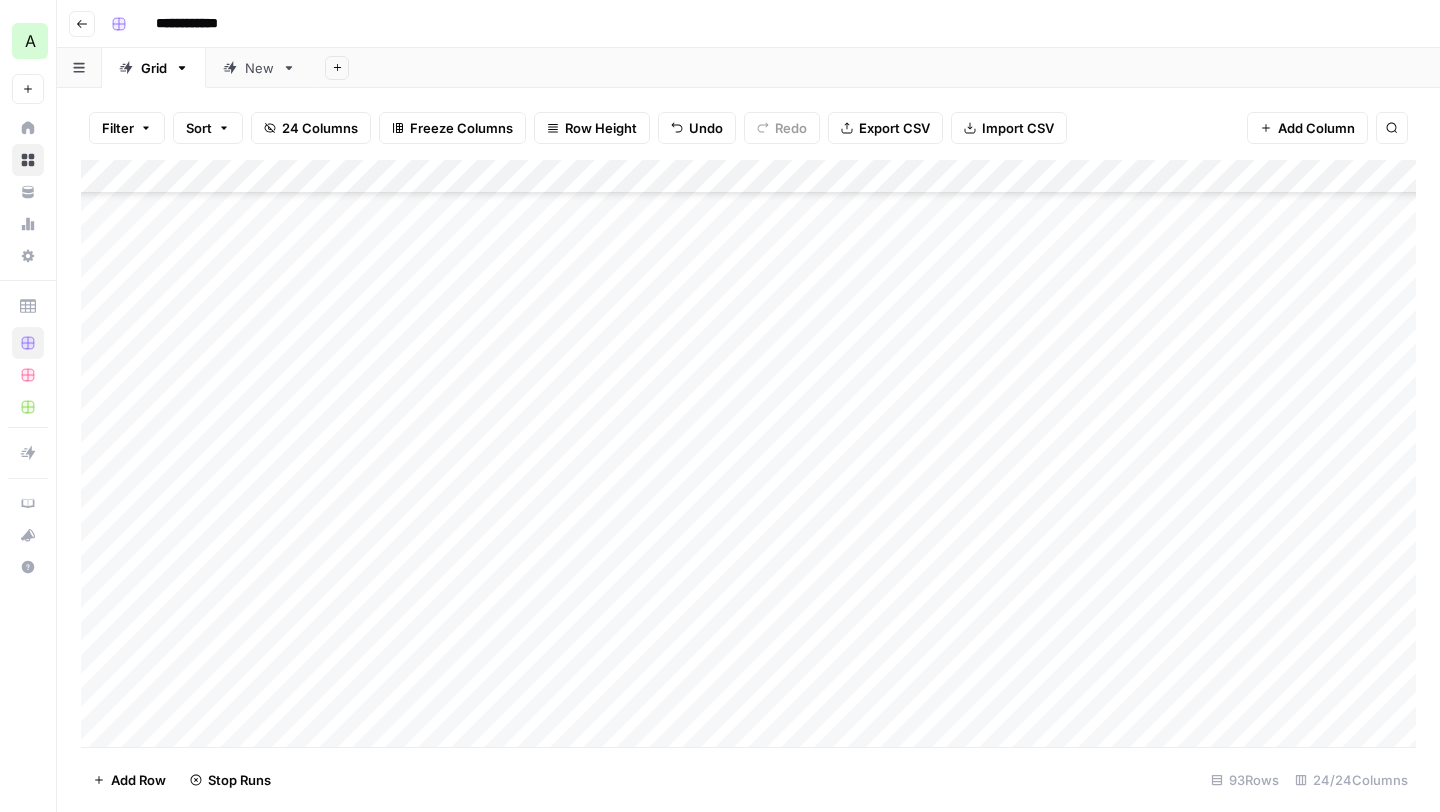 click on "Add Column" at bounding box center (748, 453) 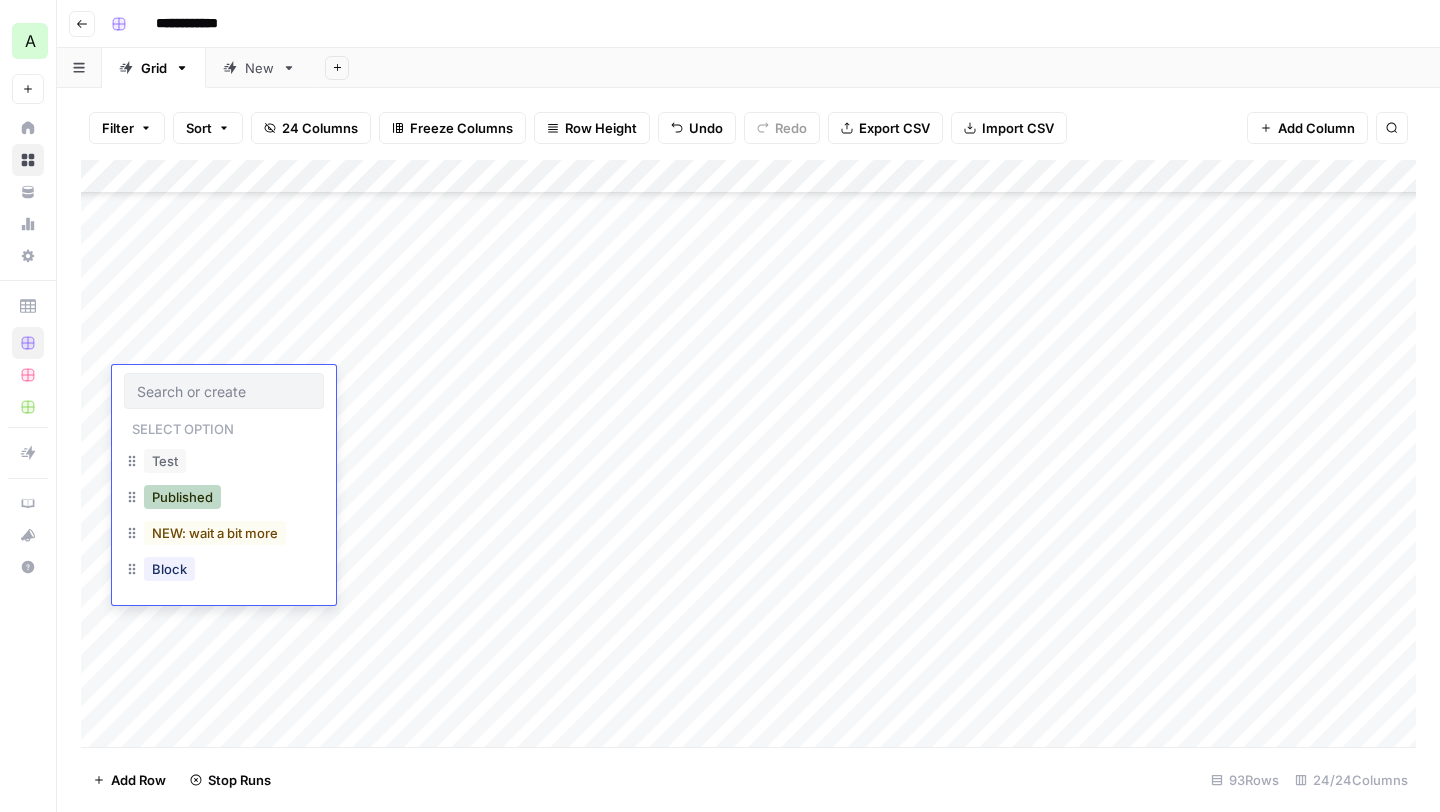 click on "Published" at bounding box center (182, 497) 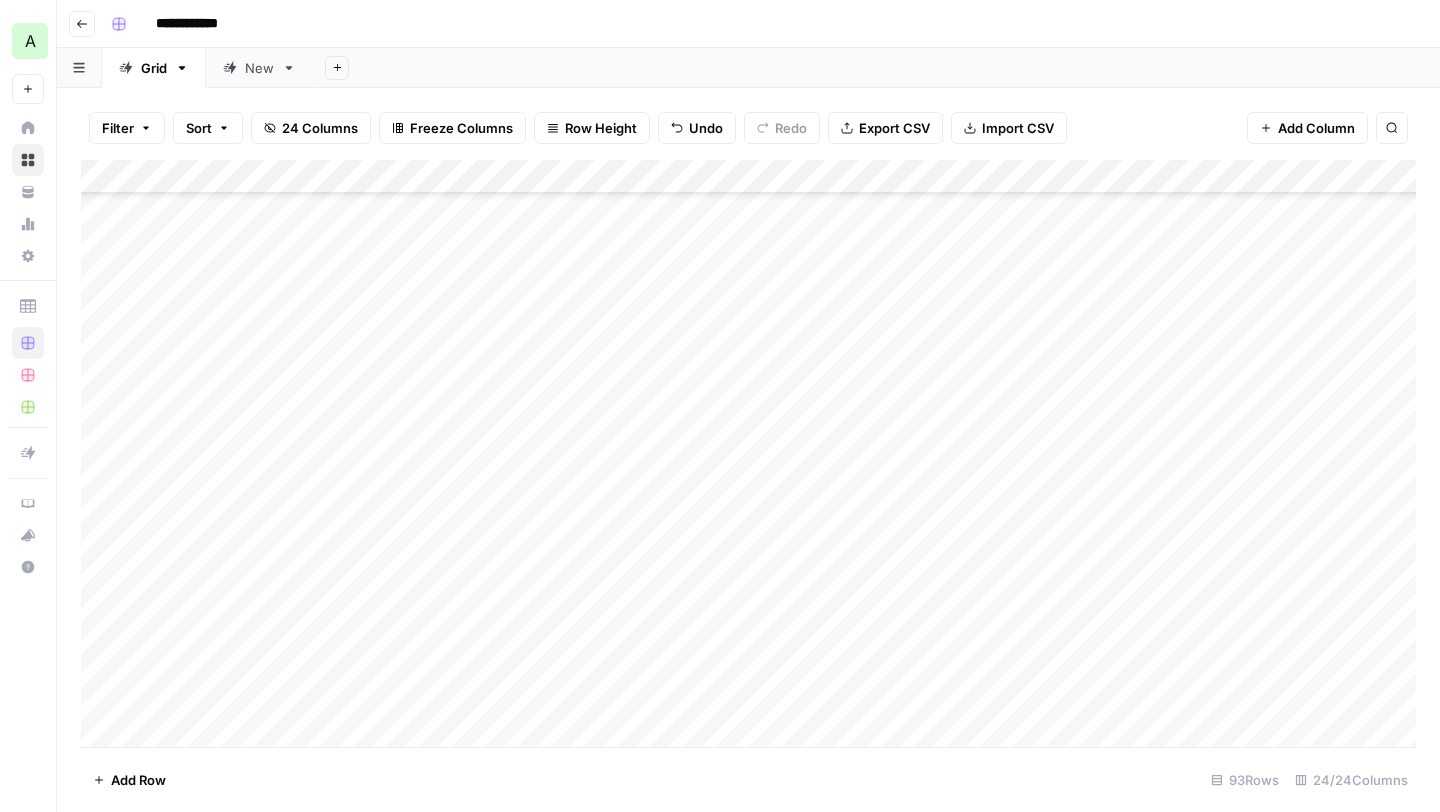 scroll, scrollTop: 2138, scrollLeft: 55, axis: both 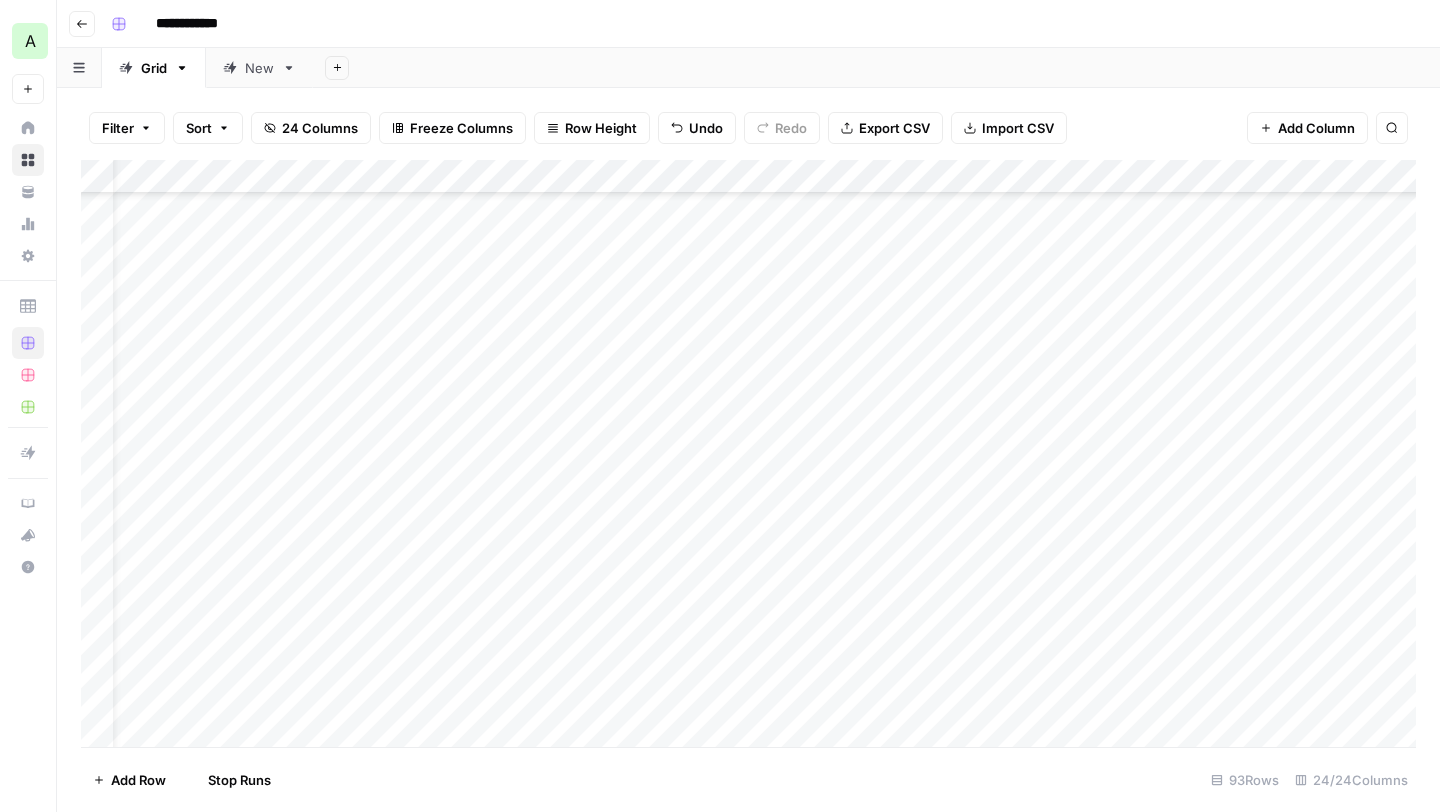 click on "Add Column" at bounding box center (748, 453) 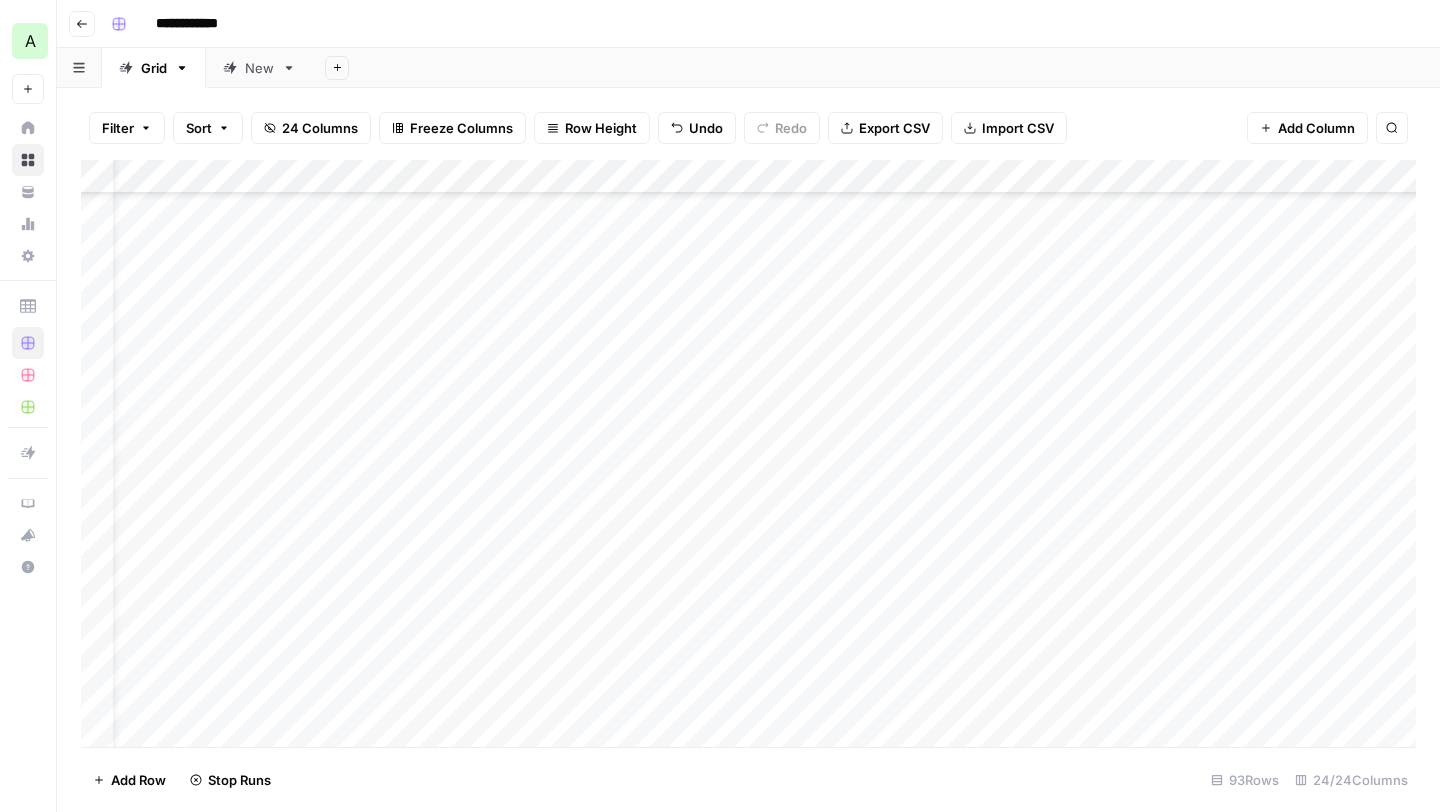 click on "Add Column" at bounding box center [748, 453] 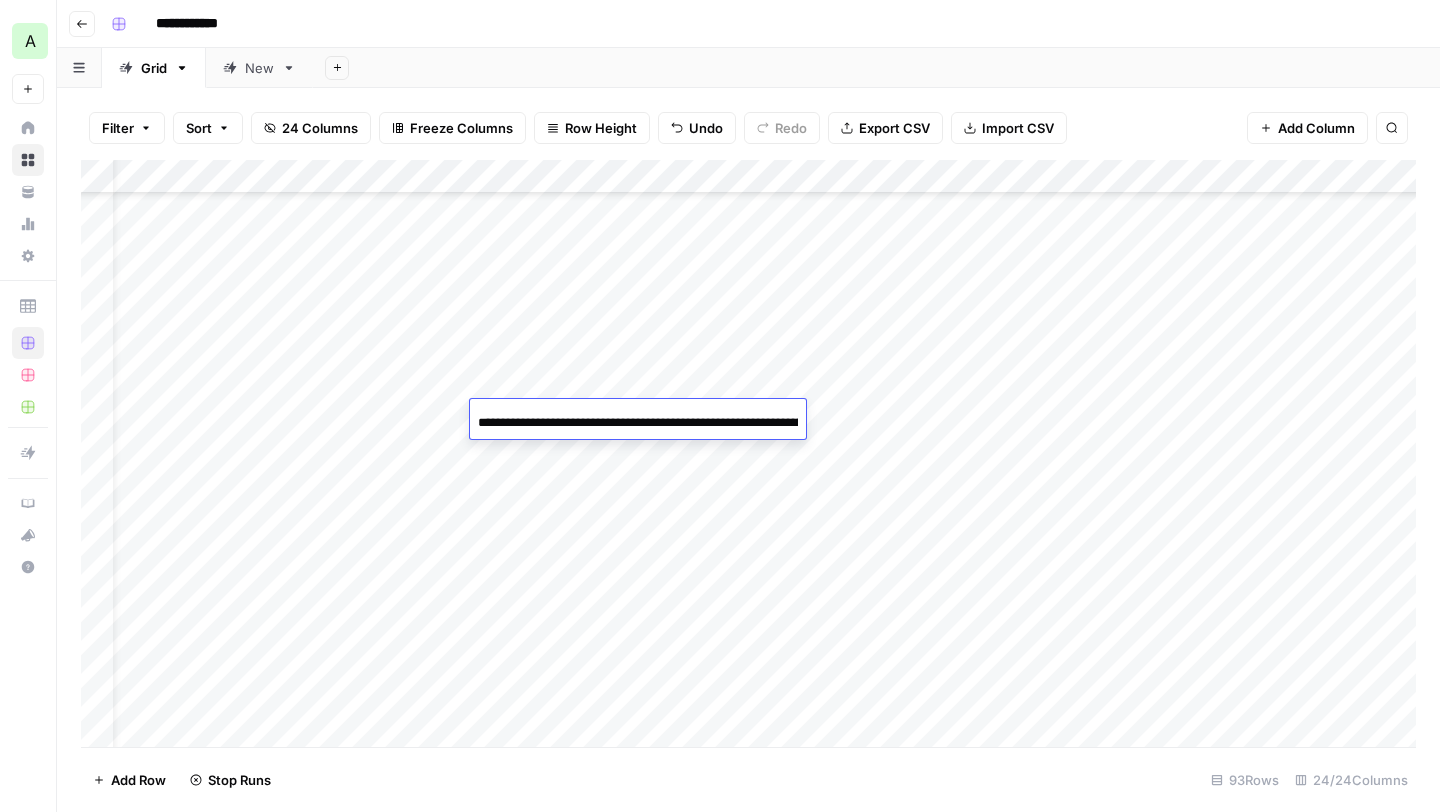 scroll, scrollTop: 0, scrollLeft: 140, axis: horizontal 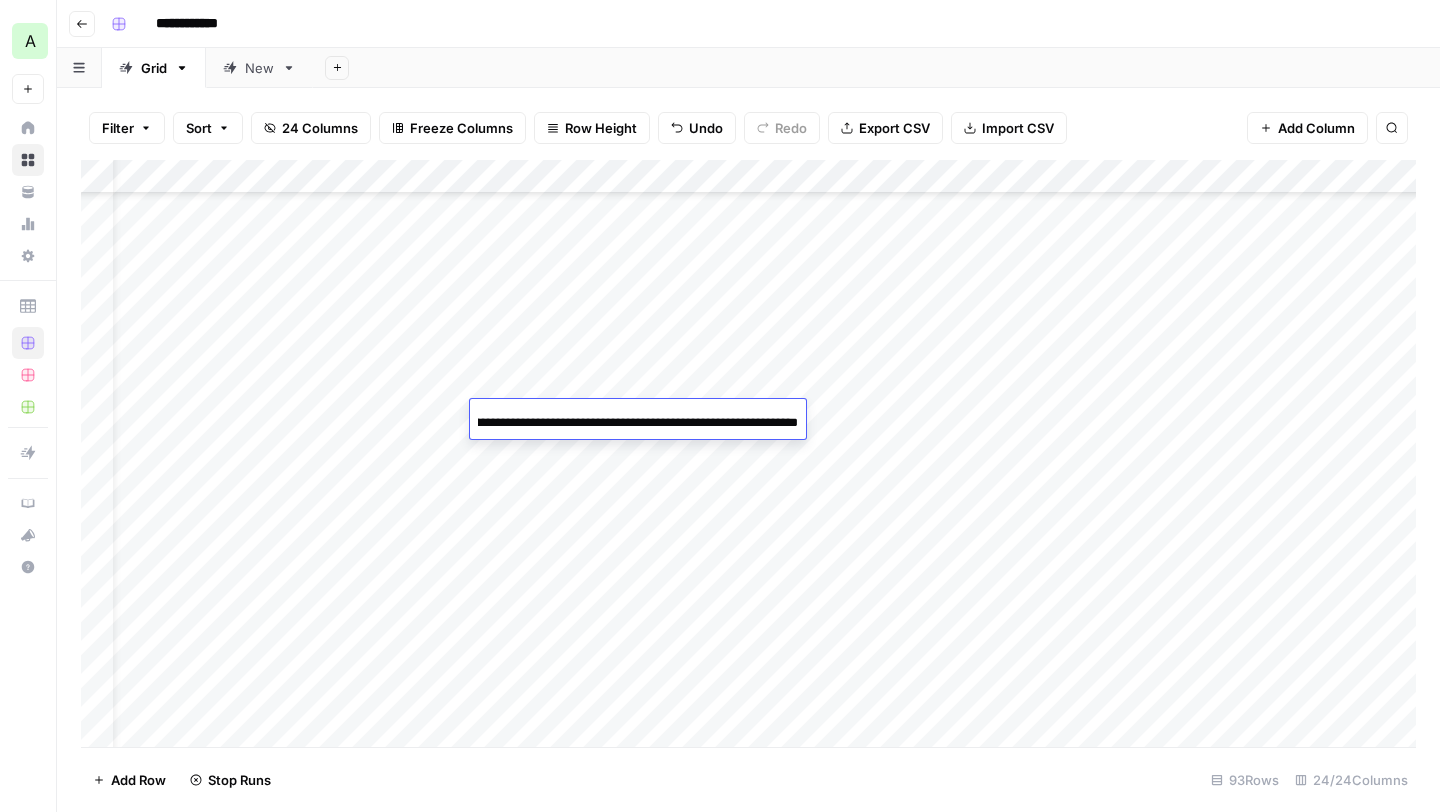 click on "**********" at bounding box center (638, 423) 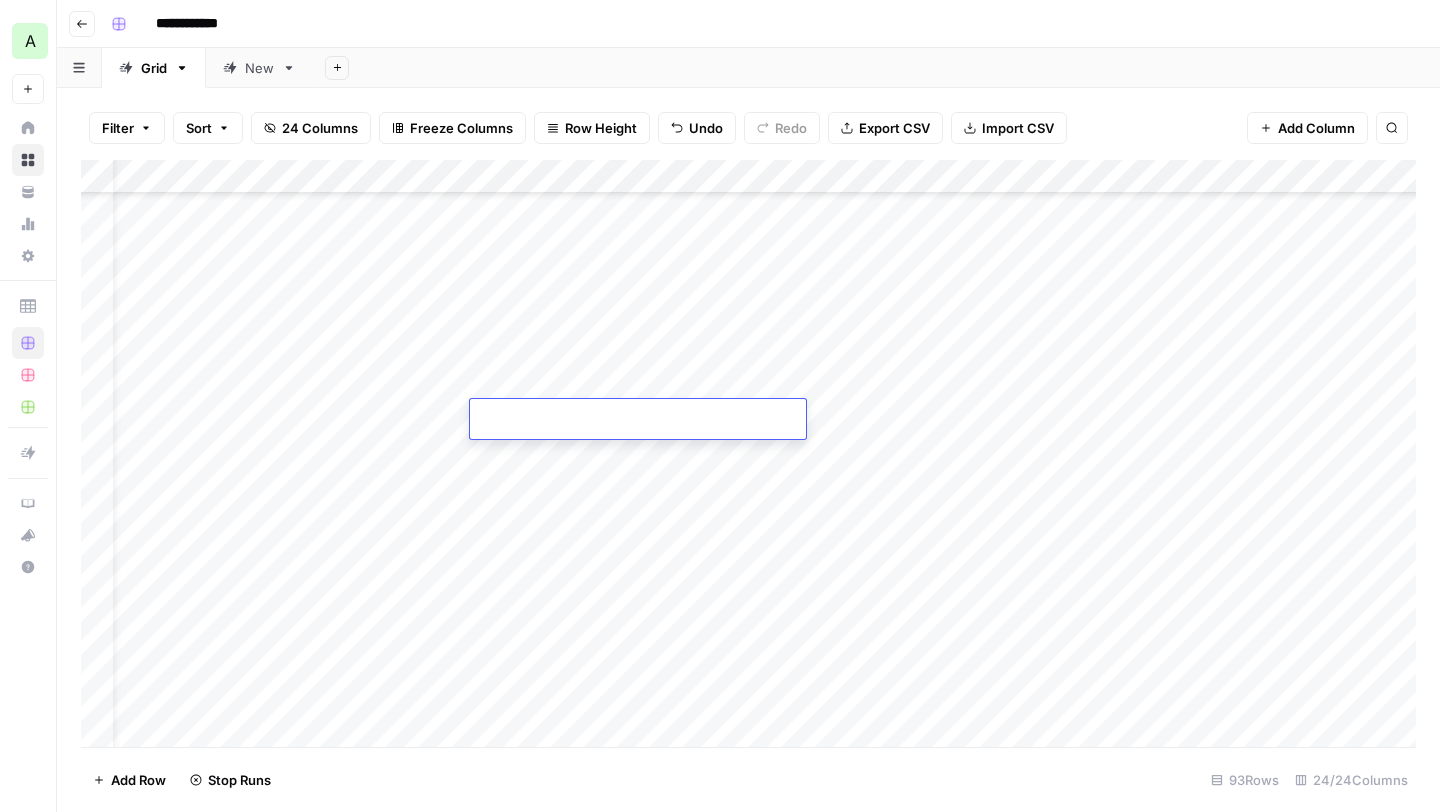 scroll, scrollTop: 0, scrollLeft: 0, axis: both 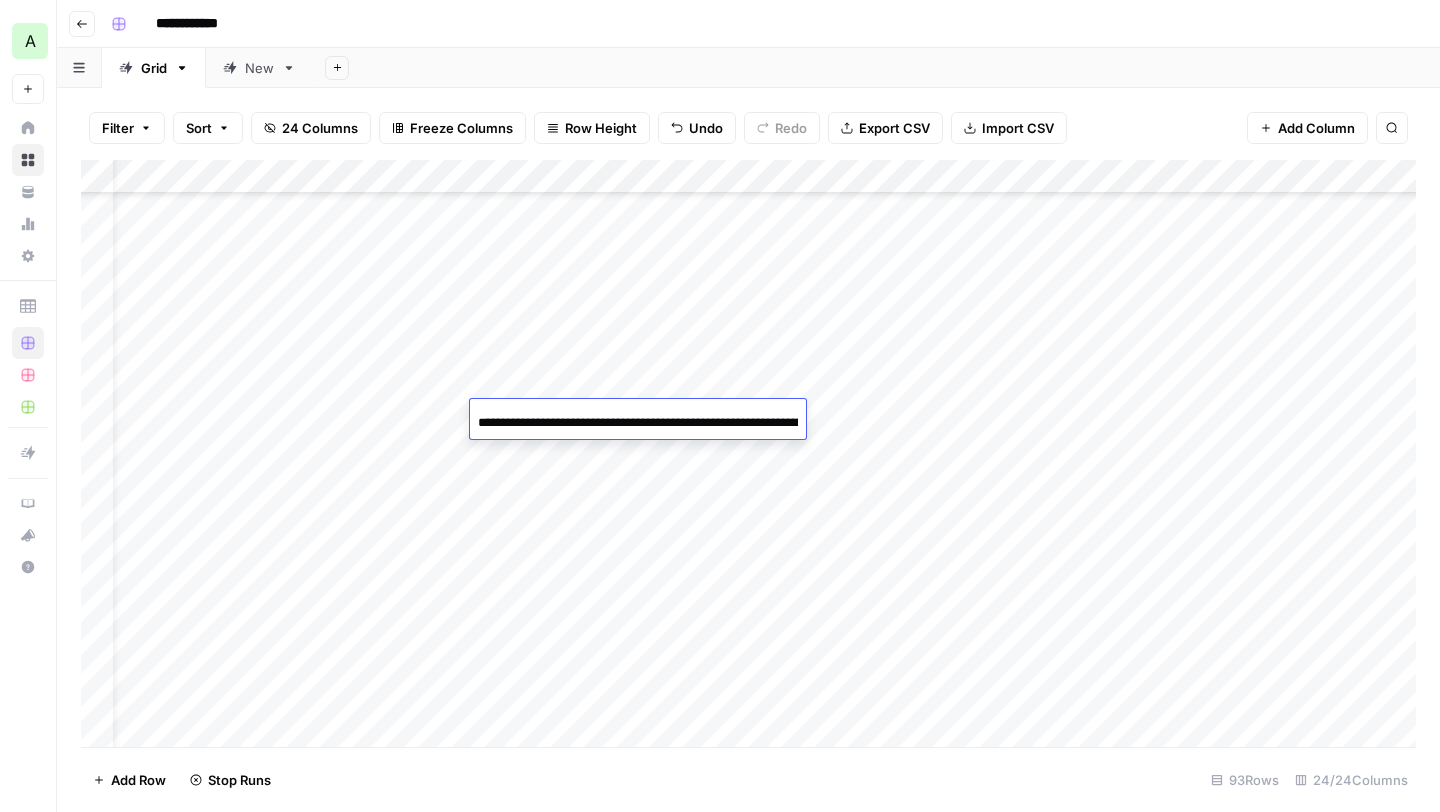 click on "Add Column" at bounding box center [748, 453] 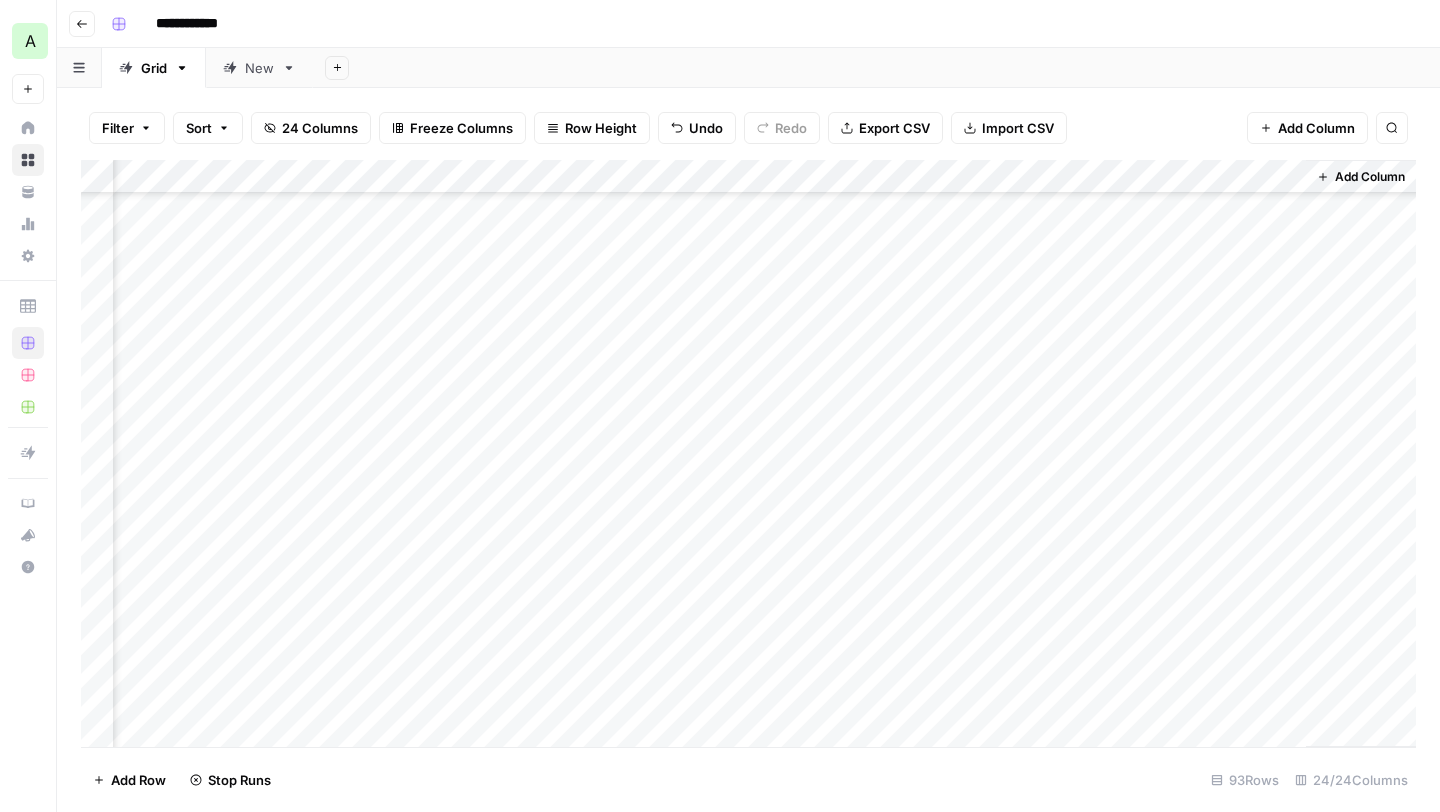 scroll, scrollTop: 2138, scrollLeft: 3374, axis: both 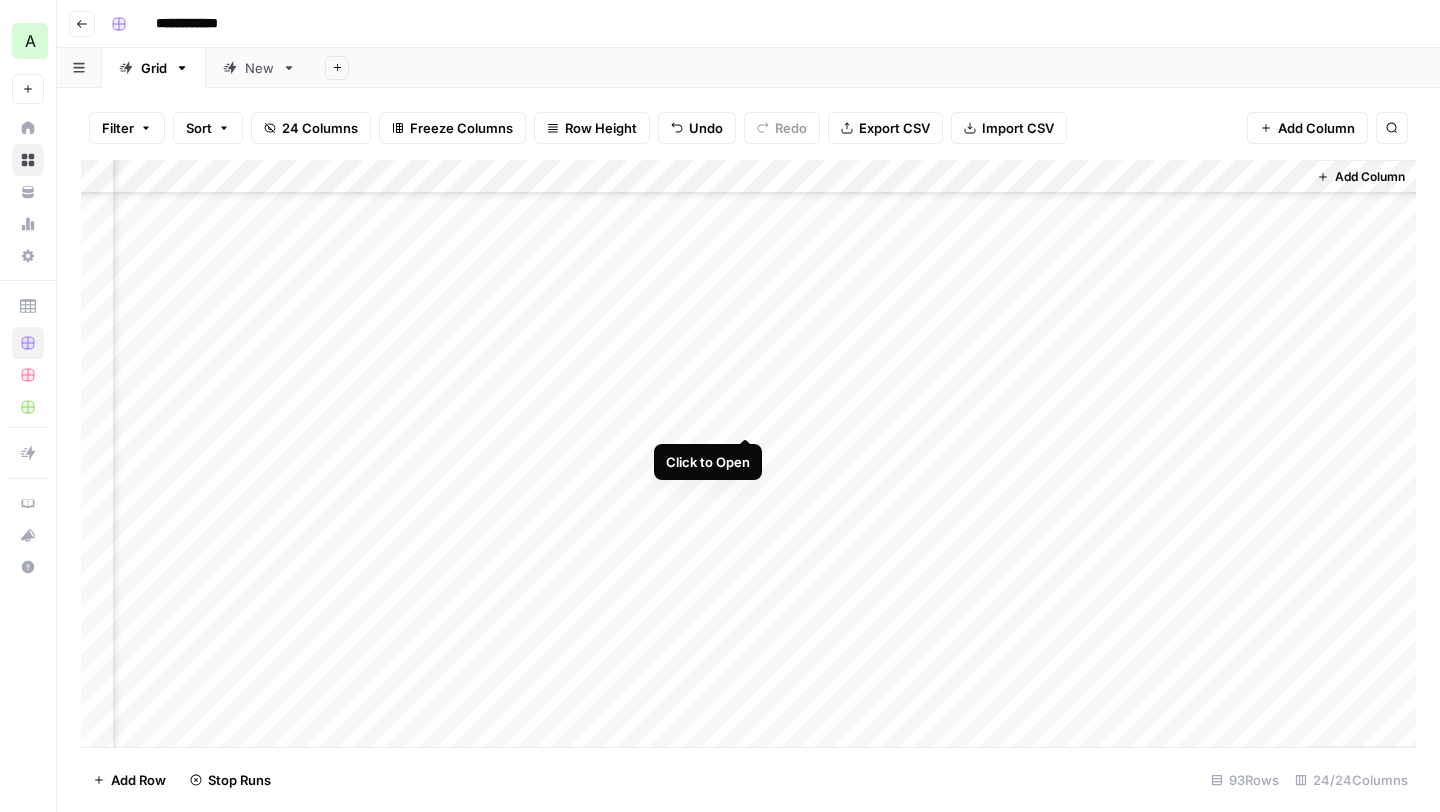 click on "Add Column" at bounding box center [748, 453] 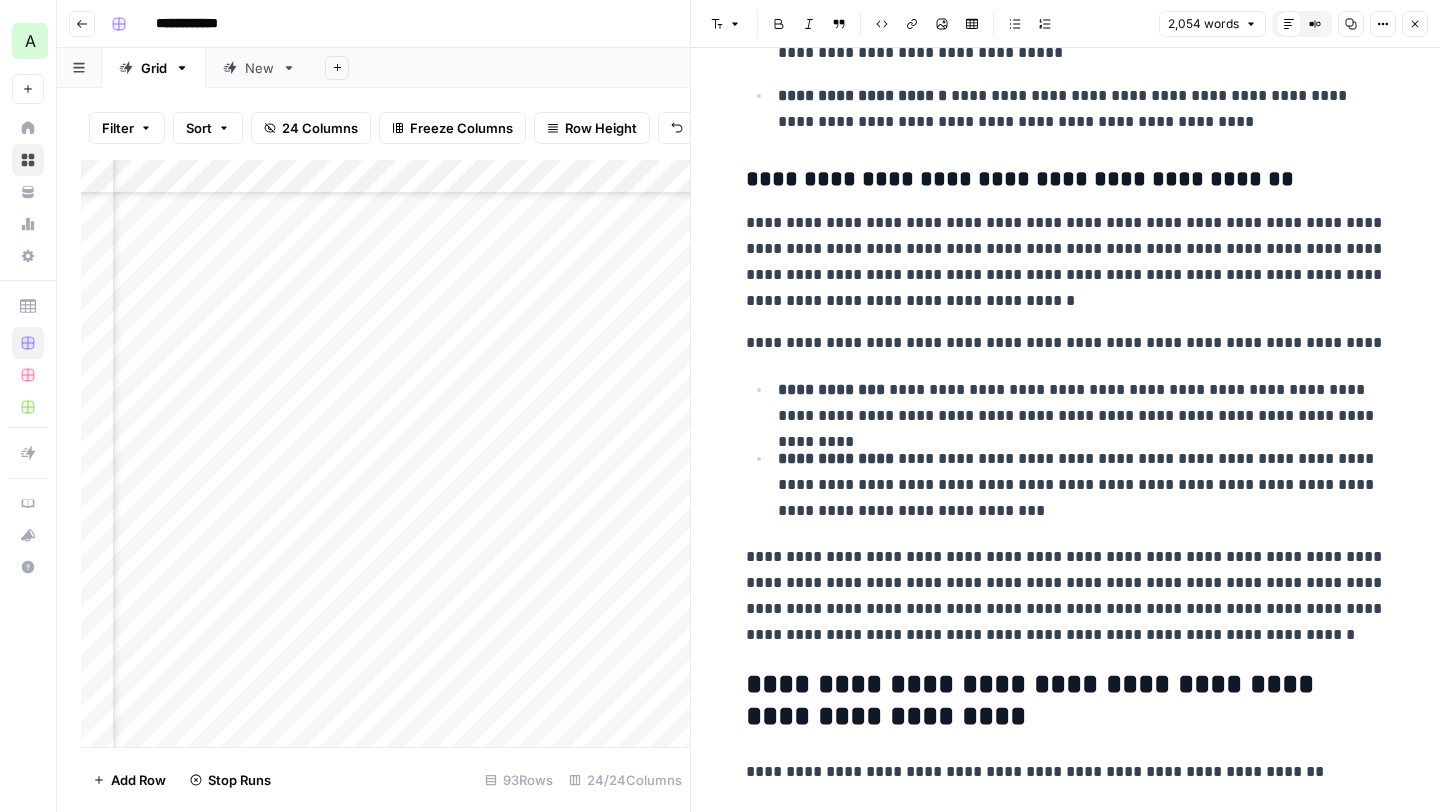 scroll, scrollTop: 5747, scrollLeft: 0, axis: vertical 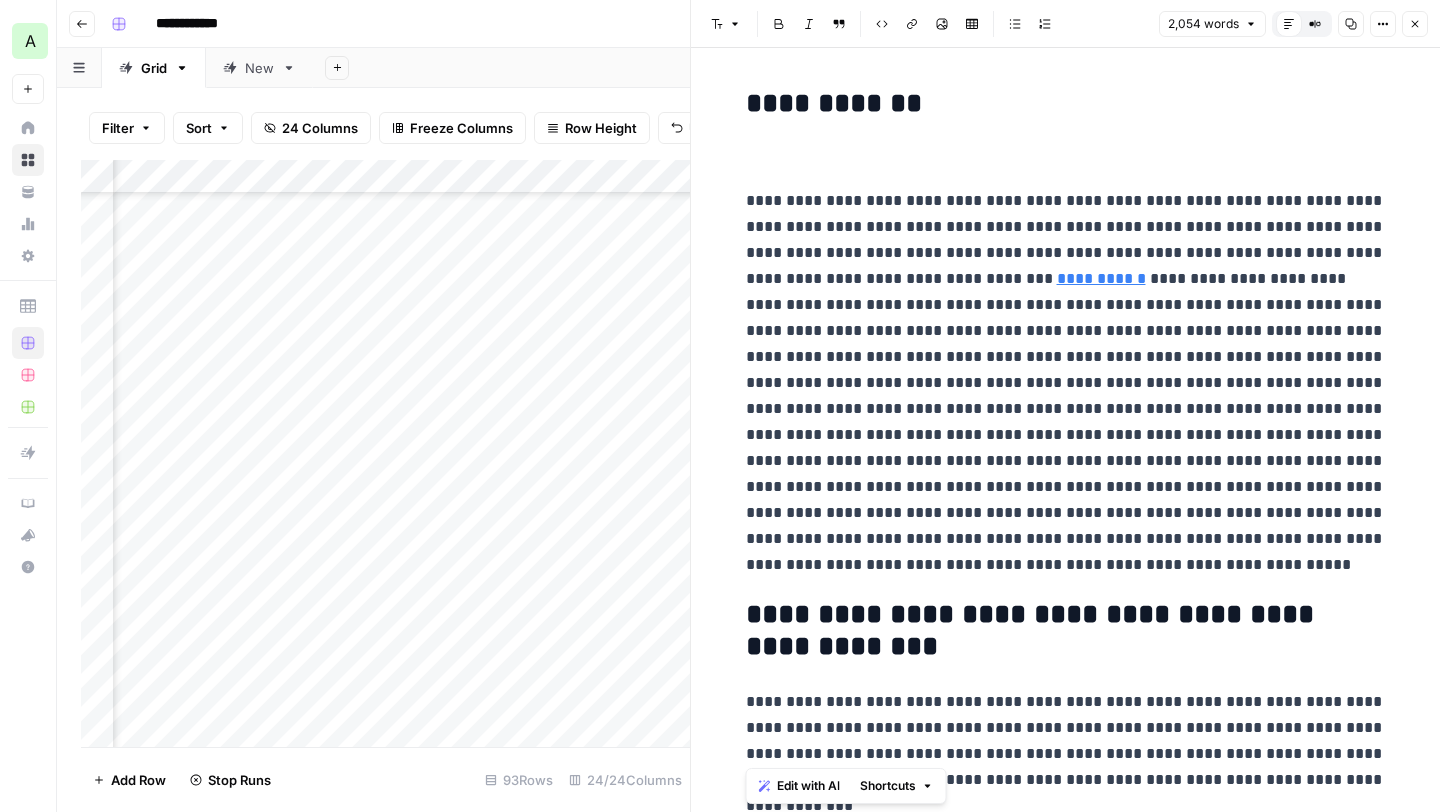 drag, startPoint x: 1197, startPoint y: 793, endPoint x: 735, endPoint y: 617, distance: 494.38852 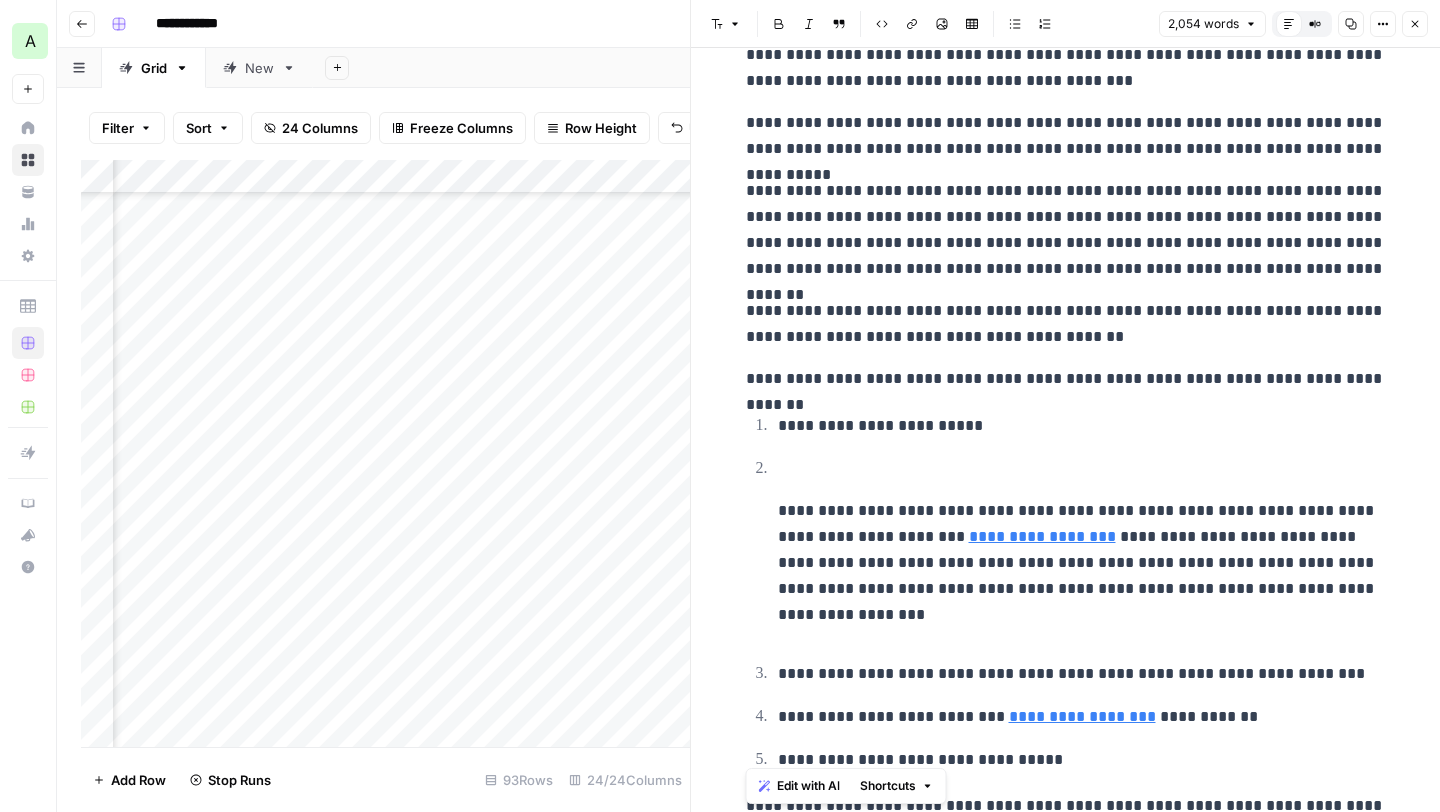 scroll, scrollTop: 956, scrollLeft: 0, axis: vertical 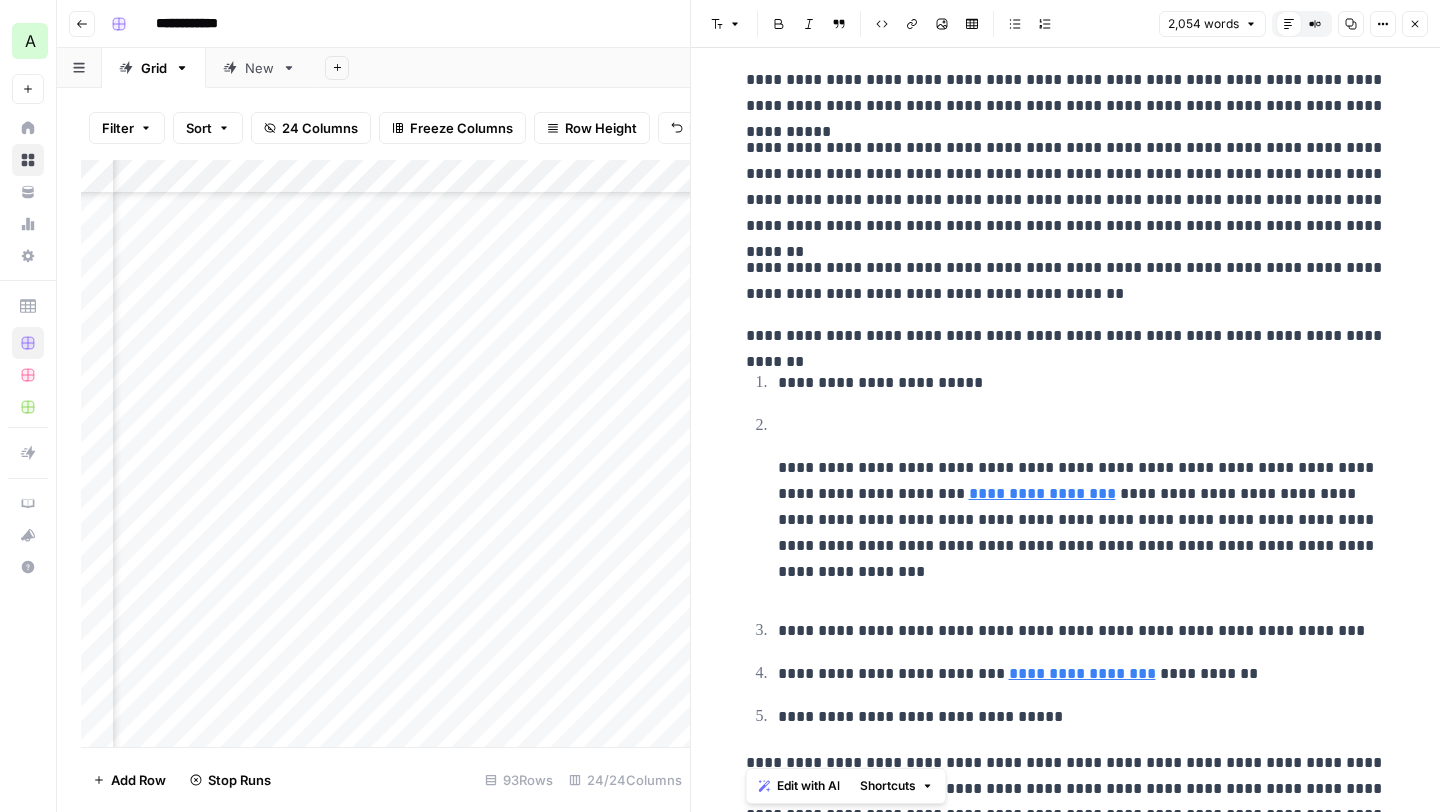 click on "**********" at bounding box center [1082, 507] 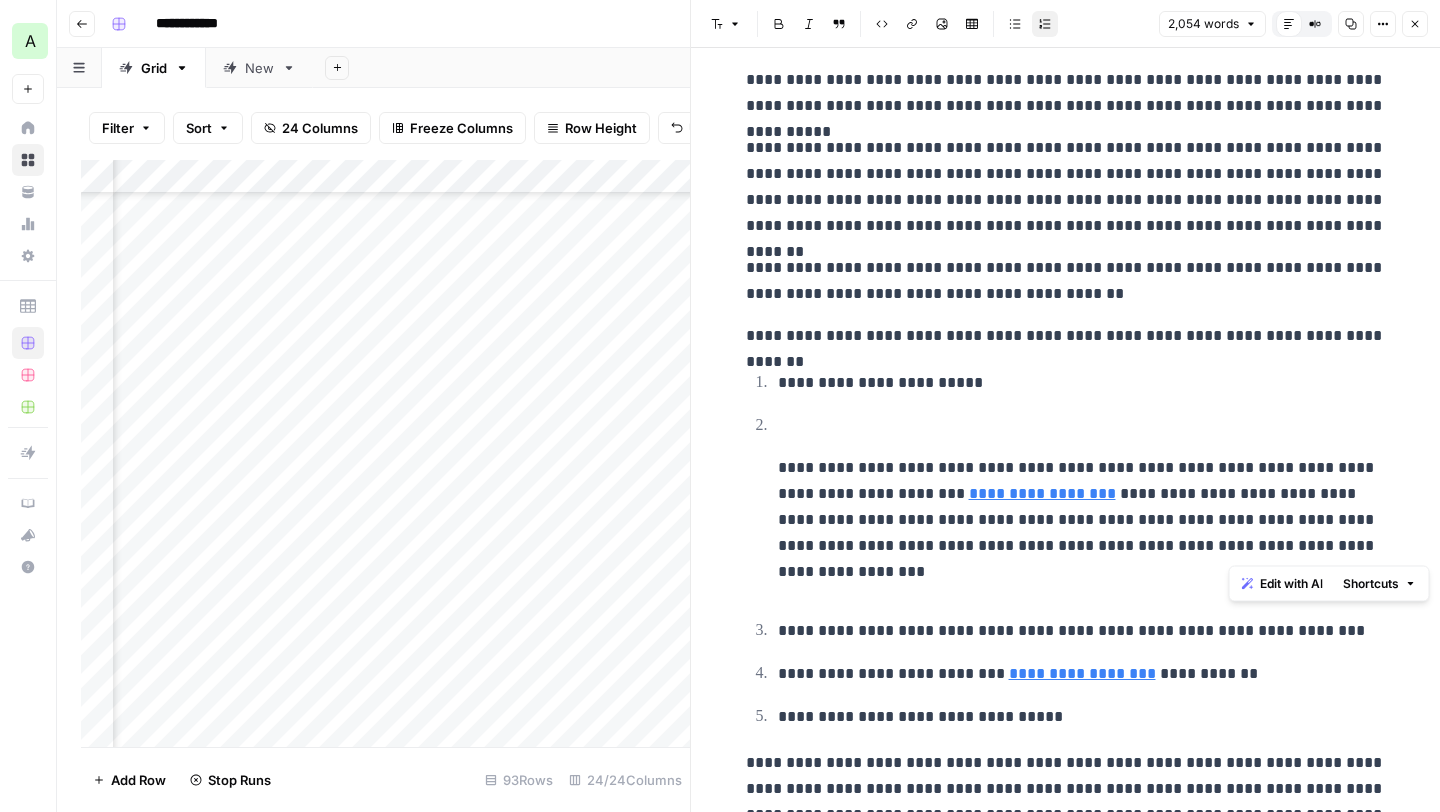 drag, startPoint x: 1292, startPoint y: 469, endPoint x: 1367, endPoint y: 540, distance: 103.27633 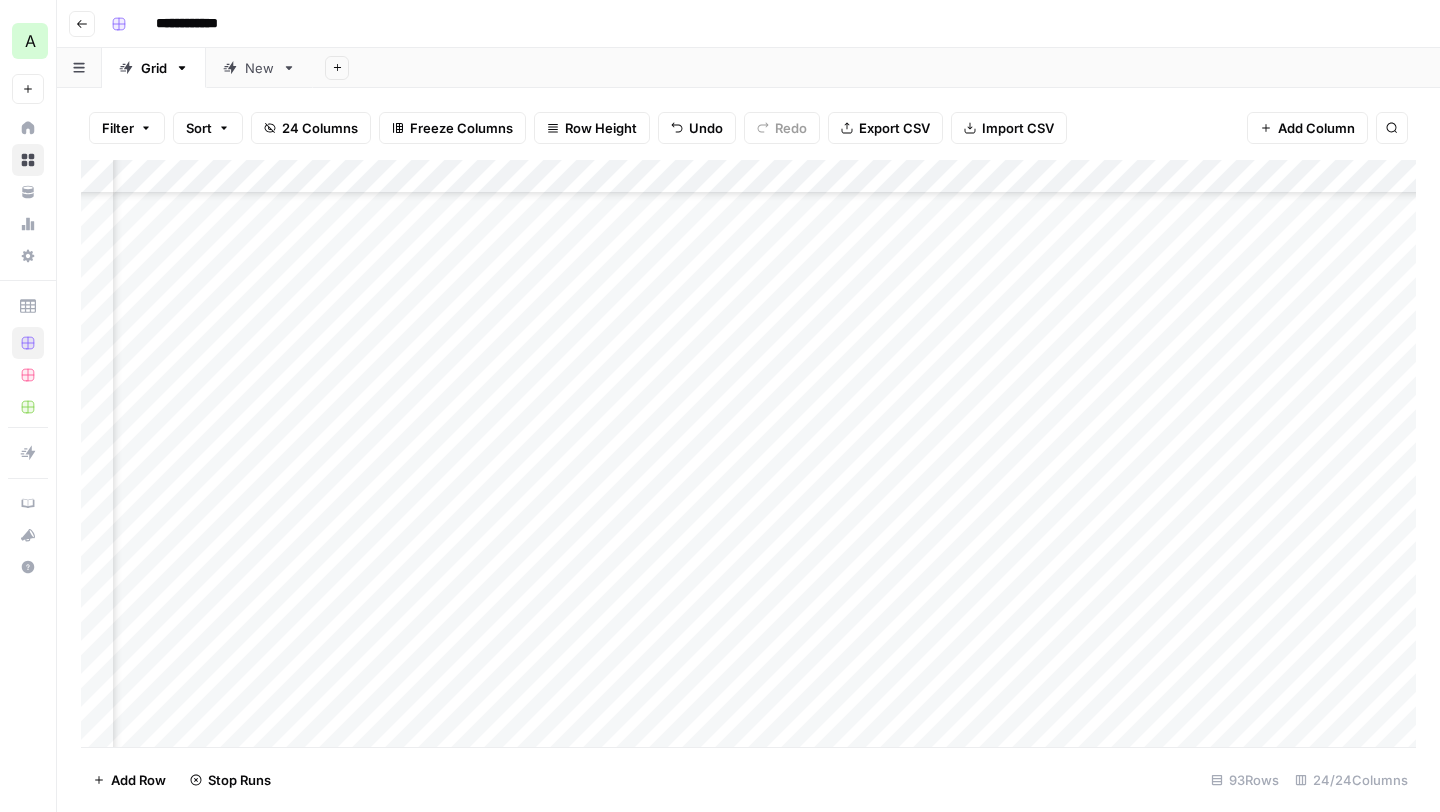 scroll, scrollTop: 2138, scrollLeft: 0, axis: vertical 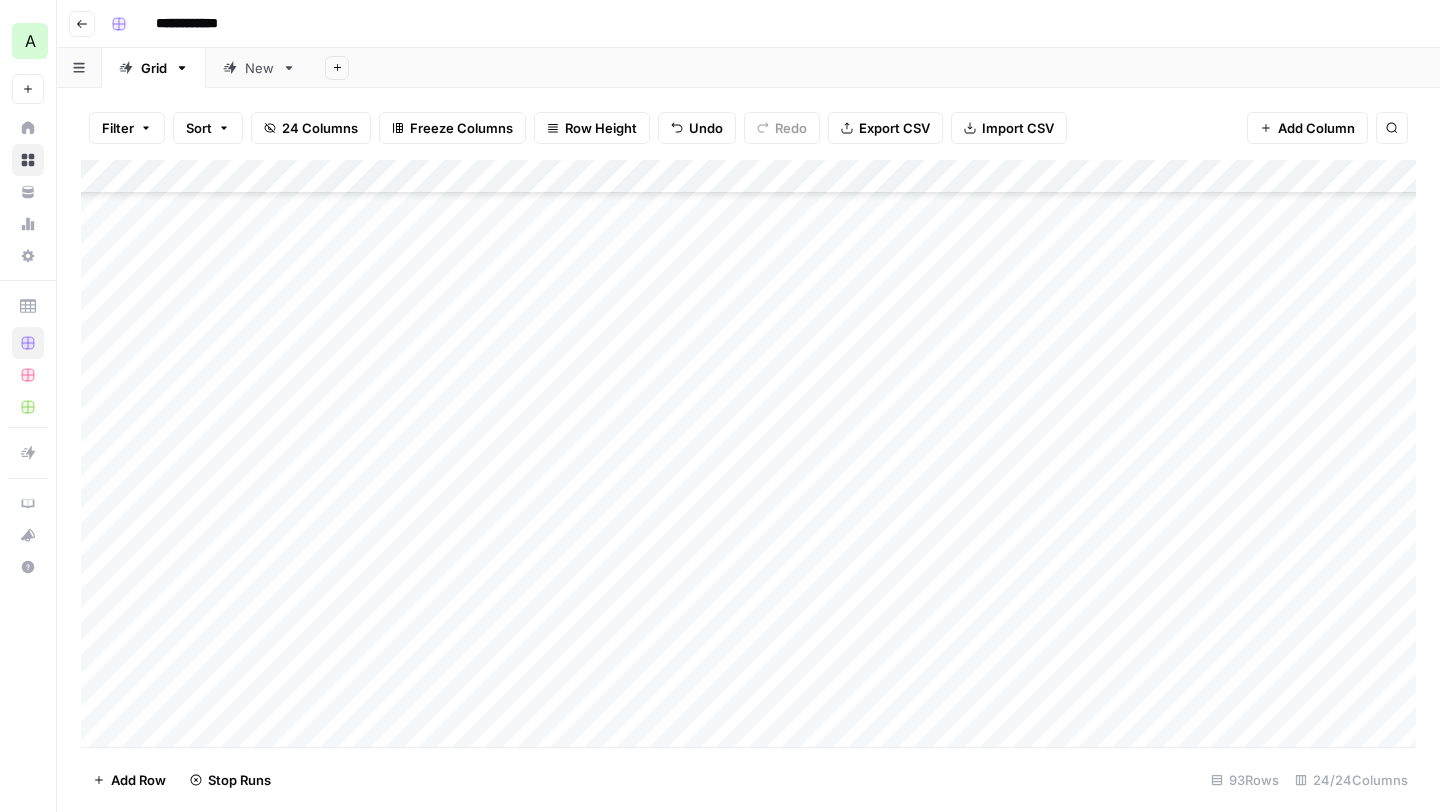click on "Add Column" at bounding box center (748, 453) 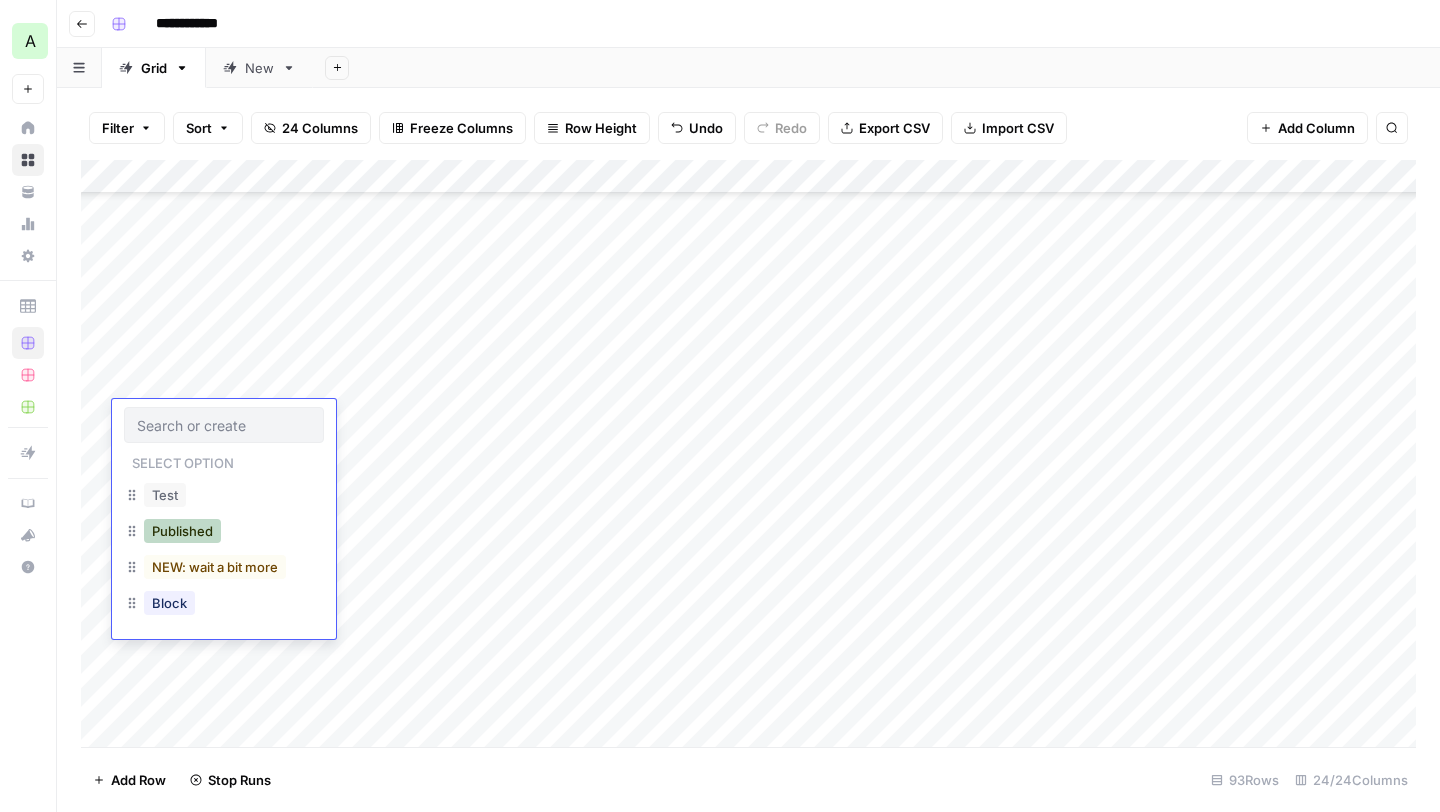 click on "Published" at bounding box center [182, 531] 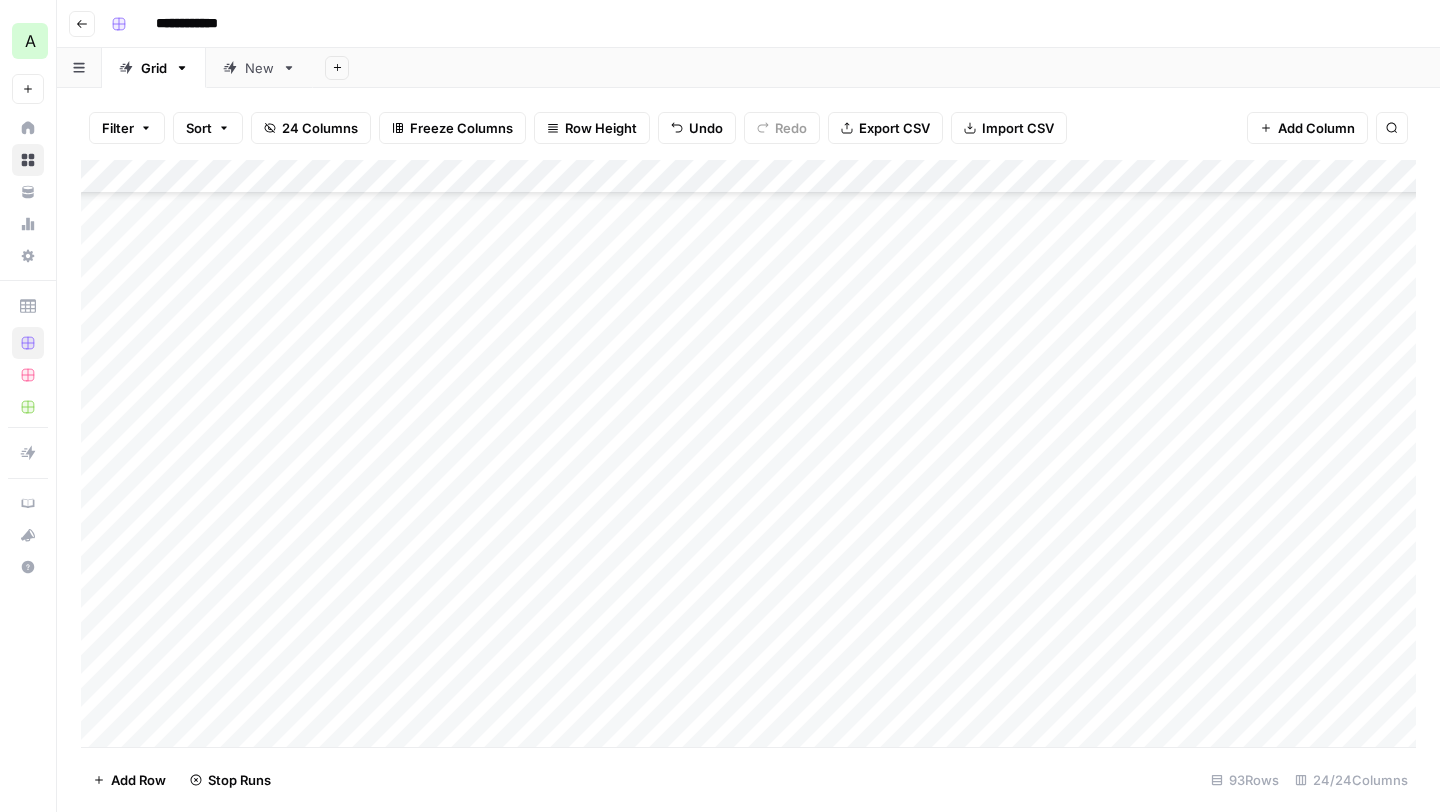 scroll, scrollTop: 2641, scrollLeft: 0, axis: vertical 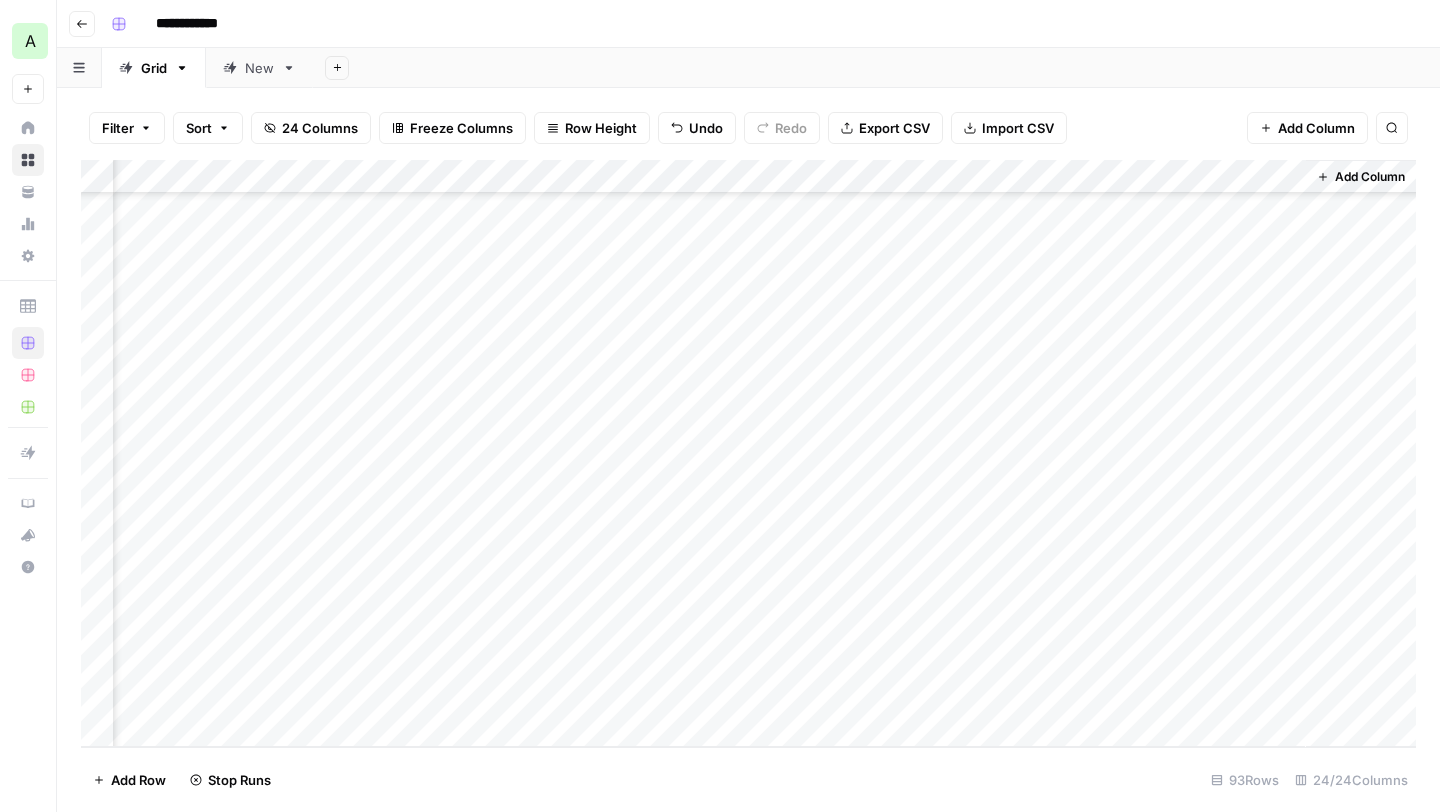 click on "Add Column" at bounding box center (748, 453) 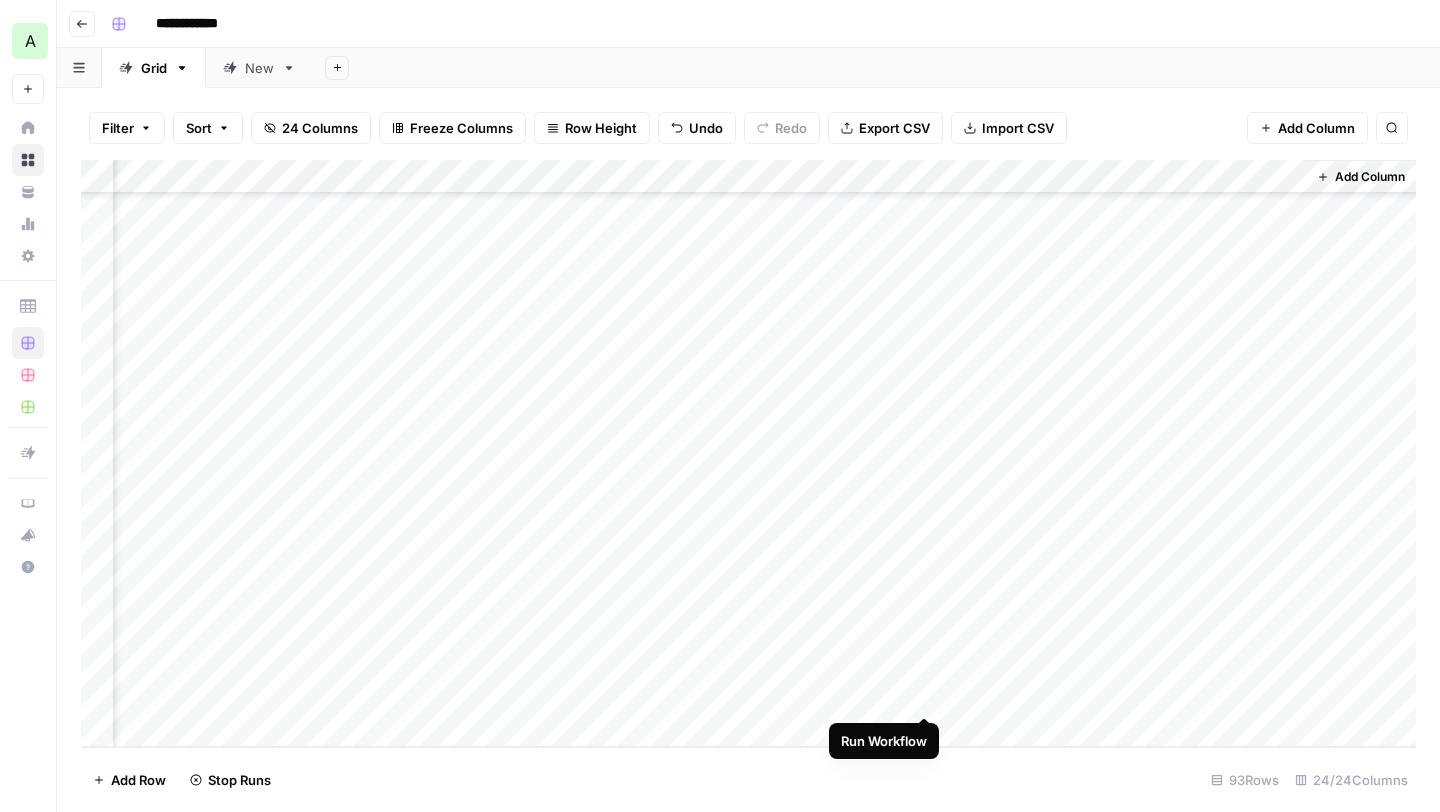 click on "Add Column" at bounding box center (748, 453) 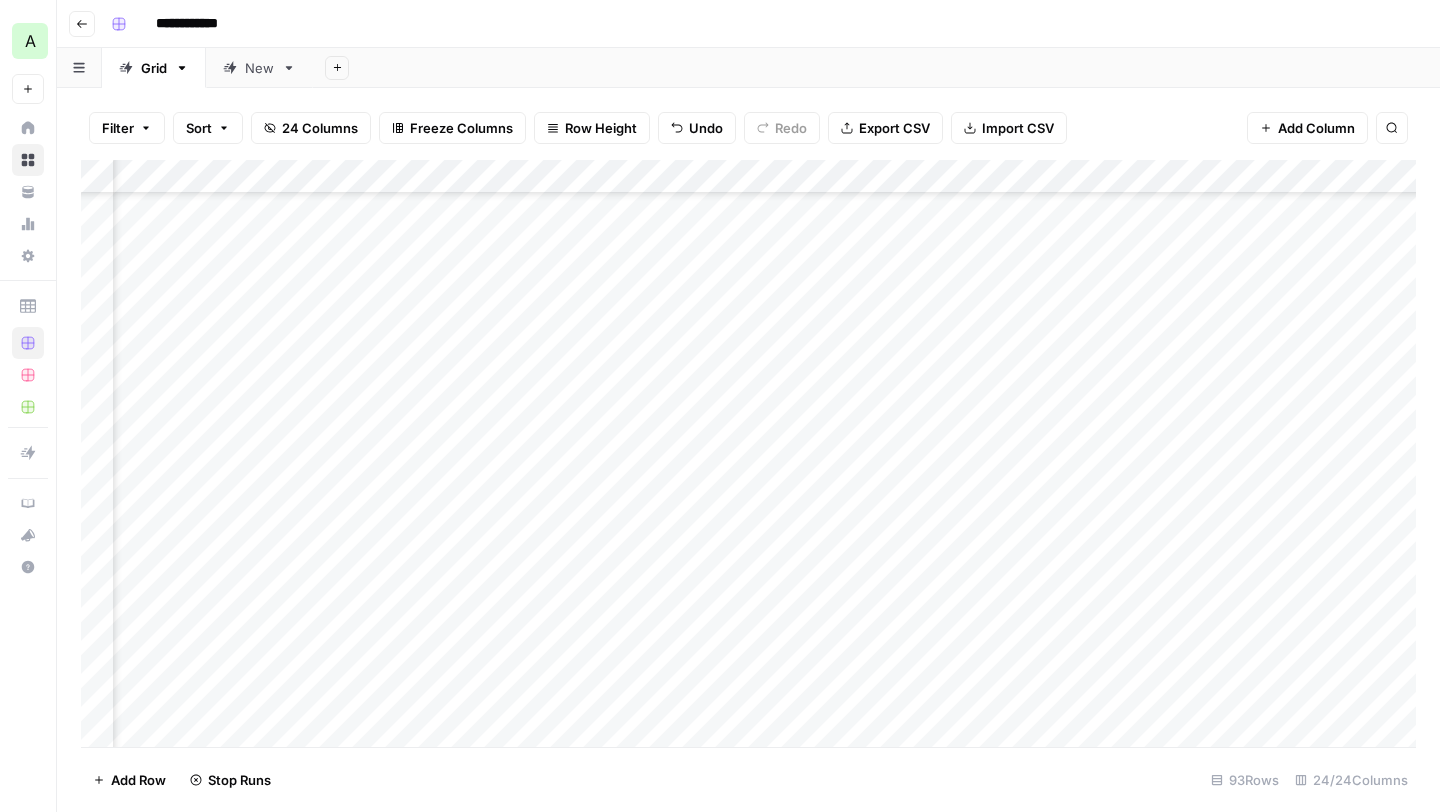 scroll, scrollTop: 2130, scrollLeft: 0, axis: vertical 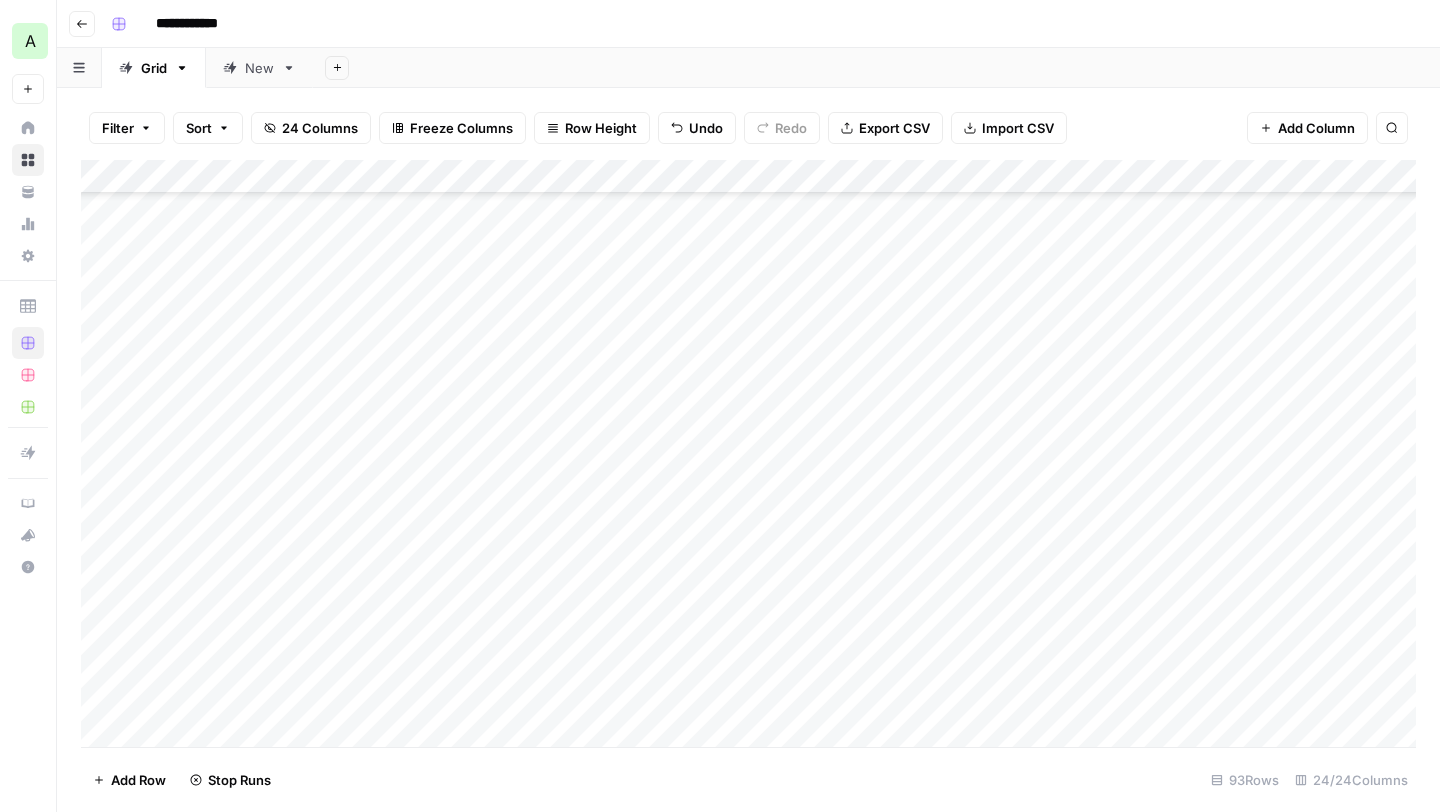 click on "Add Column" at bounding box center [748, 453] 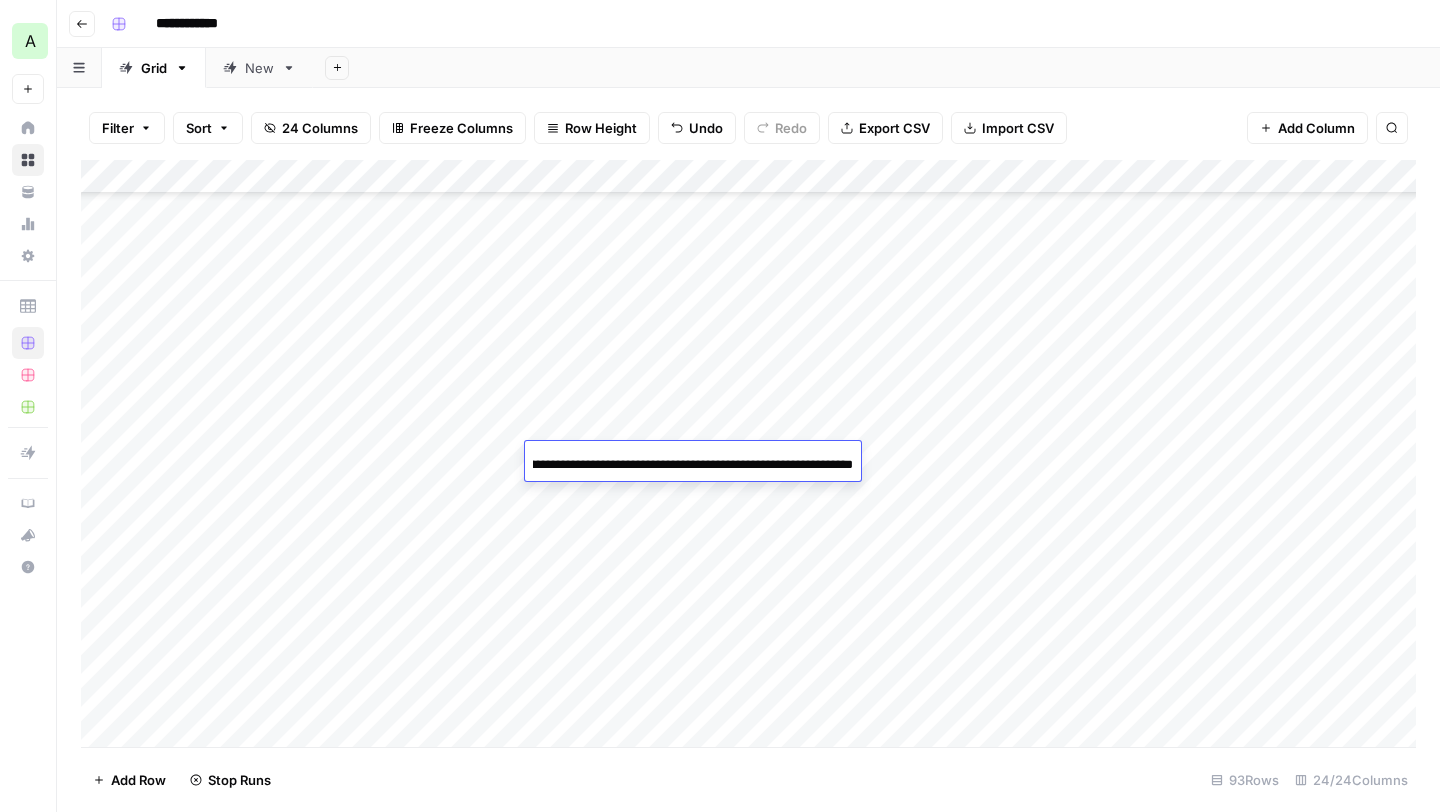 scroll, scrollTop: 0, scrollLeft: 0, axis: both 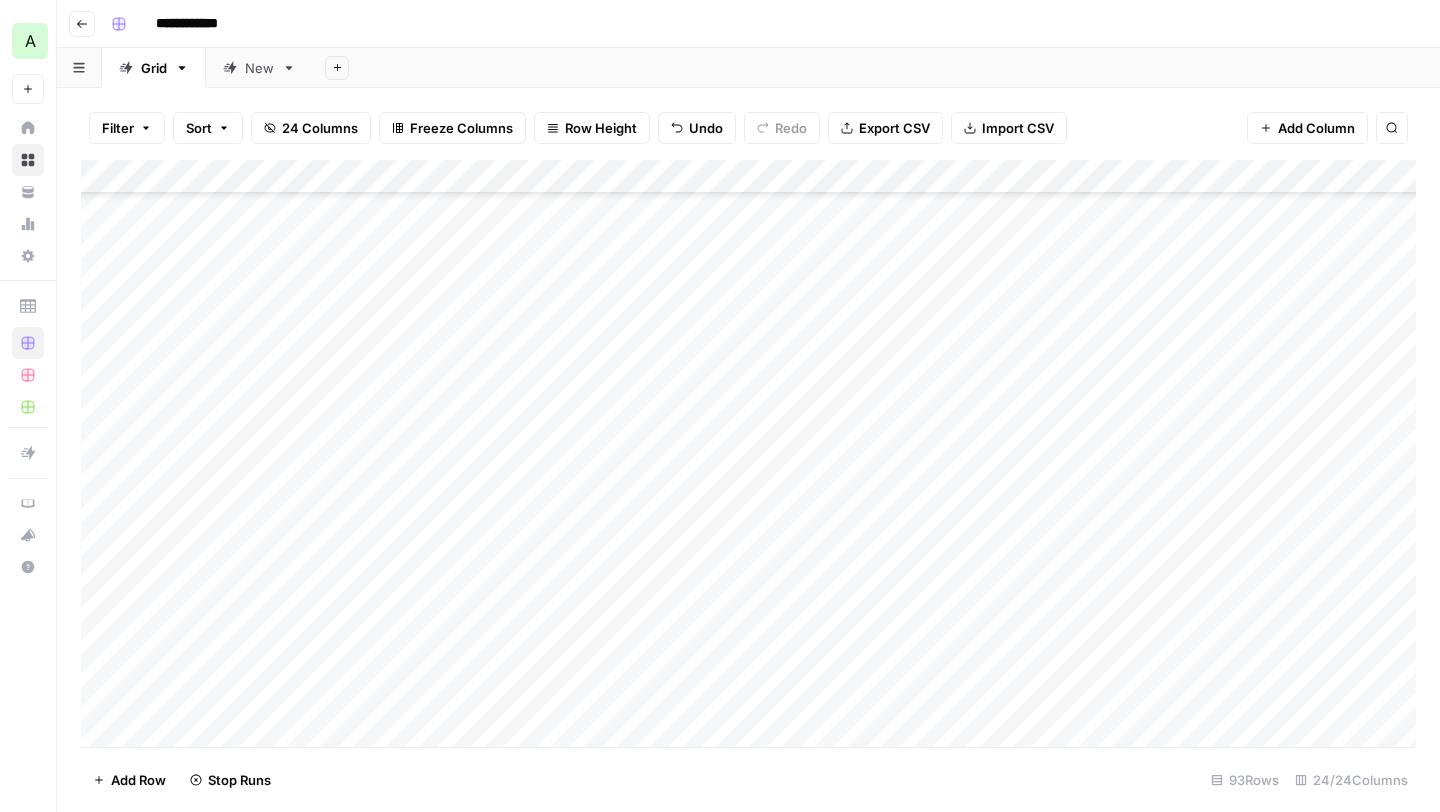 click on "Add Column" at bounding box center [748, 453] 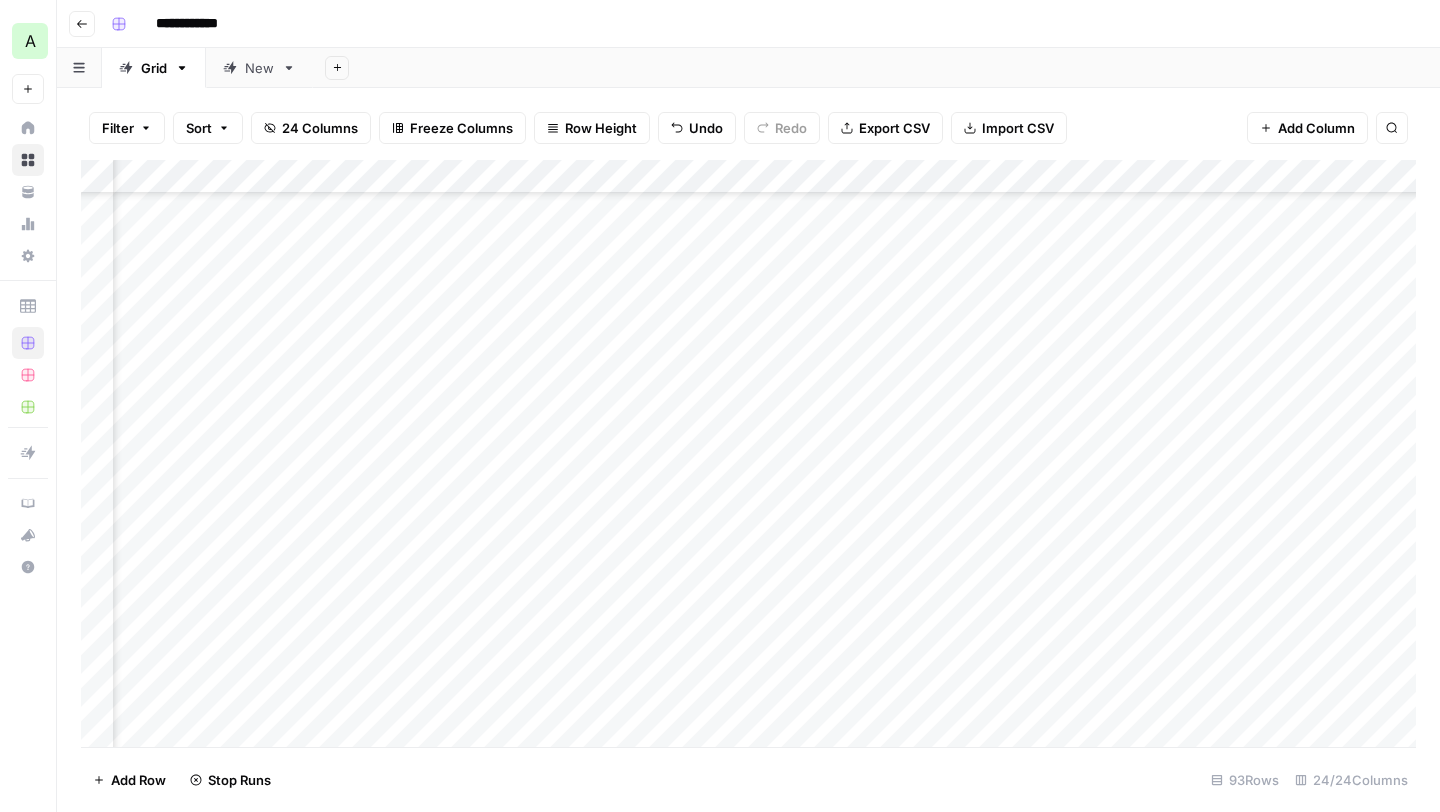 scroll, scrollTop: 2130, scrollLeft: 3126, axis: both 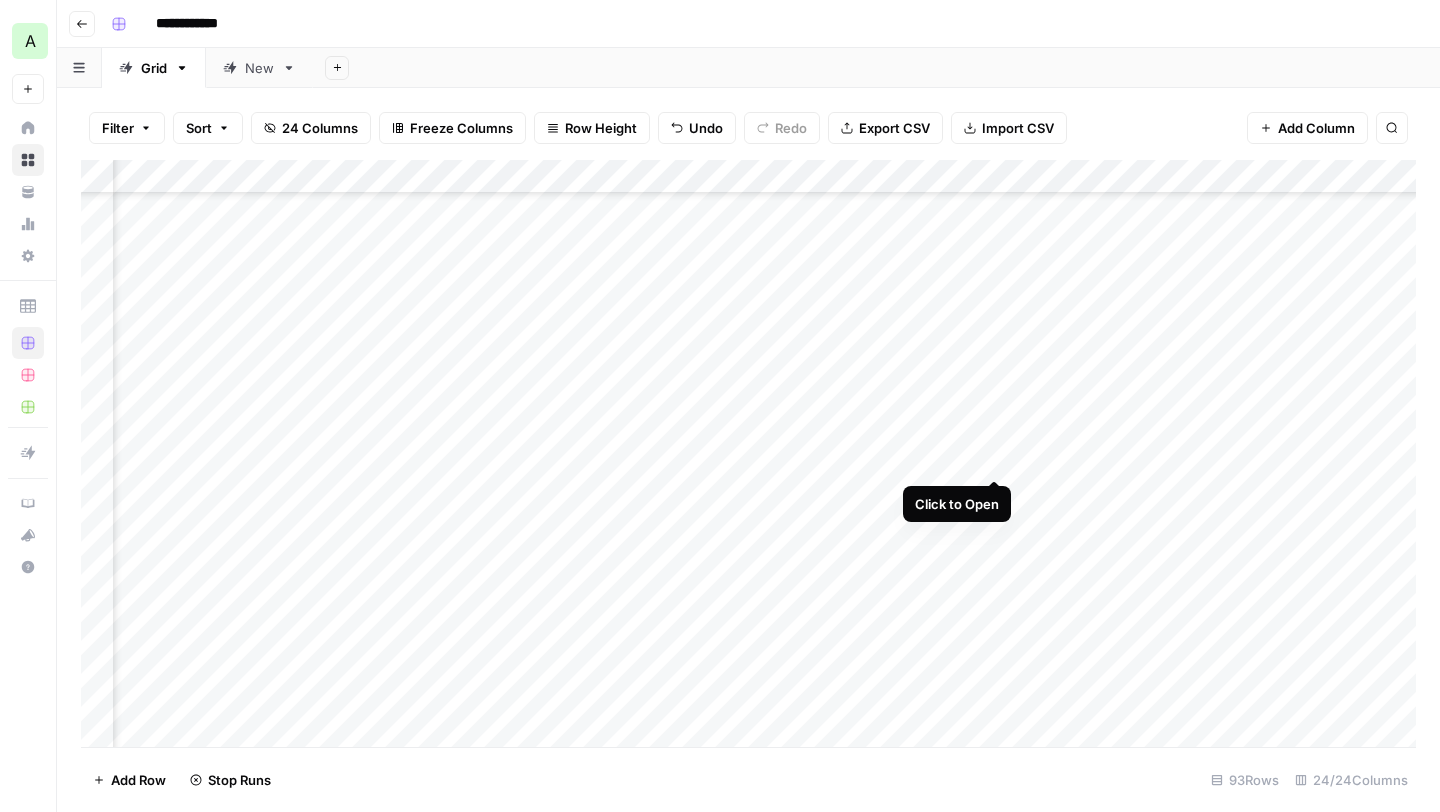 click on "Add Column" at bounding box center (748, 453) 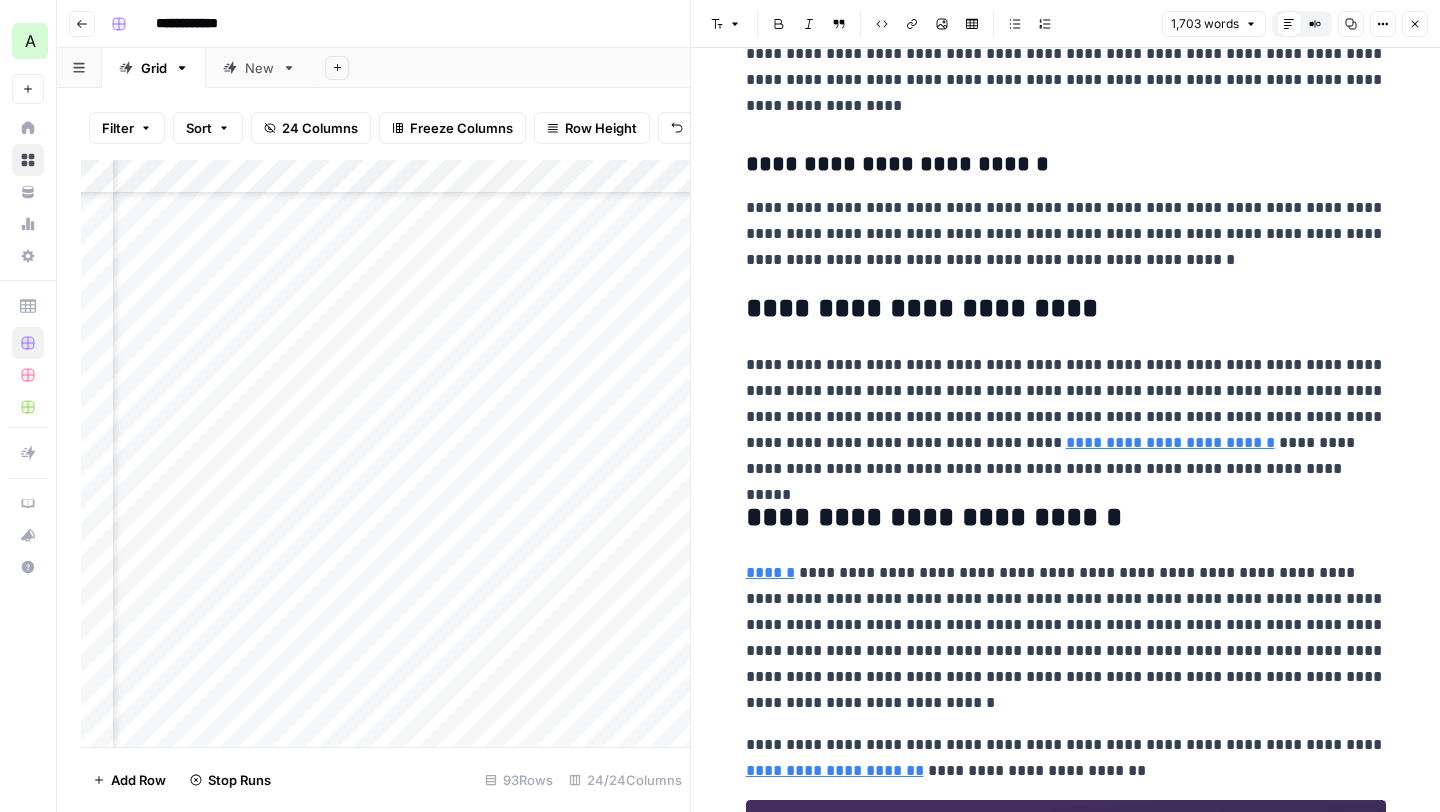 scroll, scrollTop: 5417, scrollLeft: 0, axis: vertical 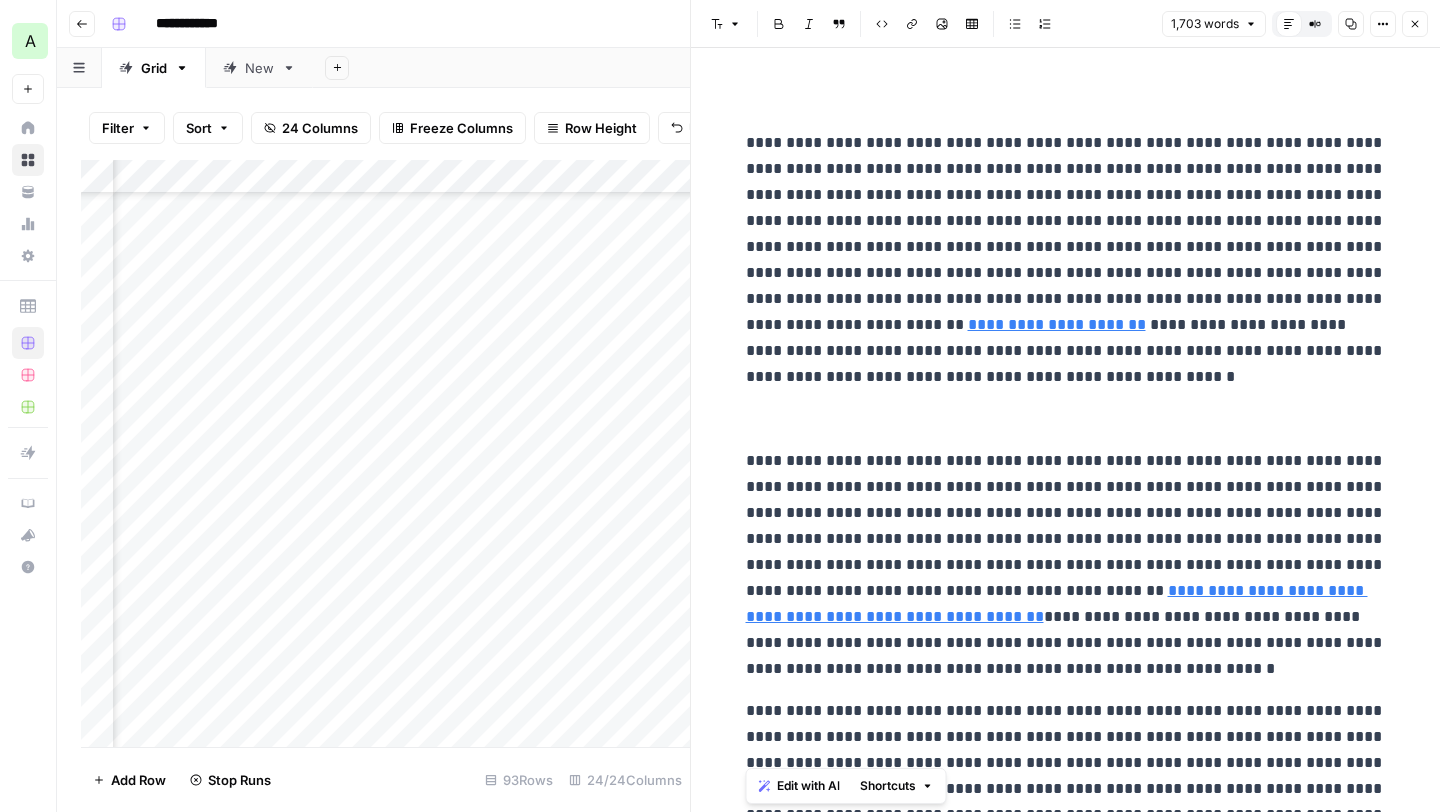 drag, startPoint x: 1096, startPoint y: 560, endPoint x: 739, endPoint y: 451, distance: 373.26935 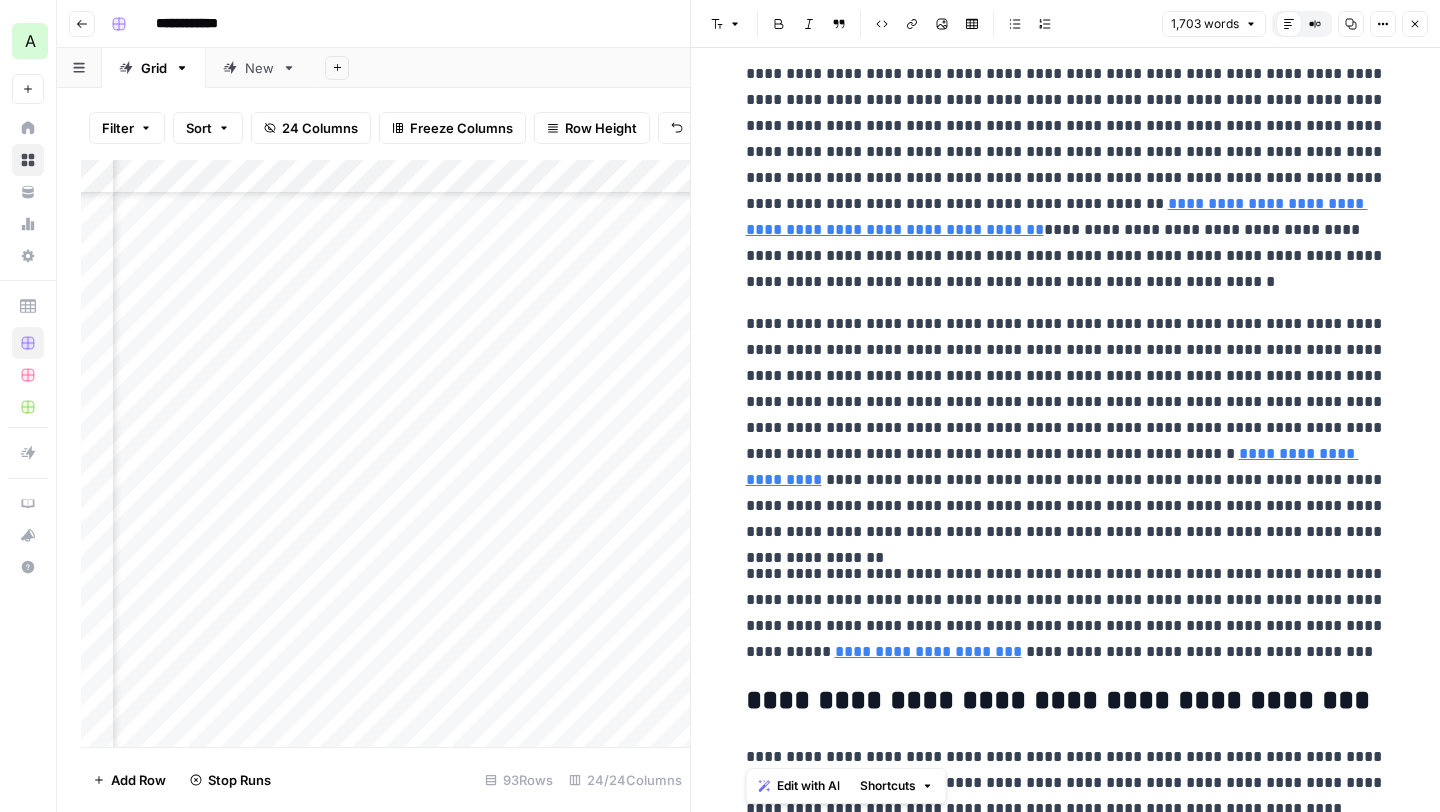 scroll, scrollTop: 386, scrollLeft: 0, axis: vertical 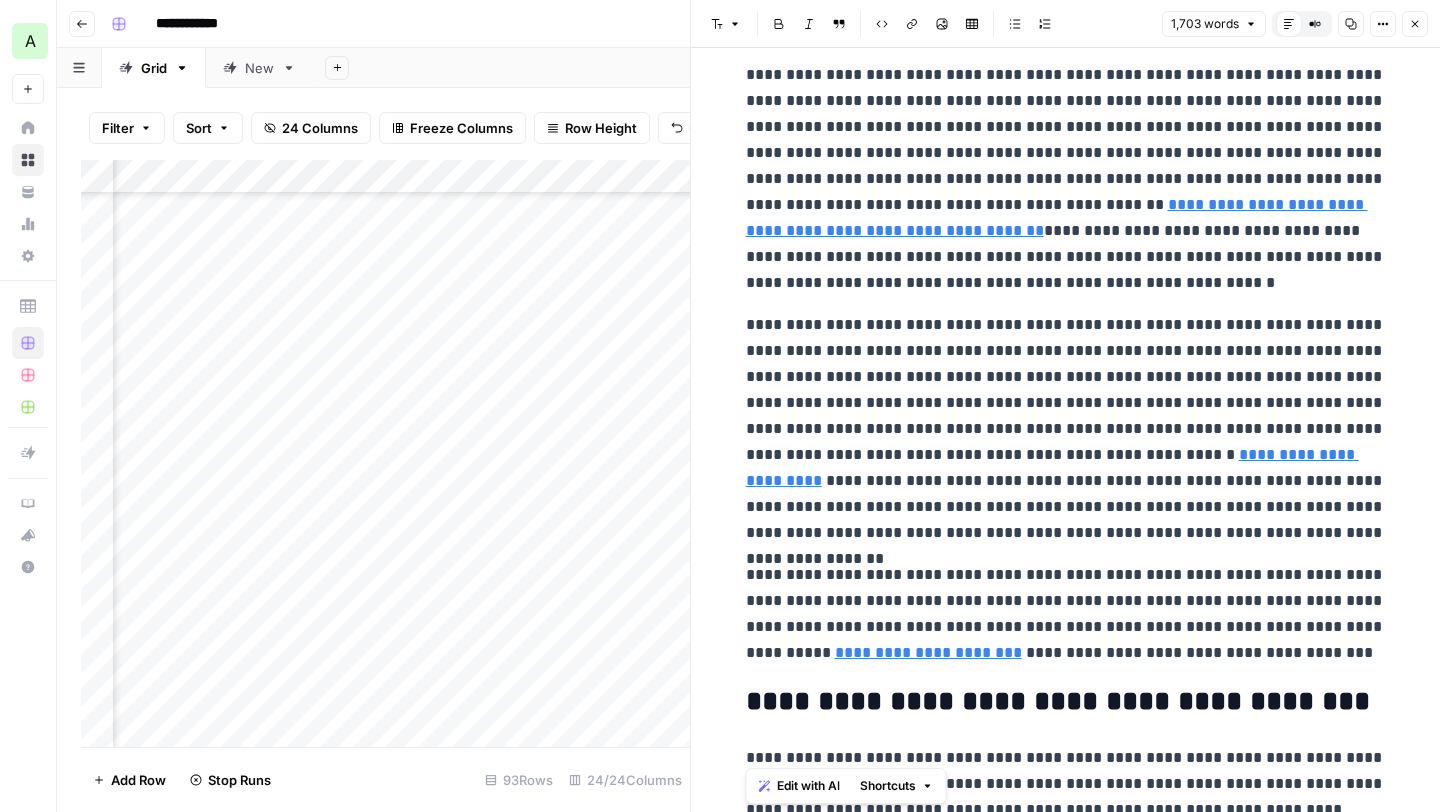 click on "**********" at bounding box center [1066, 429] 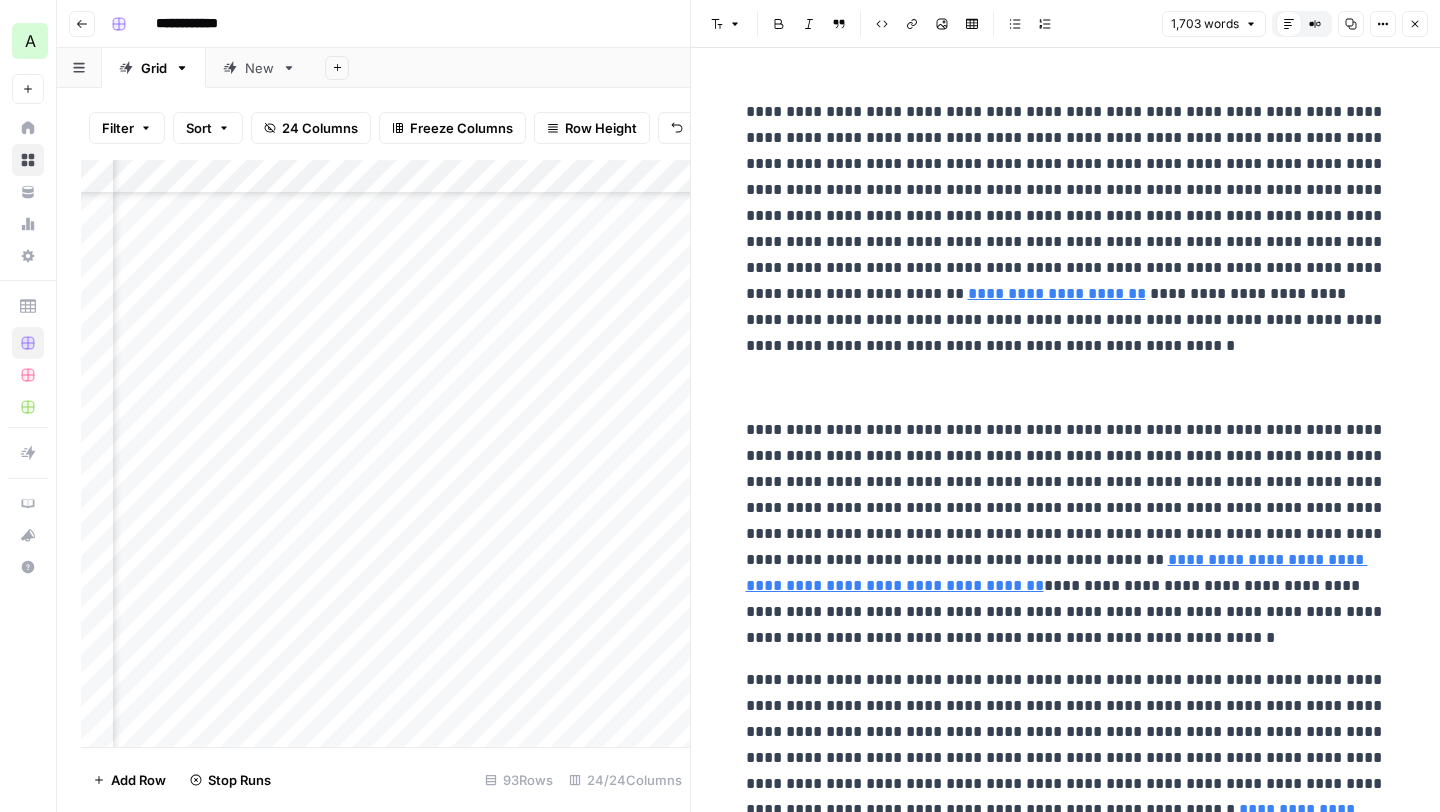 scroll, scrollTop: 34, scrollLeft: 0, axis: vertical 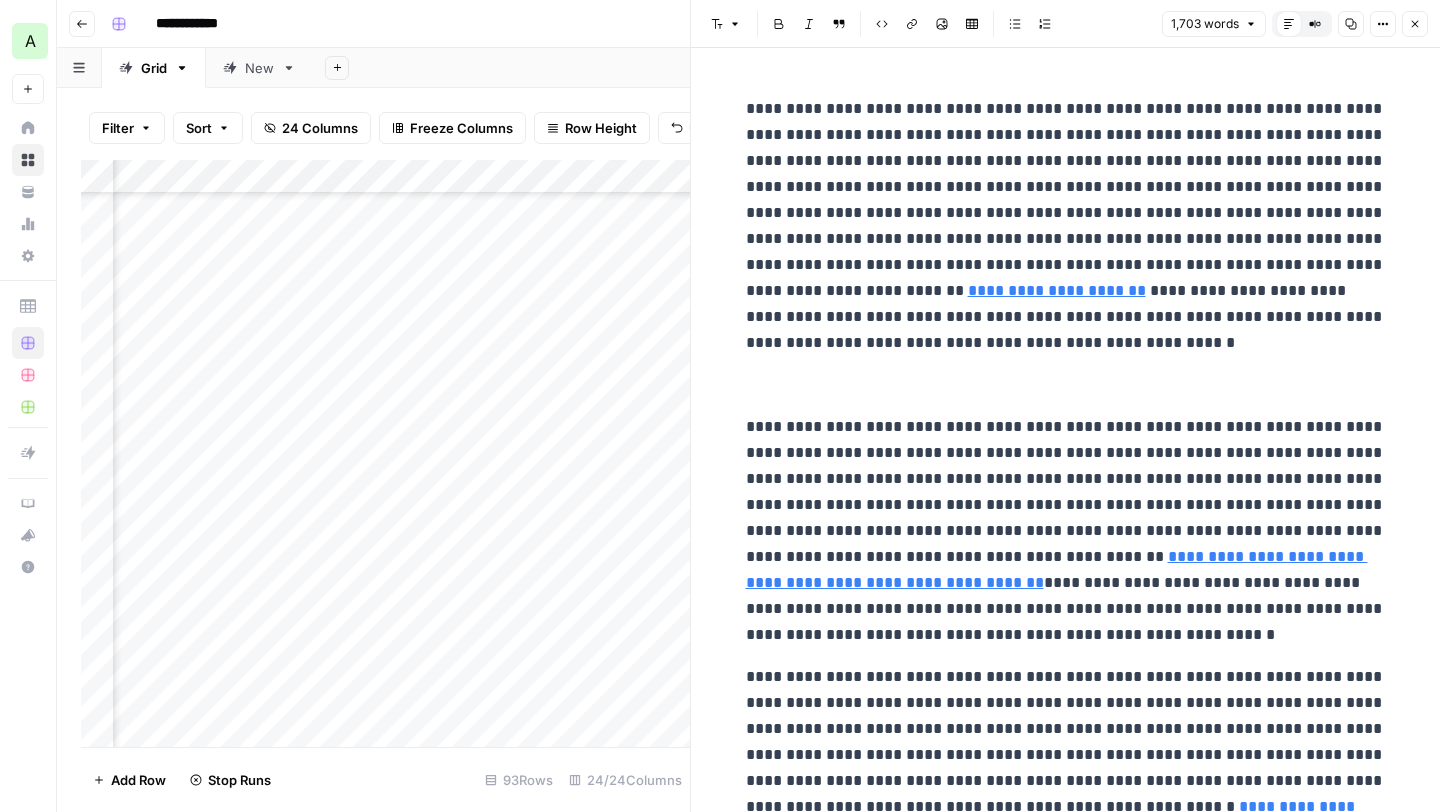 click on "**********" at bounding box center (1057, 290) 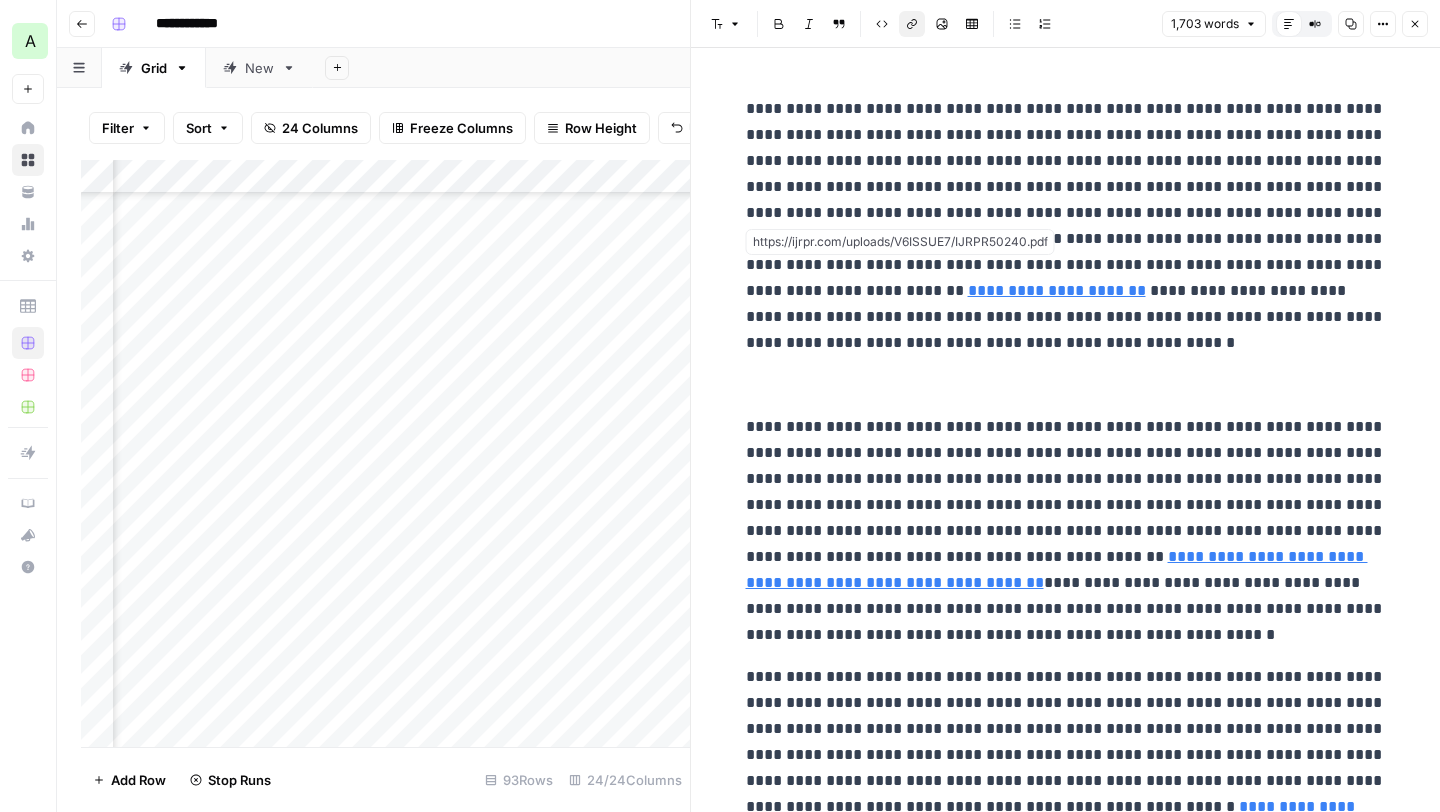 scroll, scrollTop: 125, scrollLeft: 0, axis: vertical 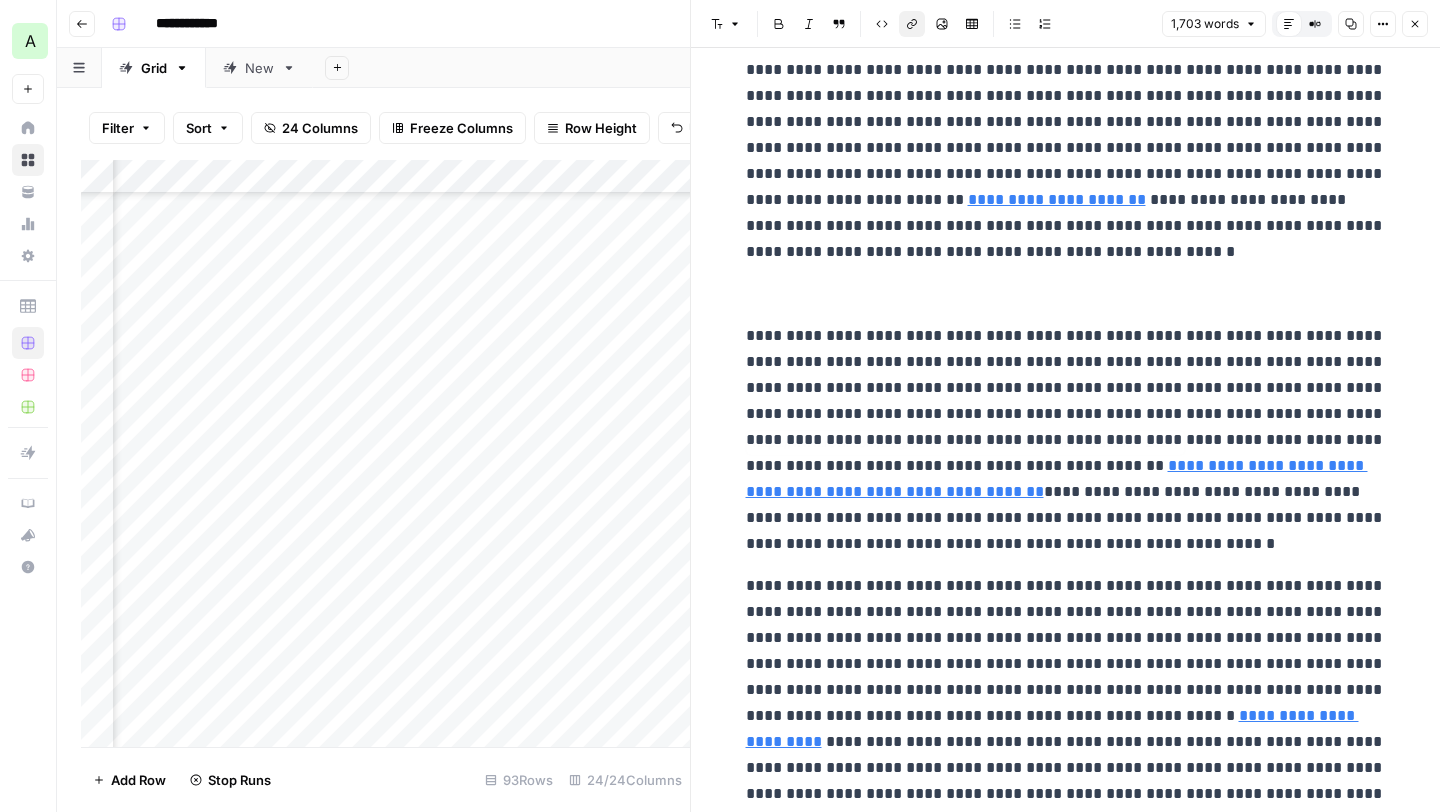 click on "**********" at bounding box center (1057, 478) 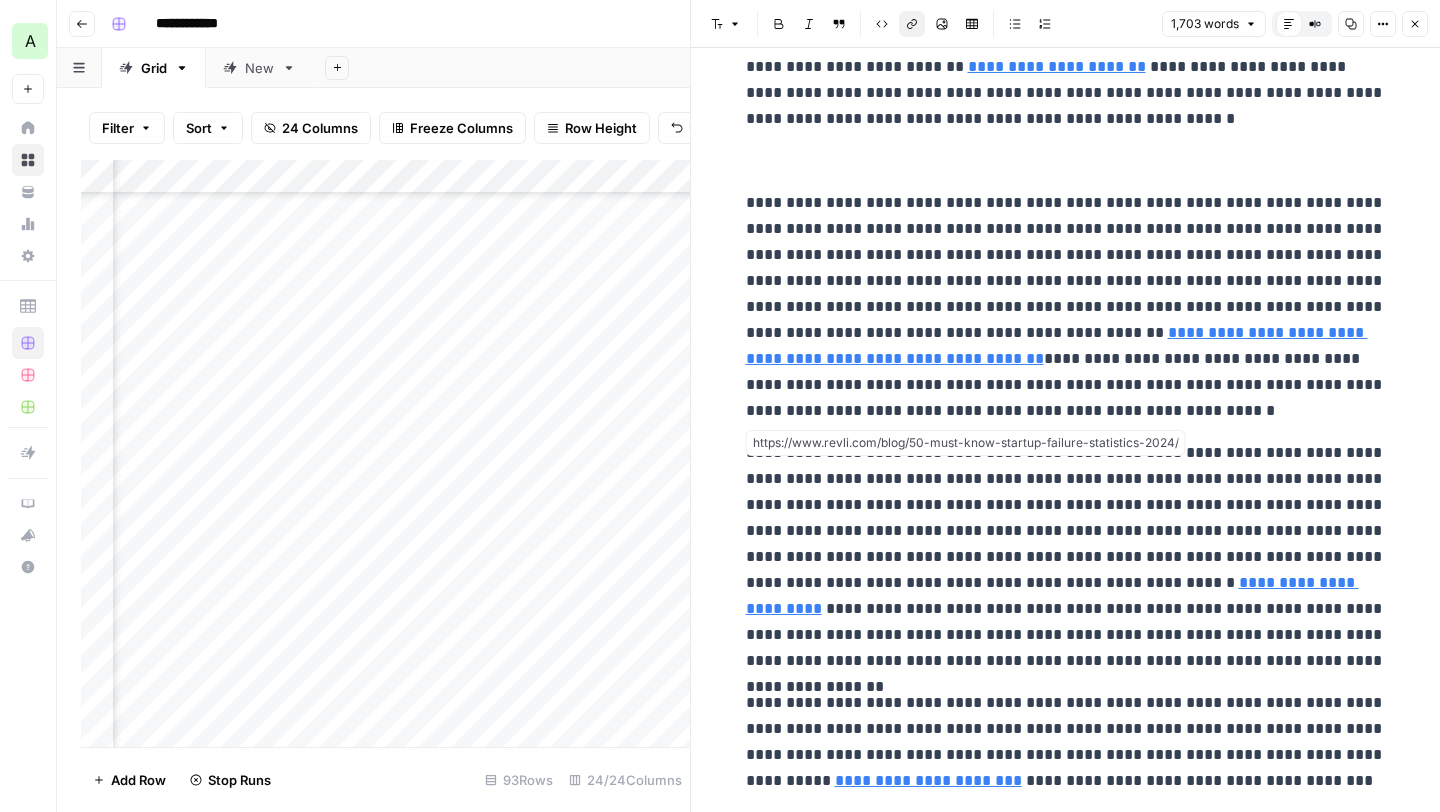 scroll, scrollTop: 269, scrollLeft: 0, axis: vertical 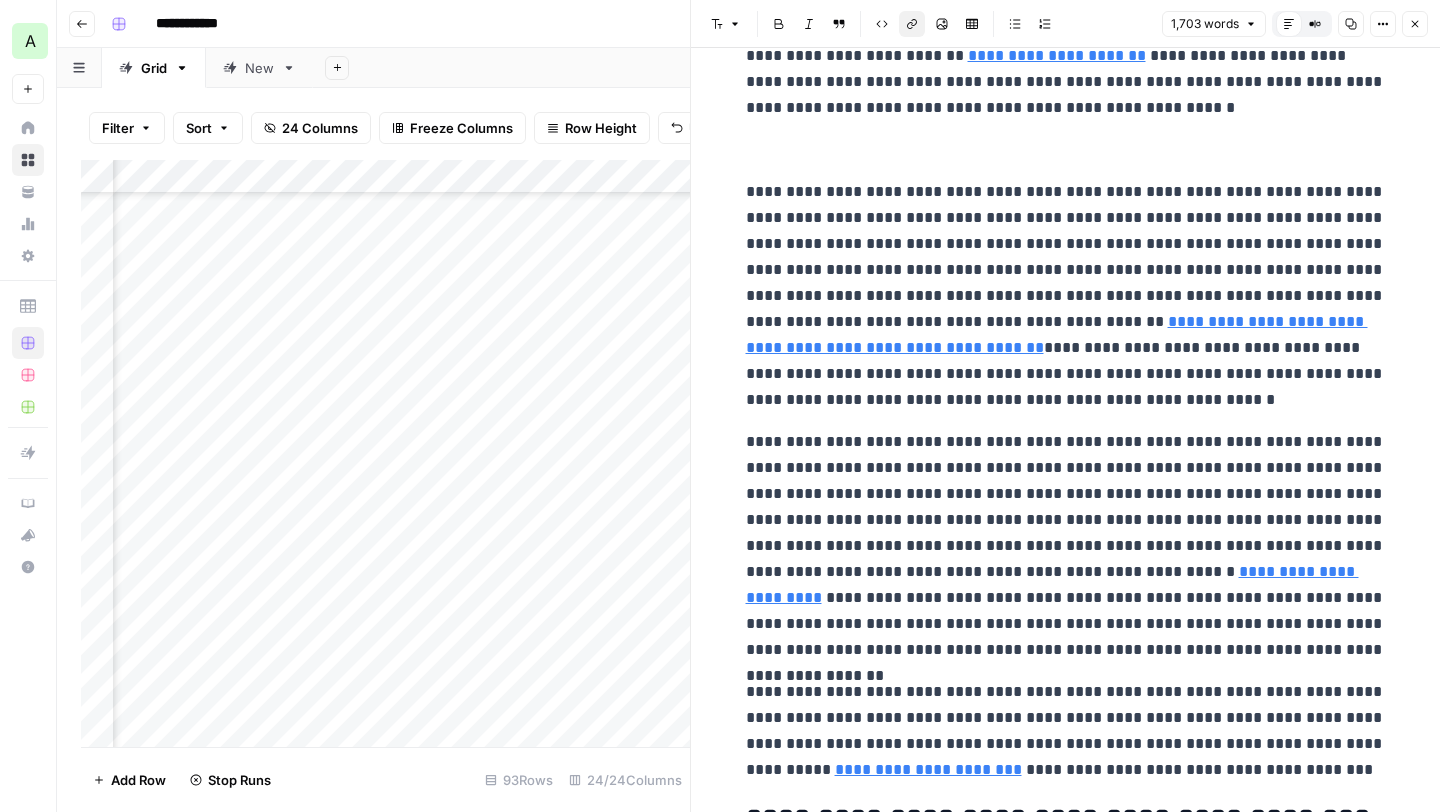 click on "**********" at bounding box center [1052, 584] 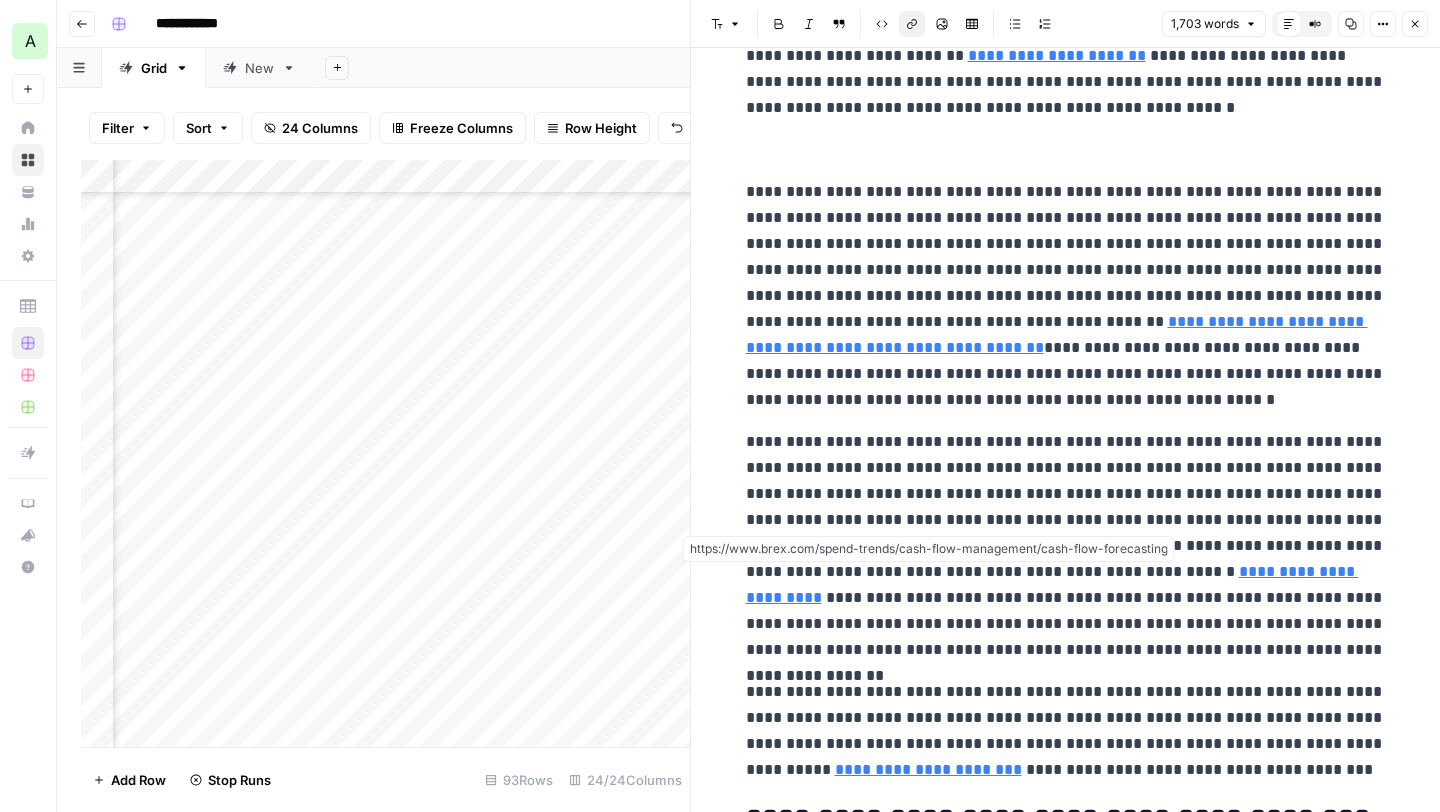 click on "**********" at bounding box center (1066, 296) 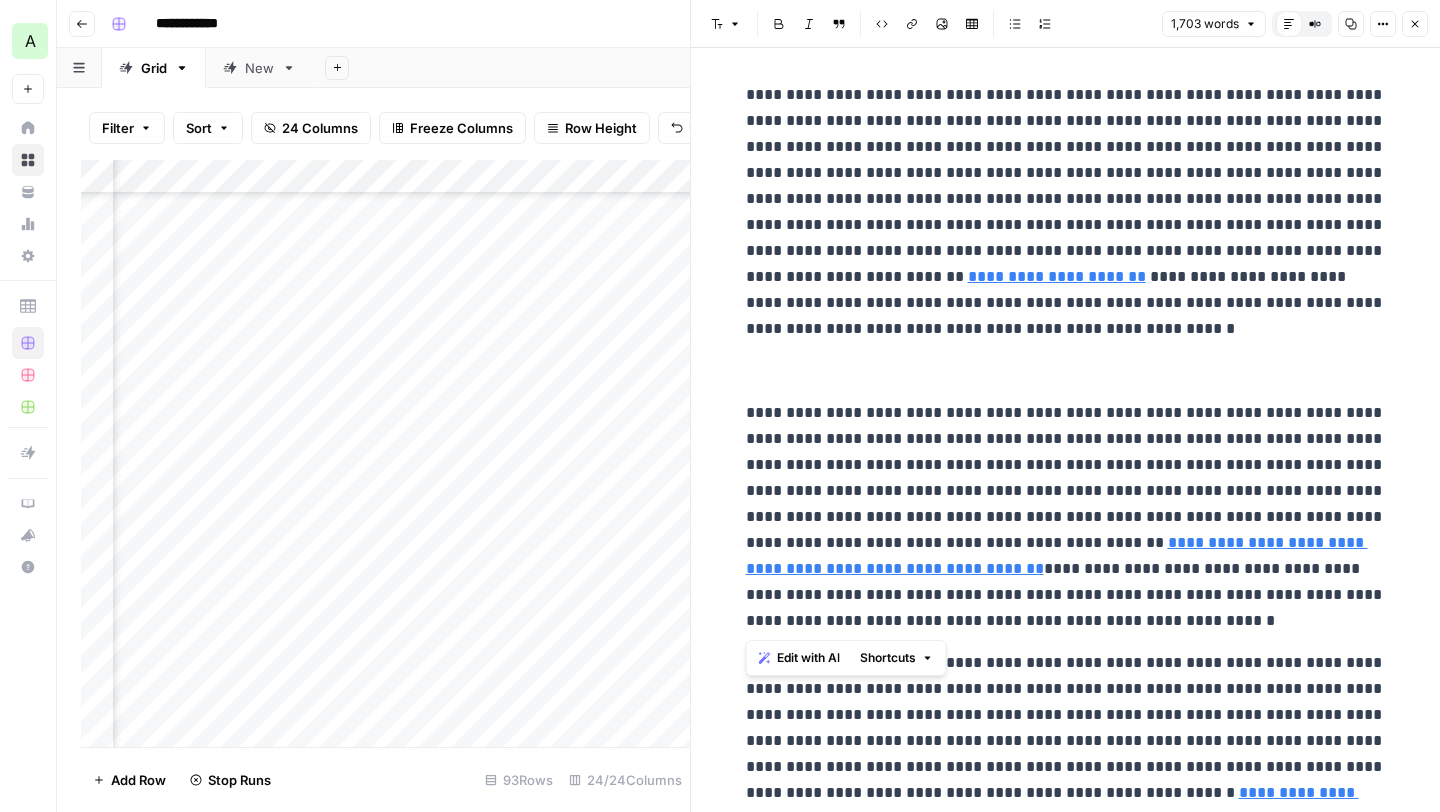 scroll, scrollTop: 0, scrollLeft: 0, axis: both 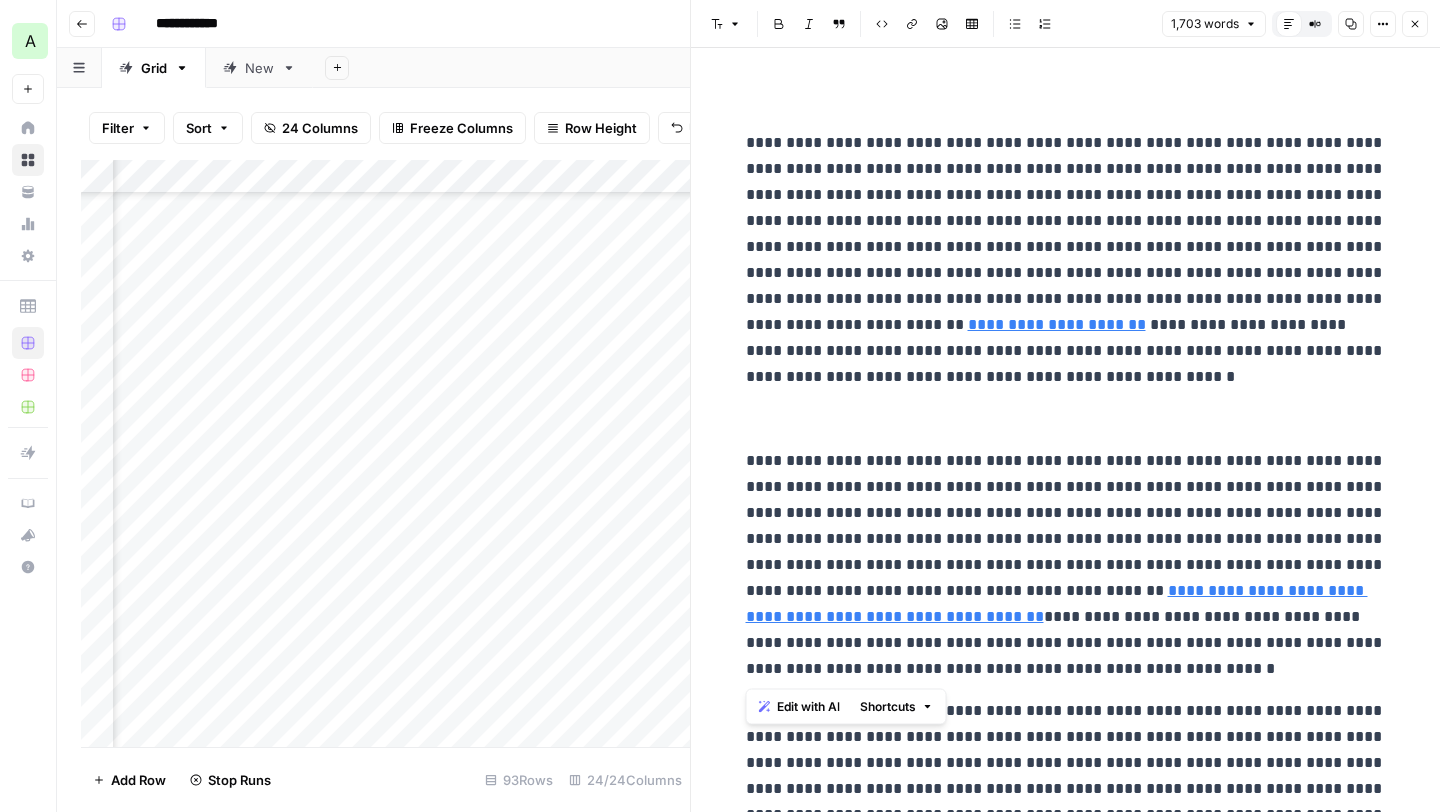 drag, startPoint x: 1002, startPoint y: 390, endPoint x: 721, endPoint y: 16, distance: 467.80017 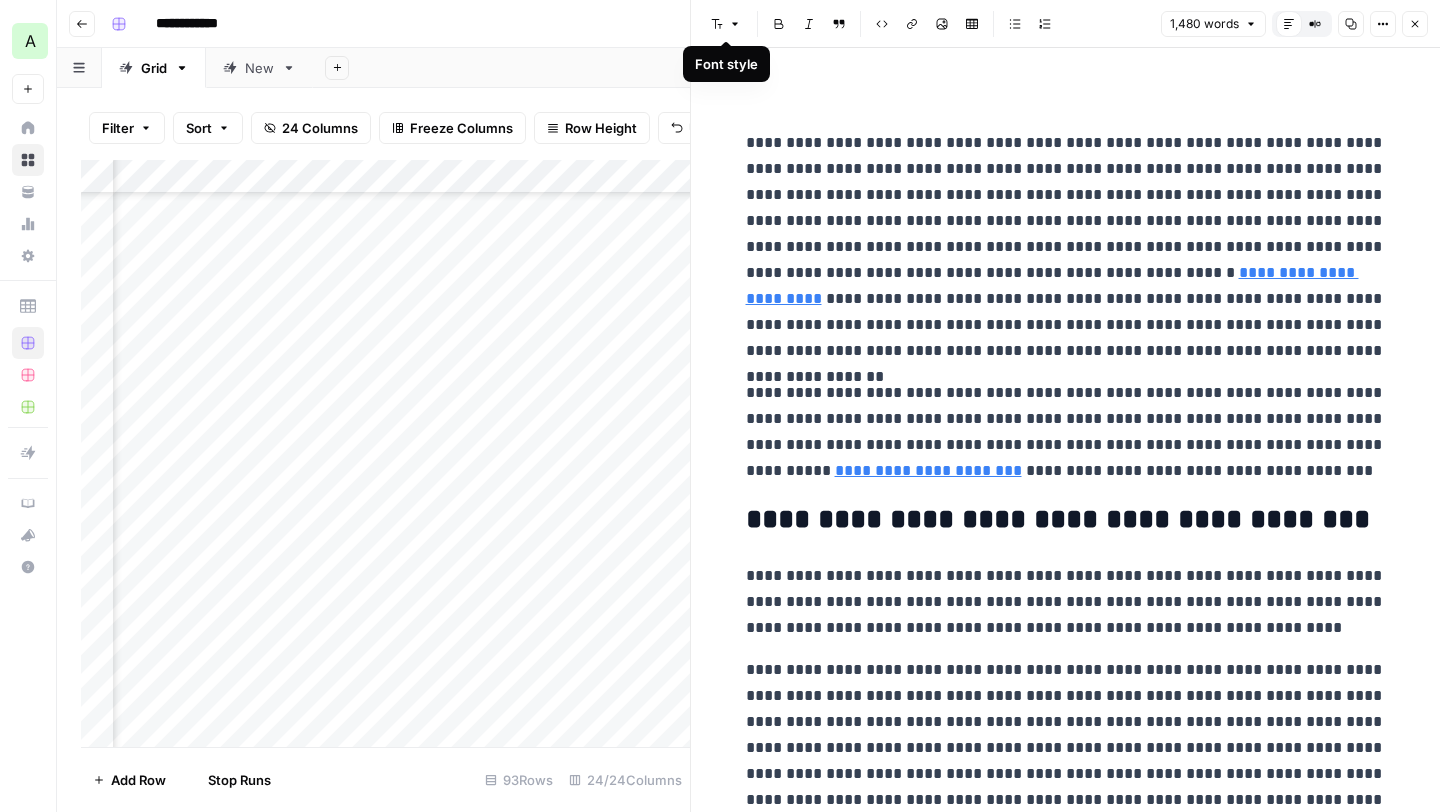 click on "**********" at bounding box center (1066, 247) 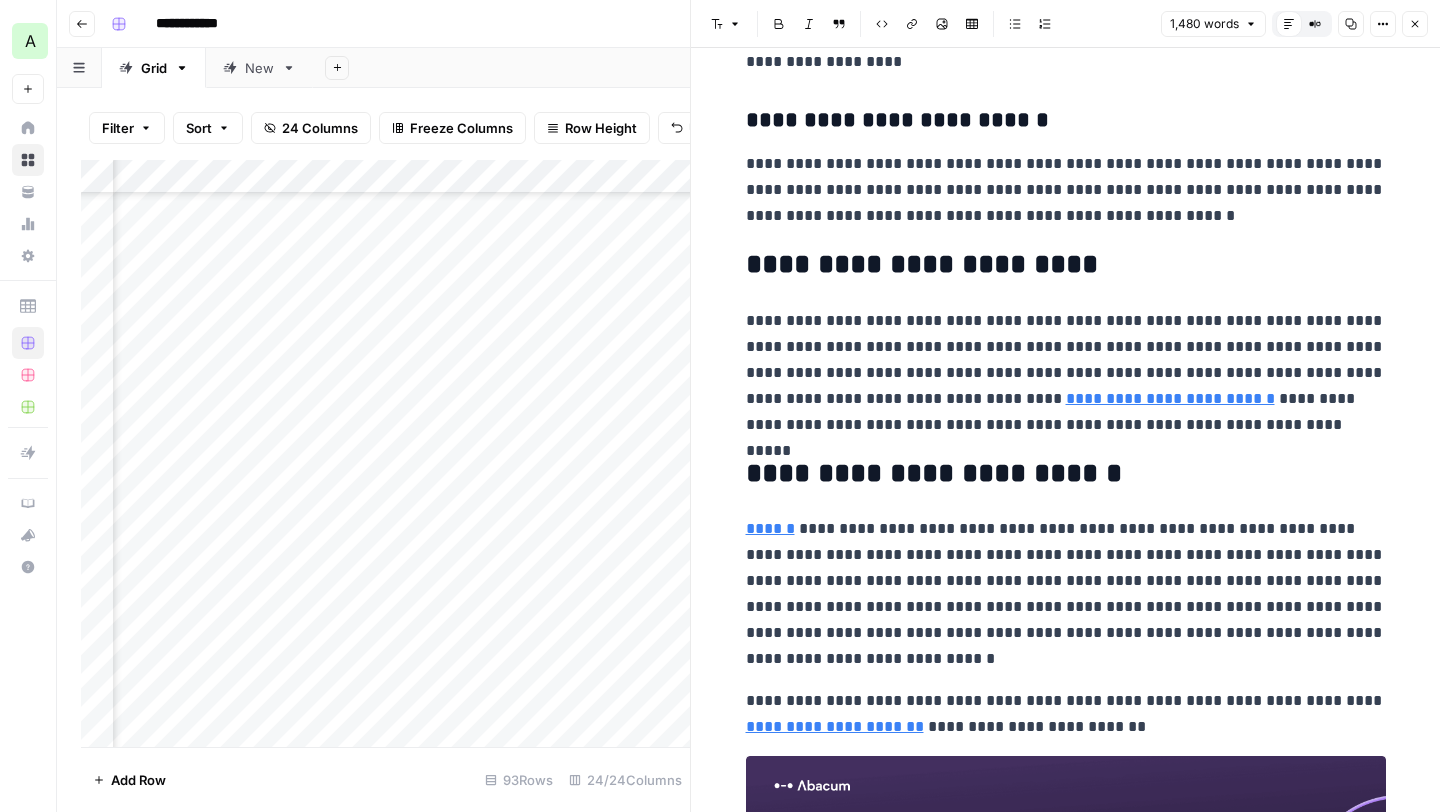 scroll, scrollTop: 4807, scrollLeft: 0, axis: vertical 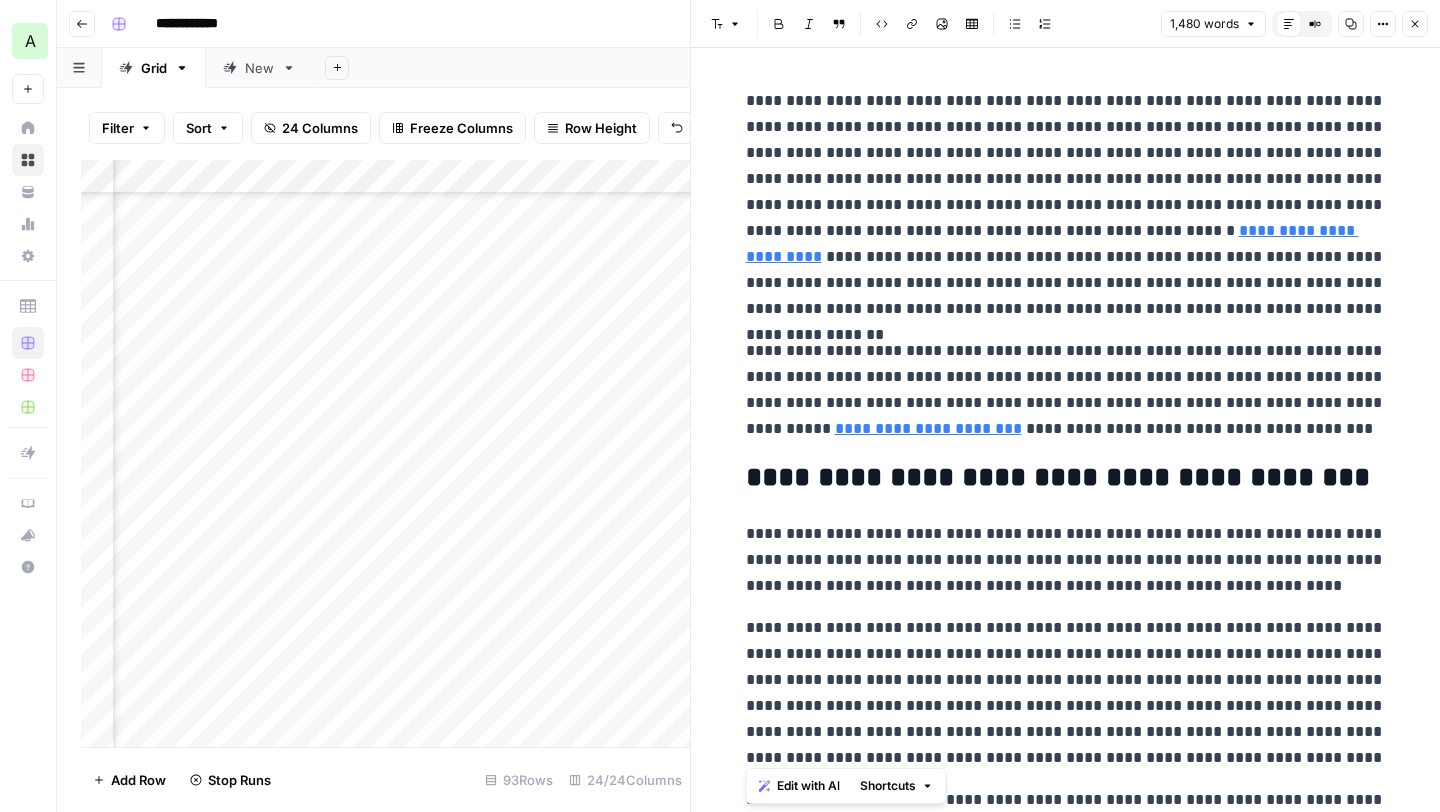 drag, startPoint x: 1112, startPoint y: 564, endPoint x: 701, endPoint y: -88, distance: 770.73016 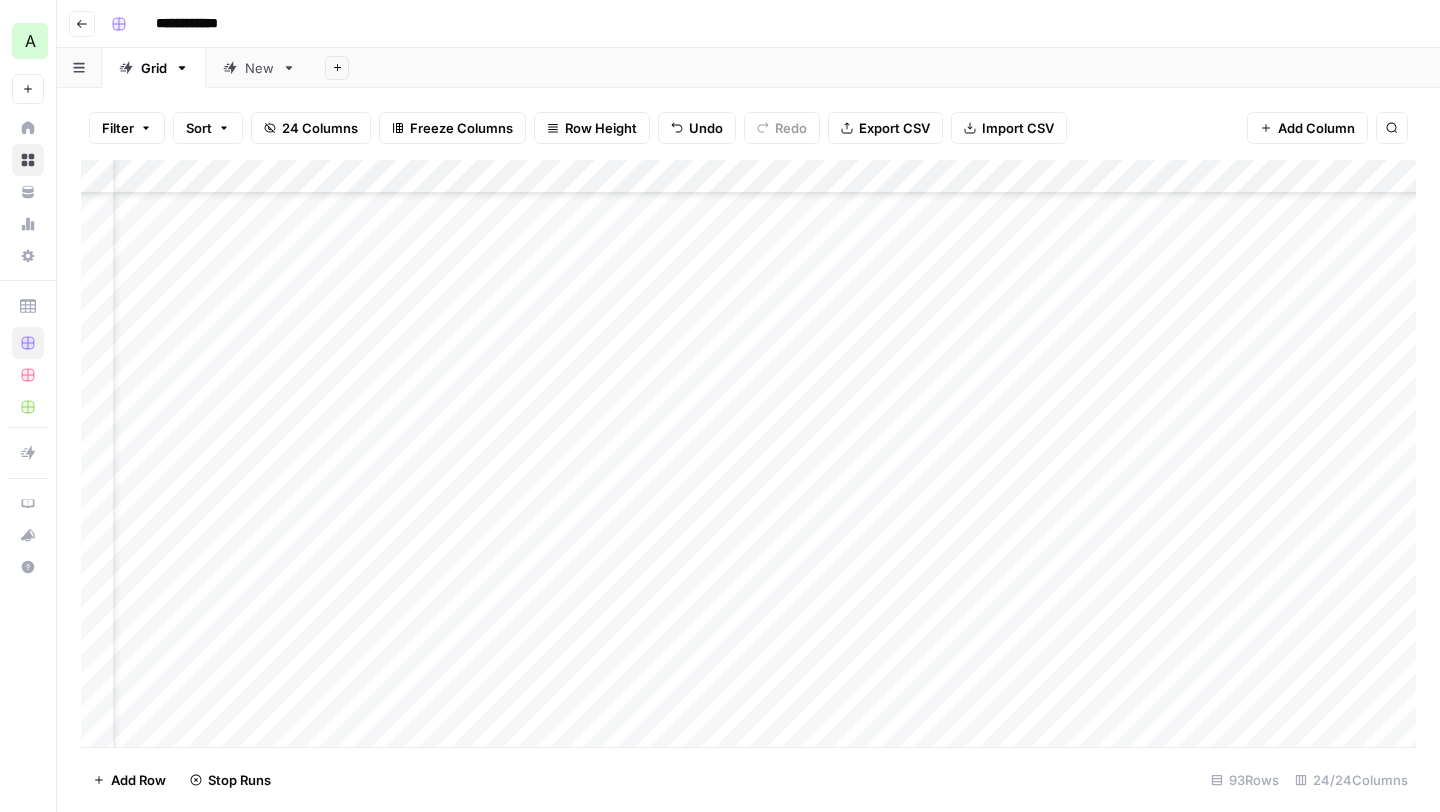 scroll, scrollTop: 2130, scrollLeft: 0, axis: vertical 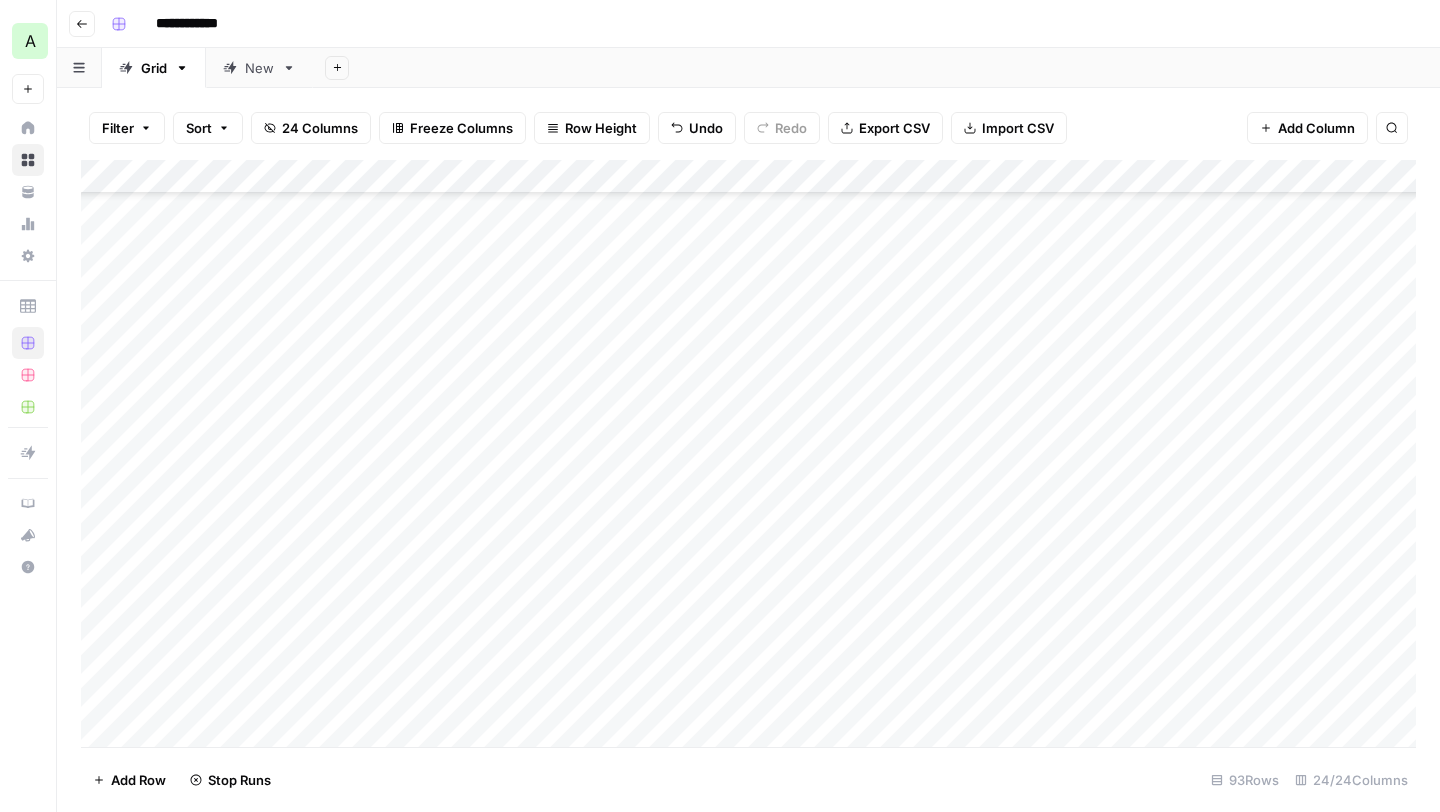 click on "Add Column" at bounding box center (748, 453) 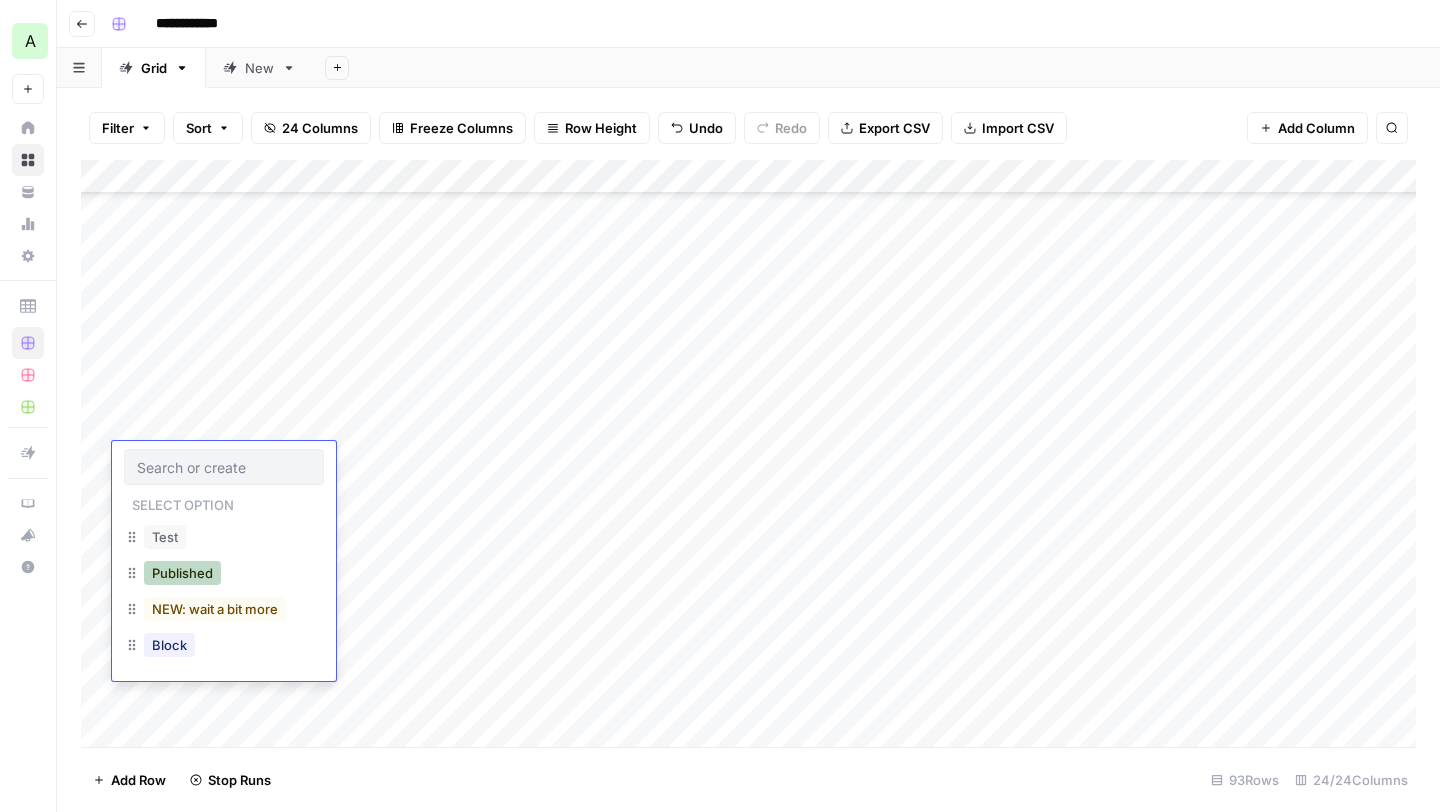 click on "Published" at bounding box center [182, 573] 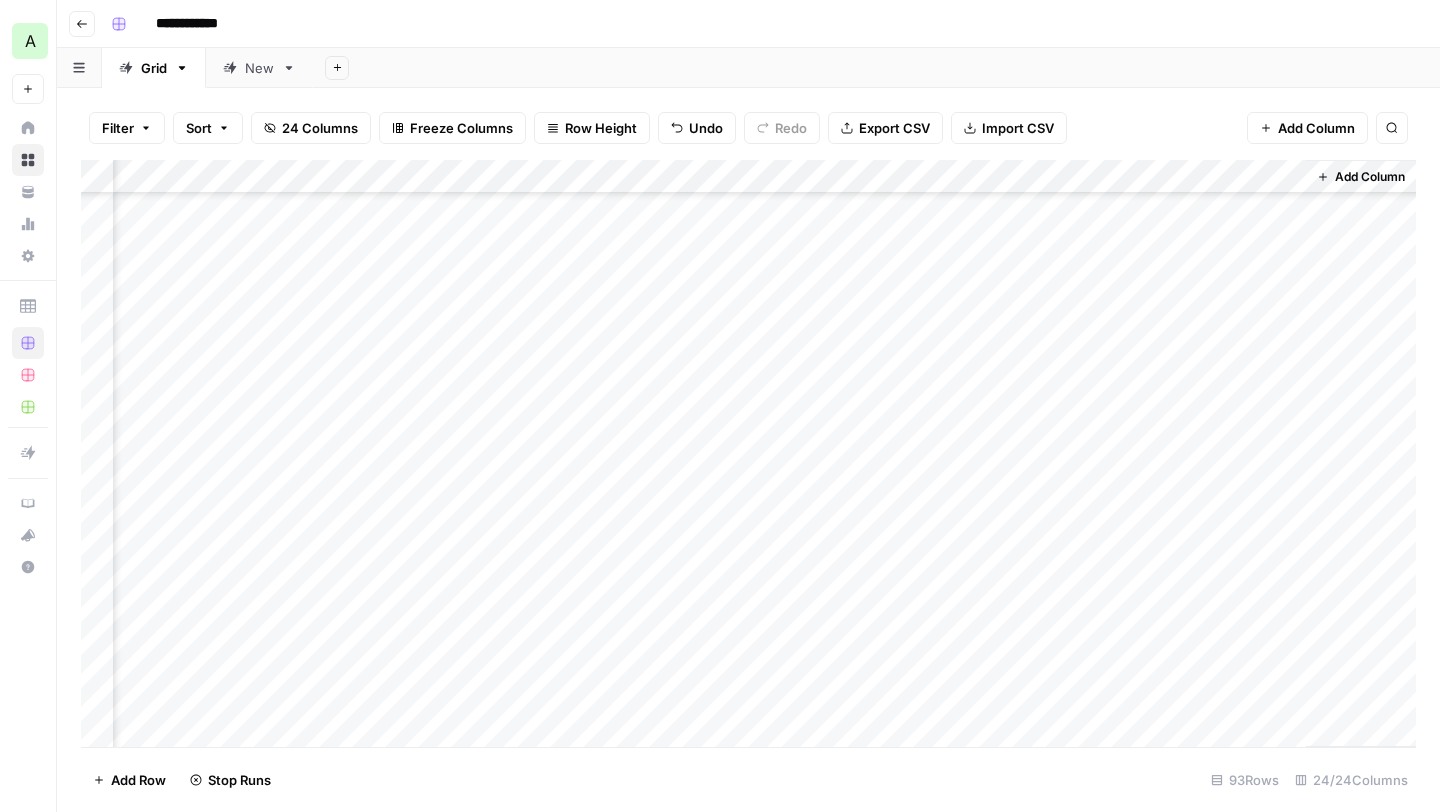 scroll, scrollTop: 2147, scrollLeft: 3375, axis: both 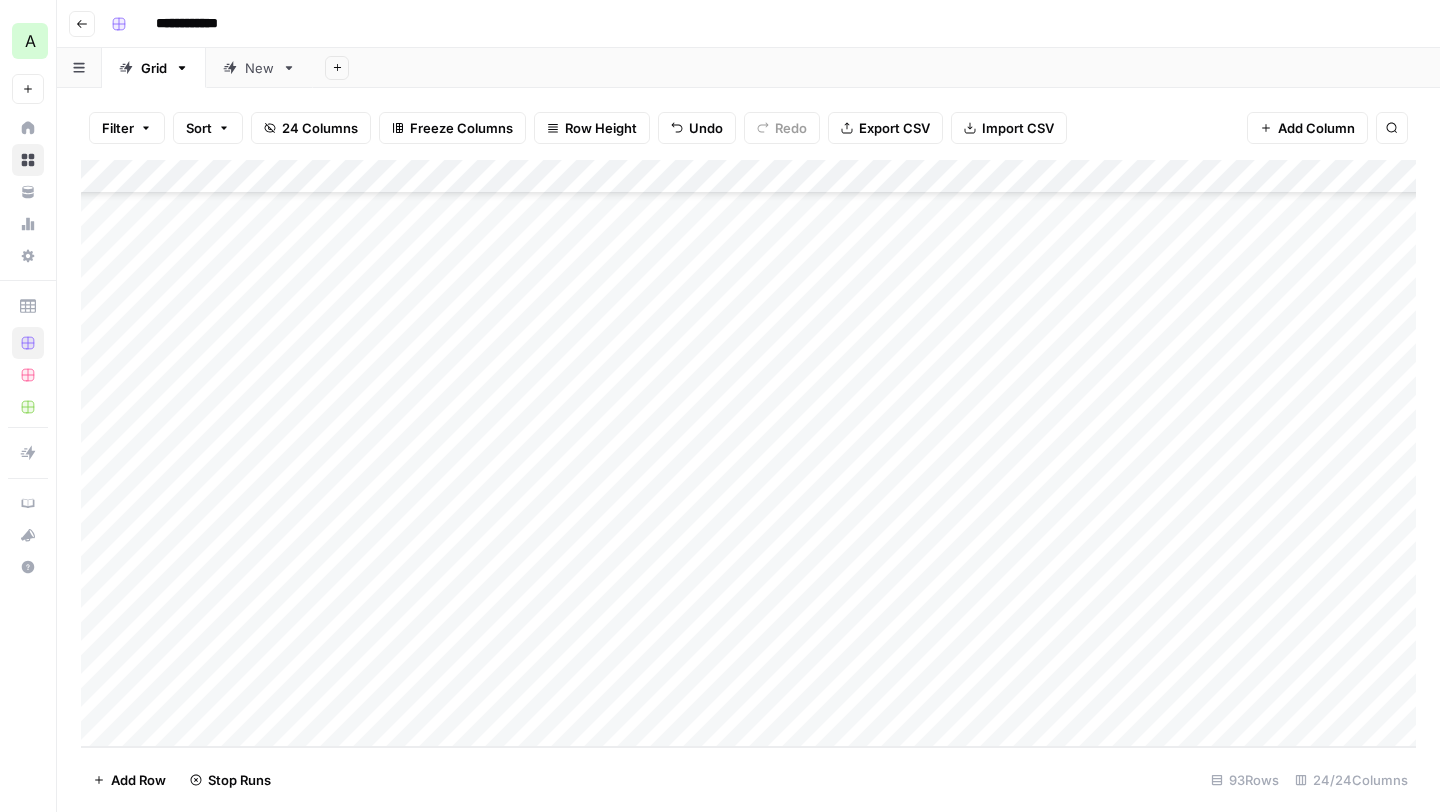 click on "Add Column" at bounding box center (748, 453) 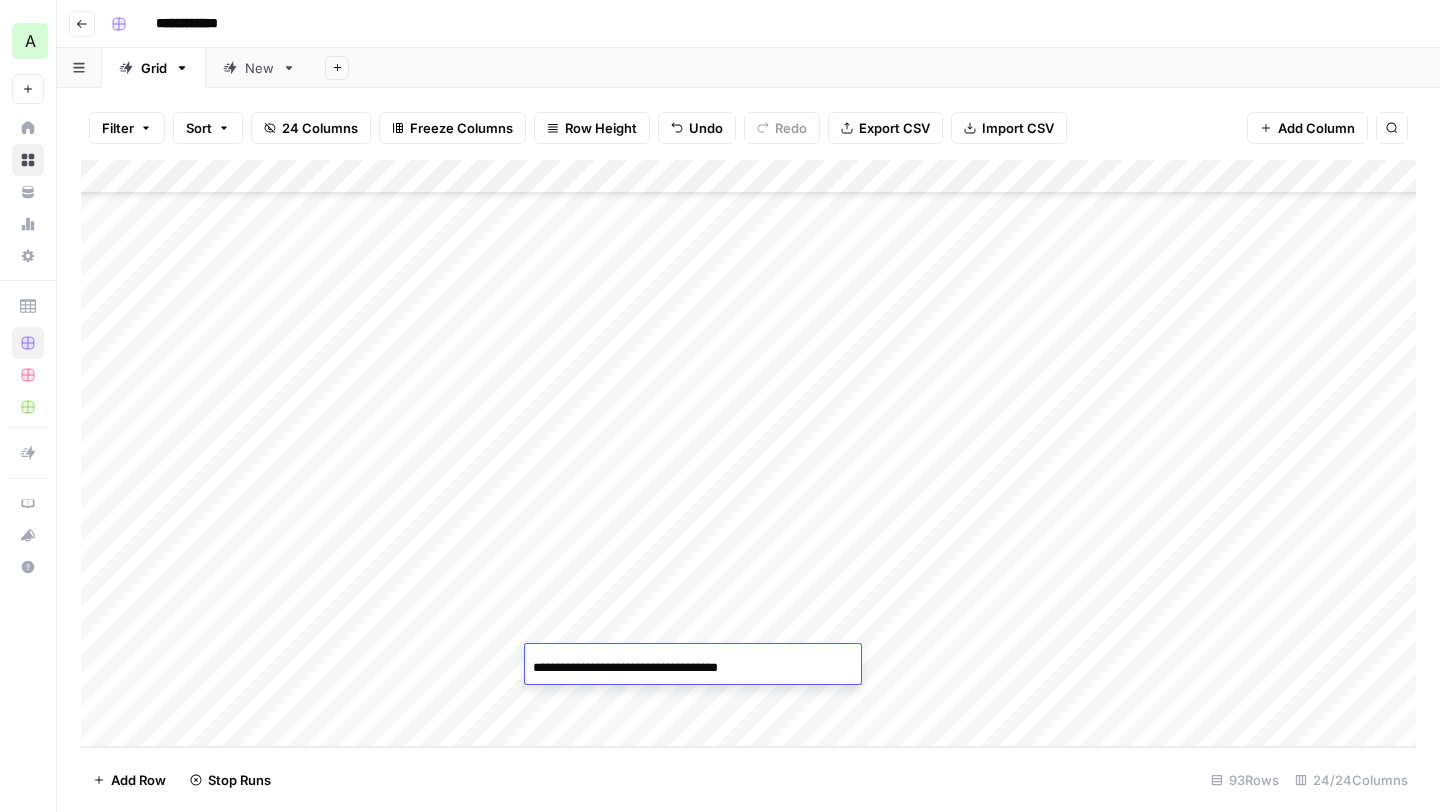 click on "Add Column" at bounding box center (748, 453) 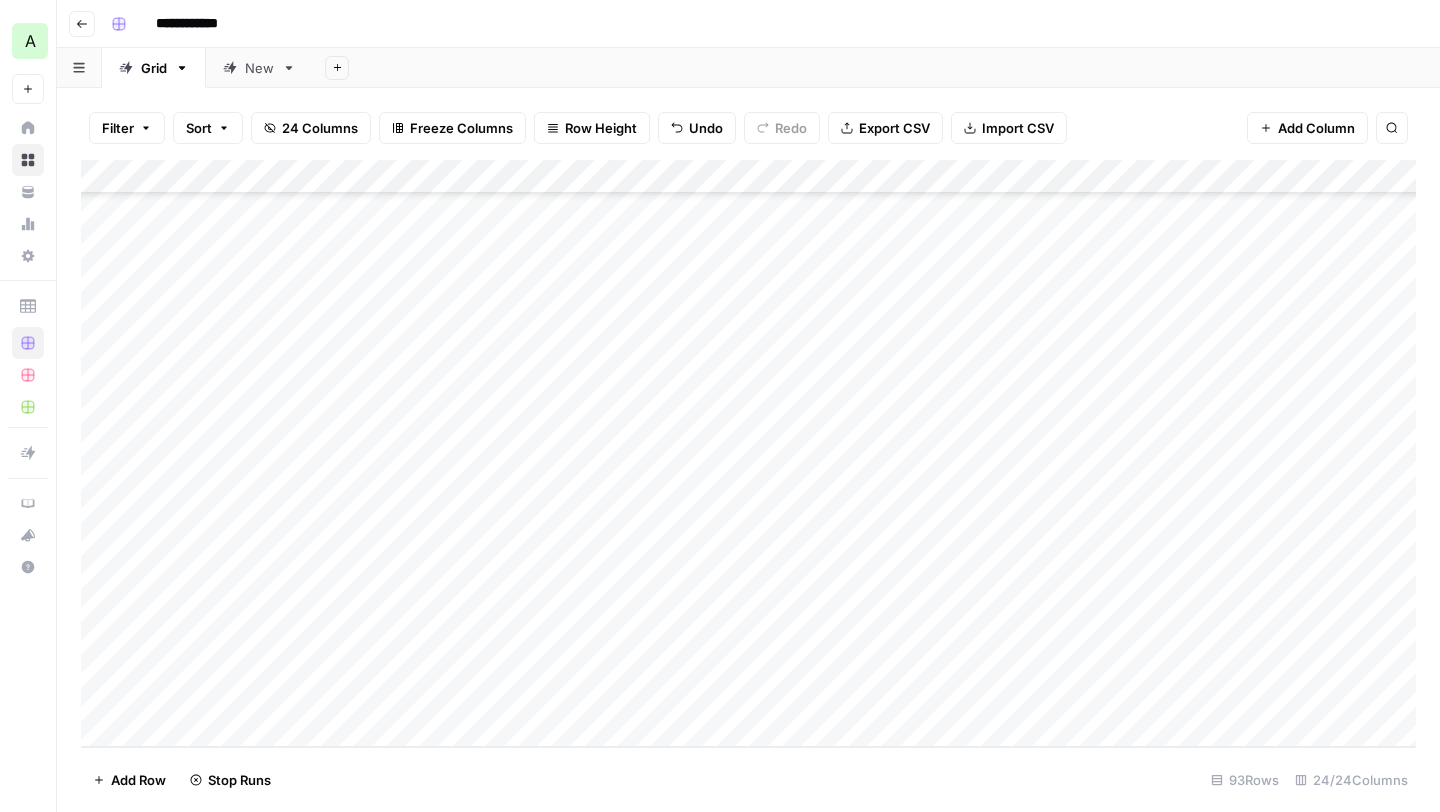 click on "Add Column" at bounding box center (748, 453) 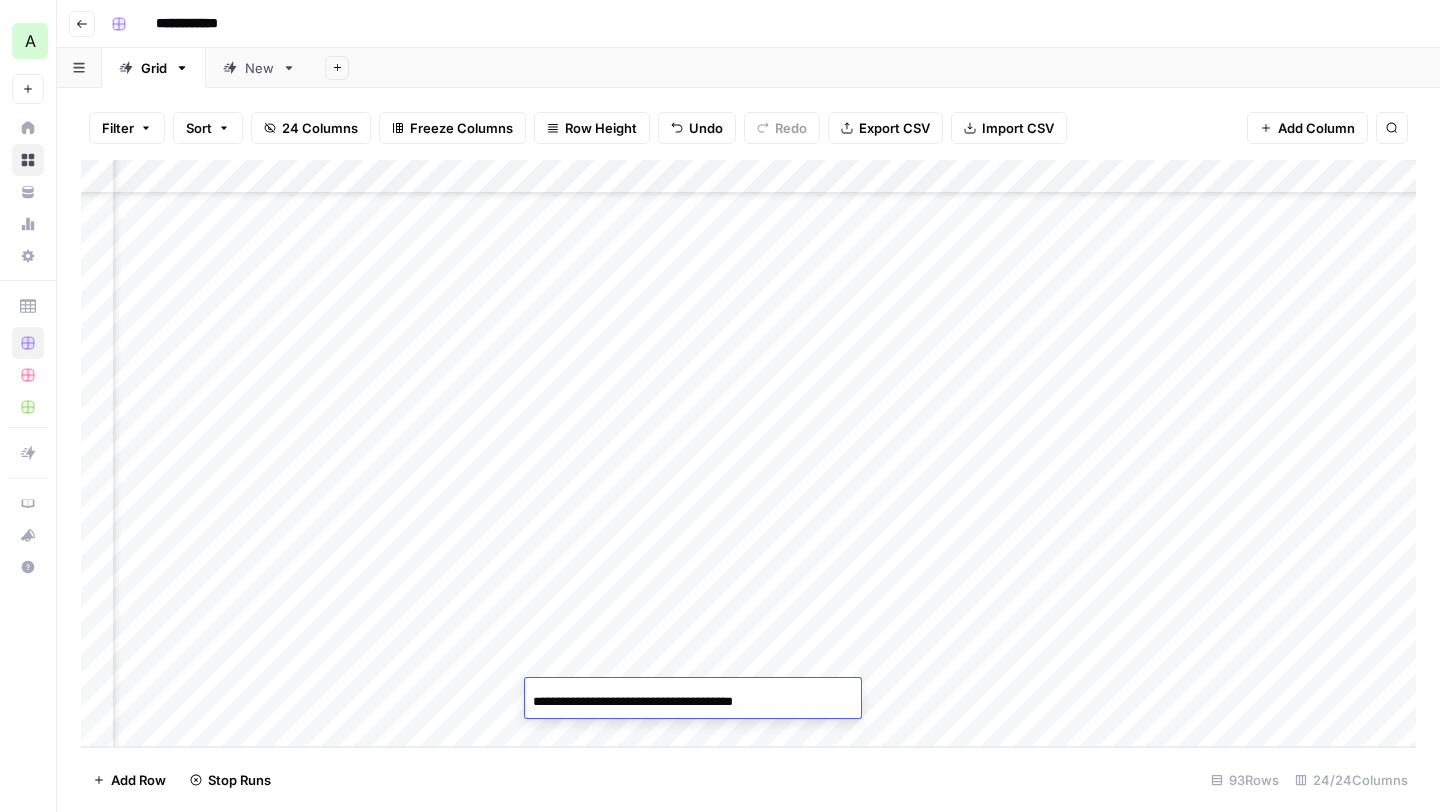 scroll, scrollTop: 2641, scrollLeft: 3375, axis: both 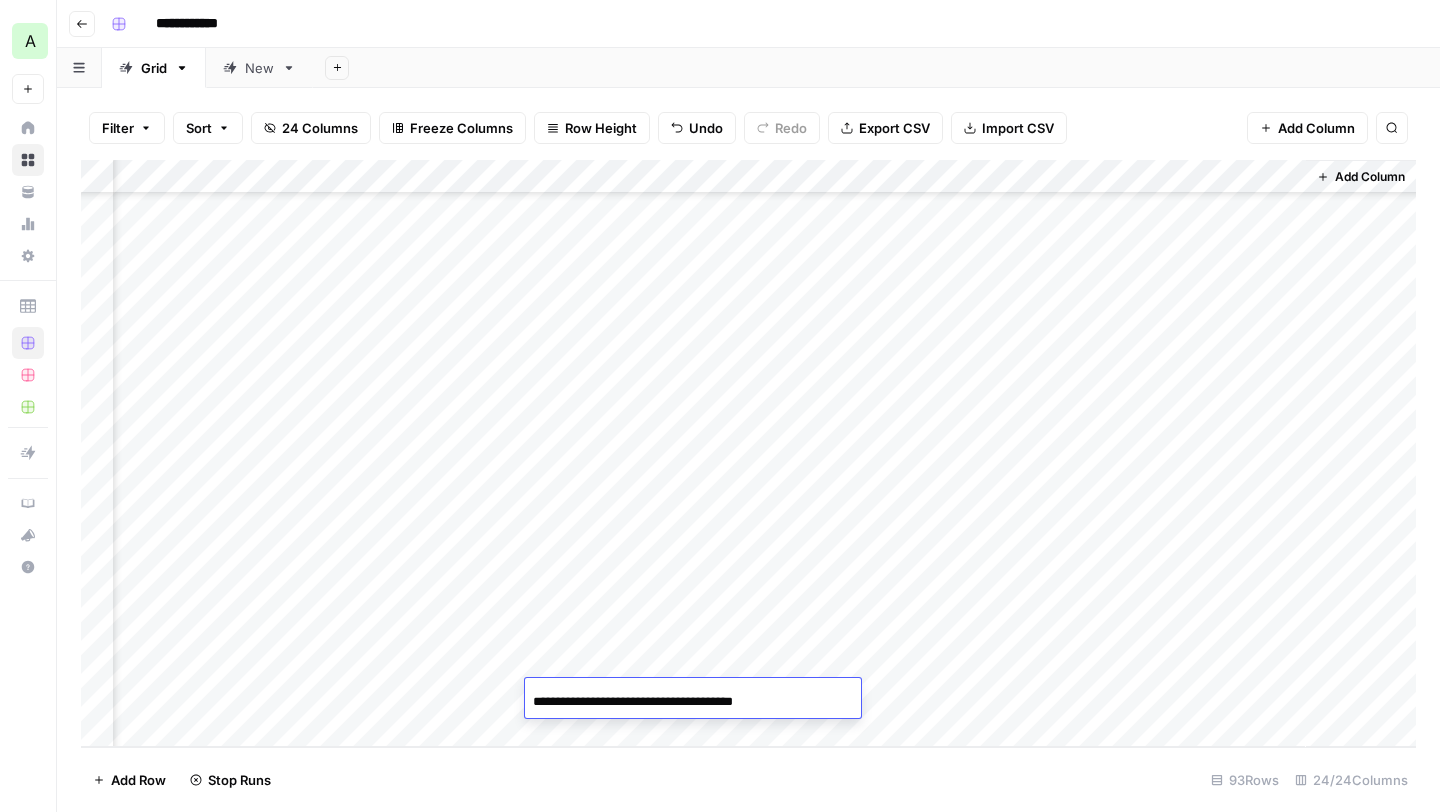 click on "Add Column" at bounding box center (748, 453) 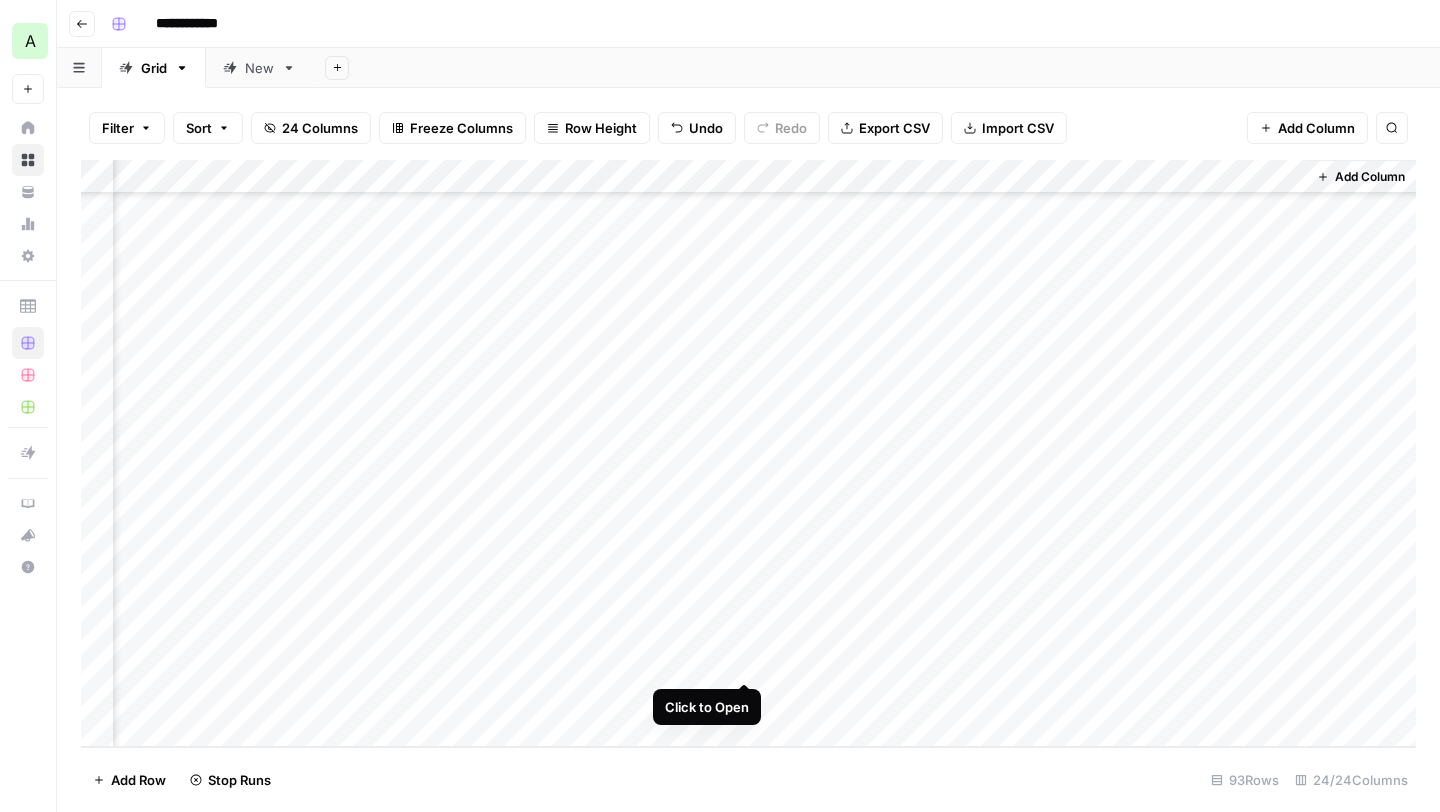 click on "Add Column" at bounding box center [748, 453] 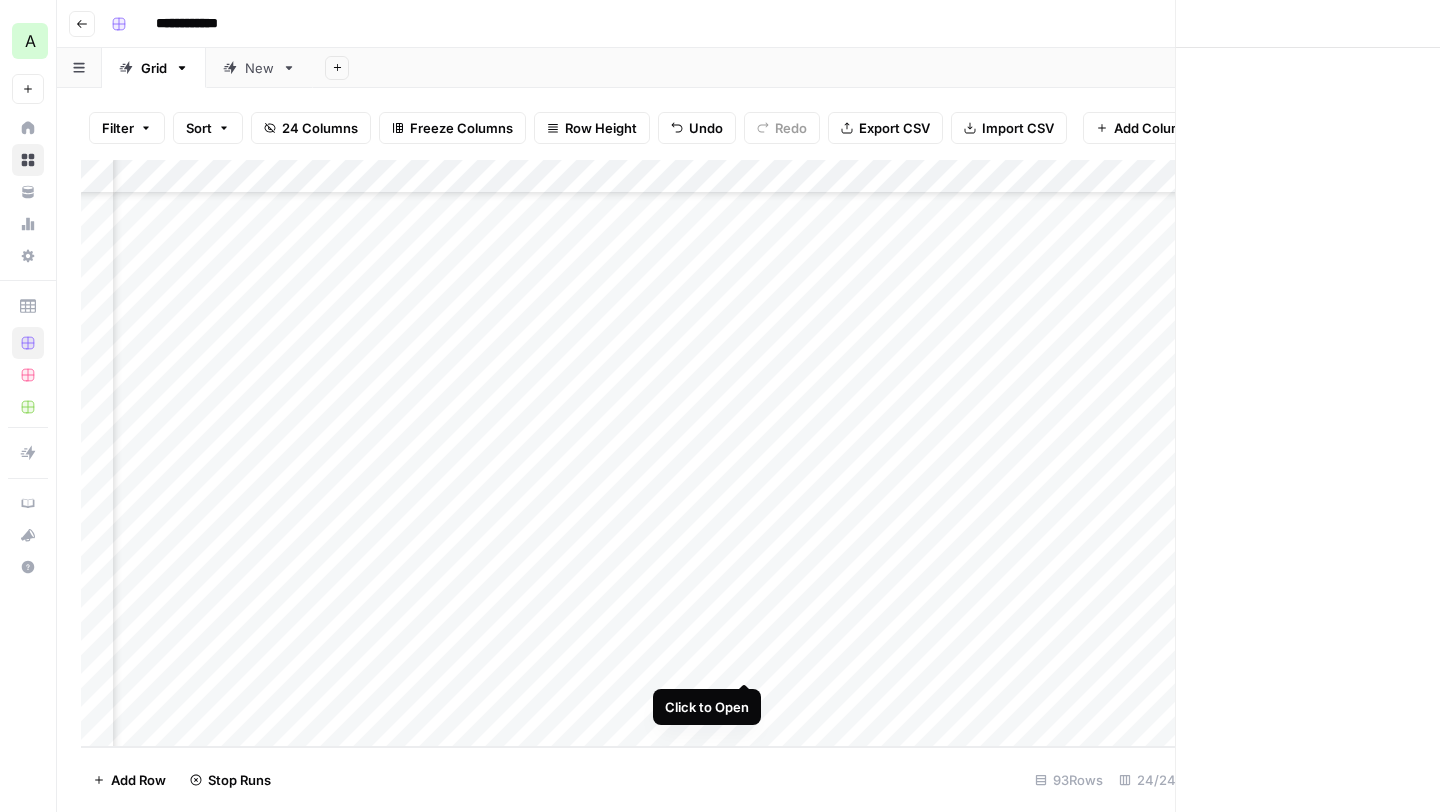 scroll, scrollTop: 2641, scrollLeft: 3362, axis: both 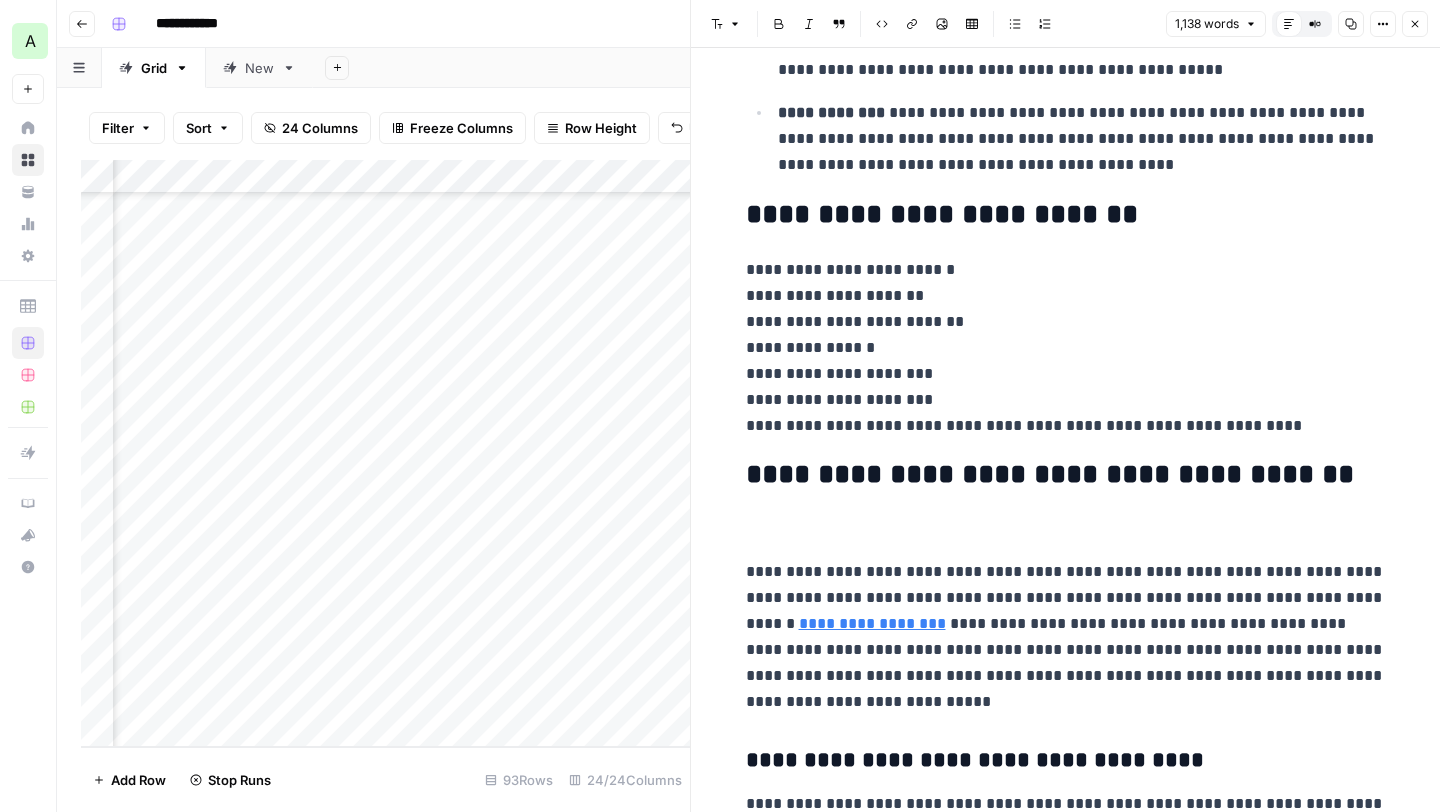 click on "Close" at bounding box center [1415, 24] 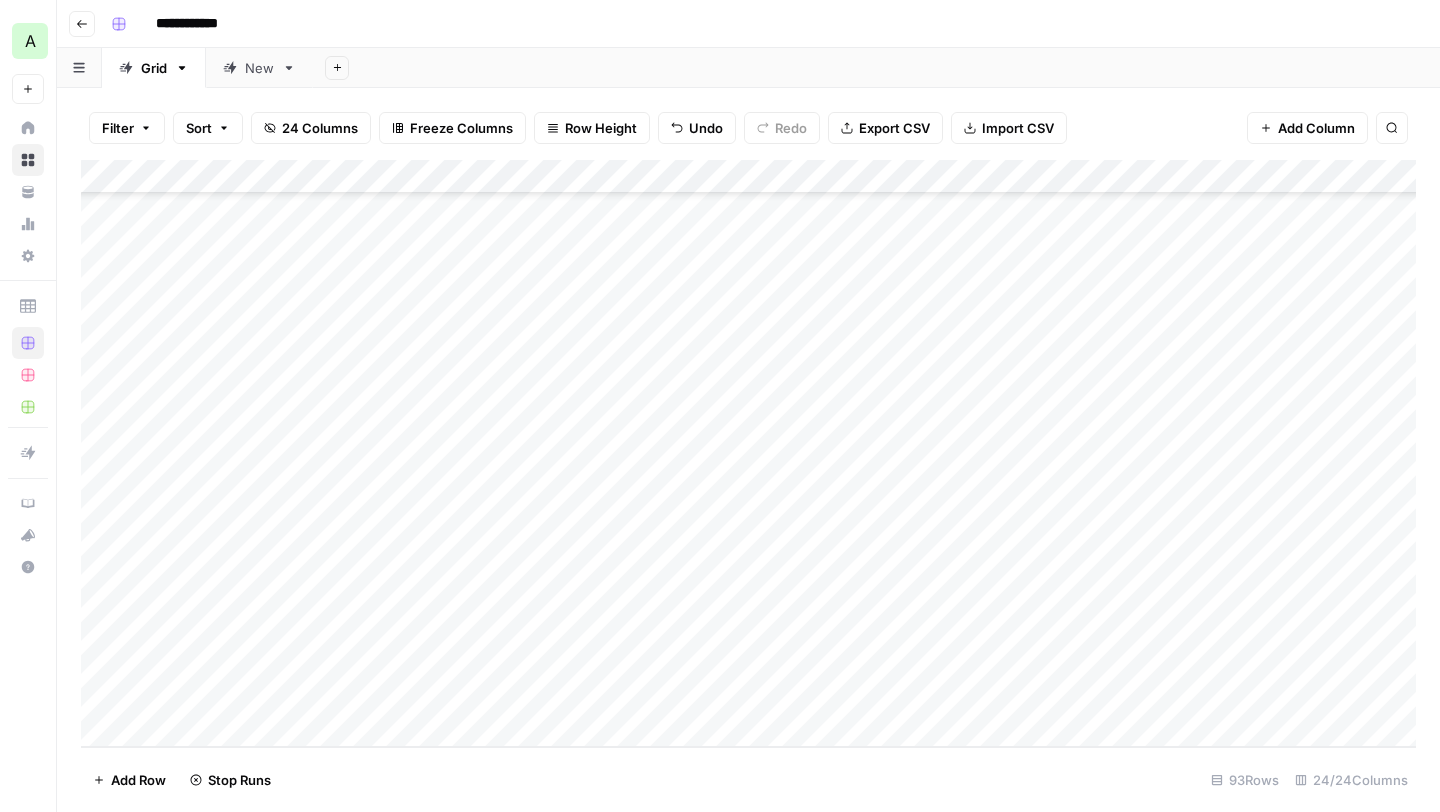 scroll, scrollTop: 2641, scrollLeft: 0, axis: vertical 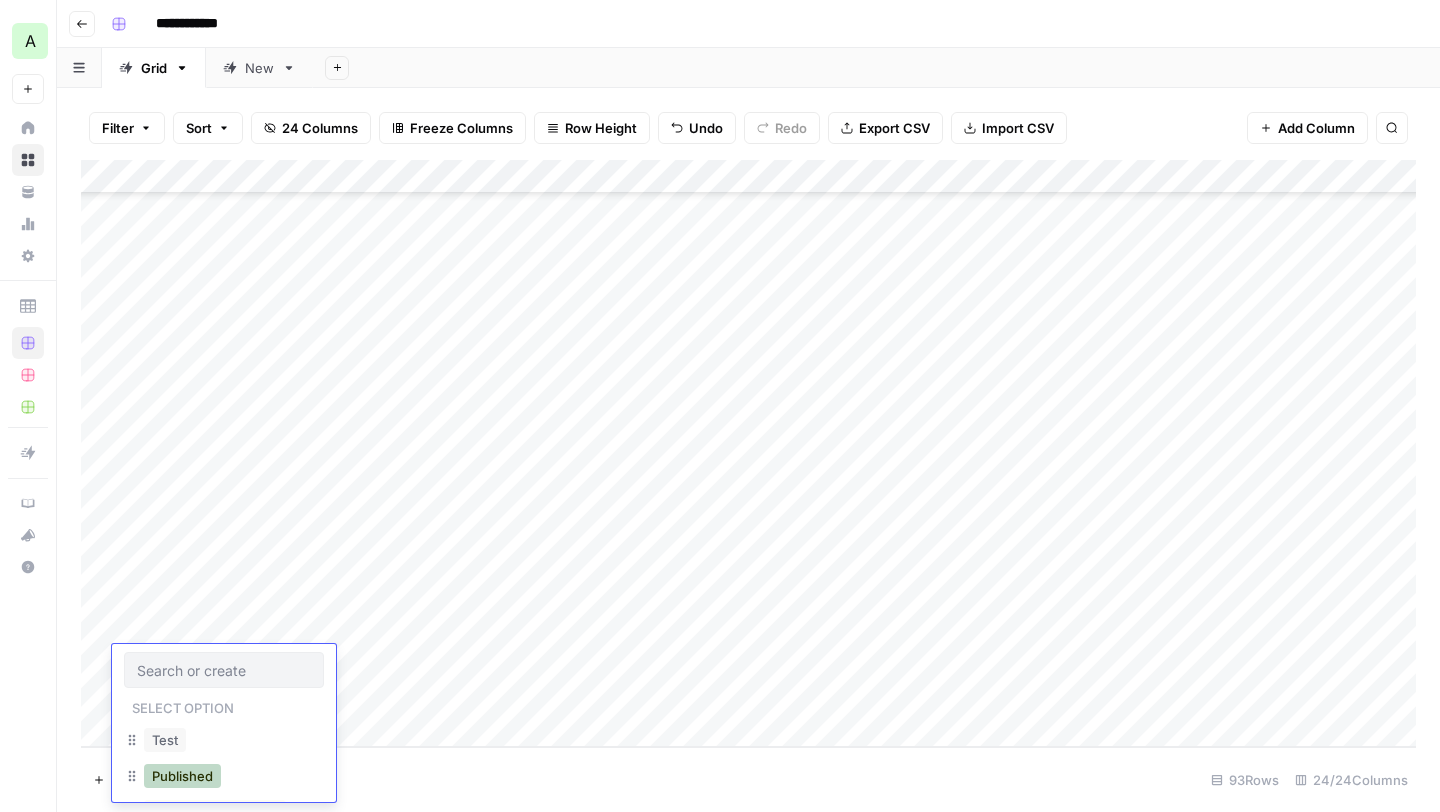 click on "Published" at bounding box center (182, 776) 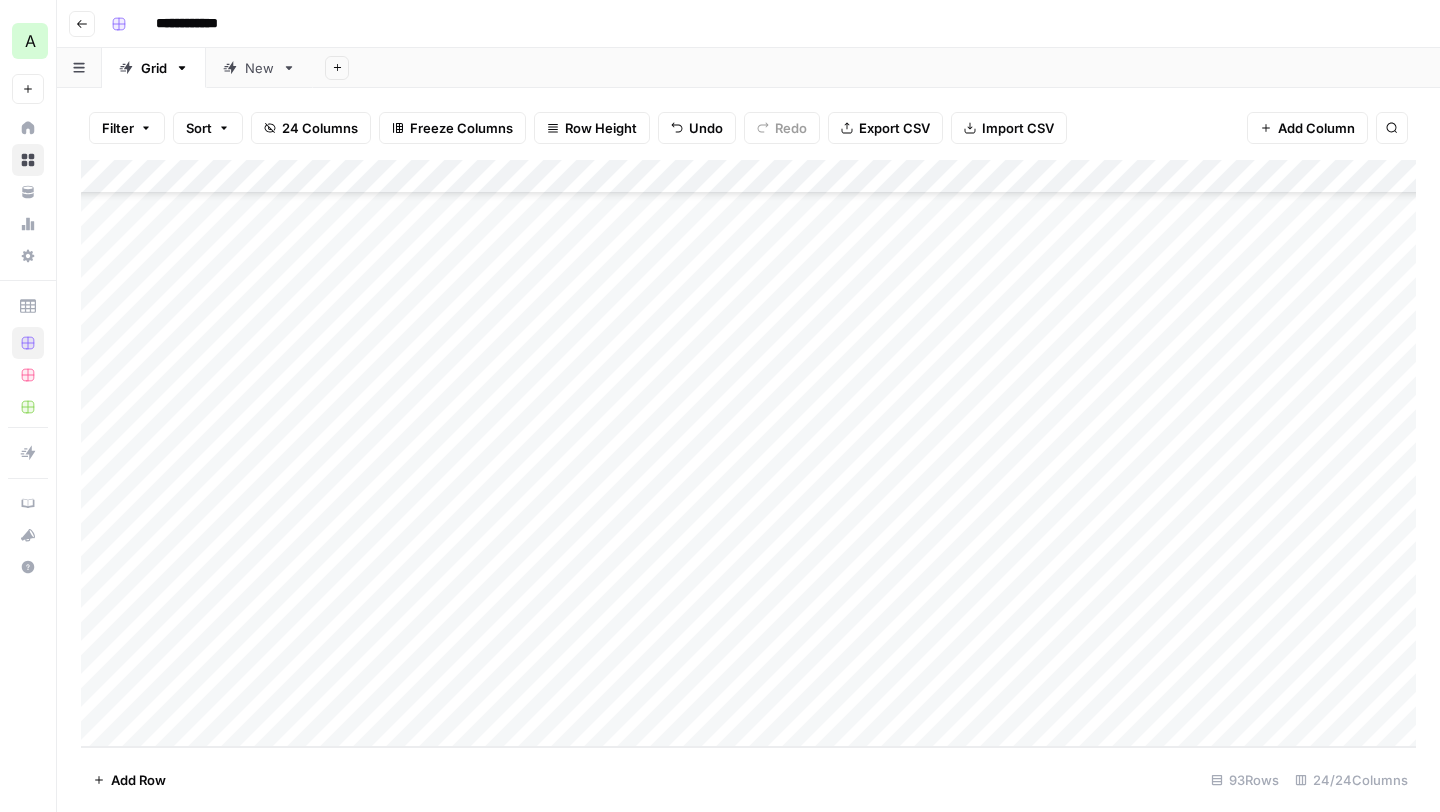 click on "Add Column" at bounding box center (748, 453) 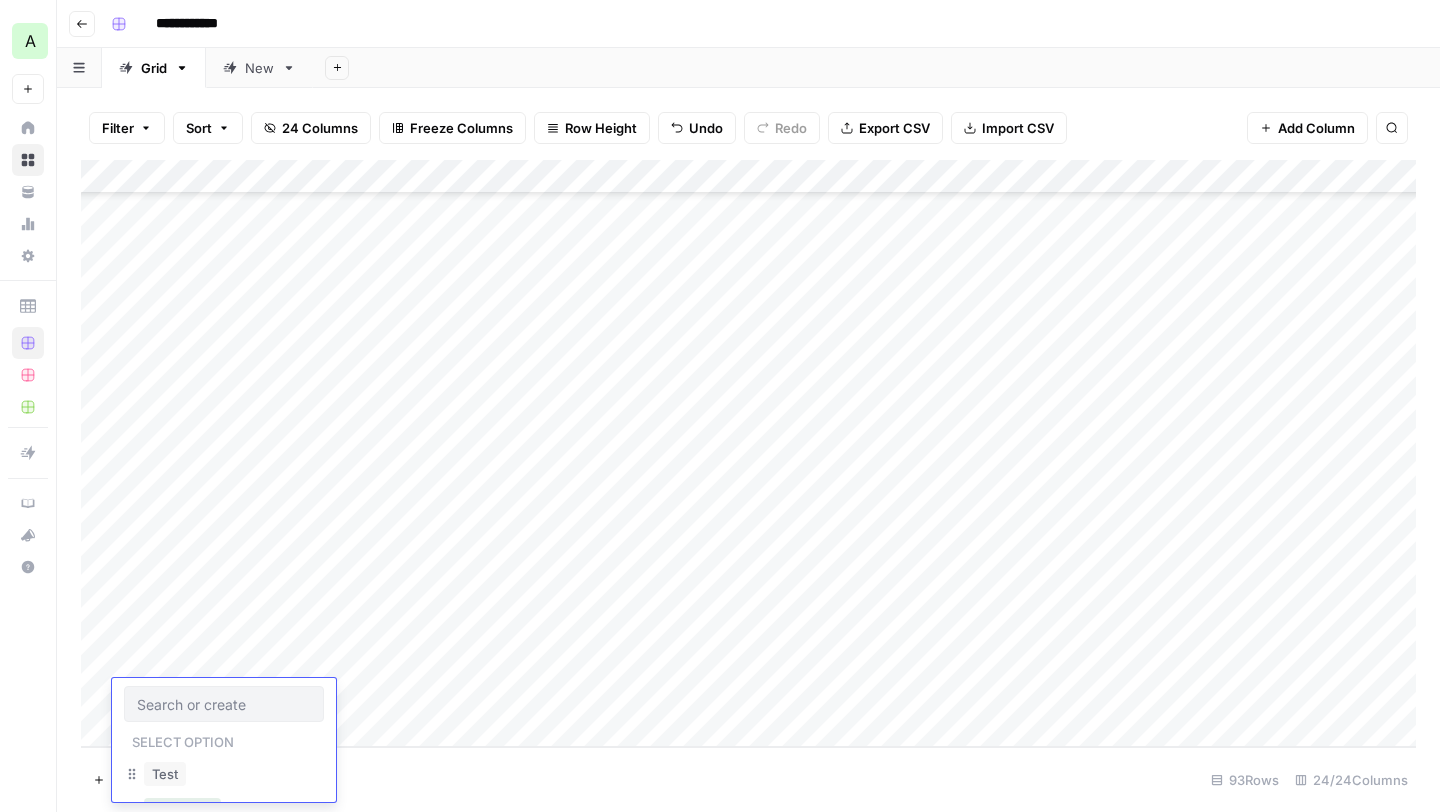 scroll, scrollTop: 116, scrollLeft: 0, axis: vertical 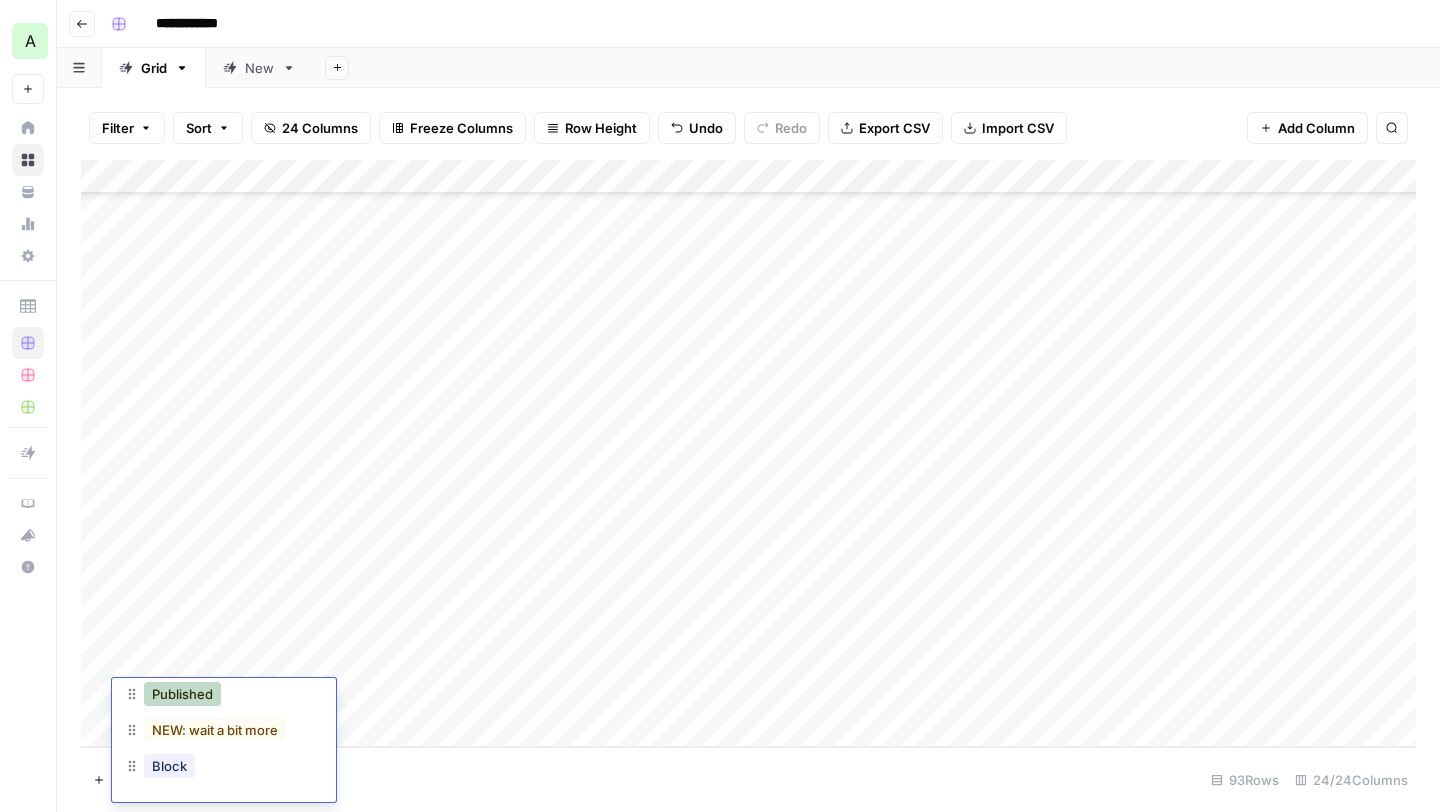 click on "Published" at bounding box center (182, 694) 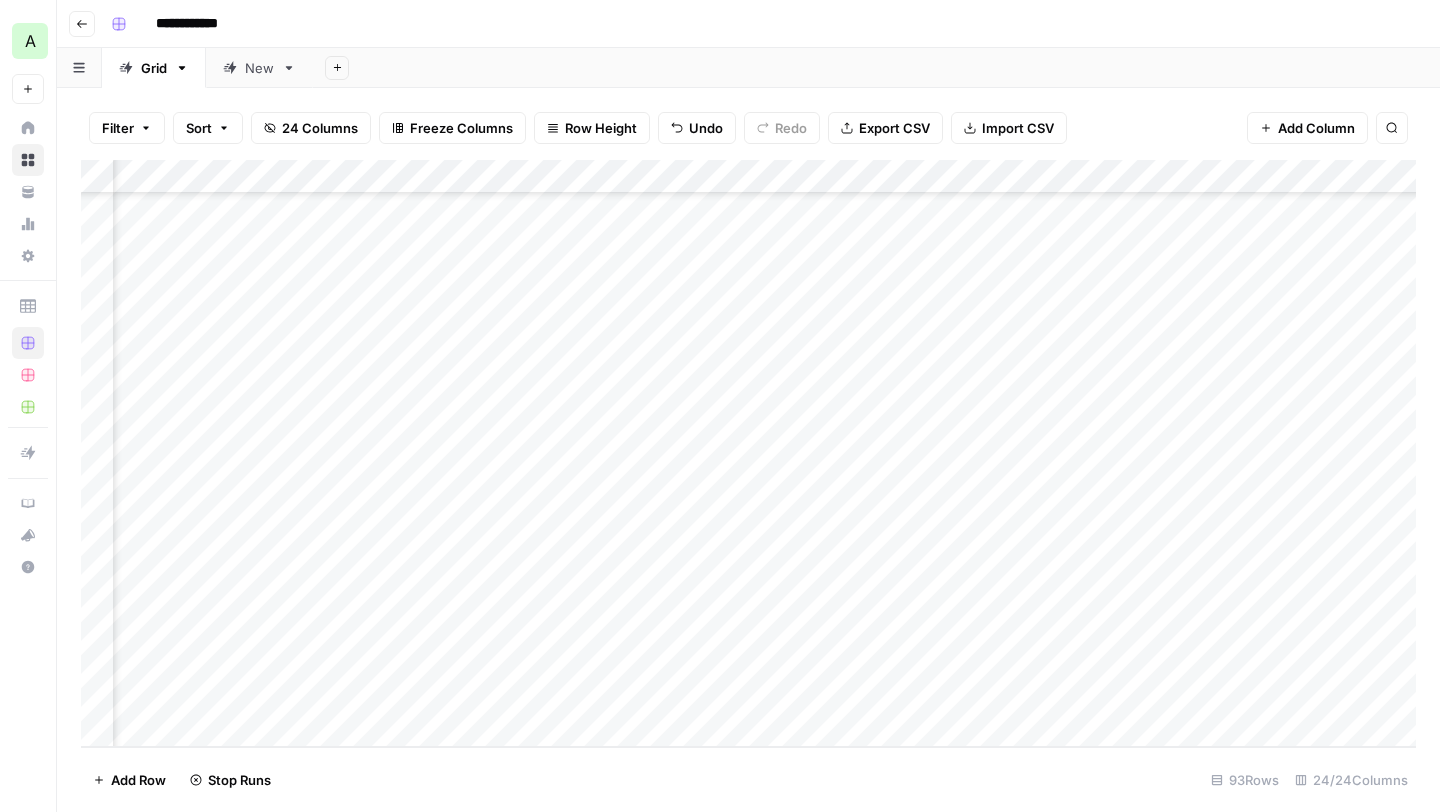 scroll, scrollTop: 2641, scrollLeft: 1875, axis: both 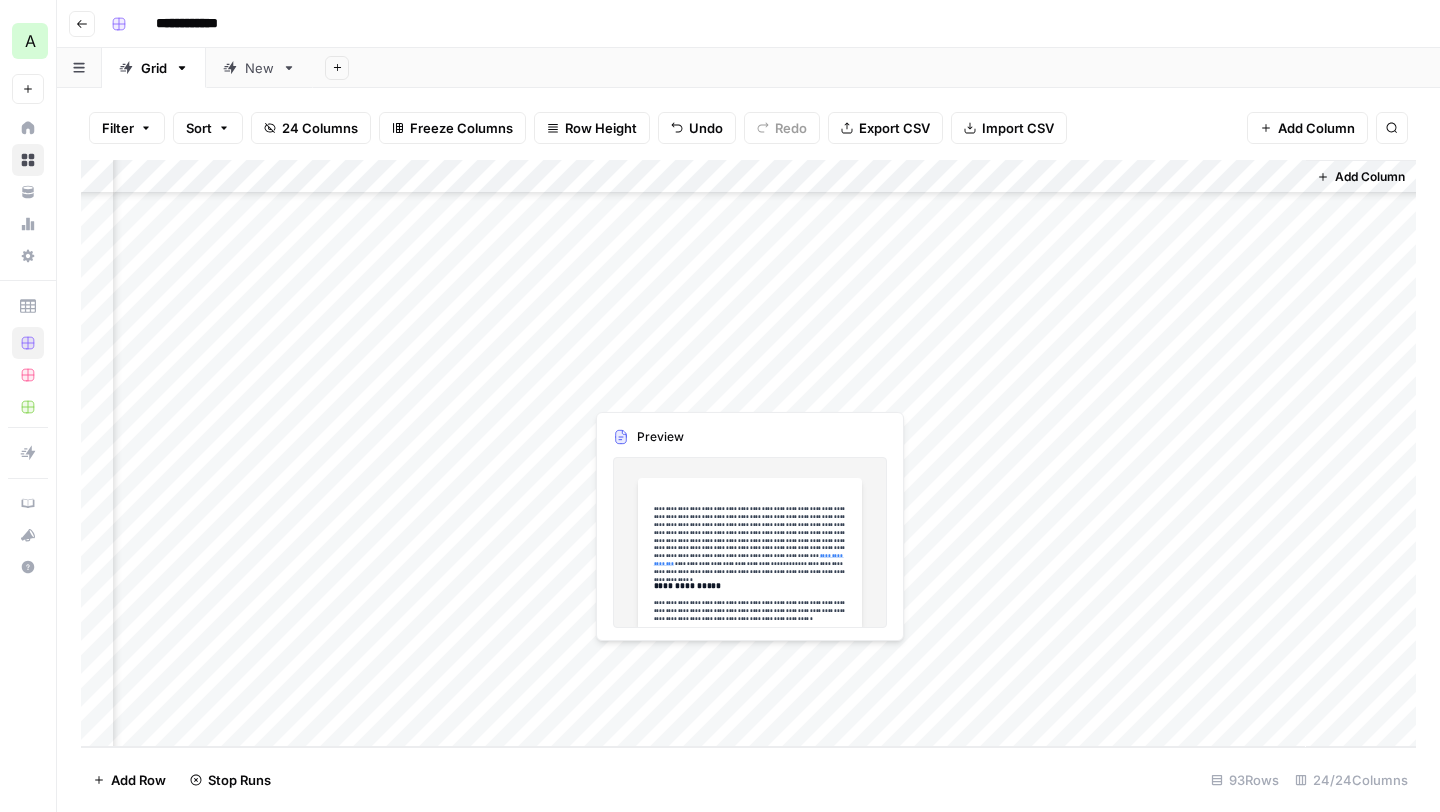 click on "Add Column" at bounding box center (748, 453) 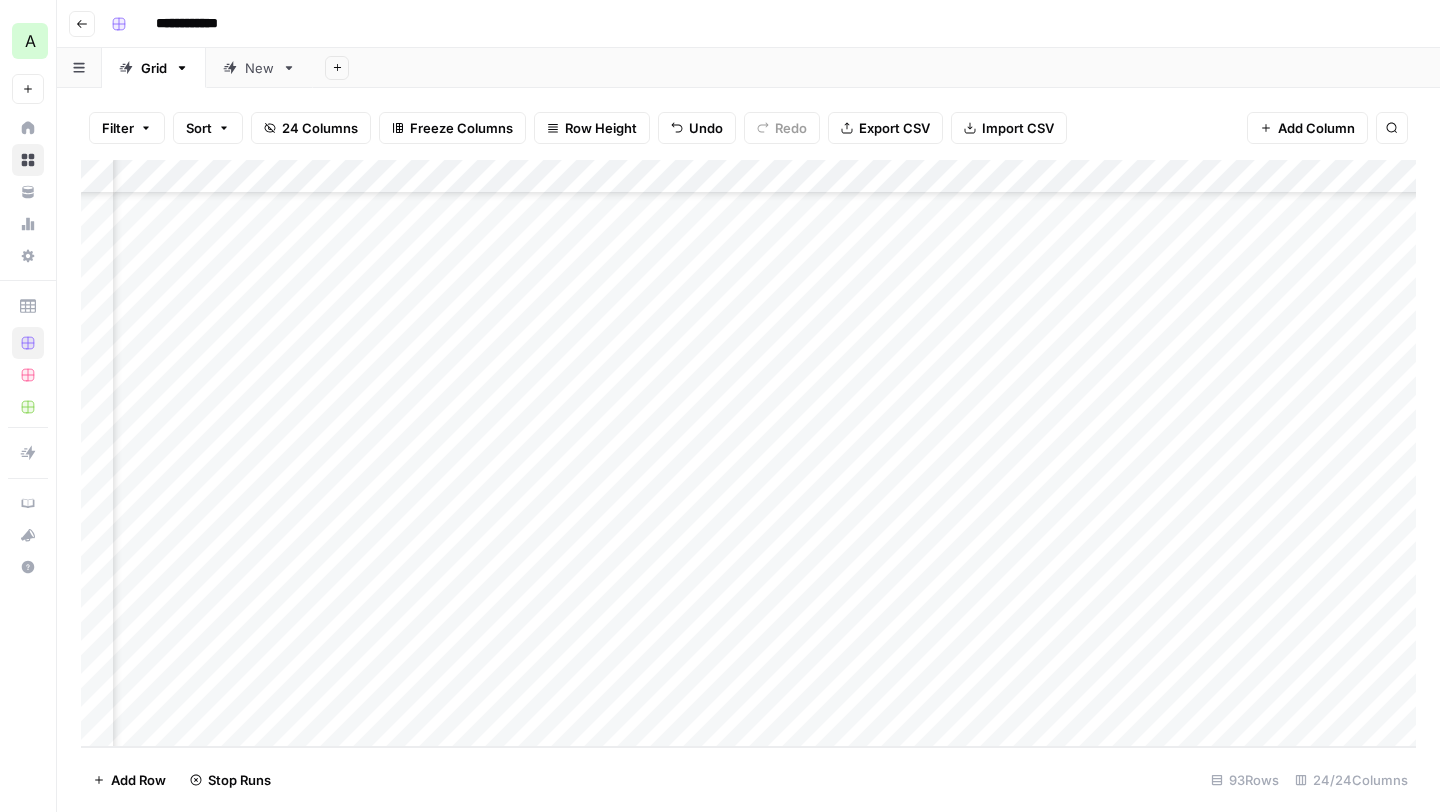 scroll, scrollTop: 2641, scrollLeft: 2440, axis: both 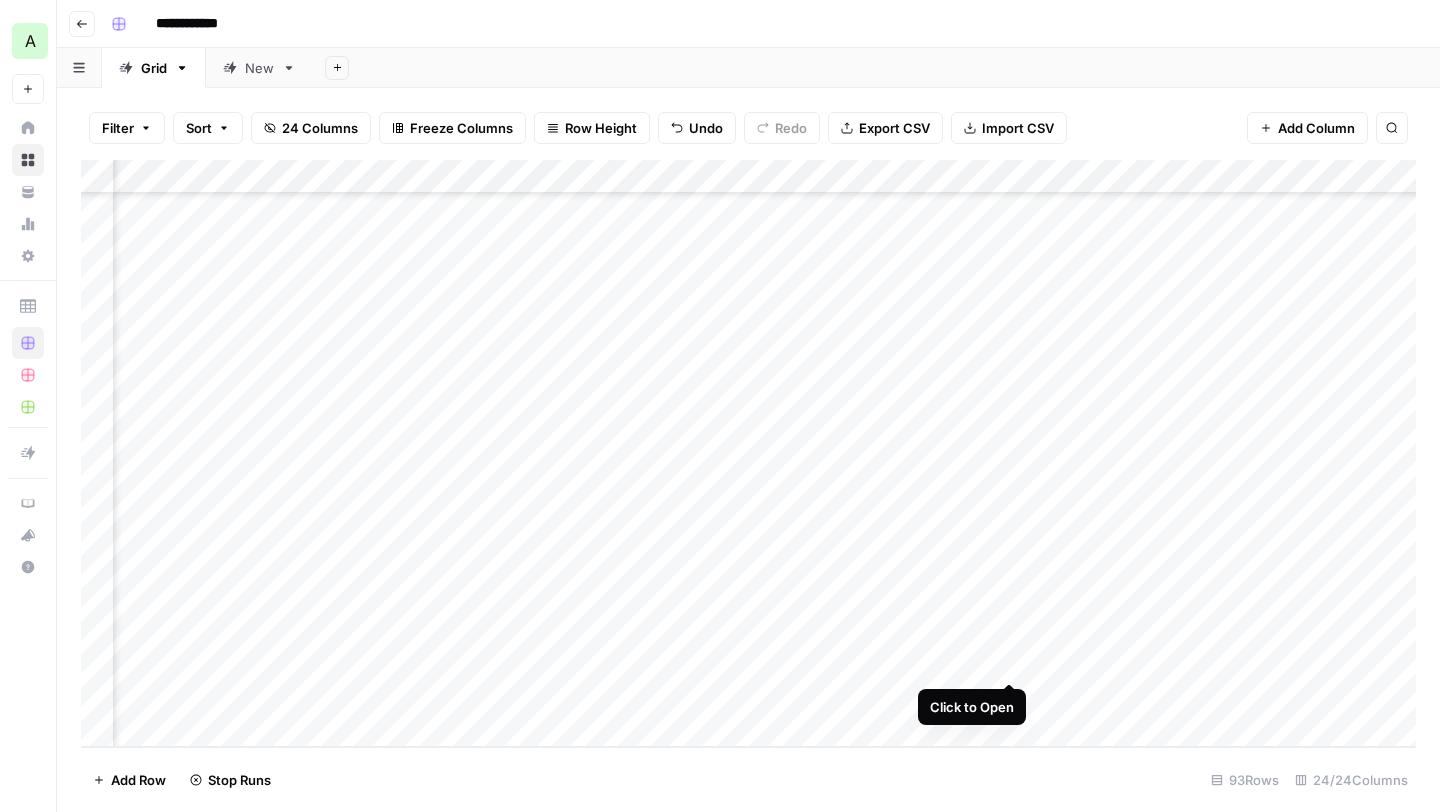 click on "Add Column" at bounding box center (748, 453) 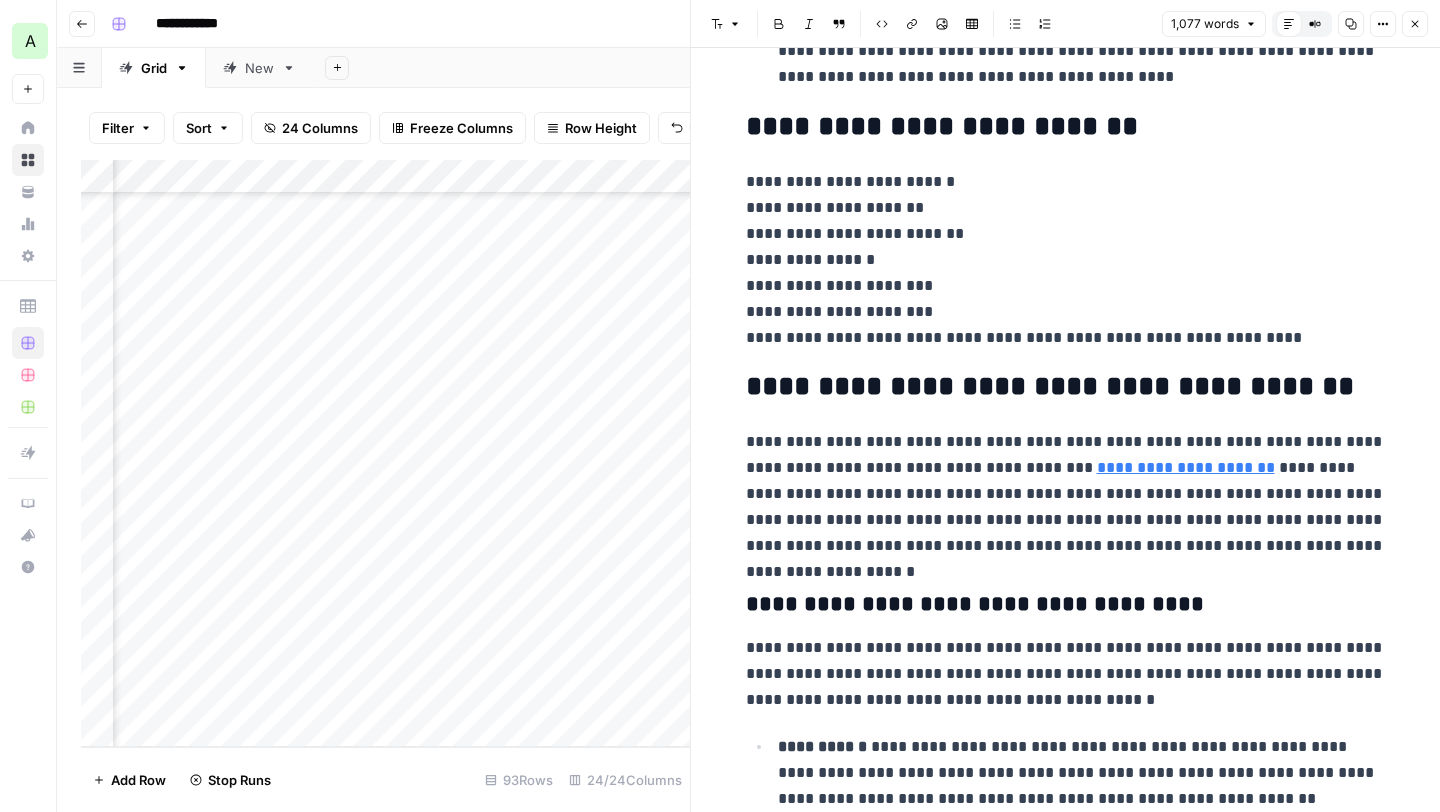 scroll, scrollTop: 1017, scrollLeft: 0, axis: vertical 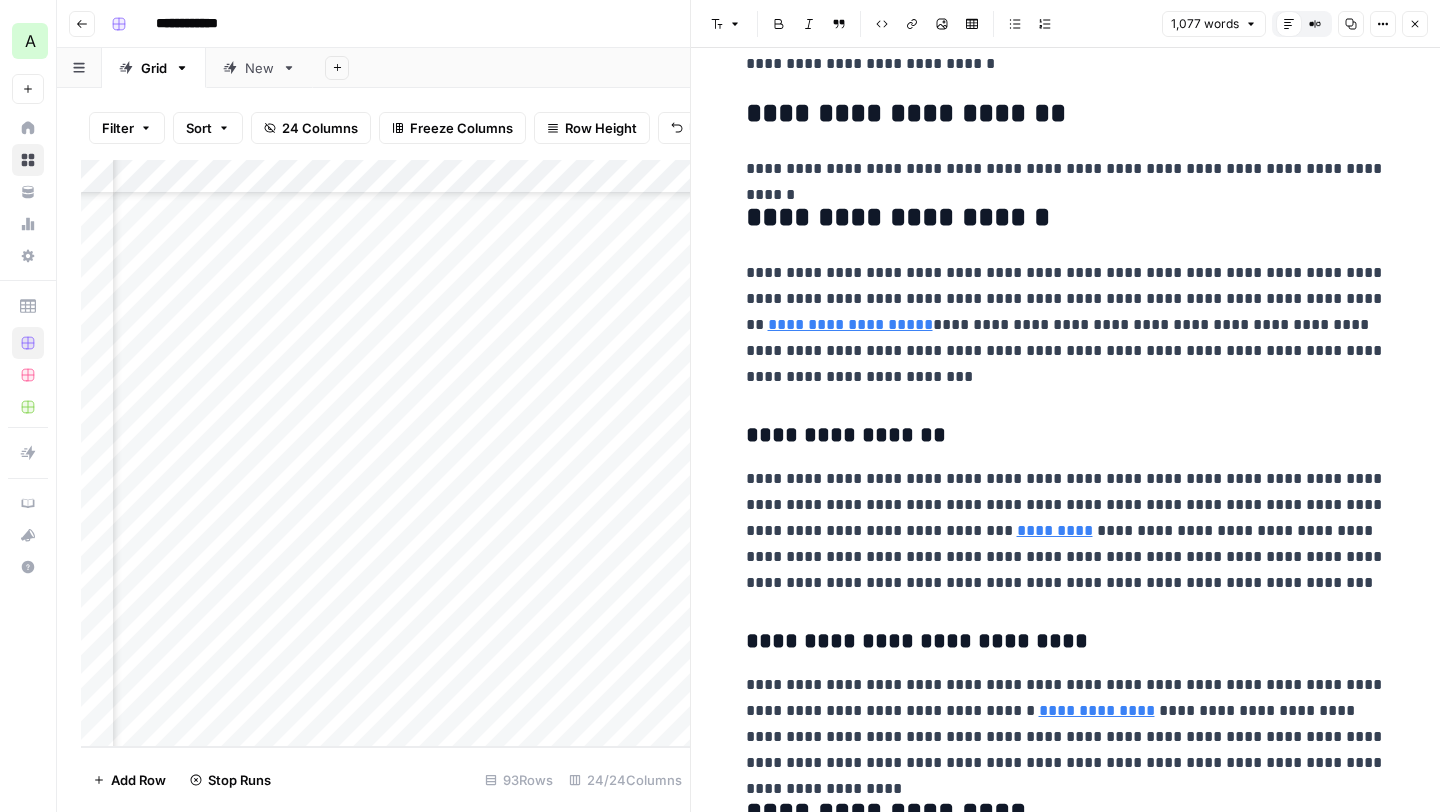 click 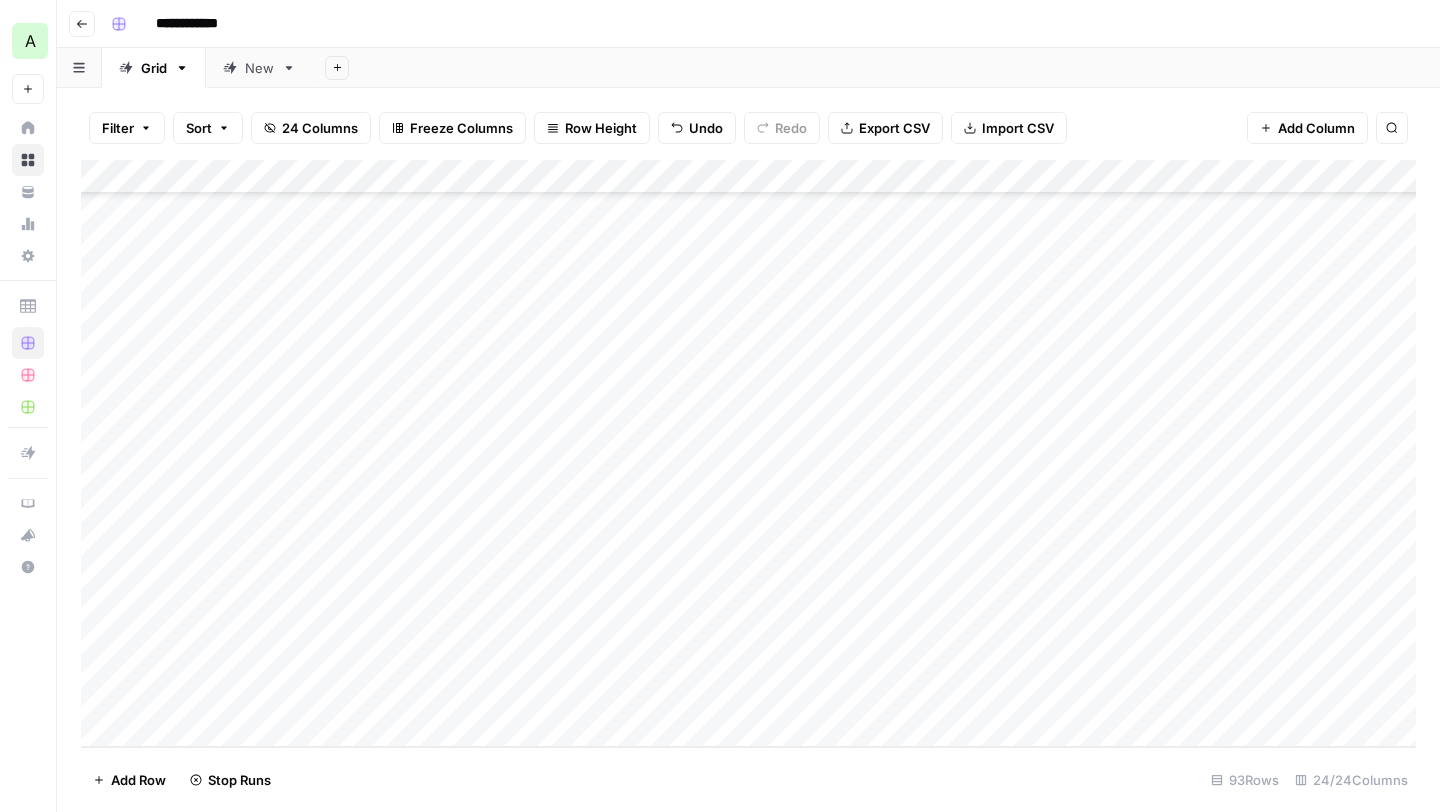 scroll, scrollTop: 2641, scrollLeft: 0, axis: vertical 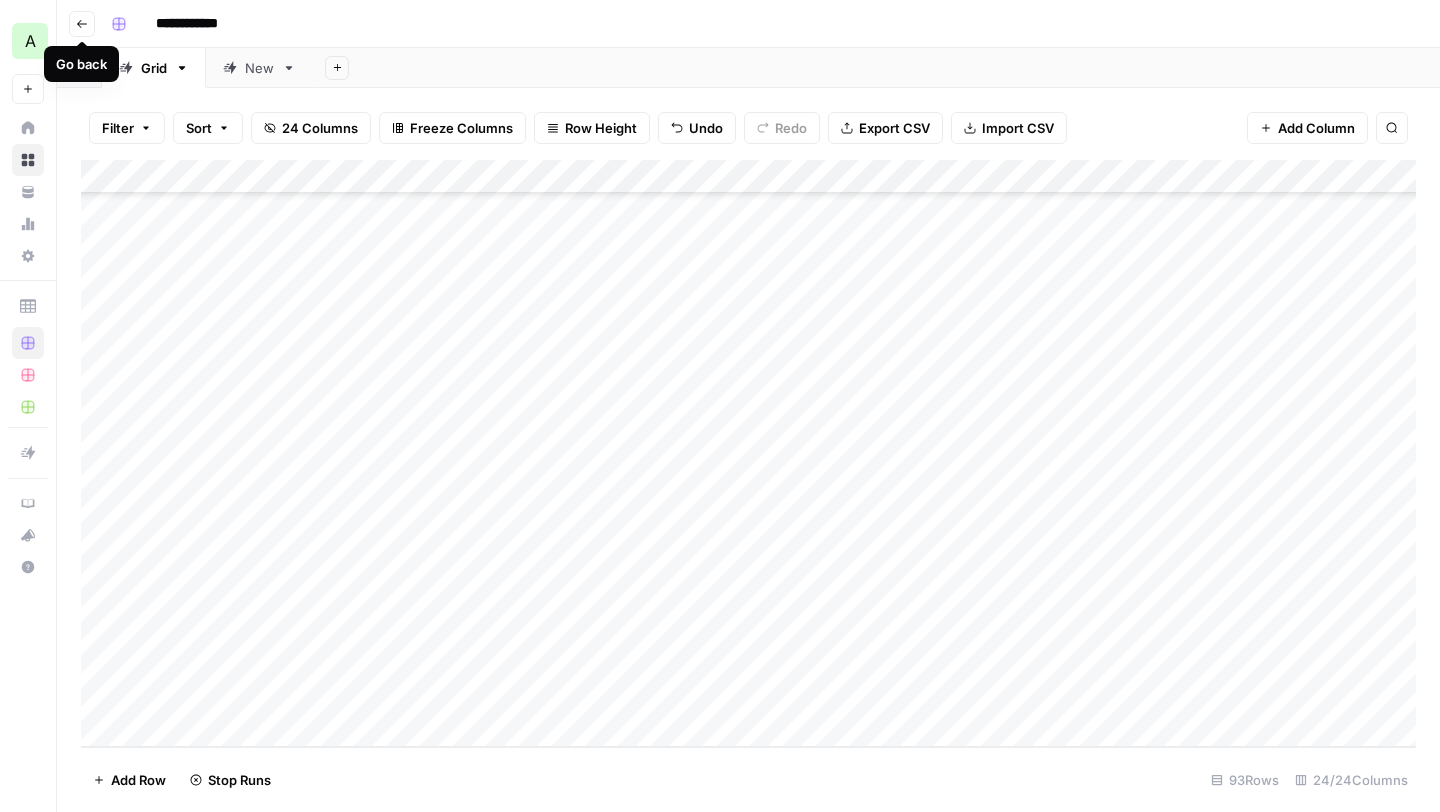 click on "Go back" at bounding box center [82, 24] 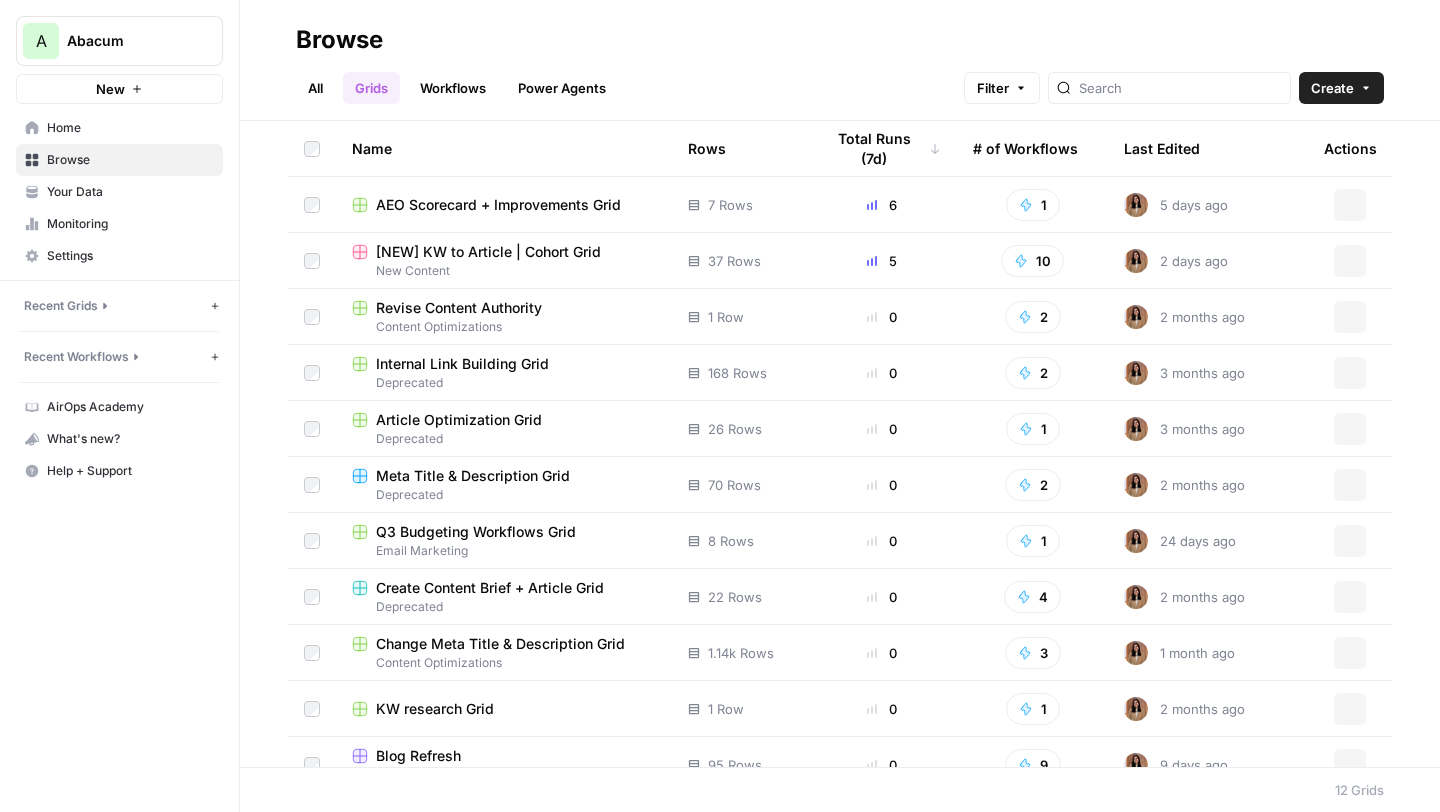 scroll, scrollTop: 0, scrollLeft: 0, axis: both 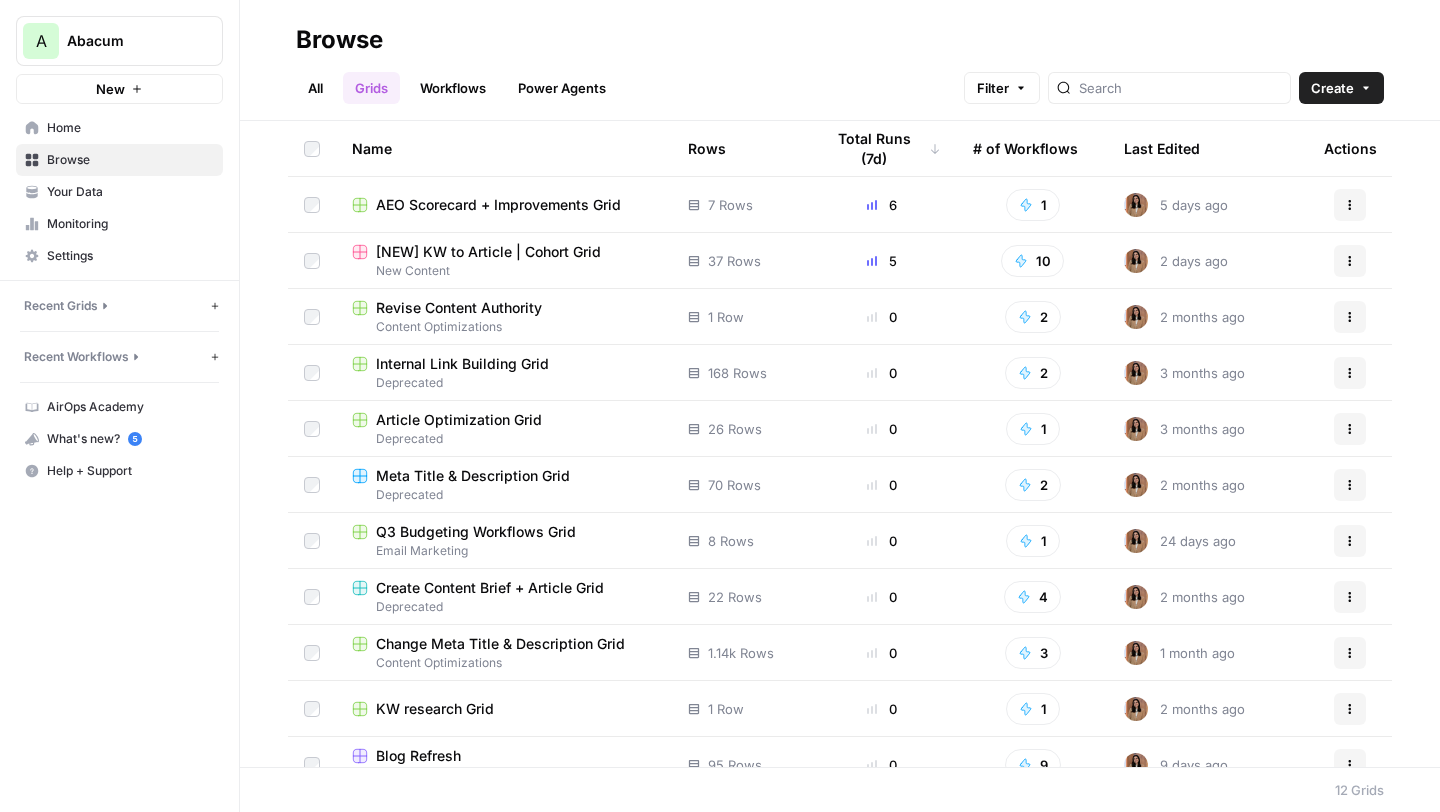 click on "Browse All Grids Workflows Power Agents Filter Create" at bounding box center [840, 60] 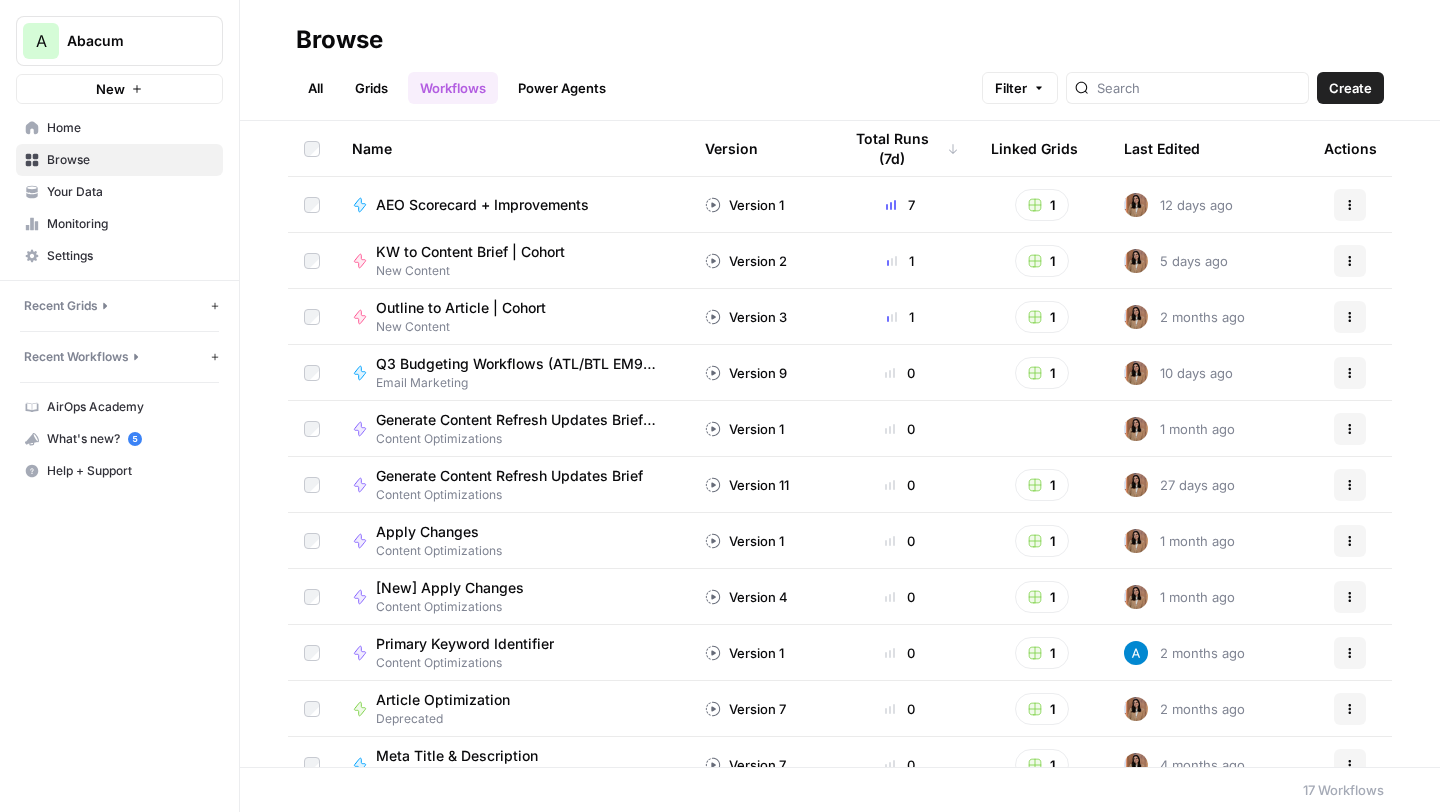 click on "All" at bounding box center [315, 88] 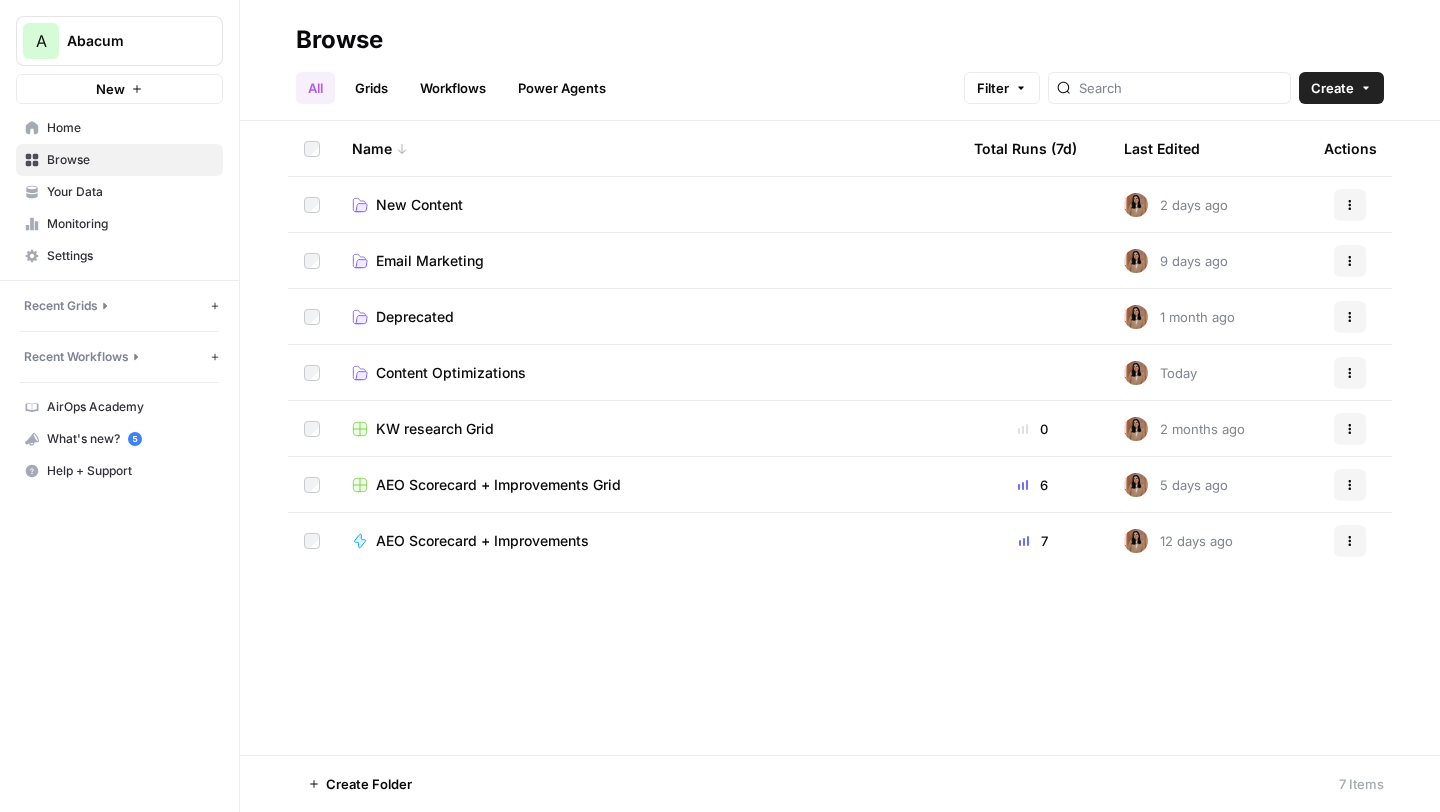 click on "New Content" at bounding box center (419, 205) 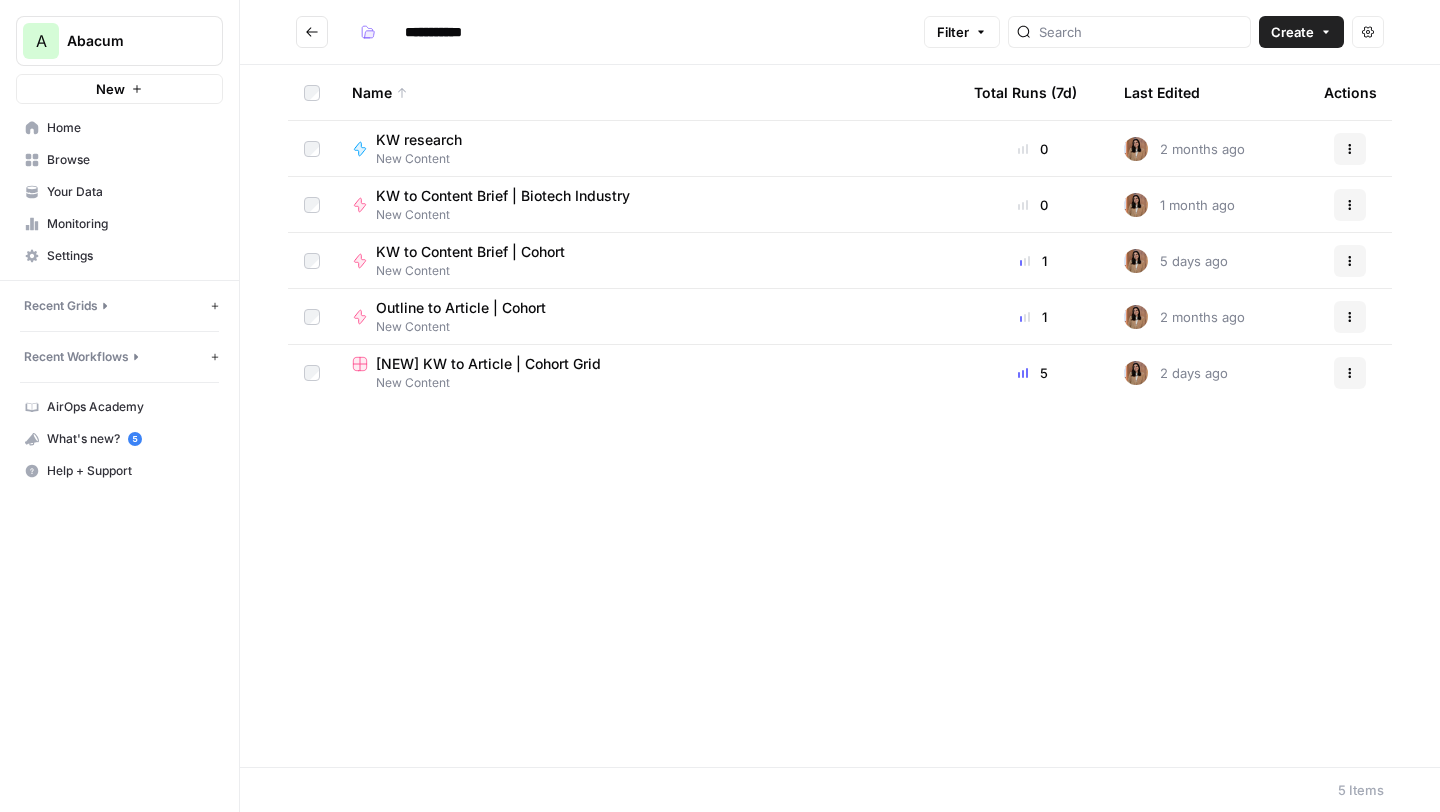 click on "[NEW] KW to Article | Cohort Grid" at bounding box center (488, 364) 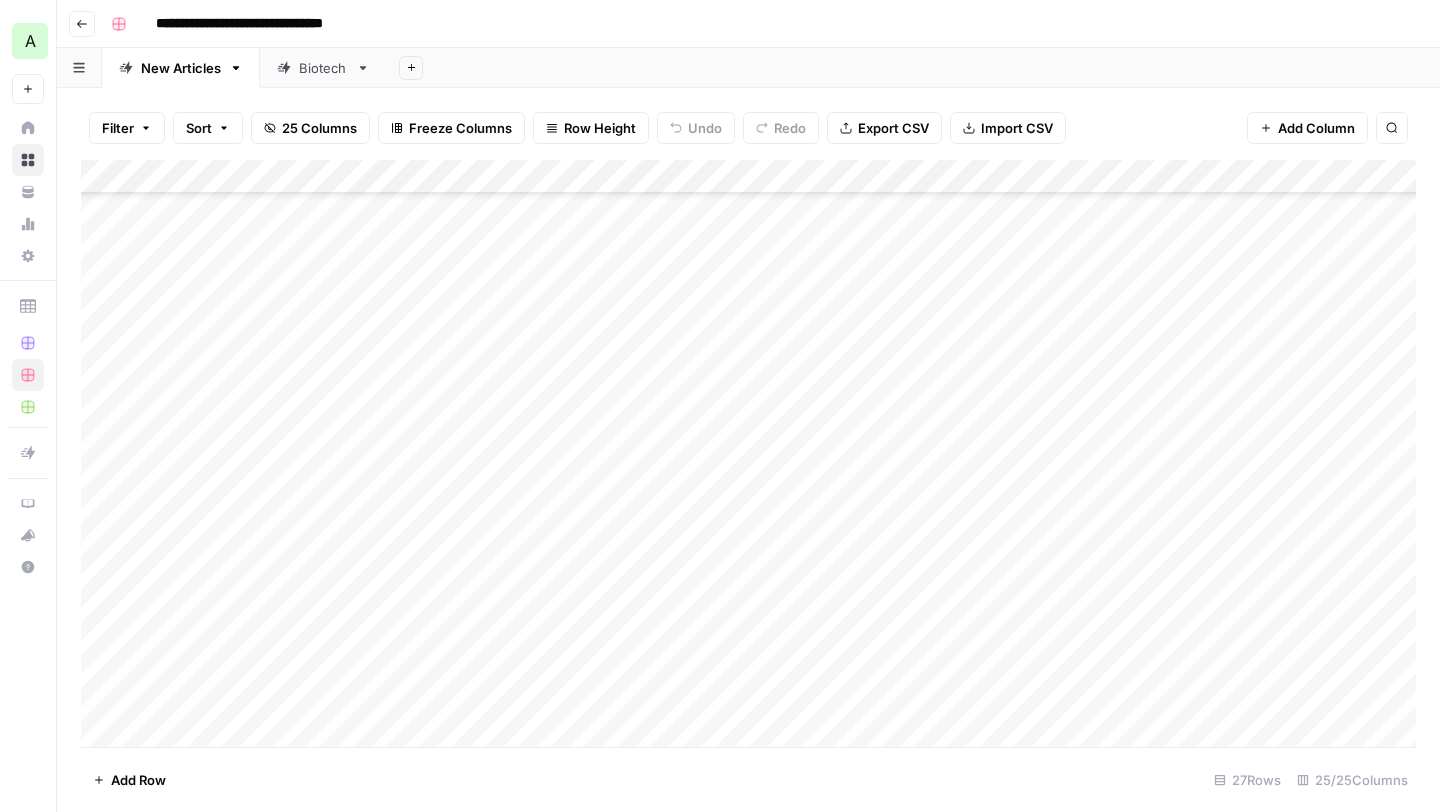 scroll, scrollTop: 397, scrollLeft: 0, axis: vertical 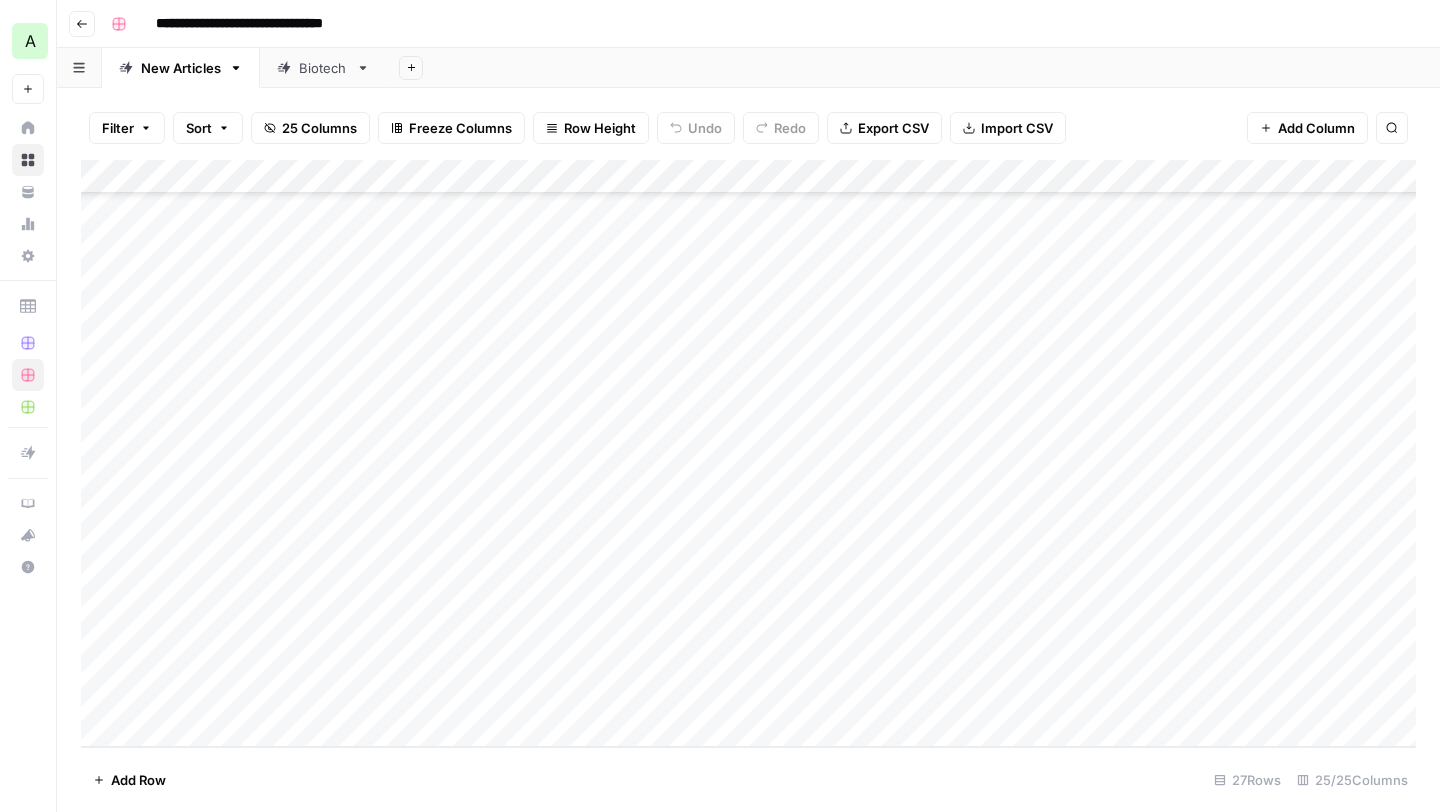 click 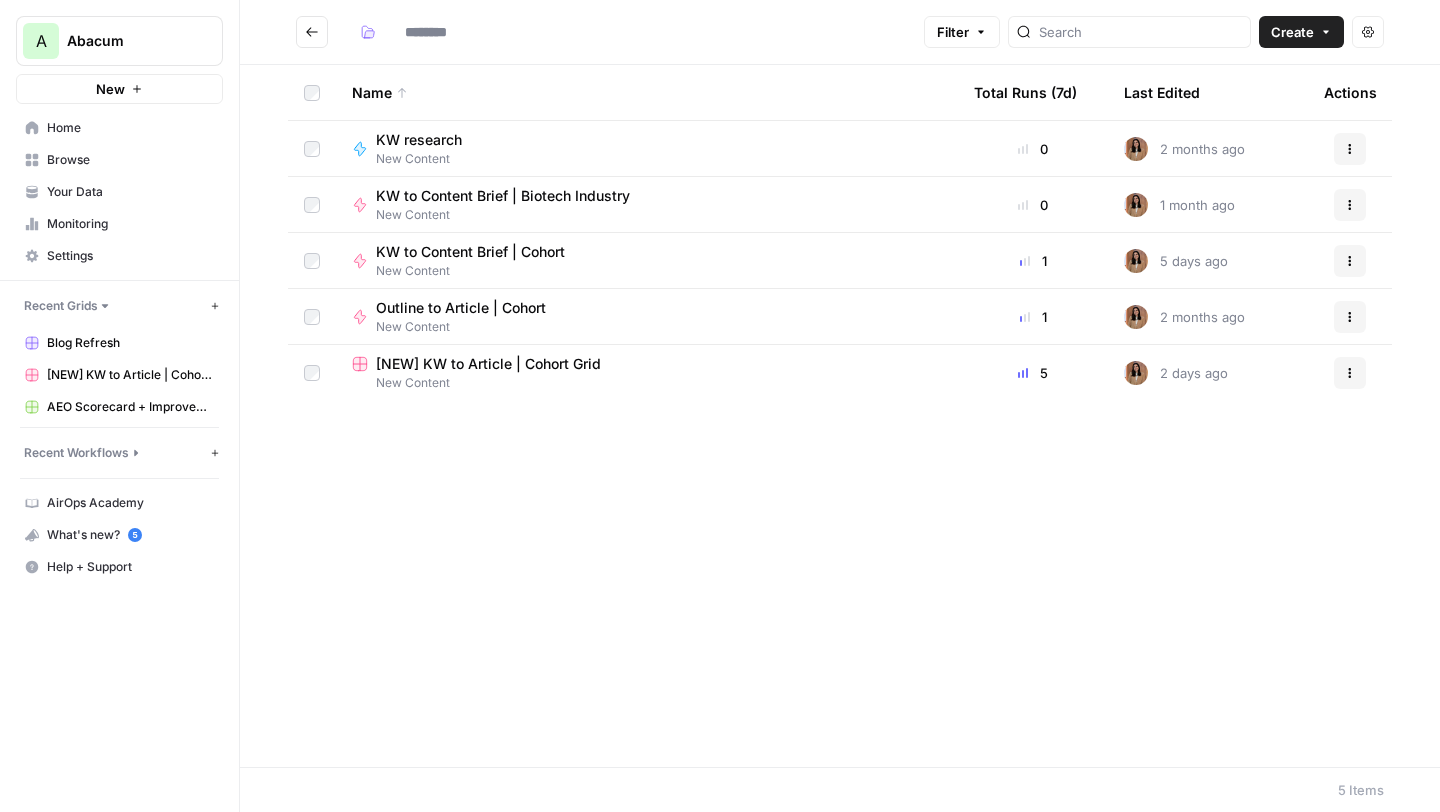 type on "**********" 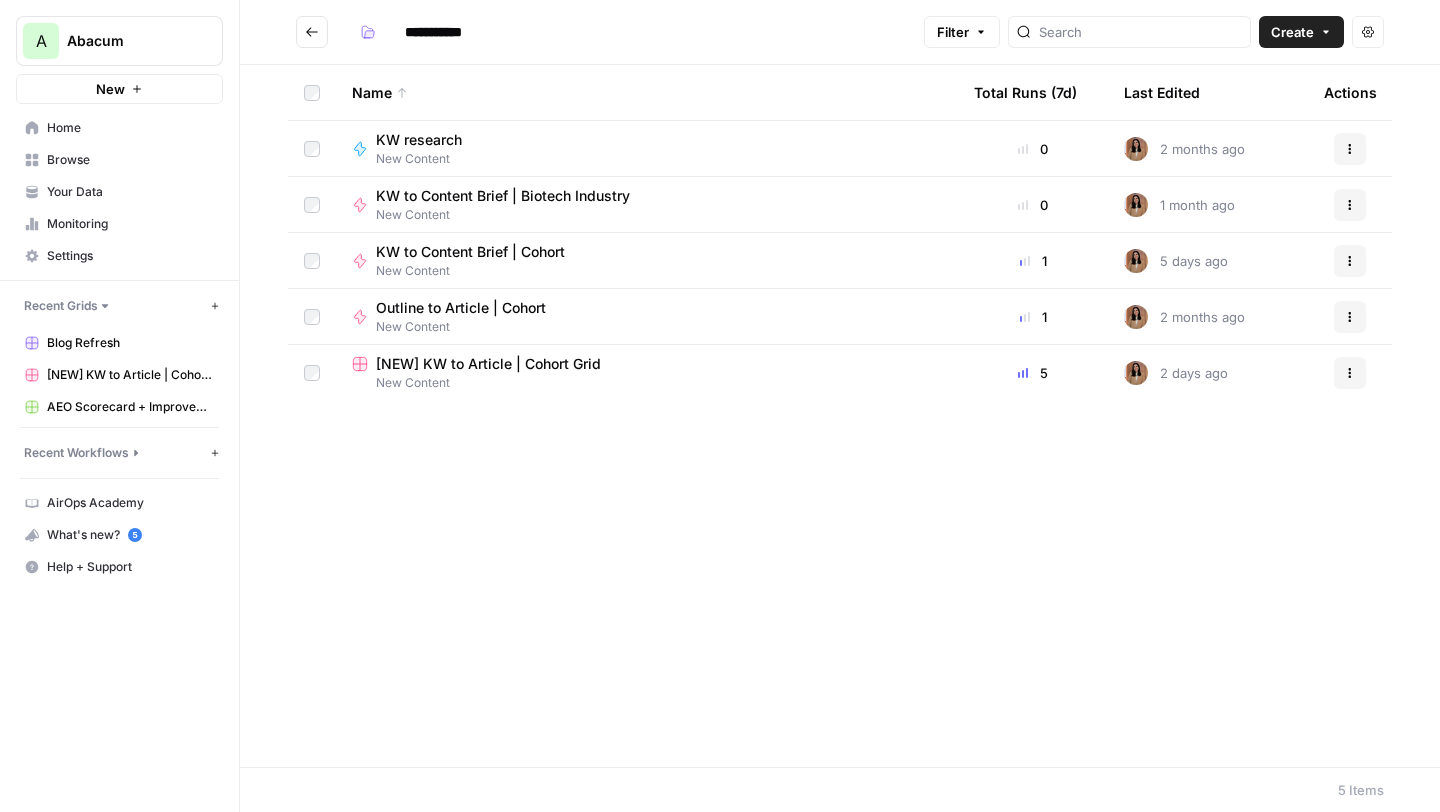 click 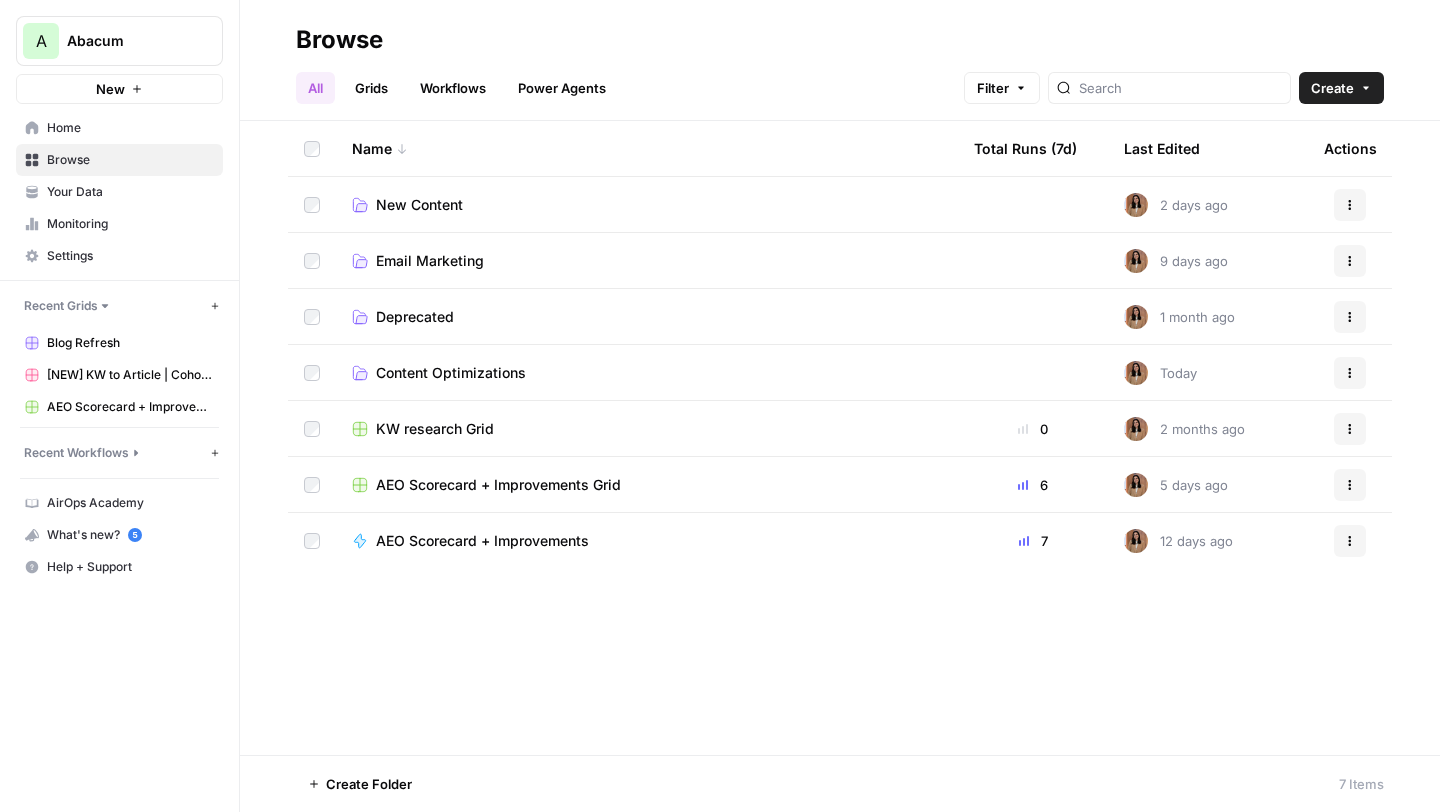 click on "Content Optimizations" at bounding box center [451, 373] 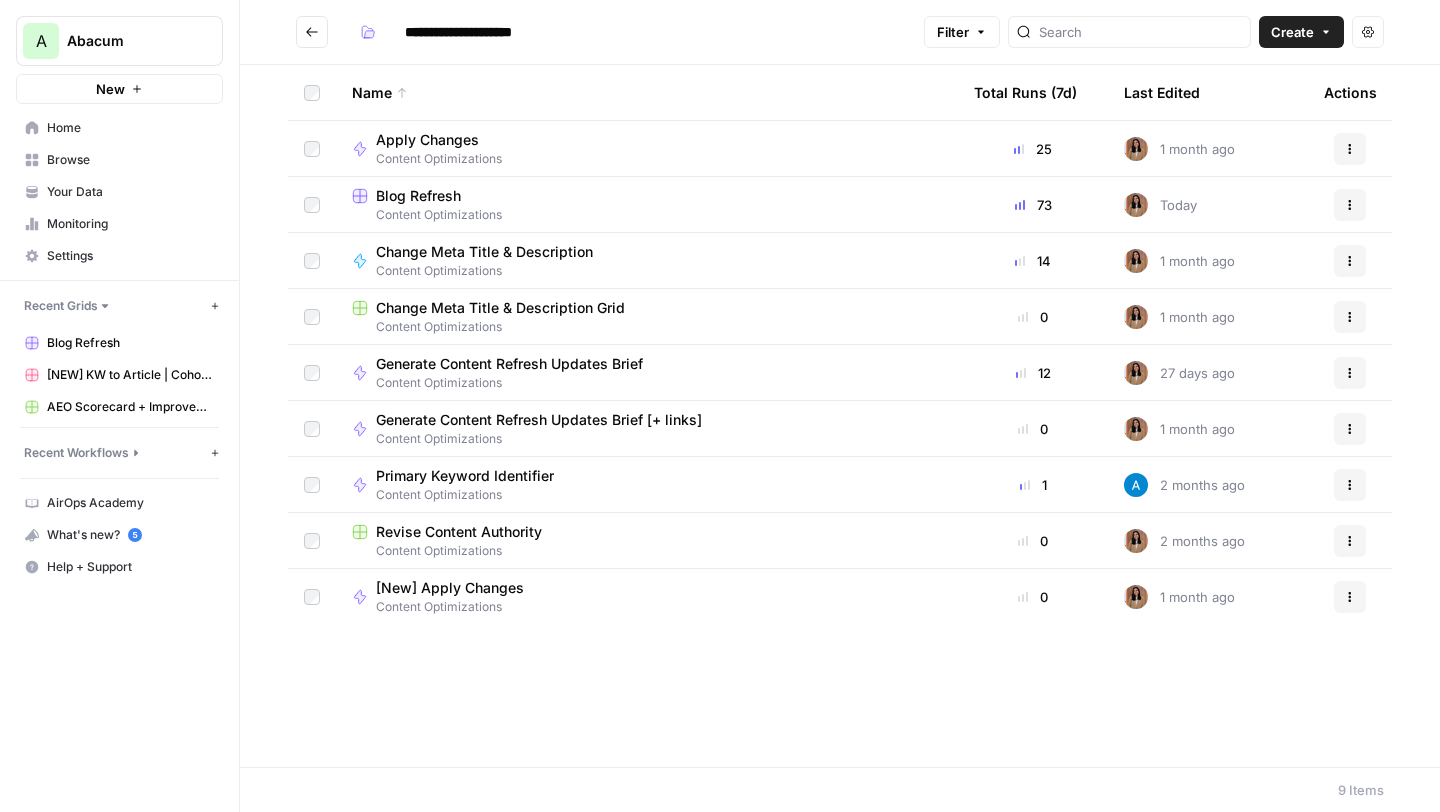 click on "Blog Refresh" at bounding box center [418, 196] 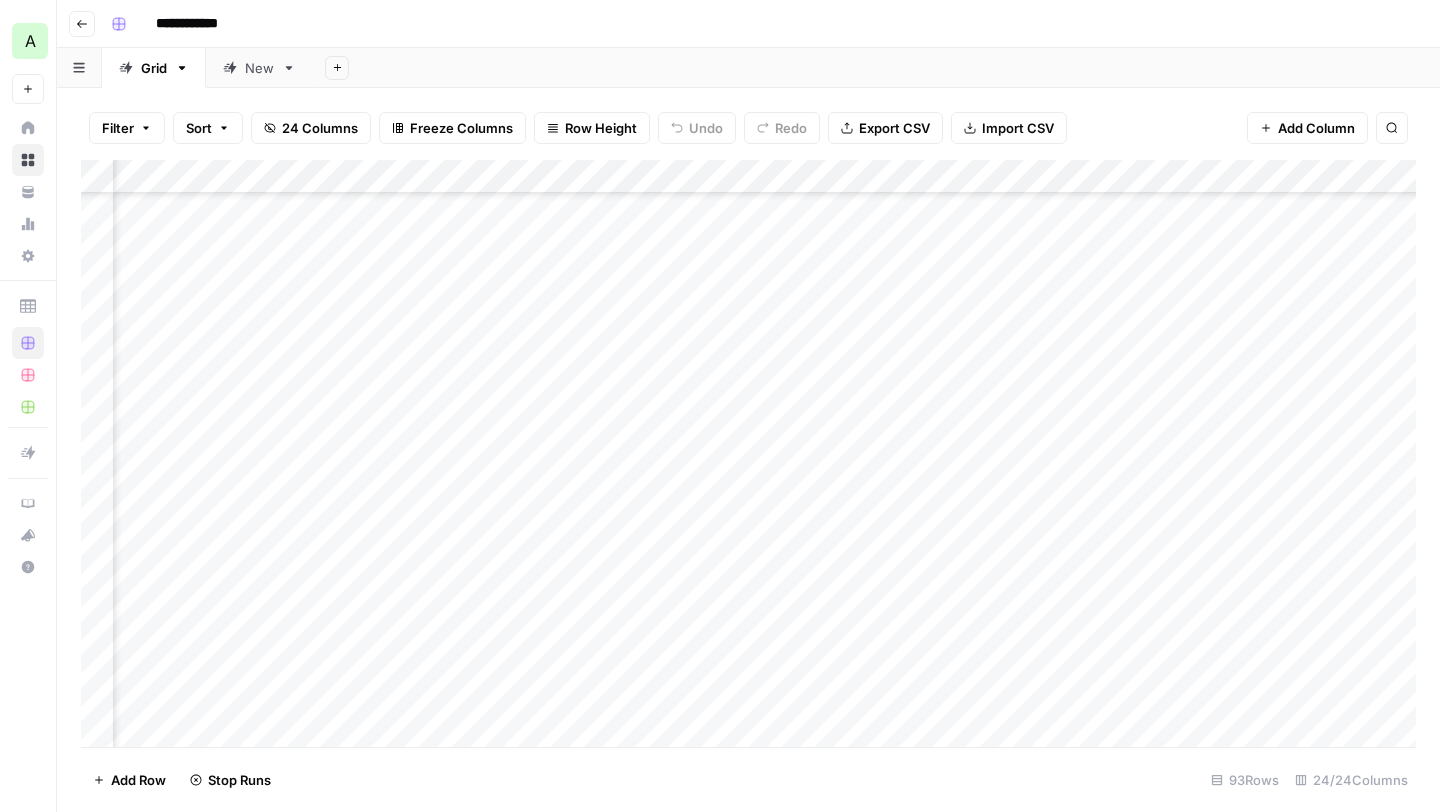 scroll, scrollTop: 2233, scrollLeft: 0, axis: vertical 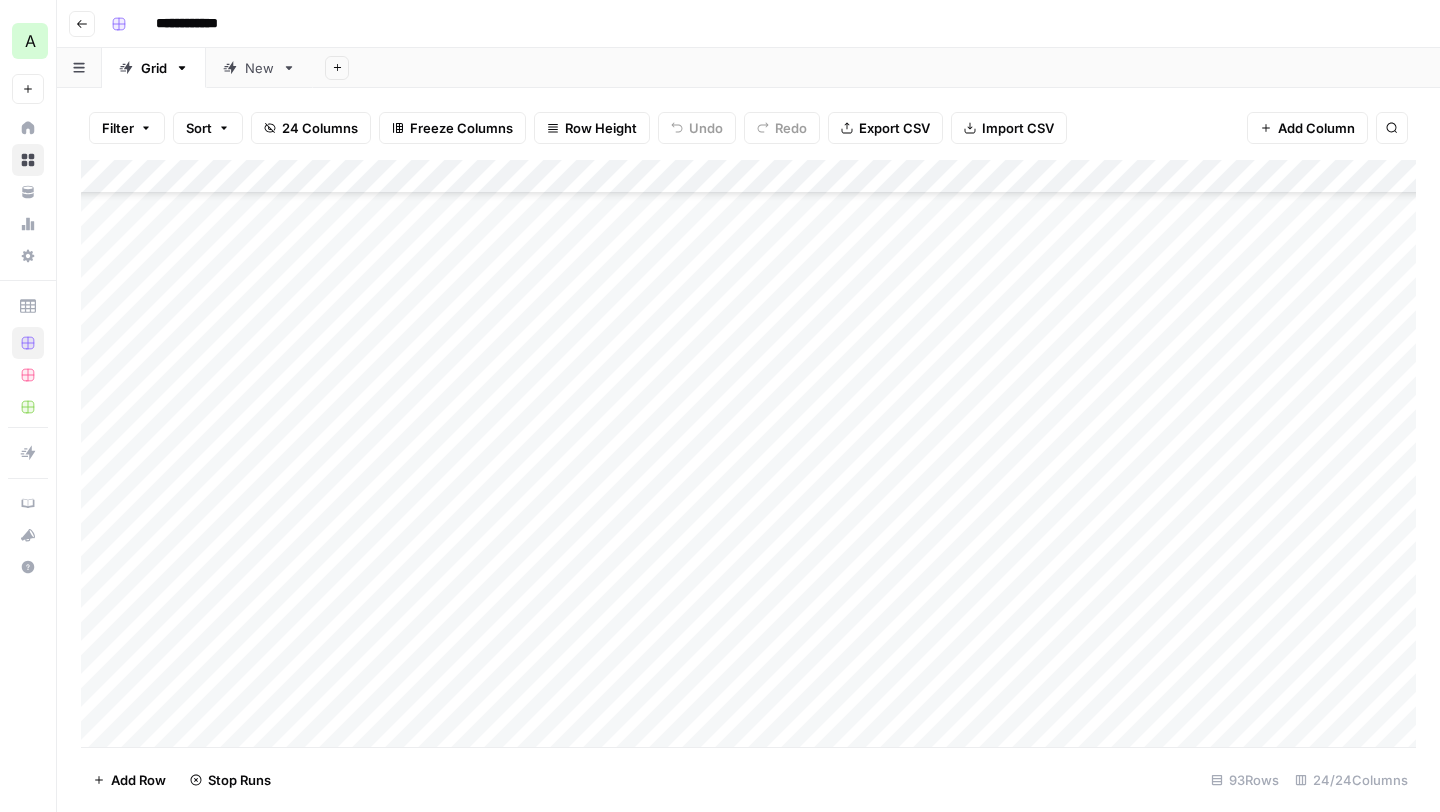 click on "Add Column" at bounding box center [748, 453] 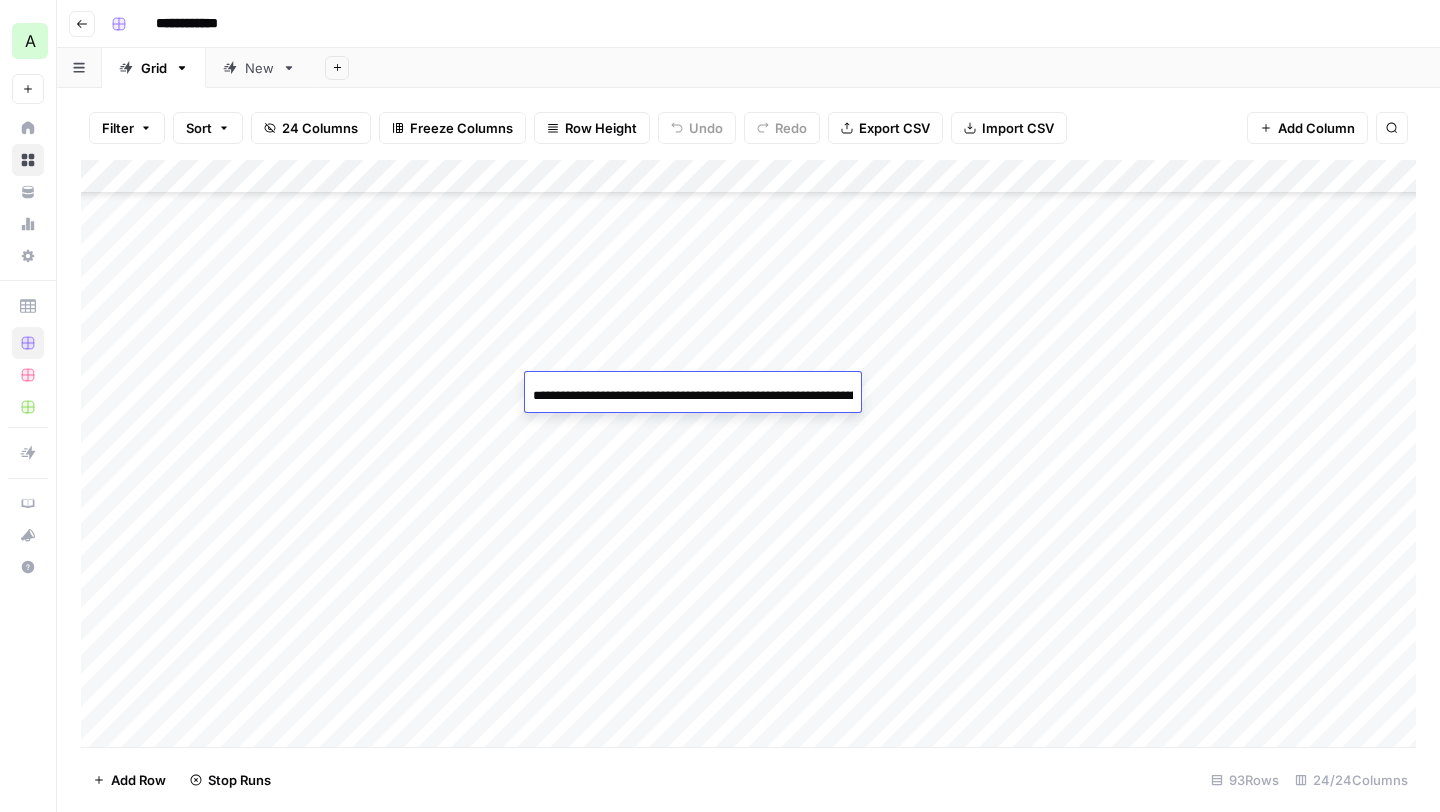 click on "**********" at bounding box center [693, 396] 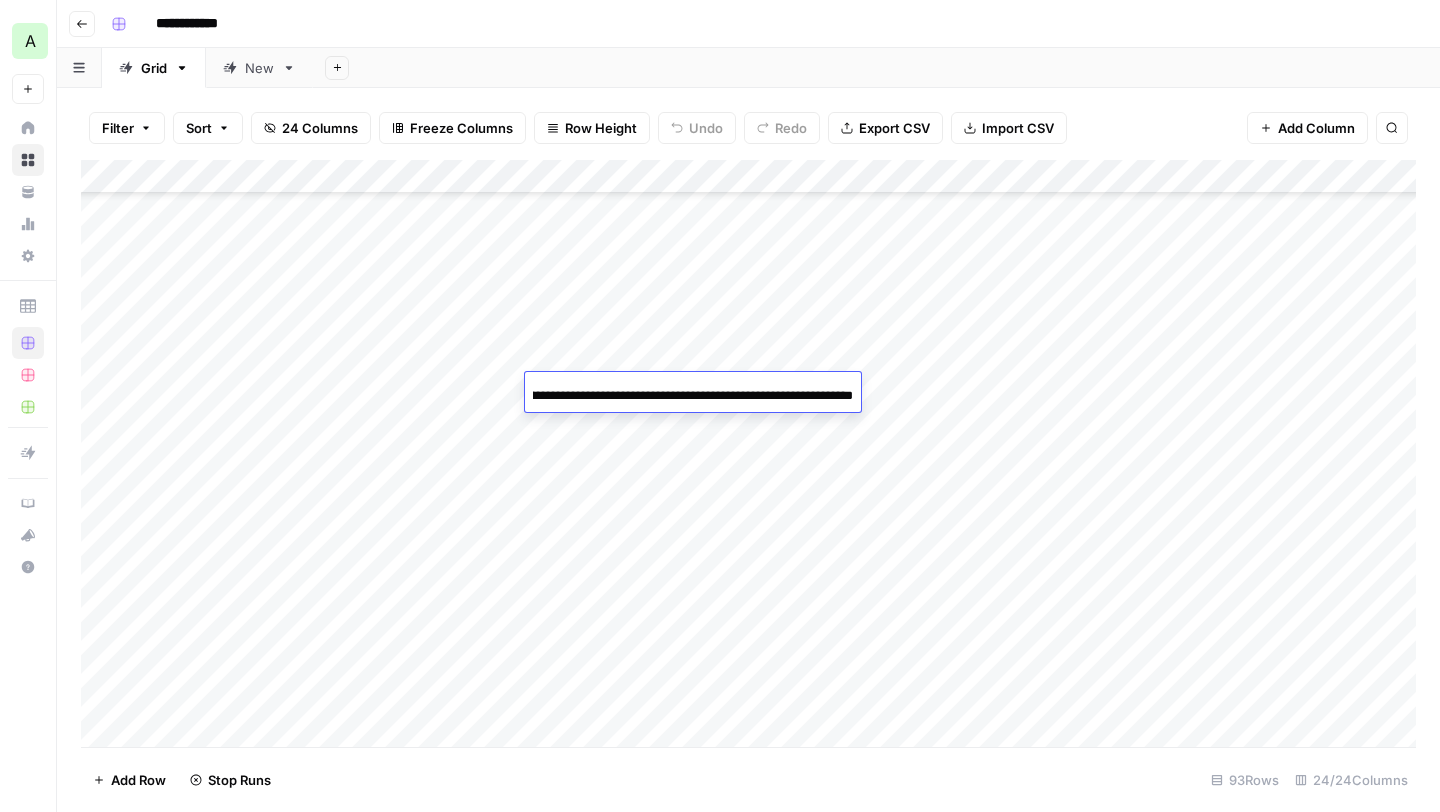 scroll, scrollTop: 0, scrollLeft: 0, axis: both 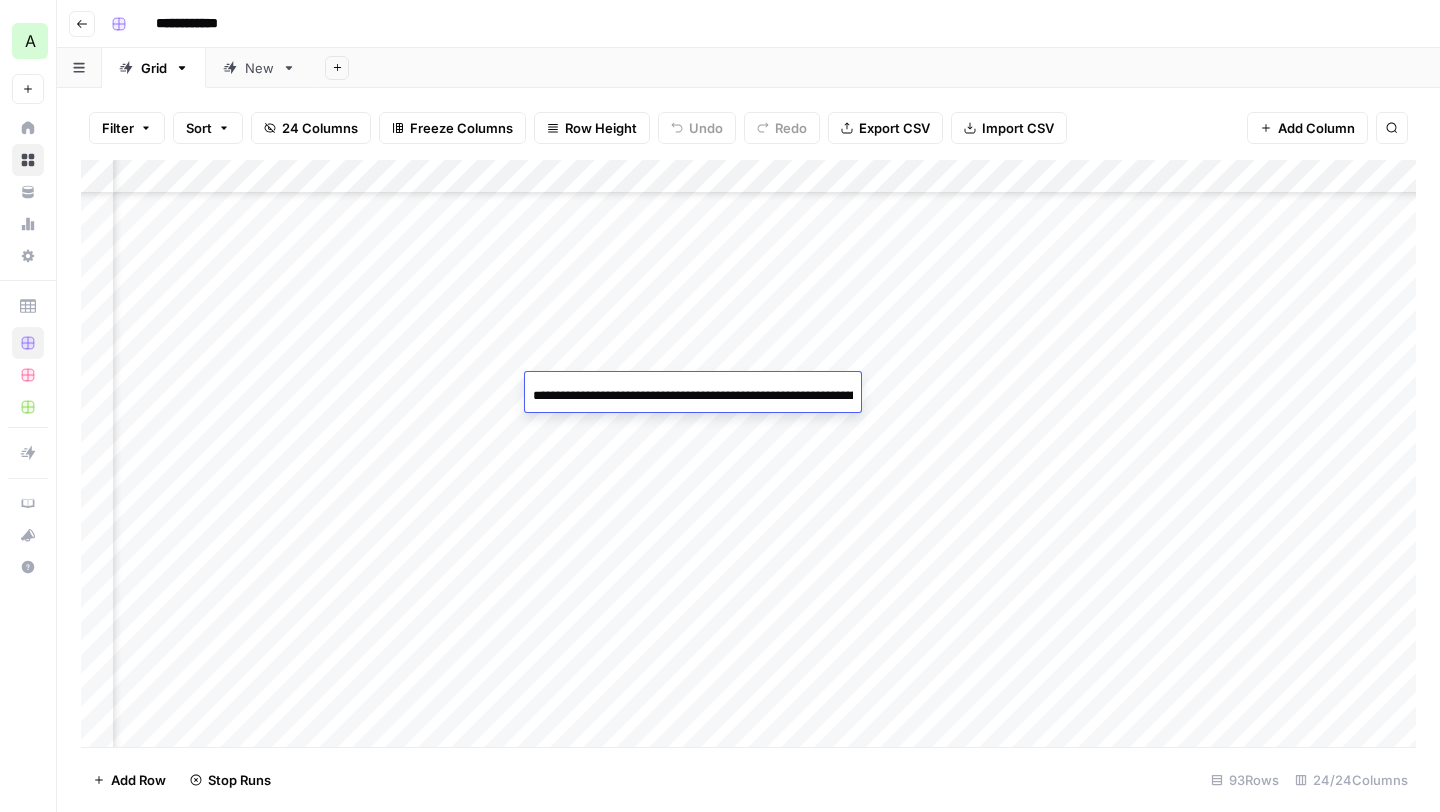 click on "Add Column" at bounding box center [748, 453] 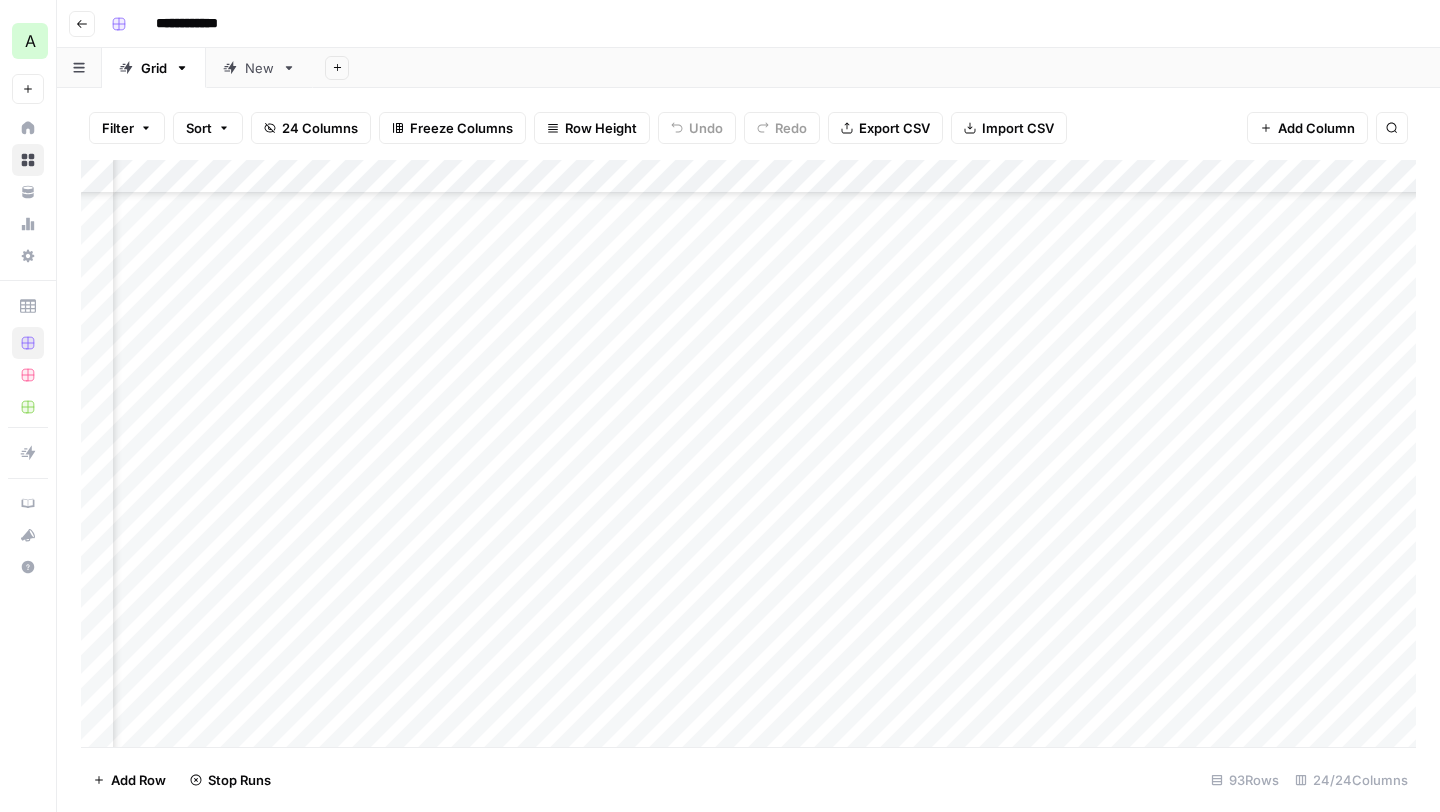 click on "Add Column" at bounding box center (748, 453) 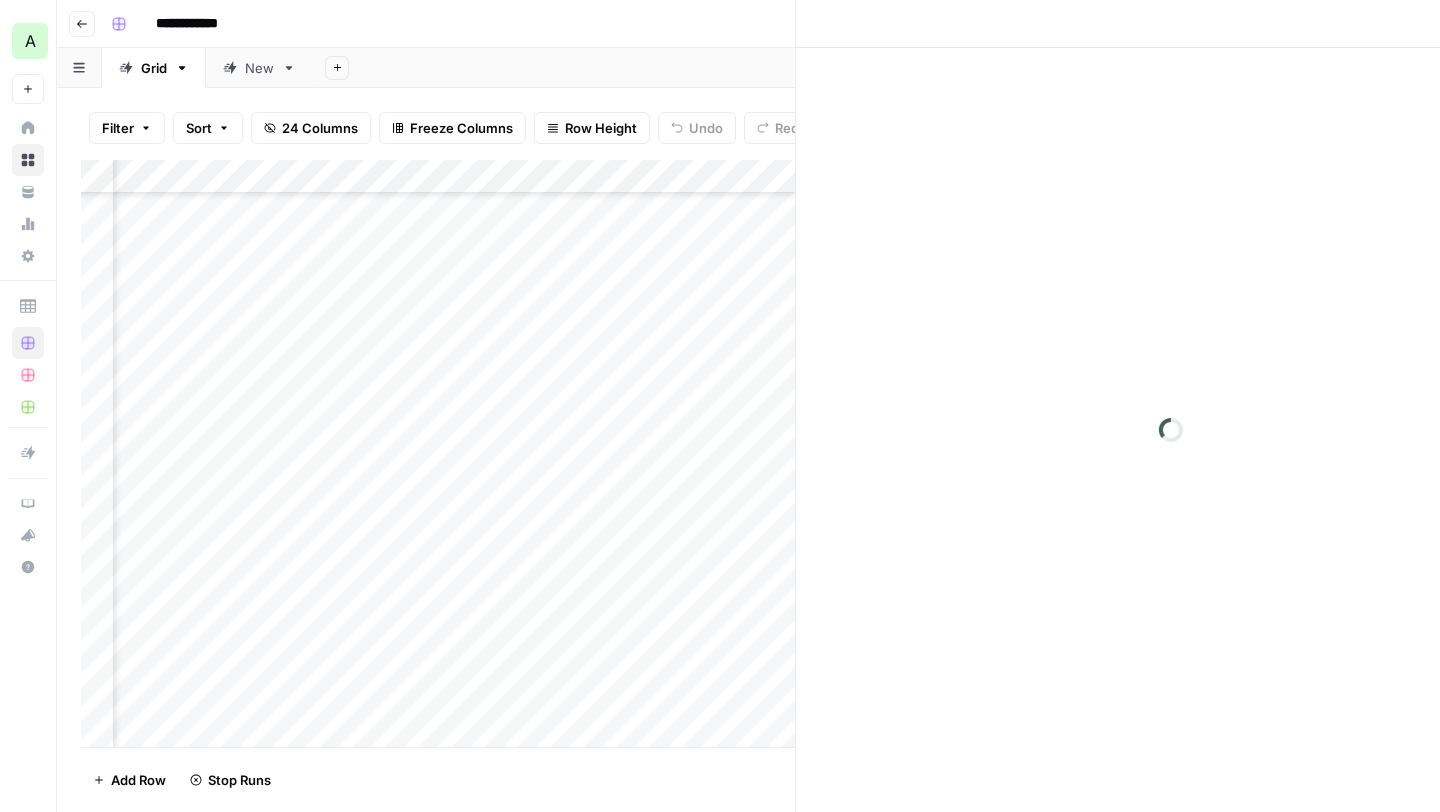 click at bounding box center [955, 390] 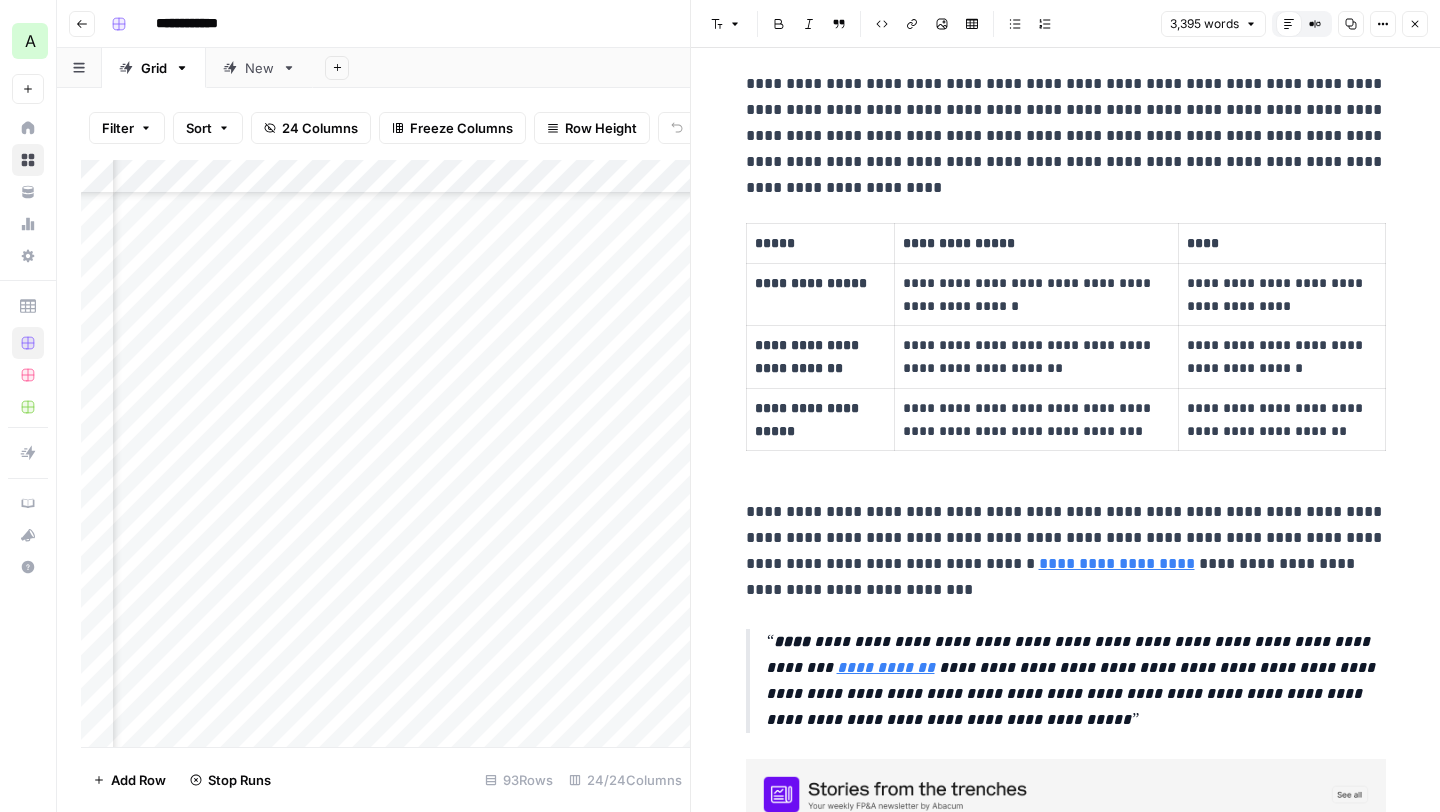 scroll, scrollTop: 12591, scrollLeft: 0, axis: vertical 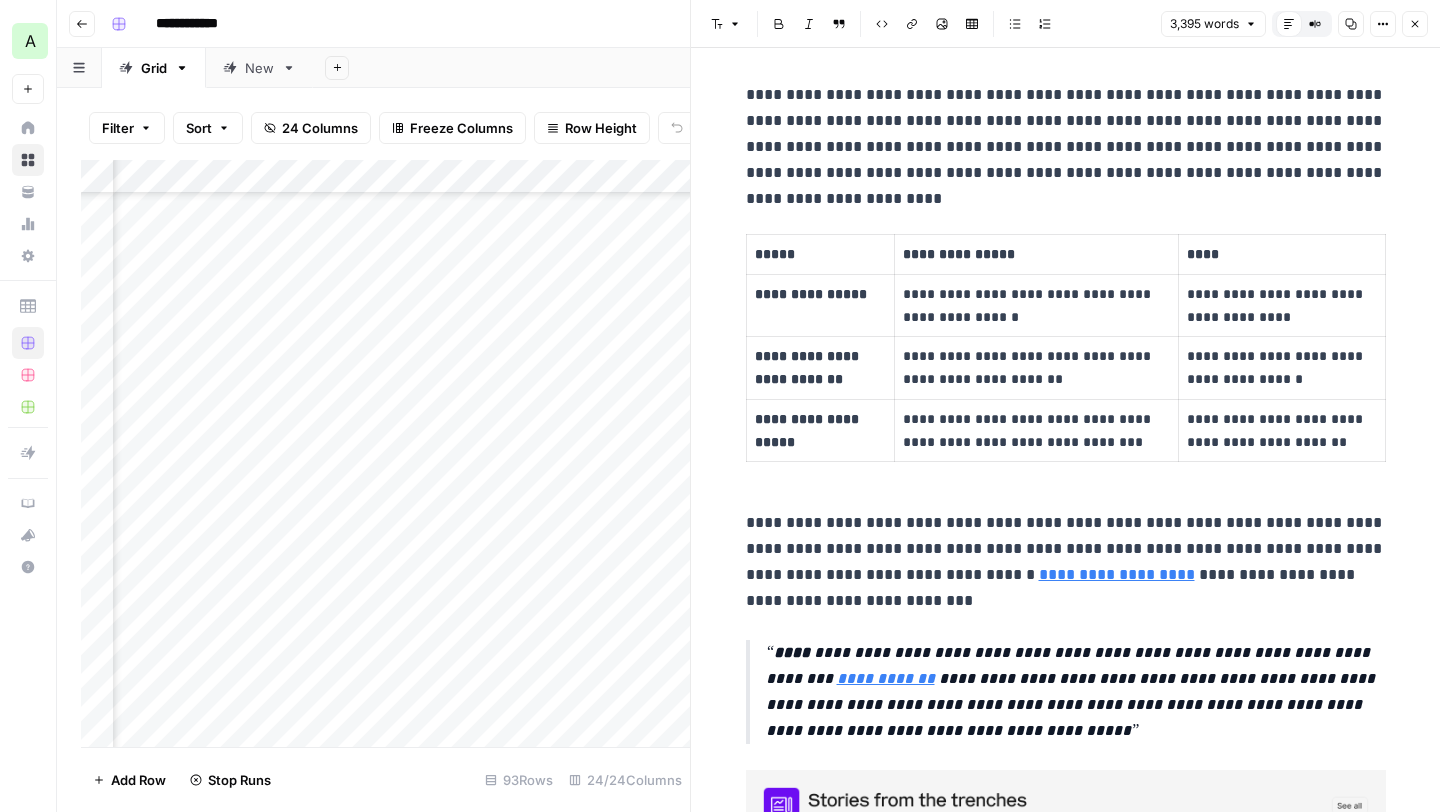 click on "Close" at bounding box center (1415, 24) 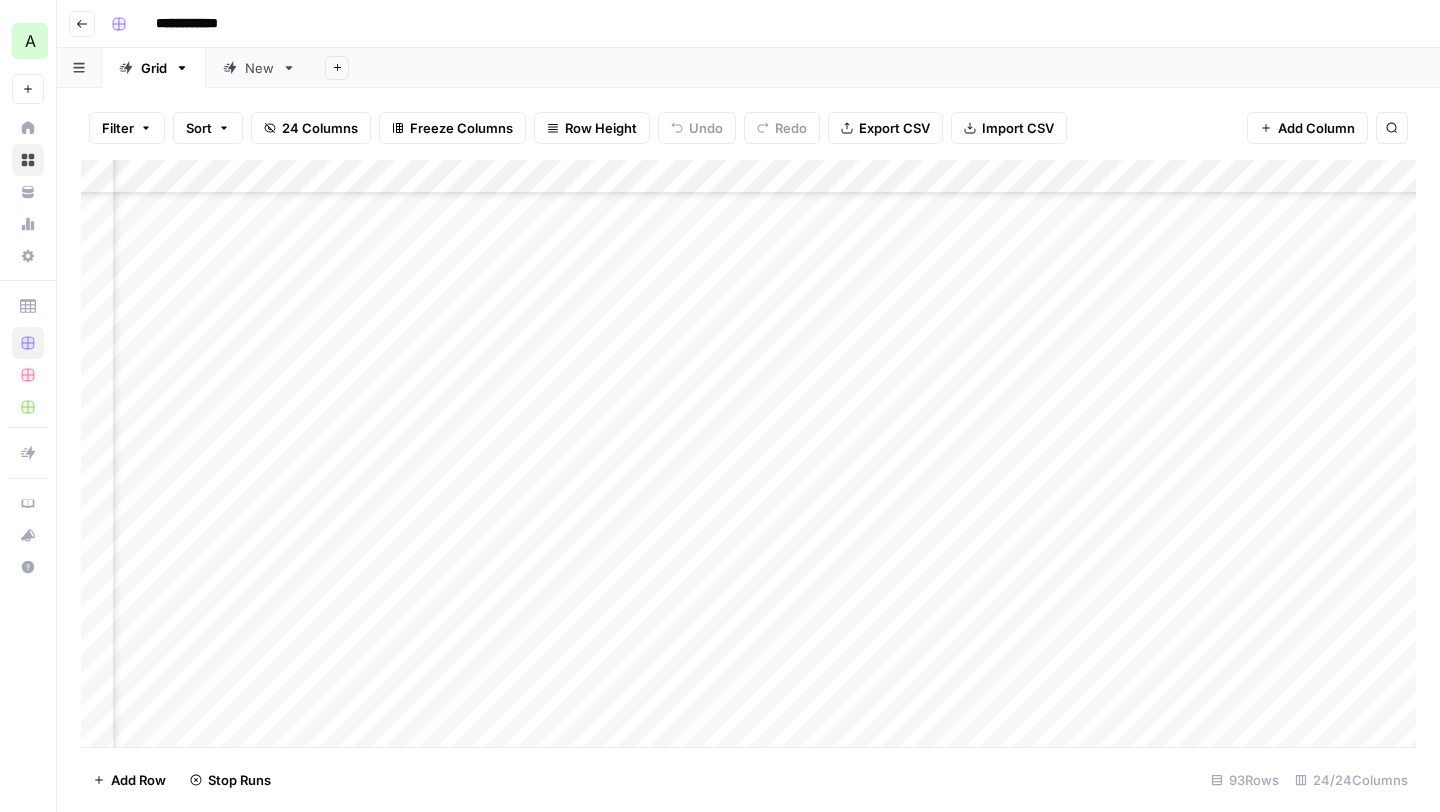scroll, scrollTop: 2233, scrollLeft: 0, axis: vertical 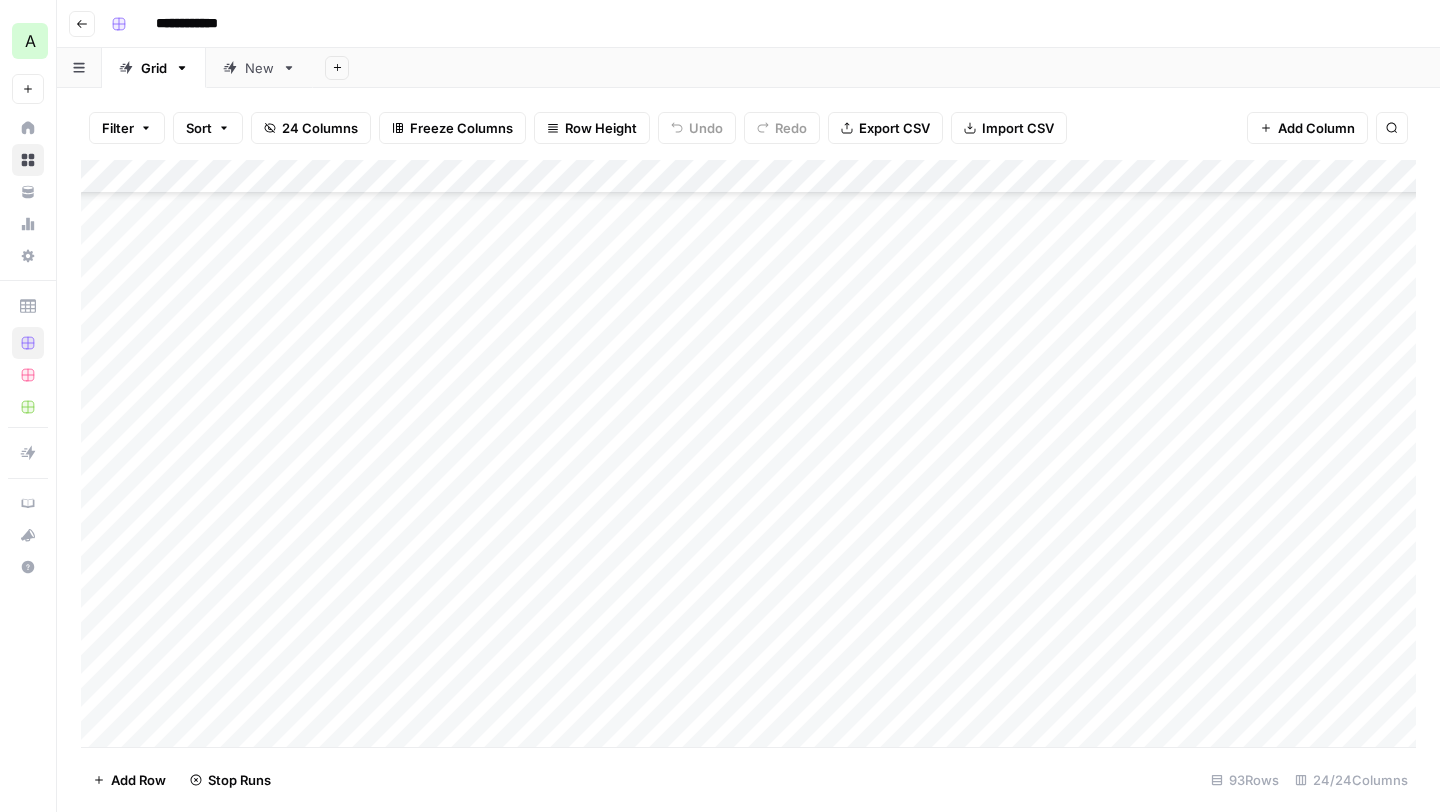 click on "Add Column" at bounding box center [748, 453] 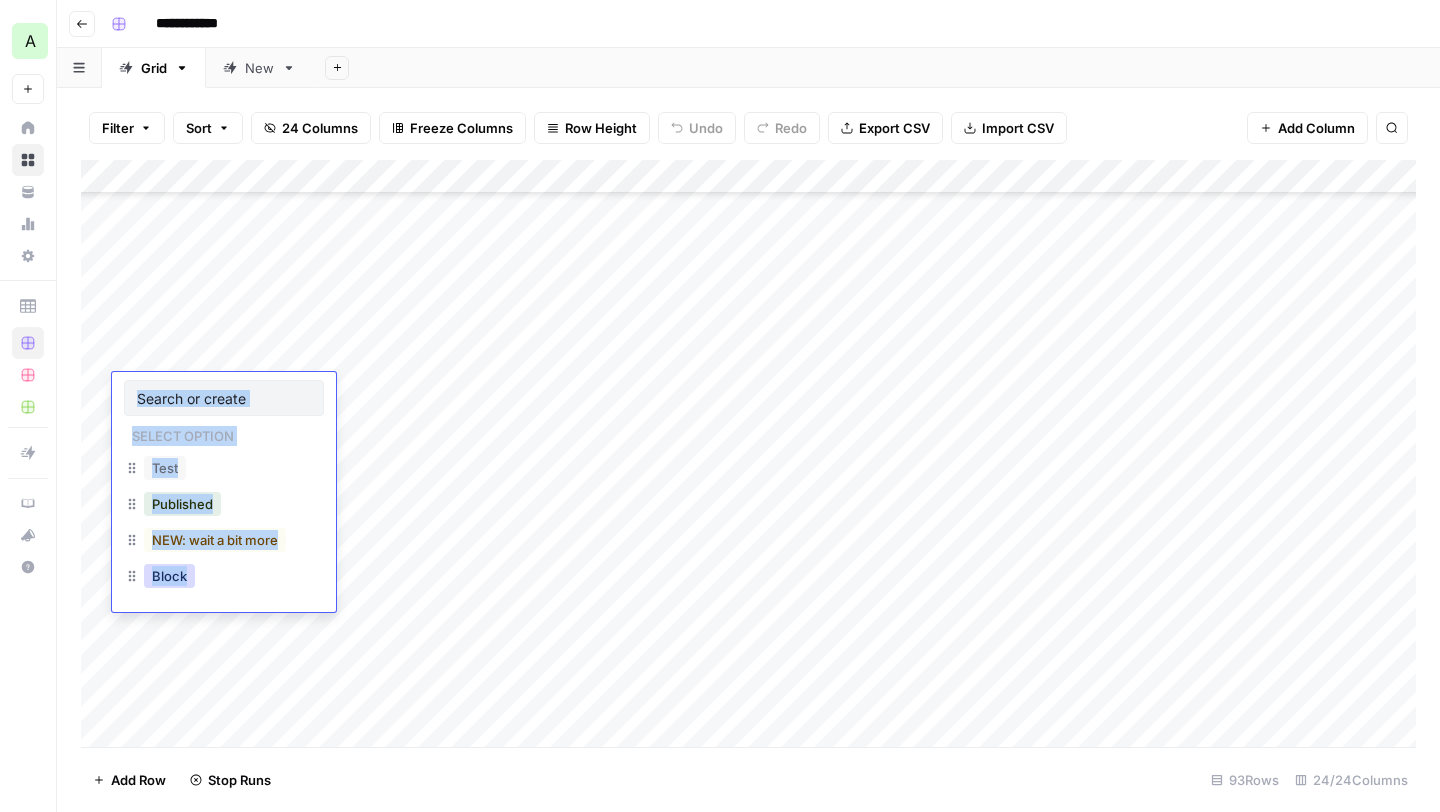 click on "Block" at bounding box center [169, 576] 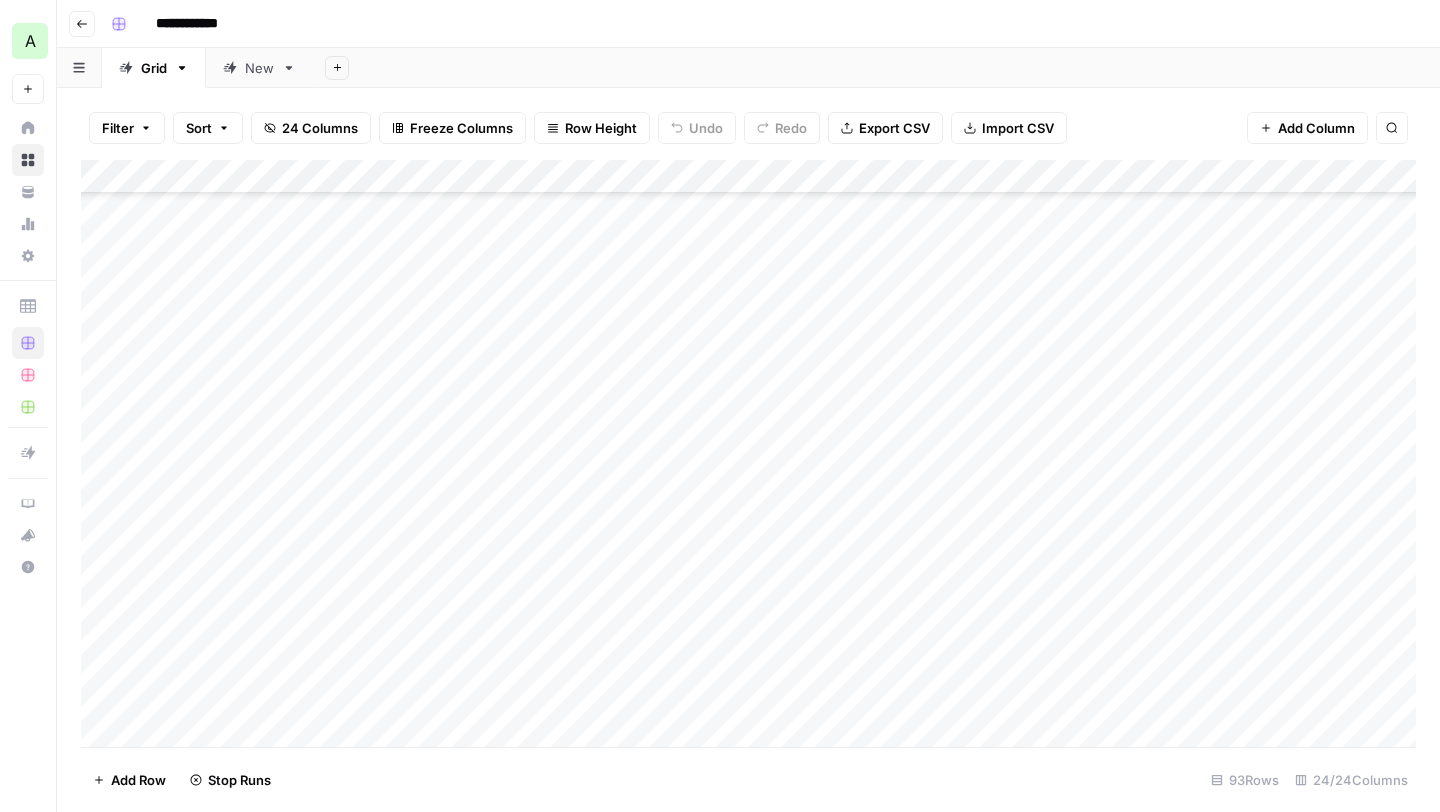 scroll, scrollTop: 2281, scrollLeft: 0, axis: vertical 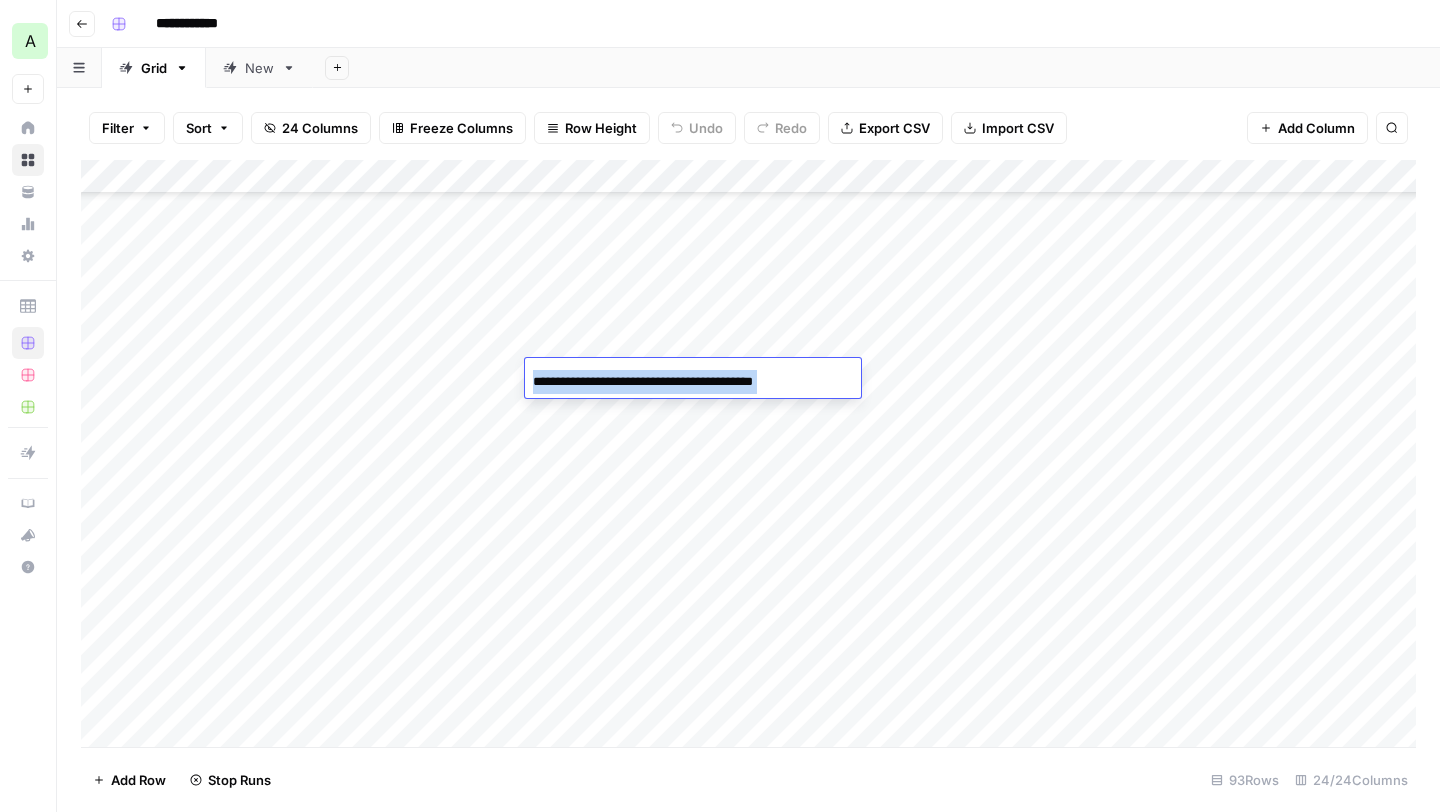 click on "**********" at bounding box center [693, 382] 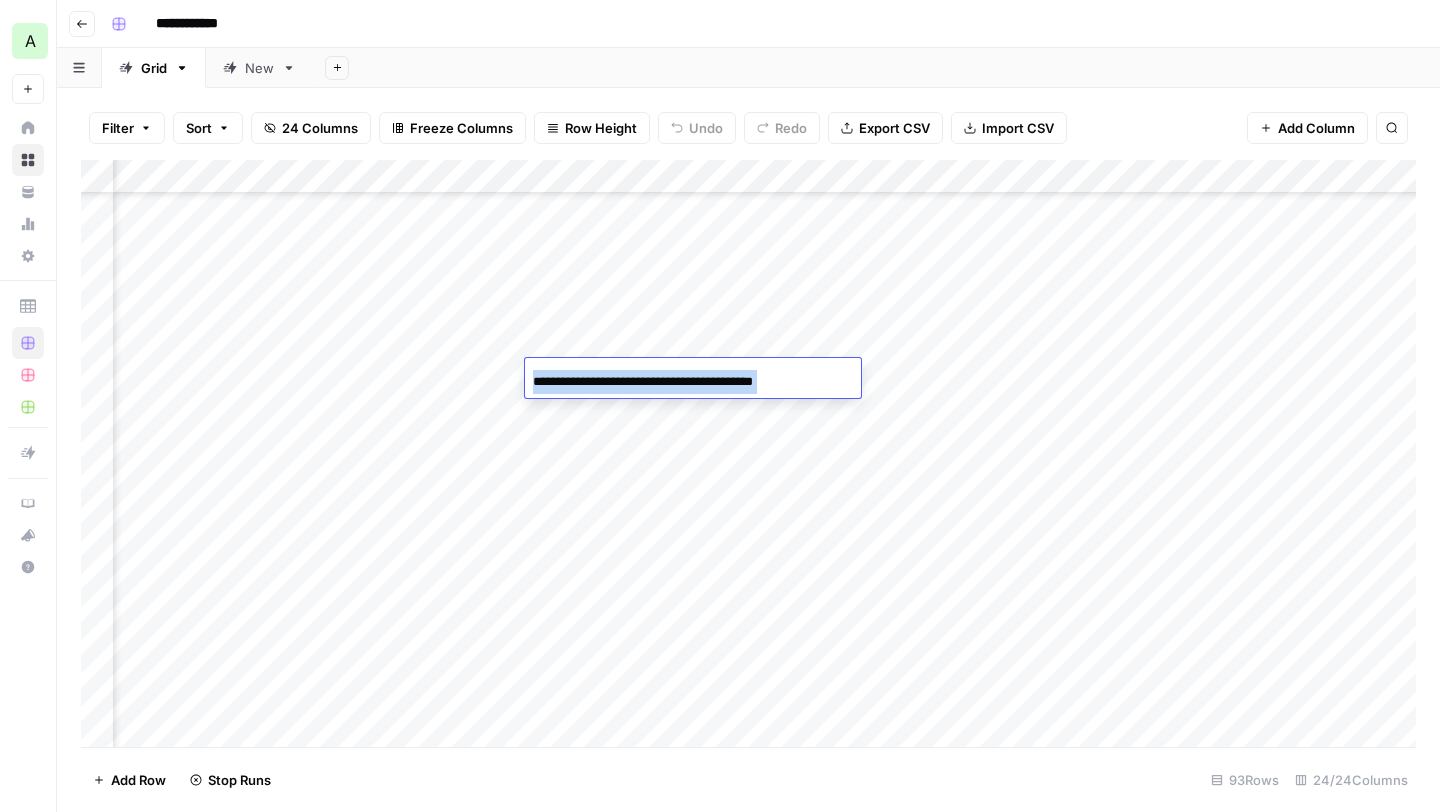 scroll, scrollTop: 2281, scrollLeft: 3068, axis: both 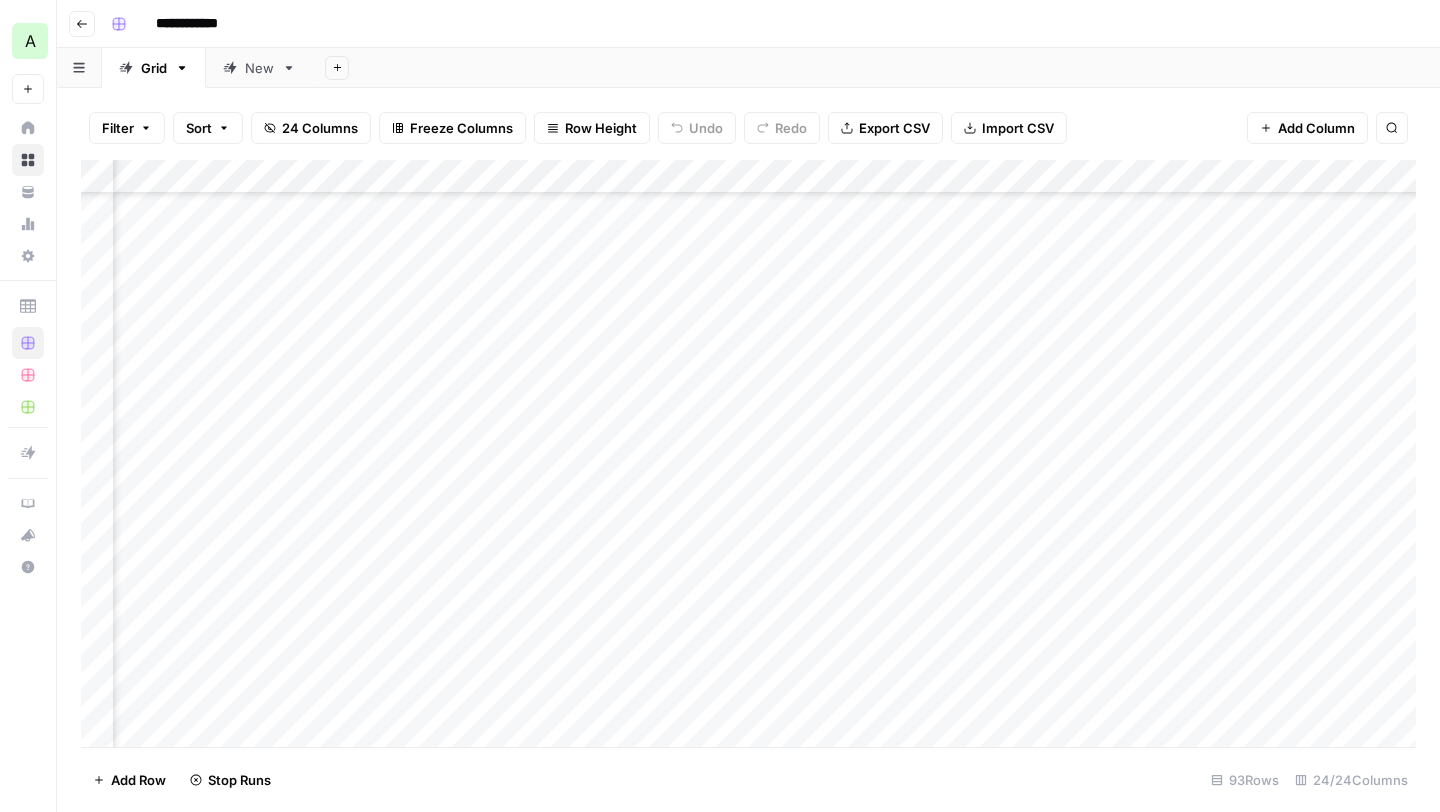click on "Add Column" at bounding box center (748, 453) 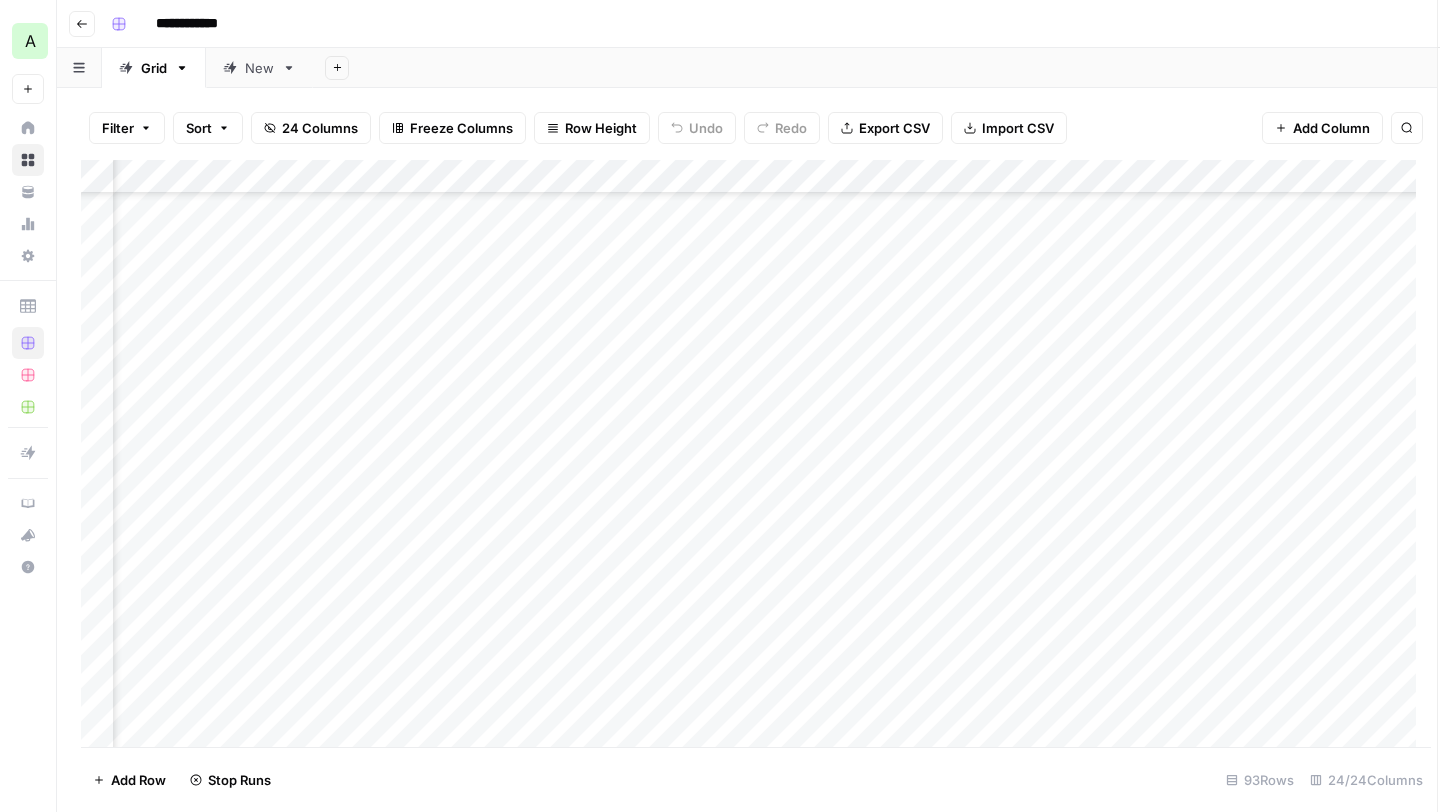 click at bounding box center [981, 376] 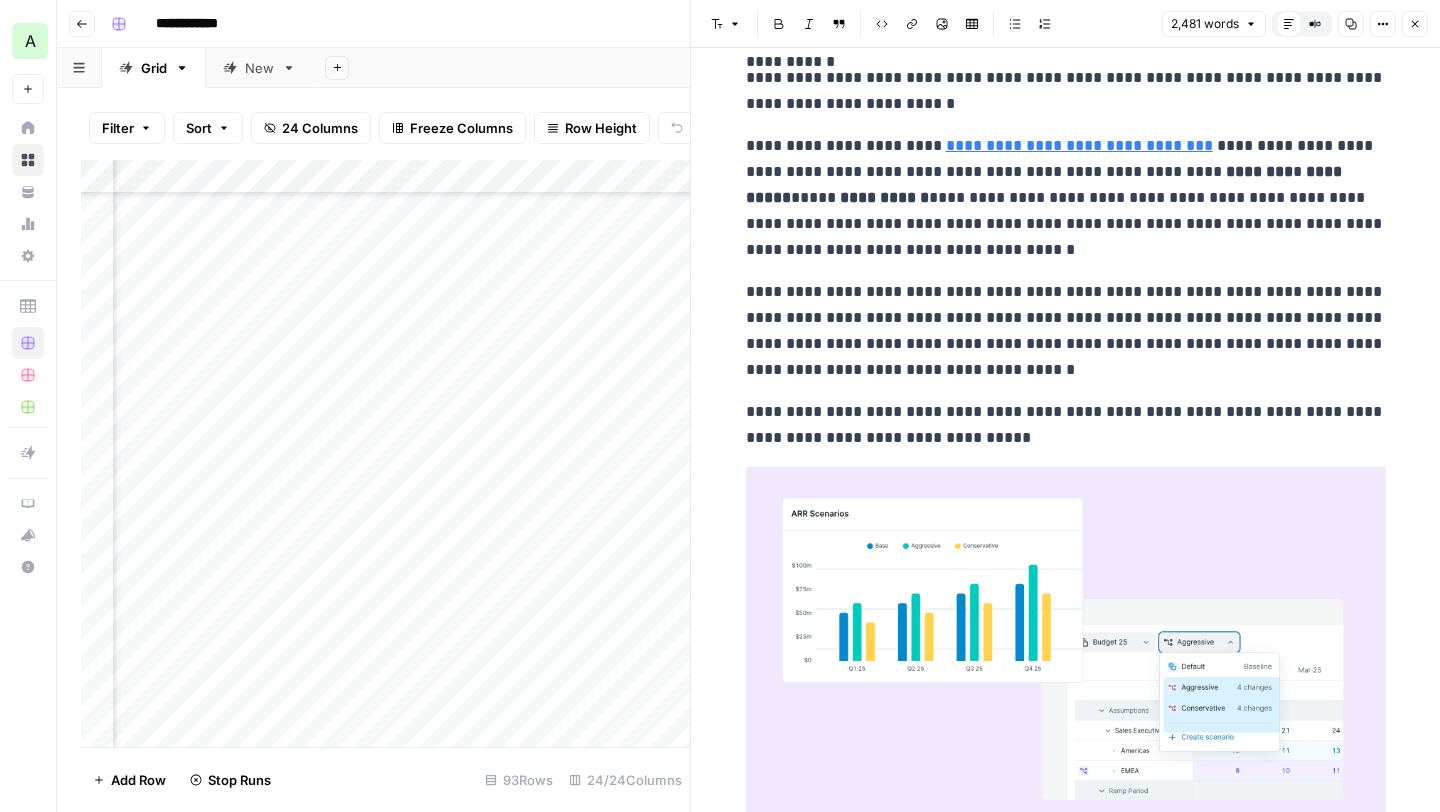 scroll, scrollTop: 7348, scrollLeft: 0, axis: vertical 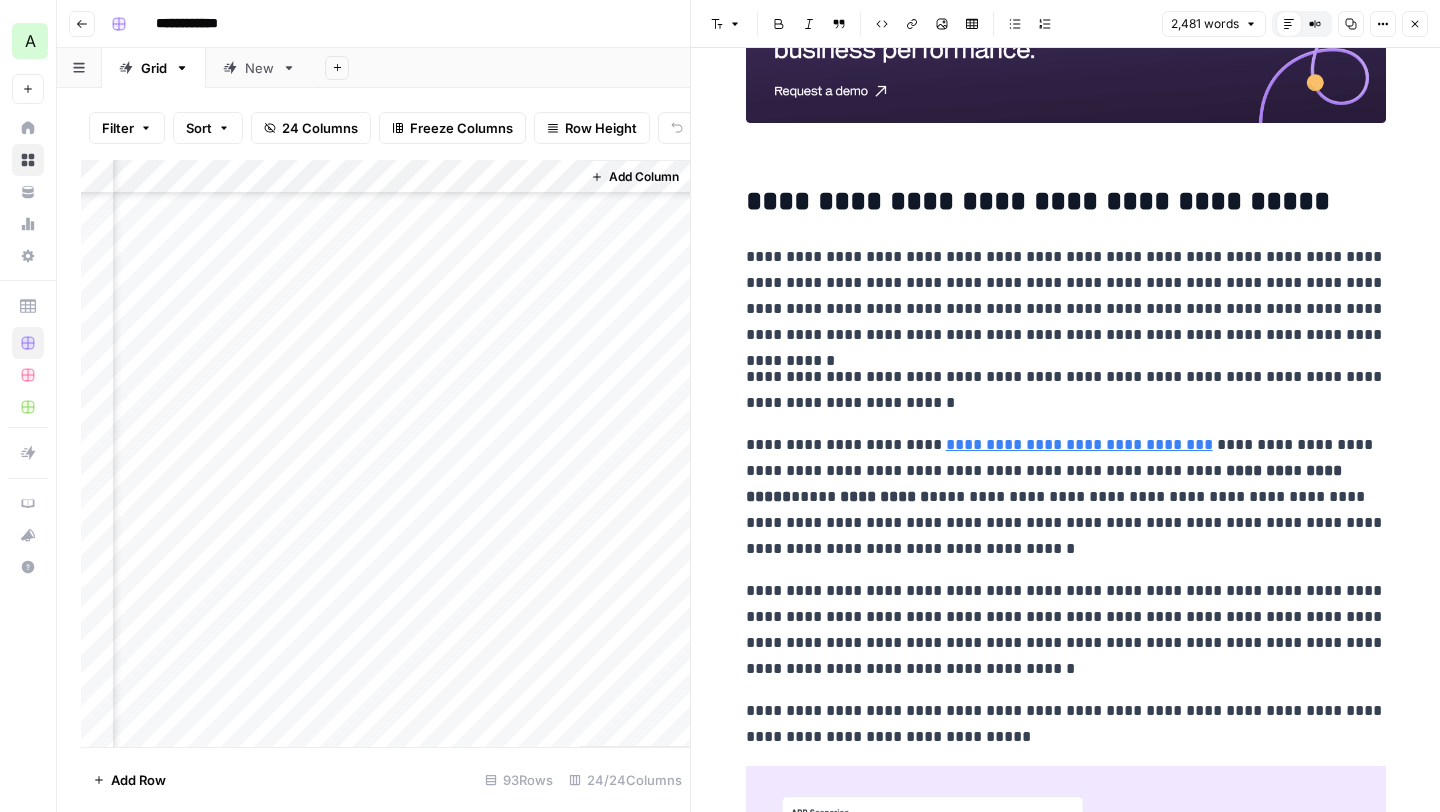 click 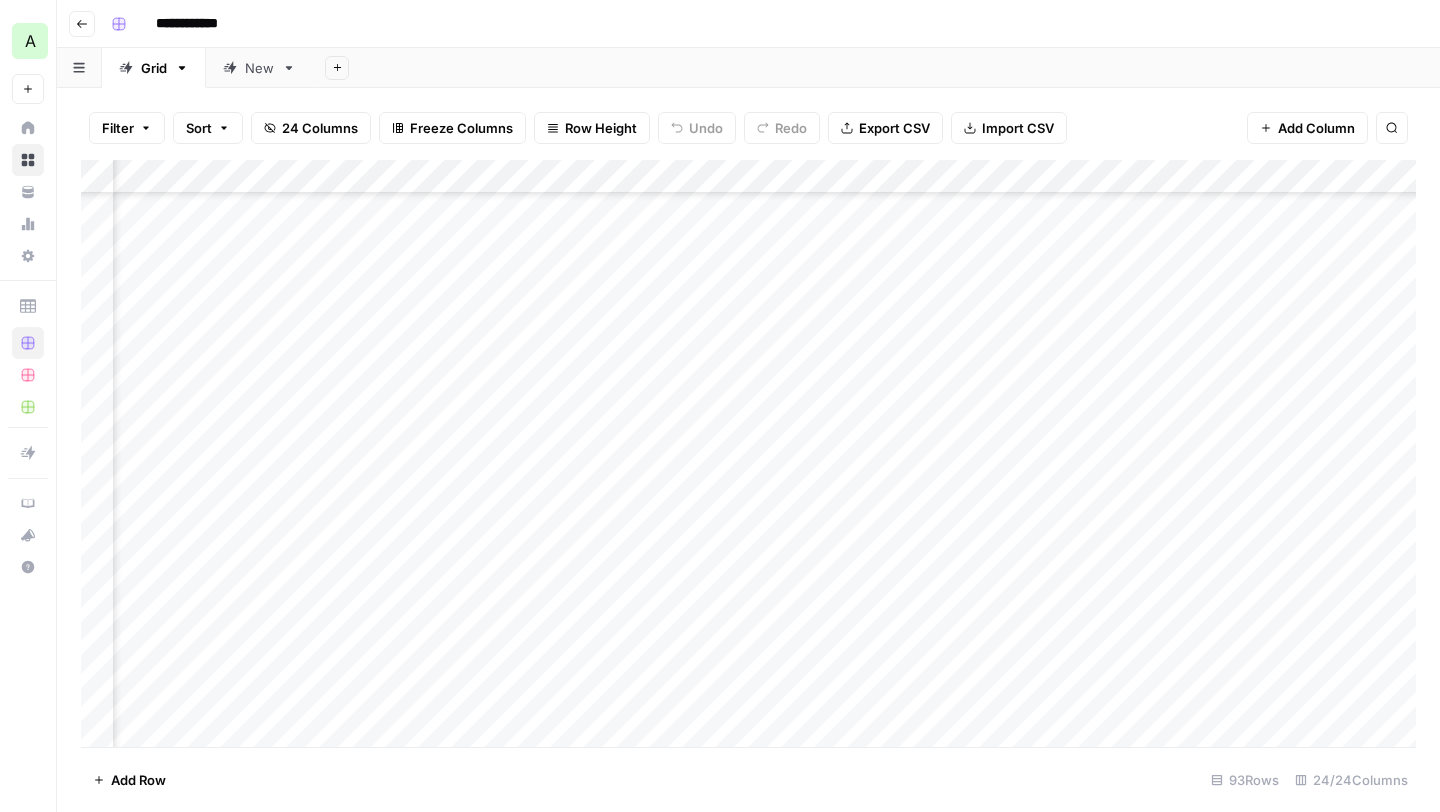 scroll, scrollTop: 1984, scrollLeft: 3375, axis: both 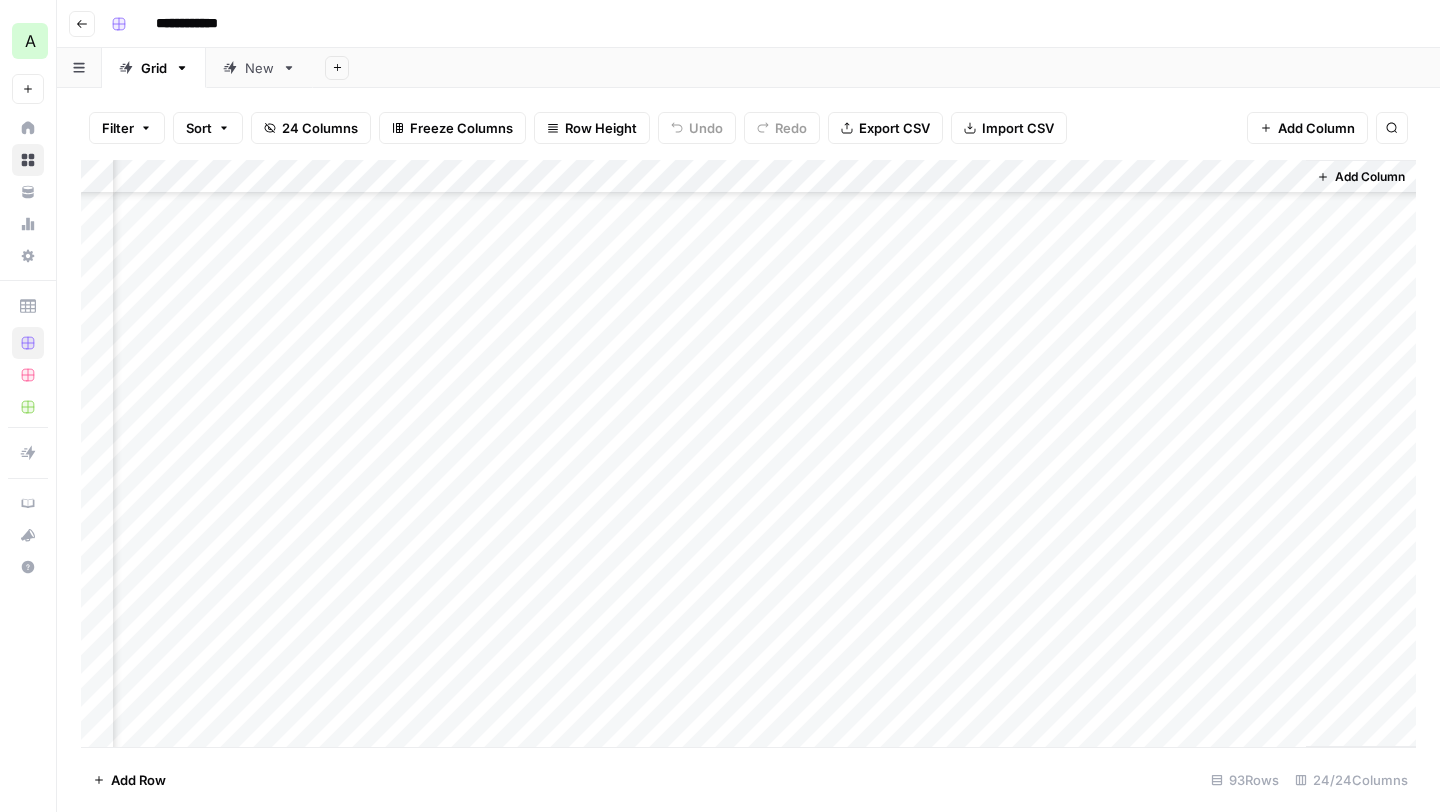 click on "Add Column" at bounding box center [748, 453] 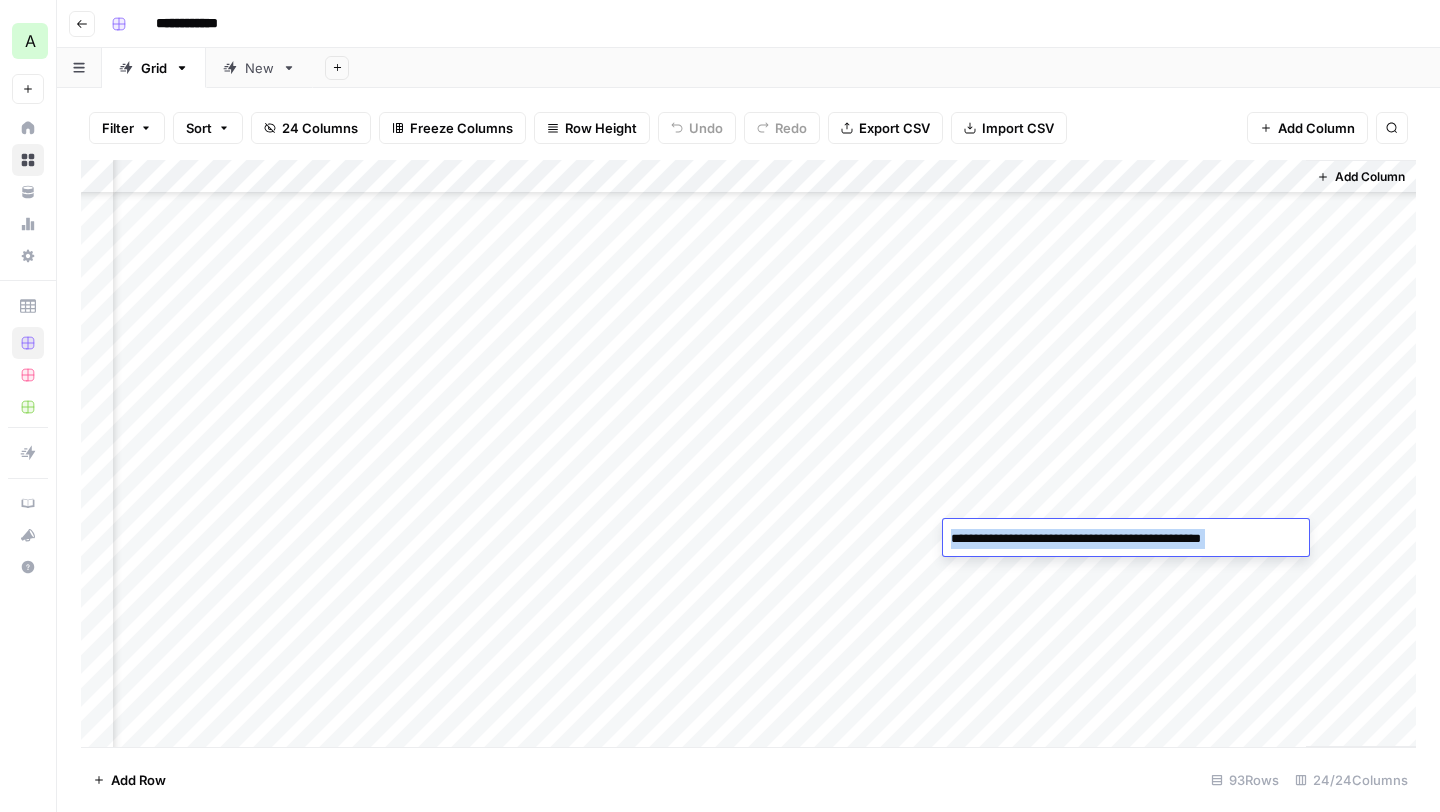 click on "**********" at bounding box center (1124, 539) 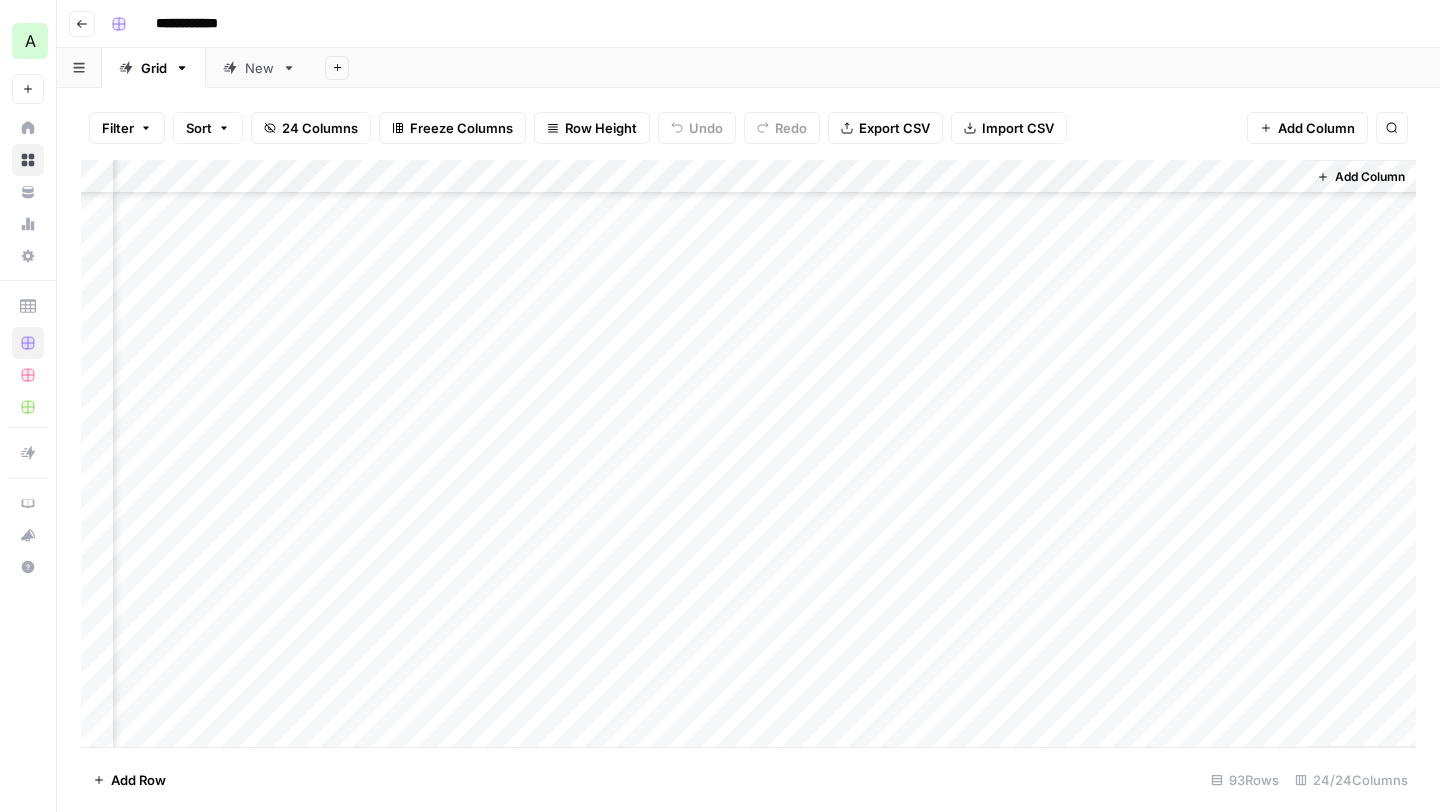 click on "Add Column" at bounding box center [748, 453] 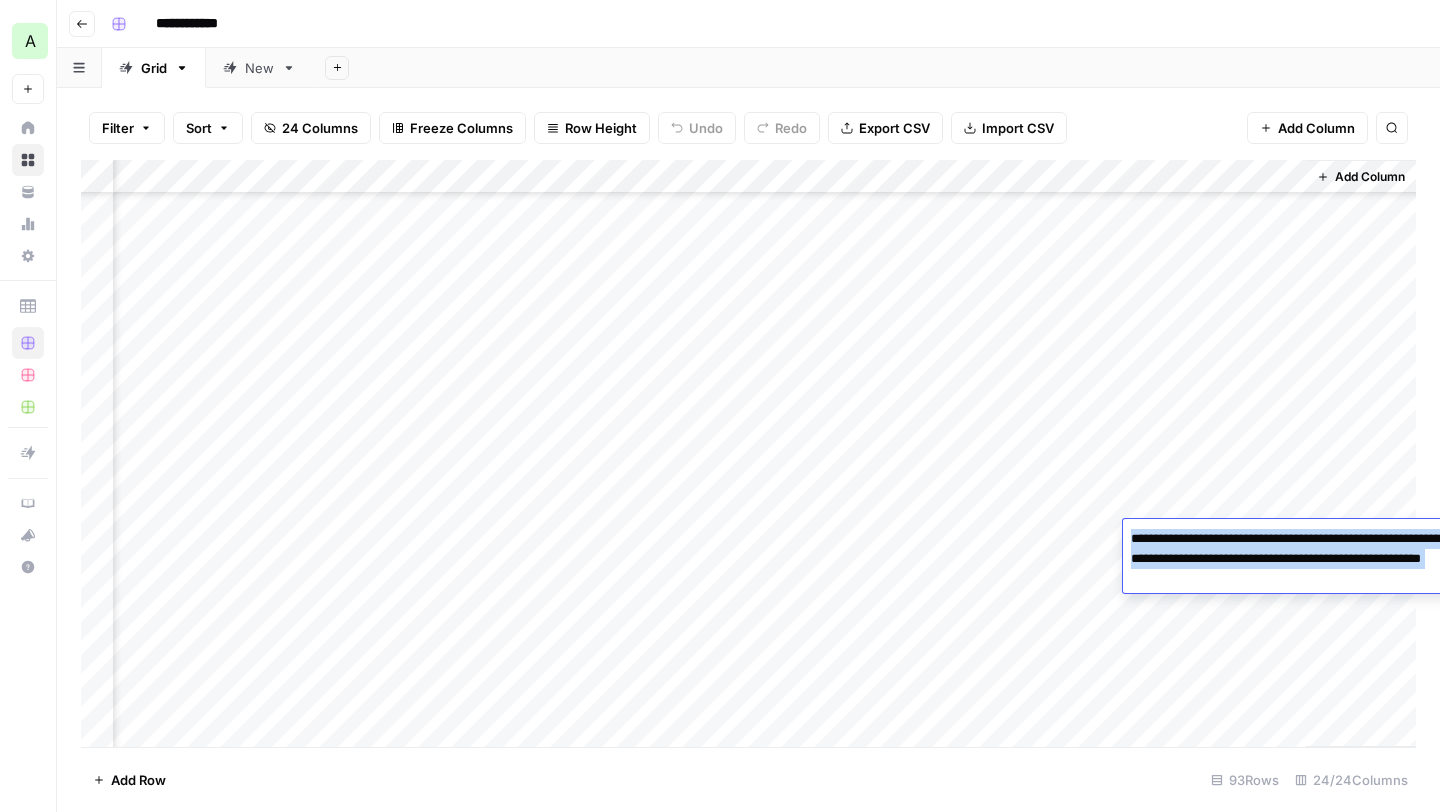 click on "**********" at bounding box center (1323, 559) 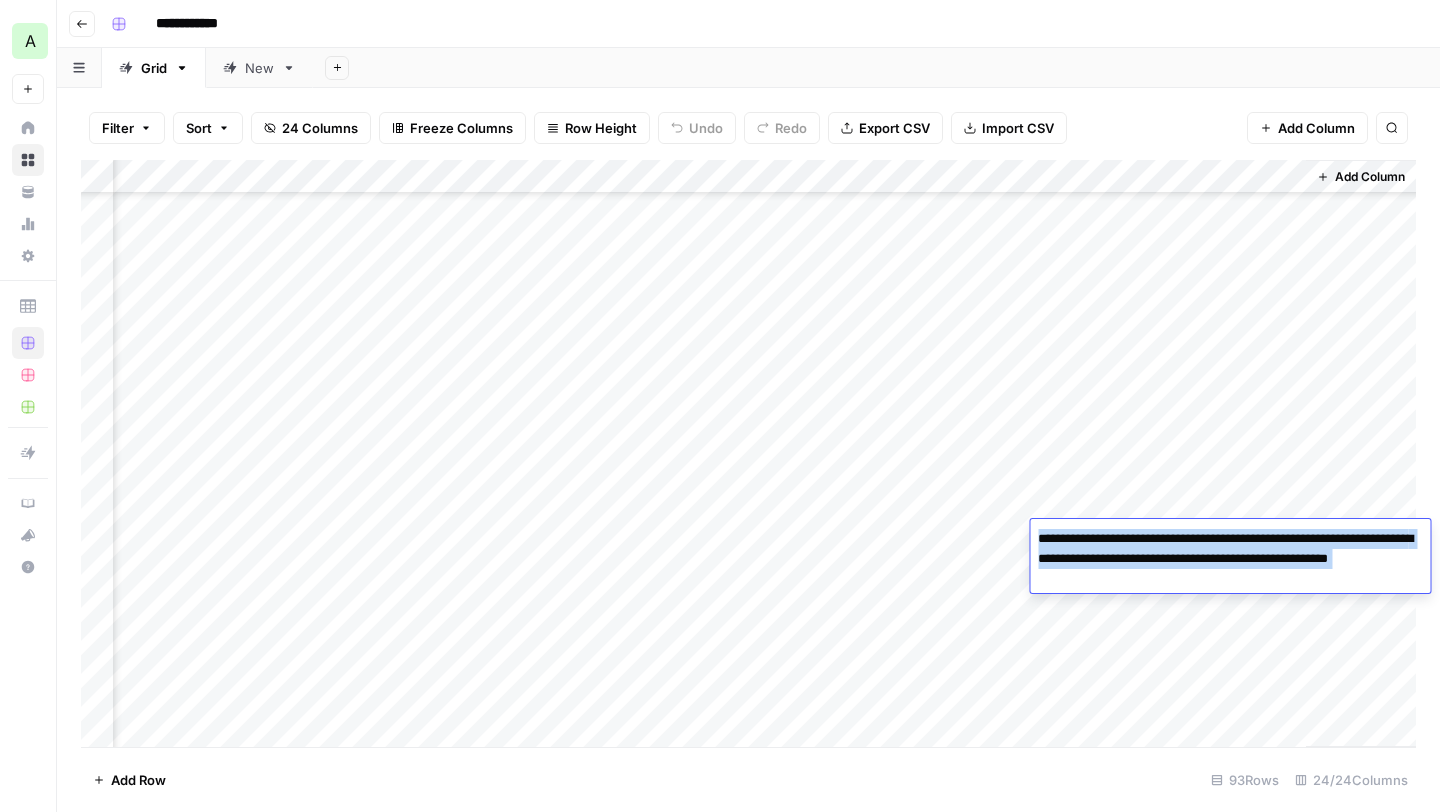 click on "Add Column" at bounding box center [748, 453] 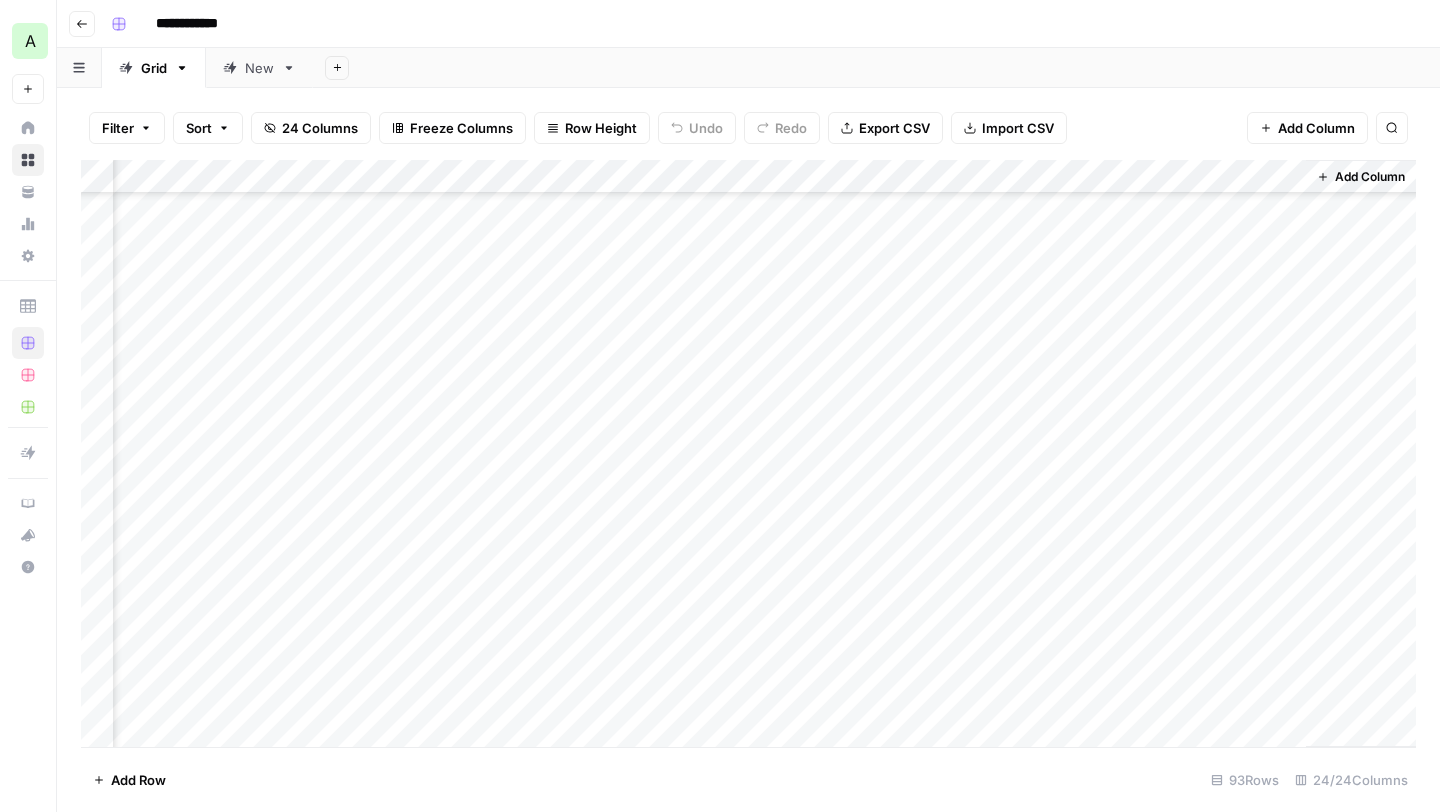 click on "Add Column" at bounding box center (748, 453) 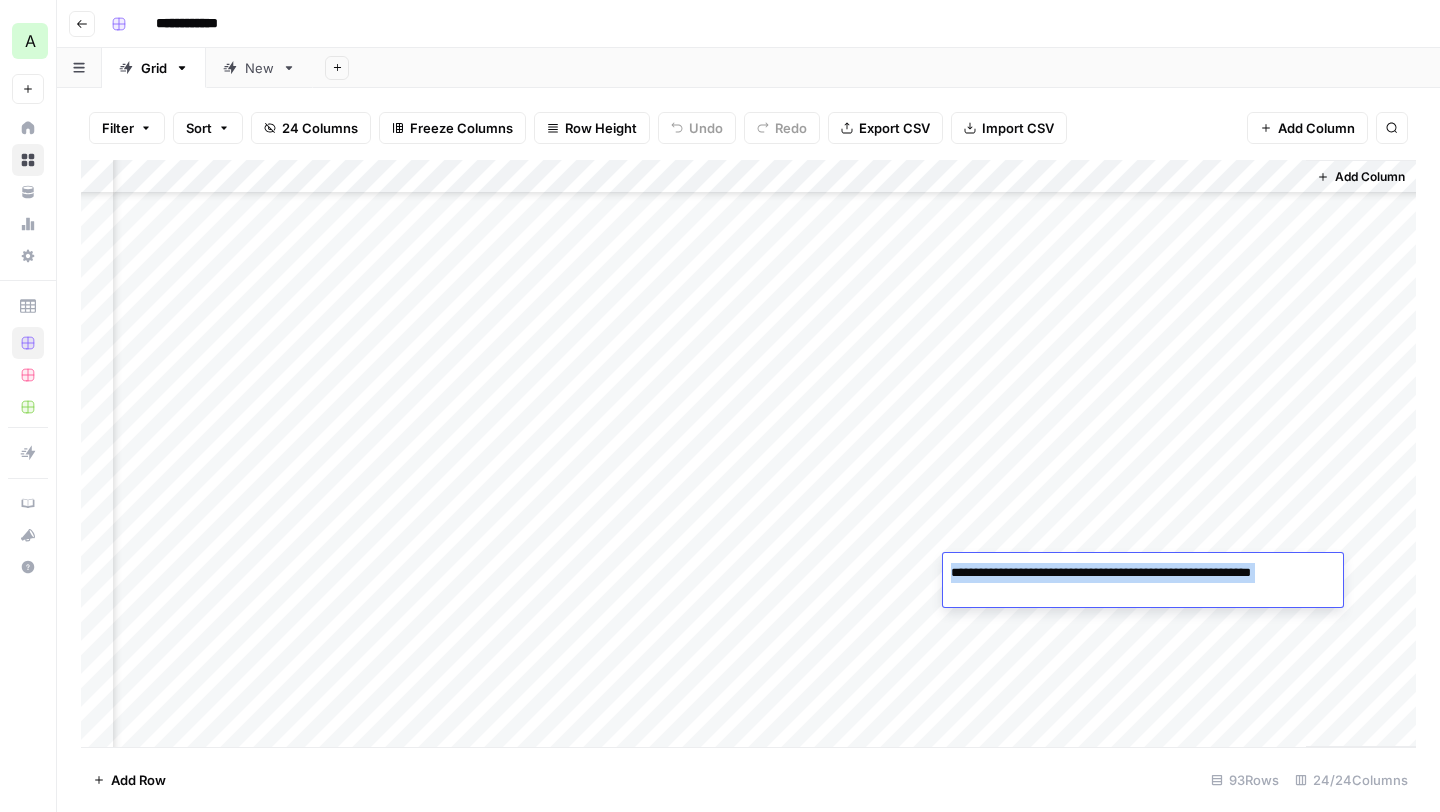 click on "**********" at bounding box center [1143, 583] 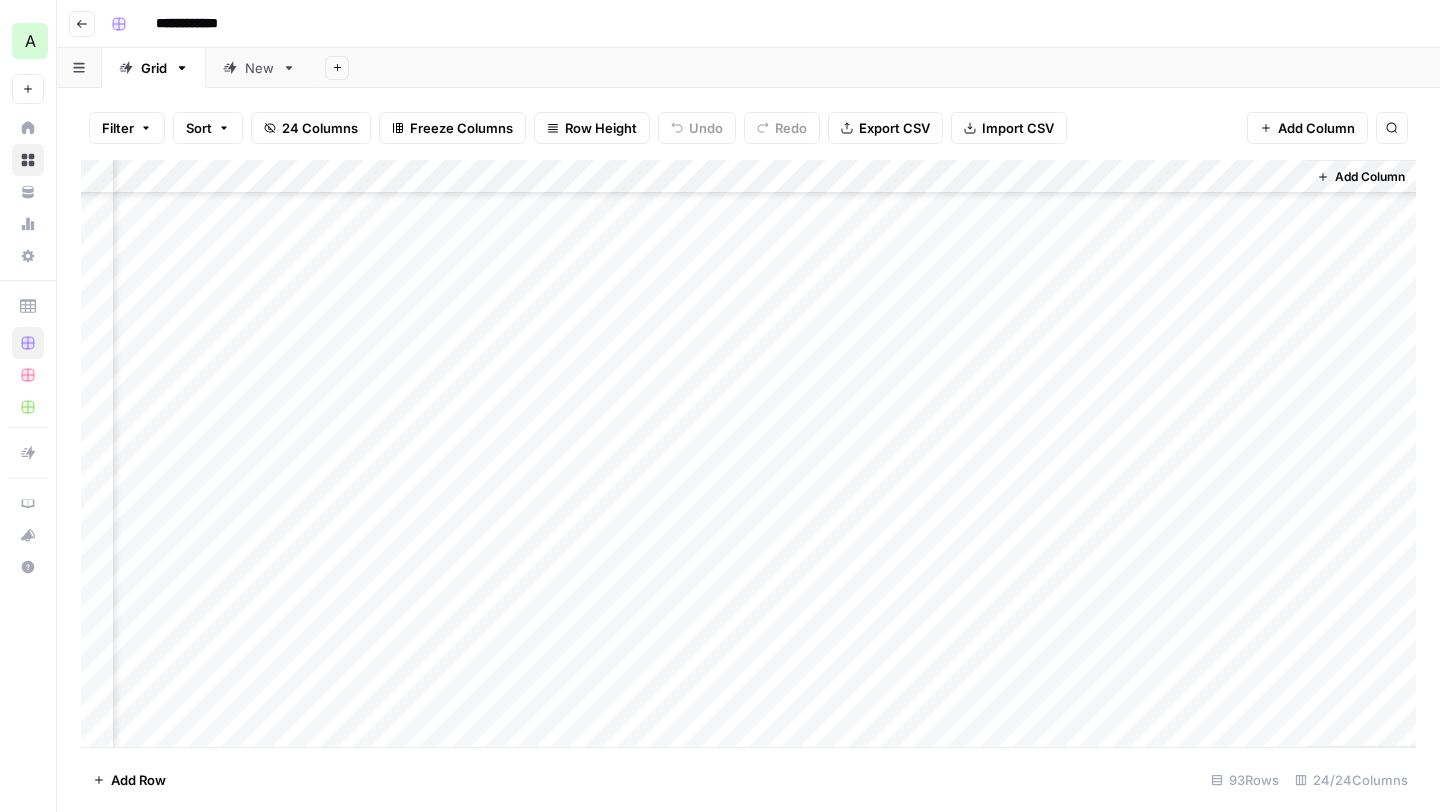 click on "Add Column" at bounding box center [748, 453] 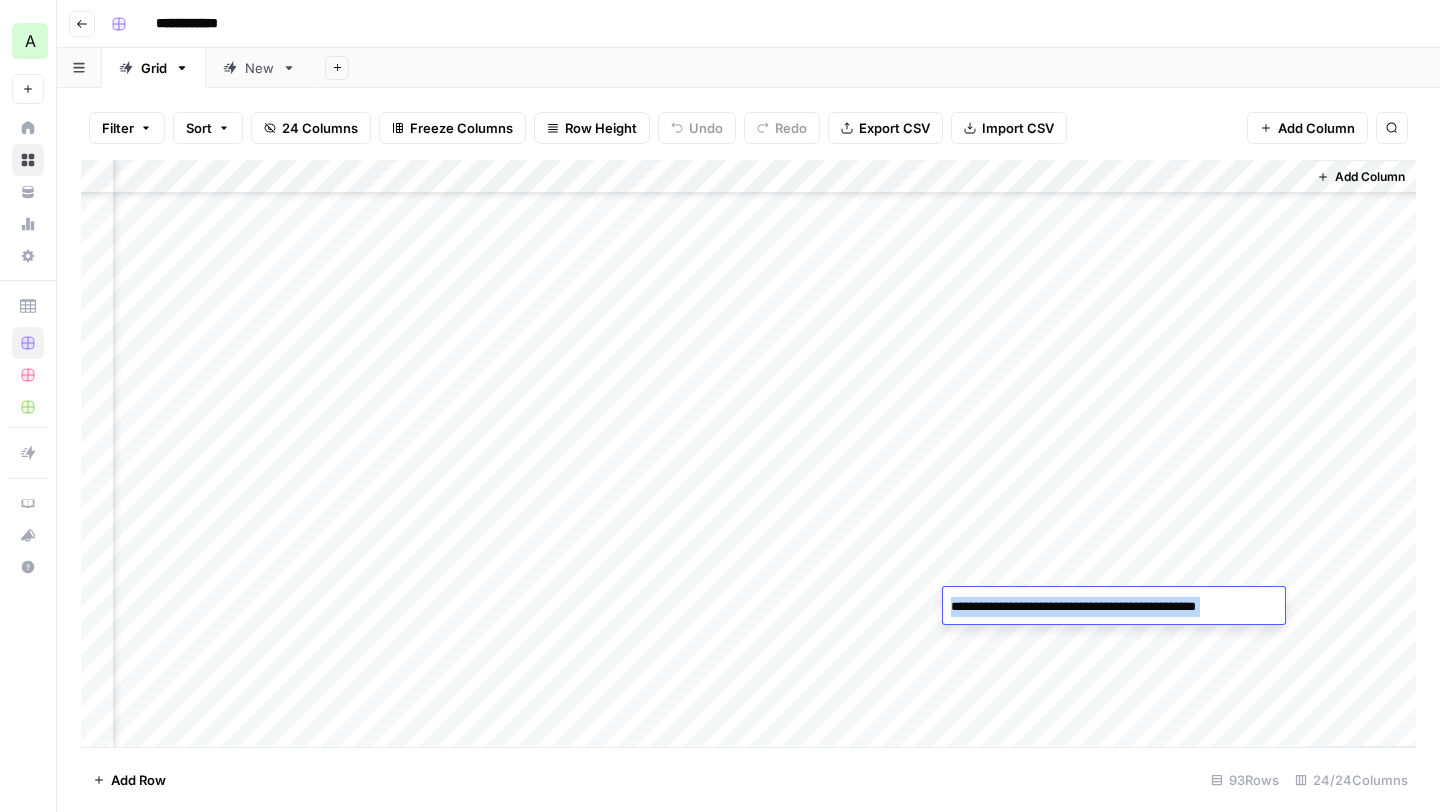 click on "**********" at bounding box center (1112, 607) 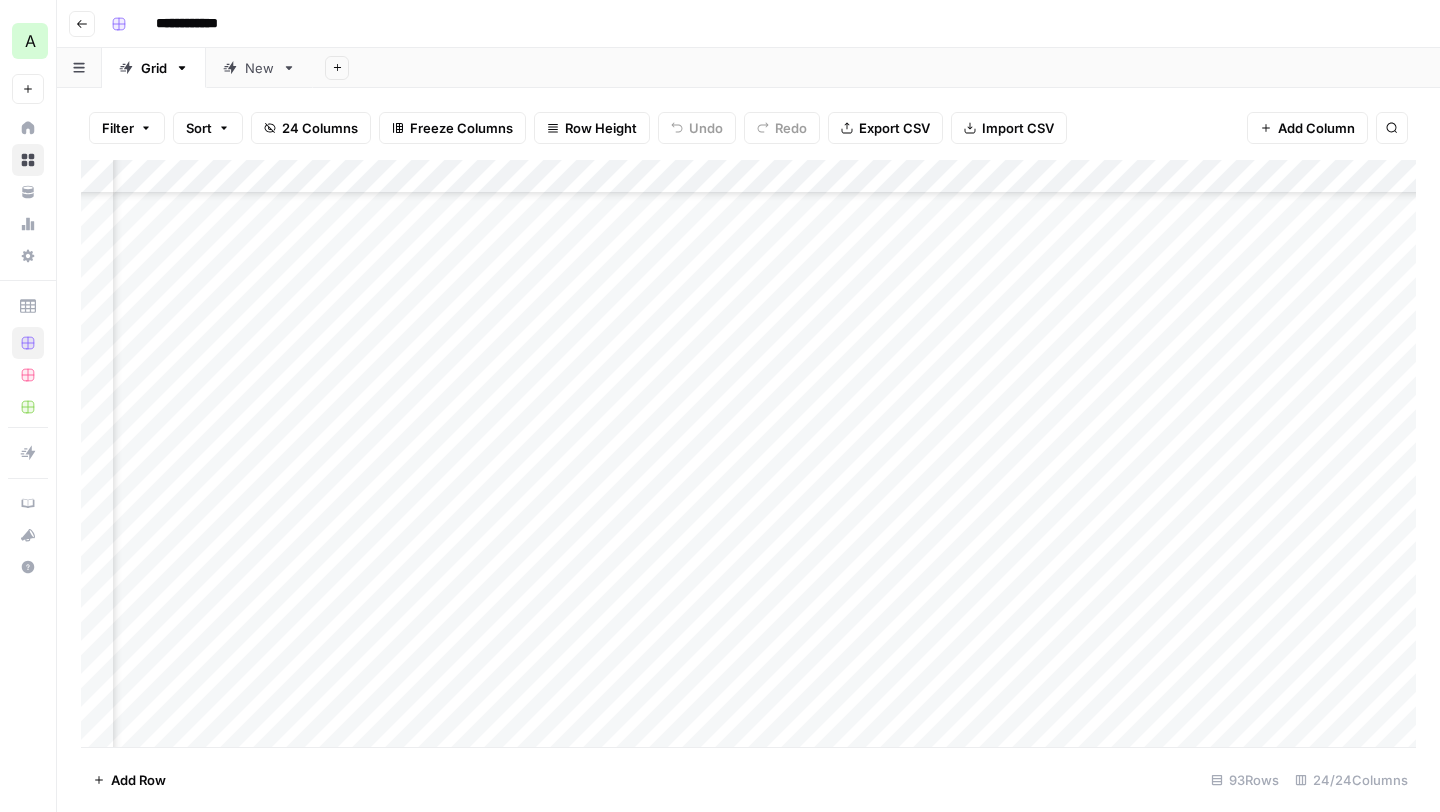 scroll, scrollTop: 1984, scrollLeft: 0, axis: vertical 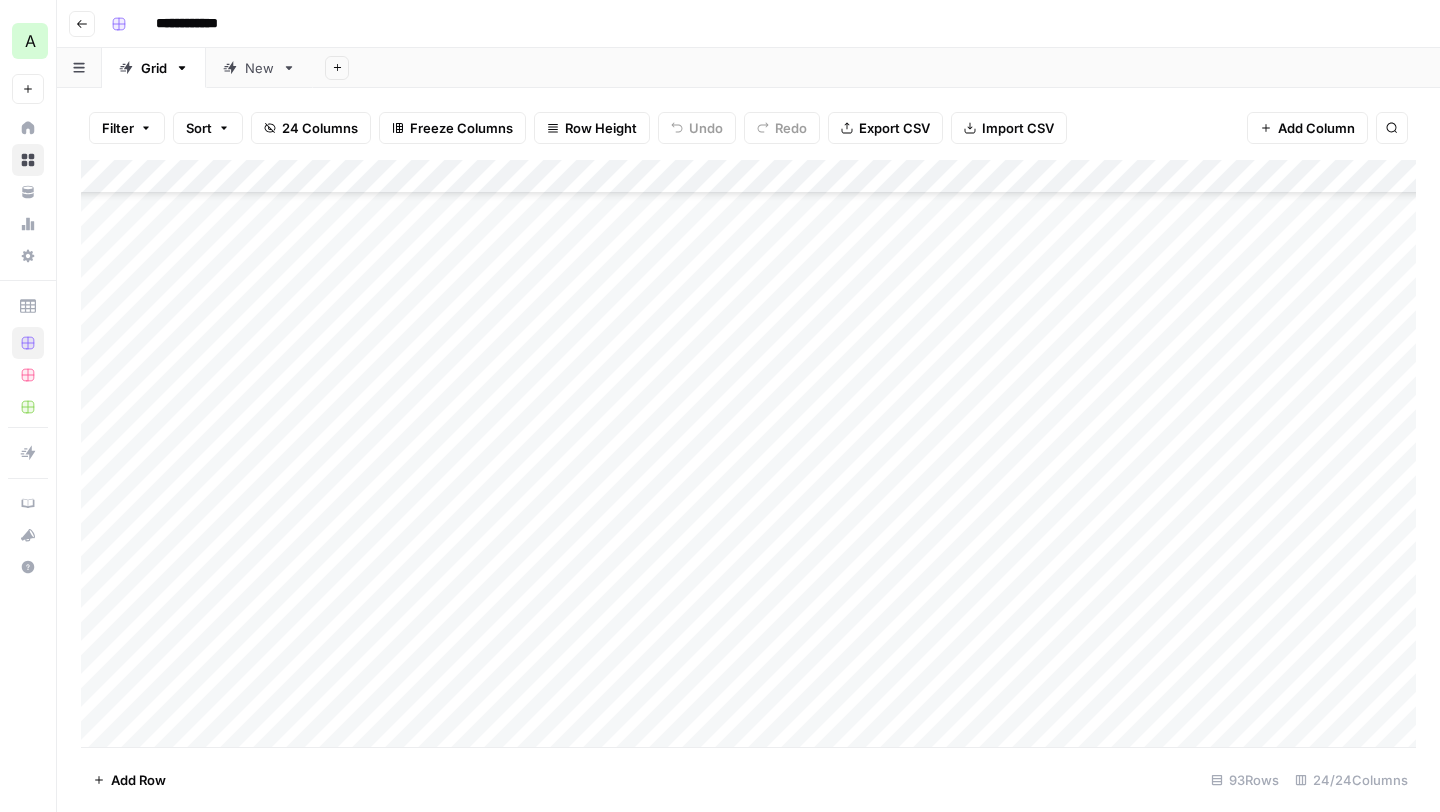 click on "Add Column" at bounding box center [748, 453] 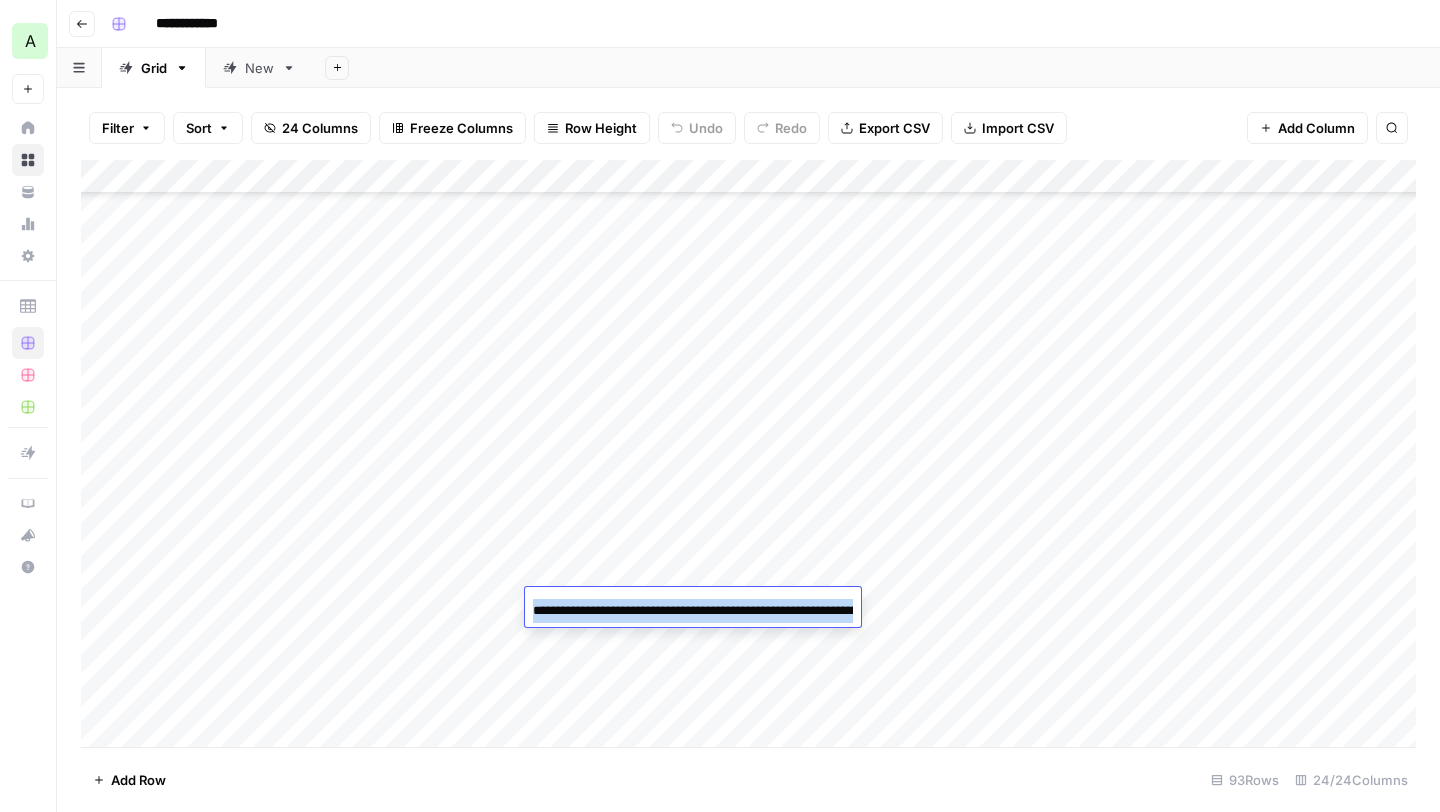 click on "**********" at bounding box center [693, 611] 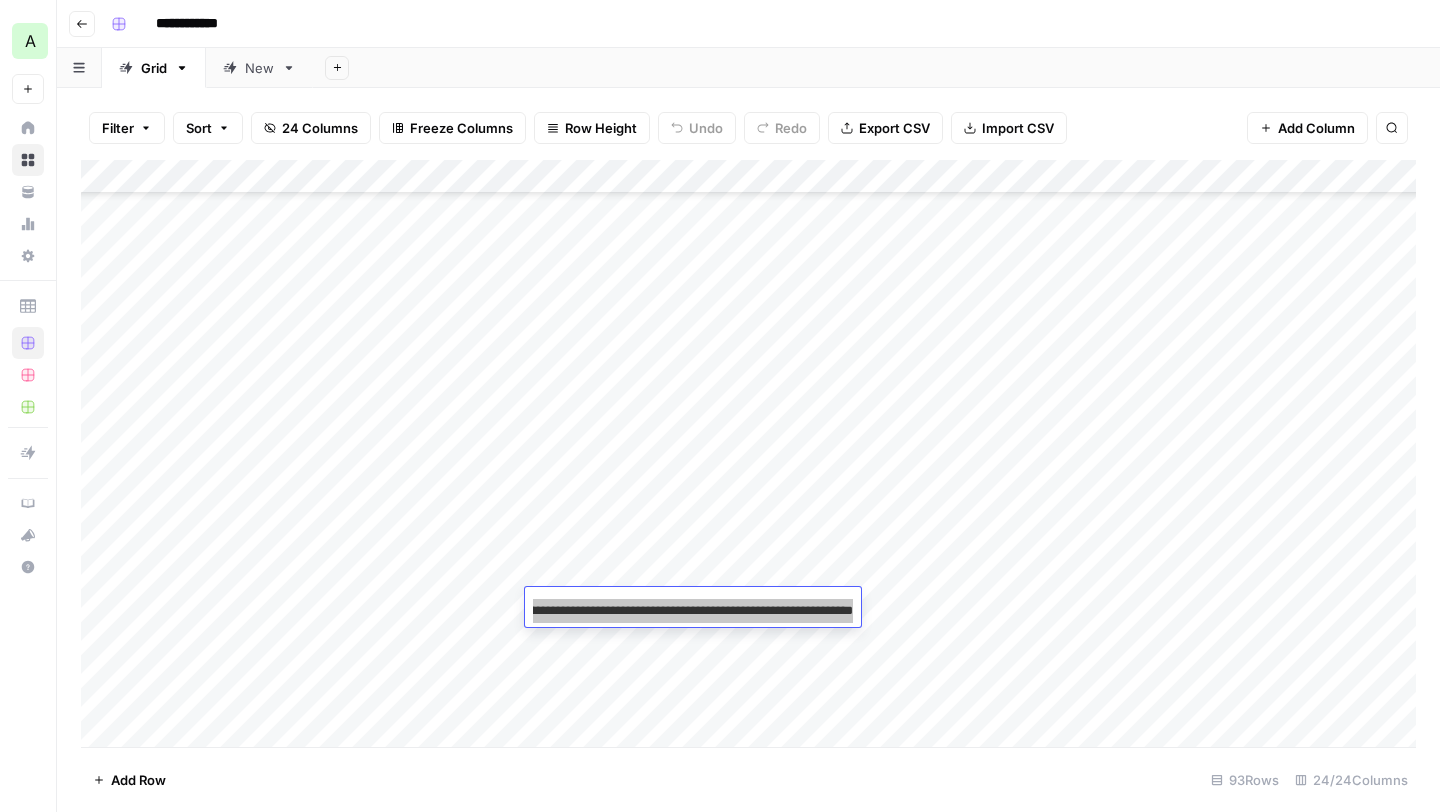 scroll, scrollTop: 0, scrollLeft: 0, axis: both 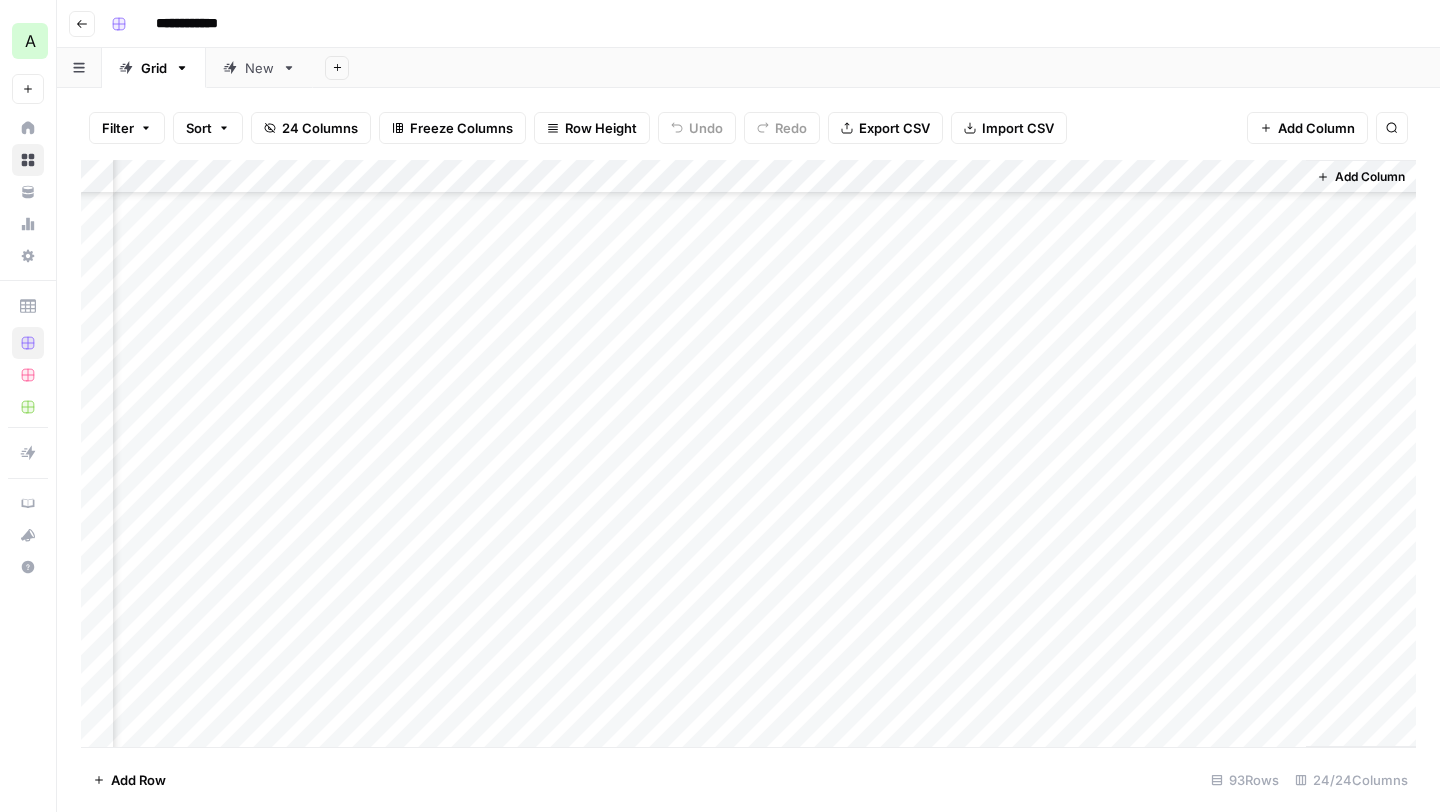 click on "Add Column" at bounding box center (748, 453) 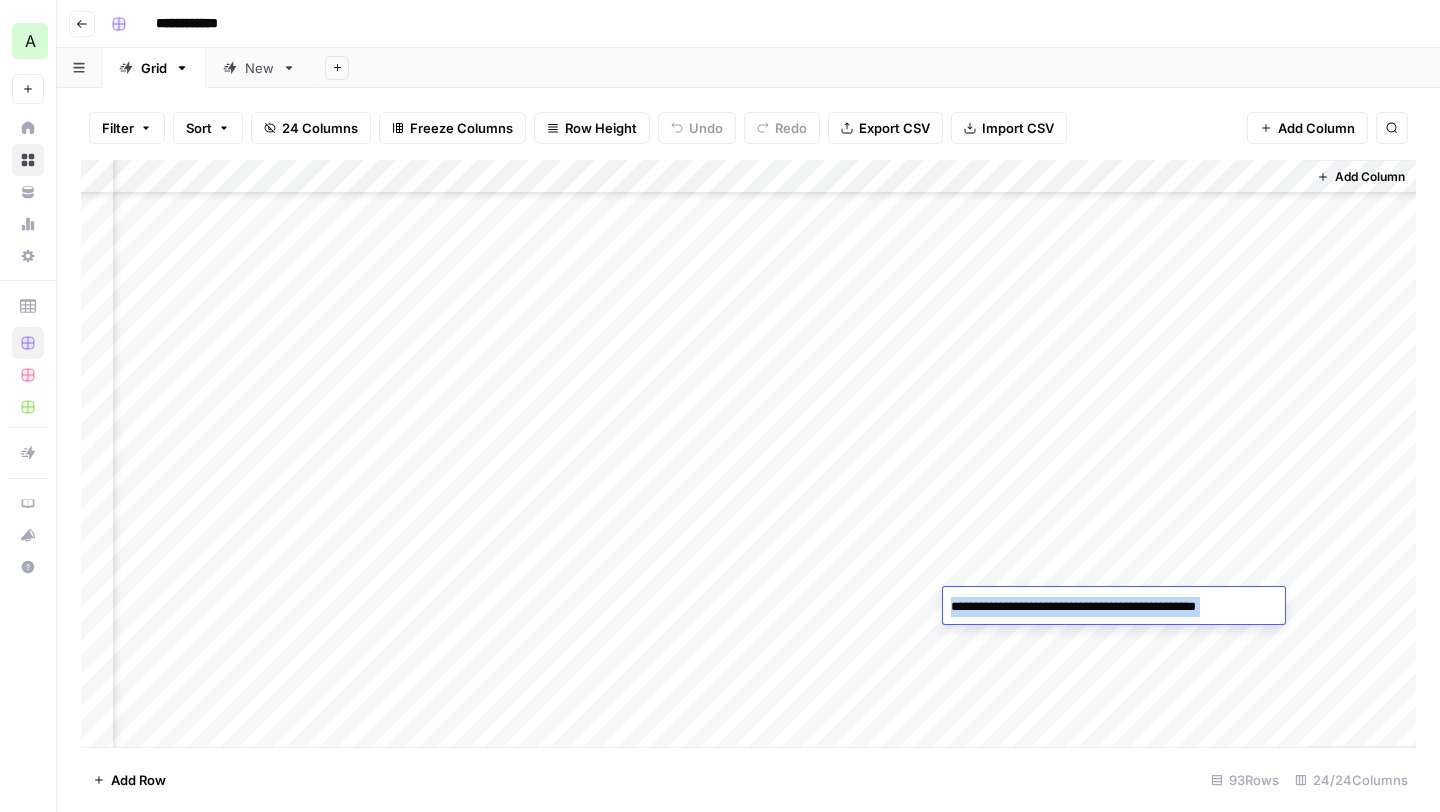 click on "**********" at bounding box center [1112, 607] 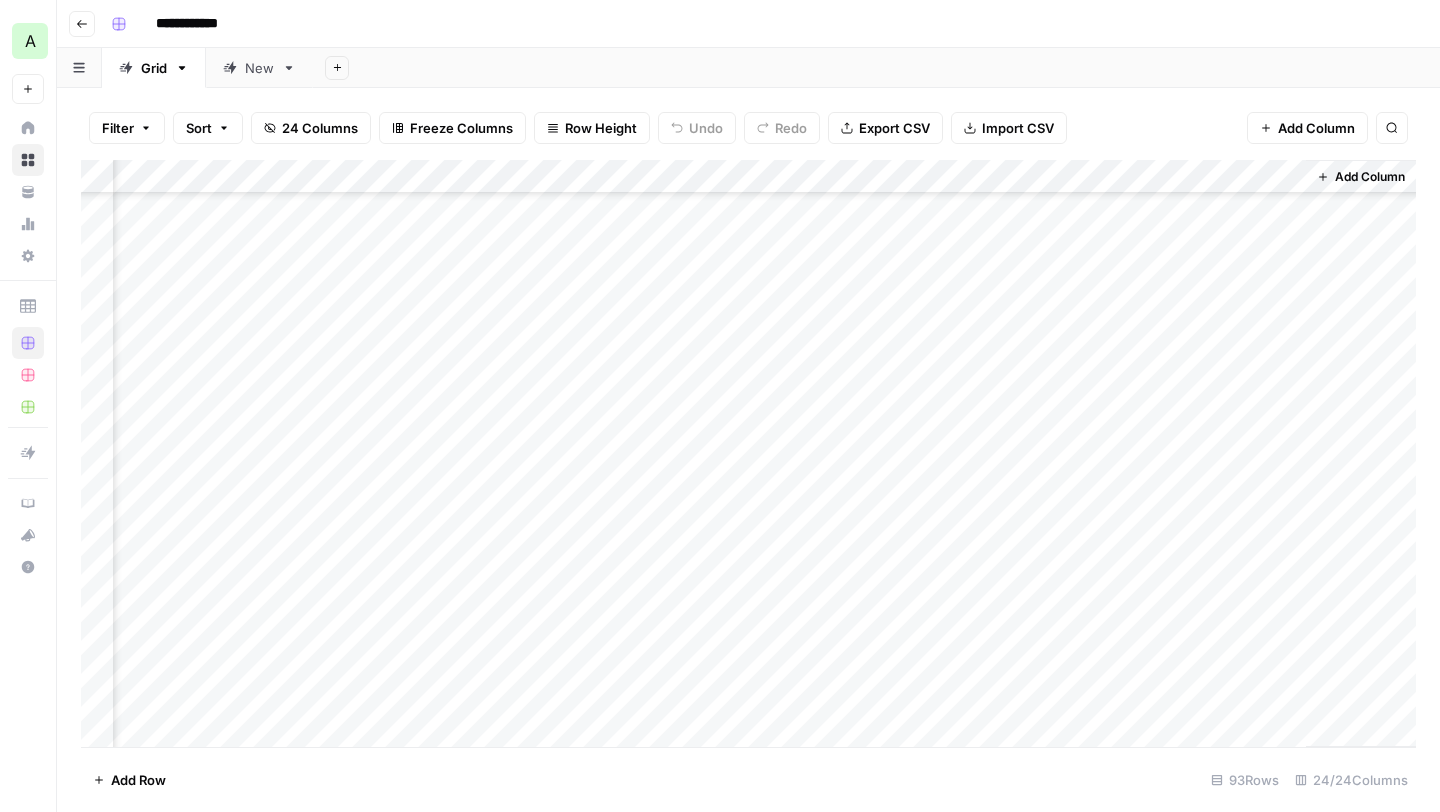 click on "Add Column" at bounding box center (748, 453) 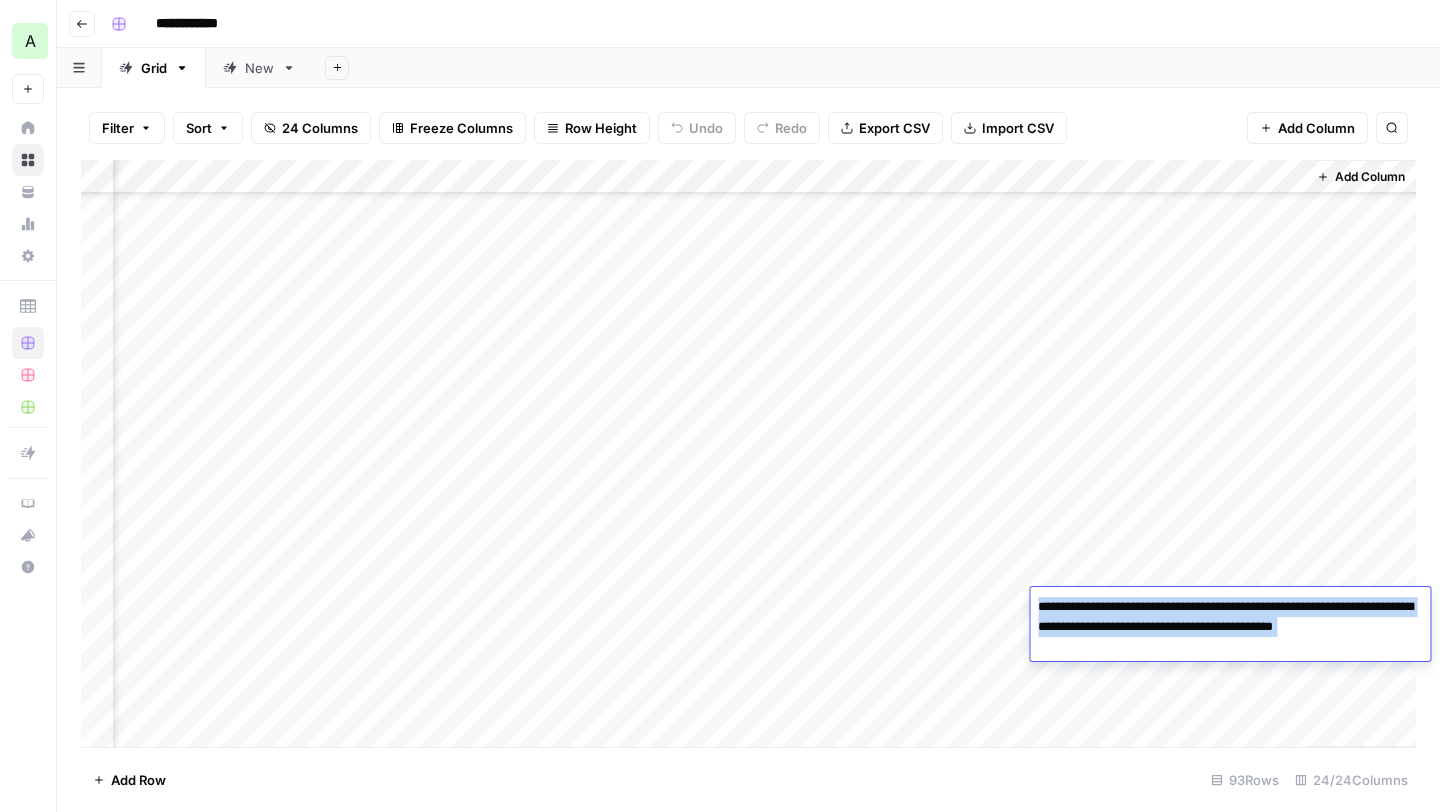 click on "**********" at bounding box center [1230, 627] 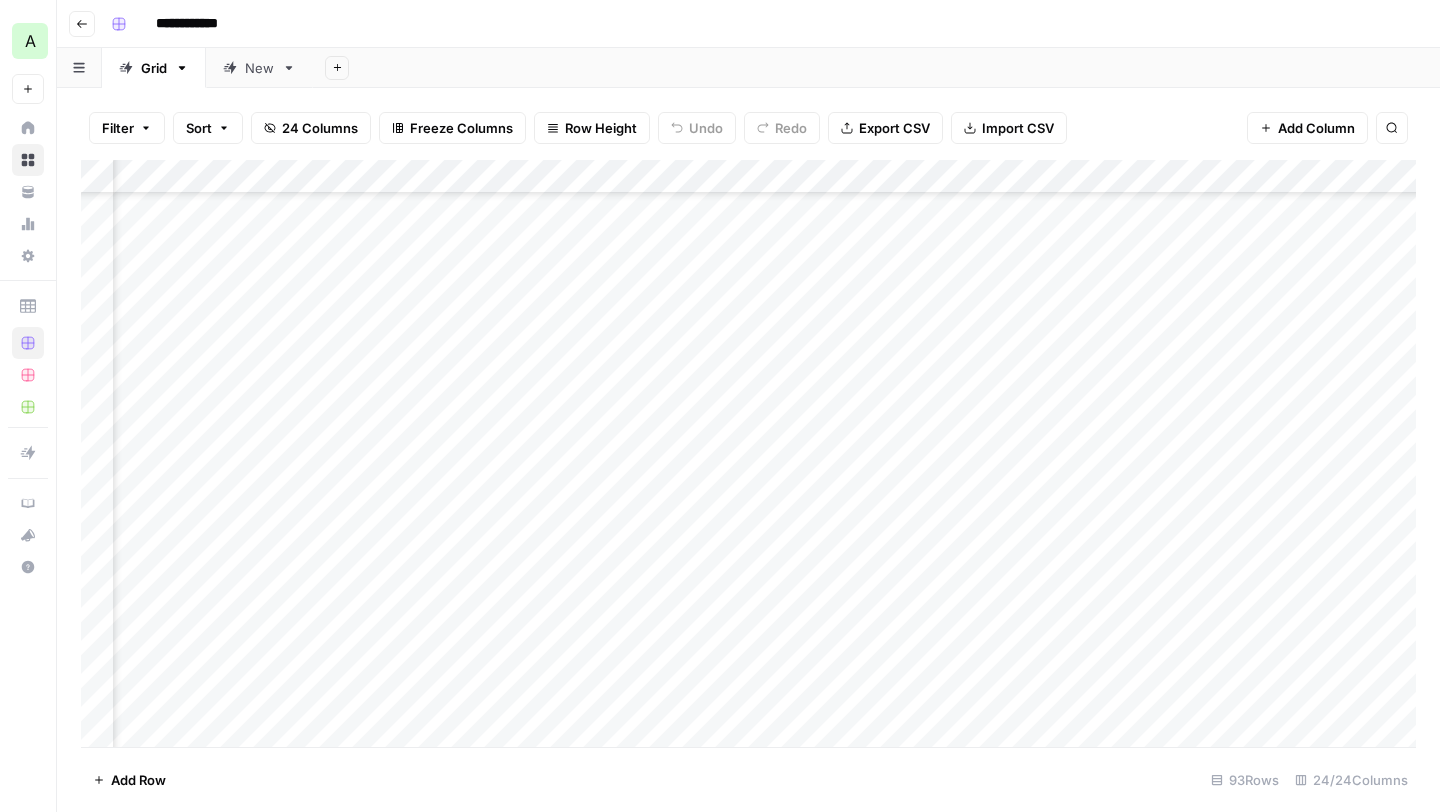 scroll, scrollTop: 1984, scrollLeft: 0, axis: vertical 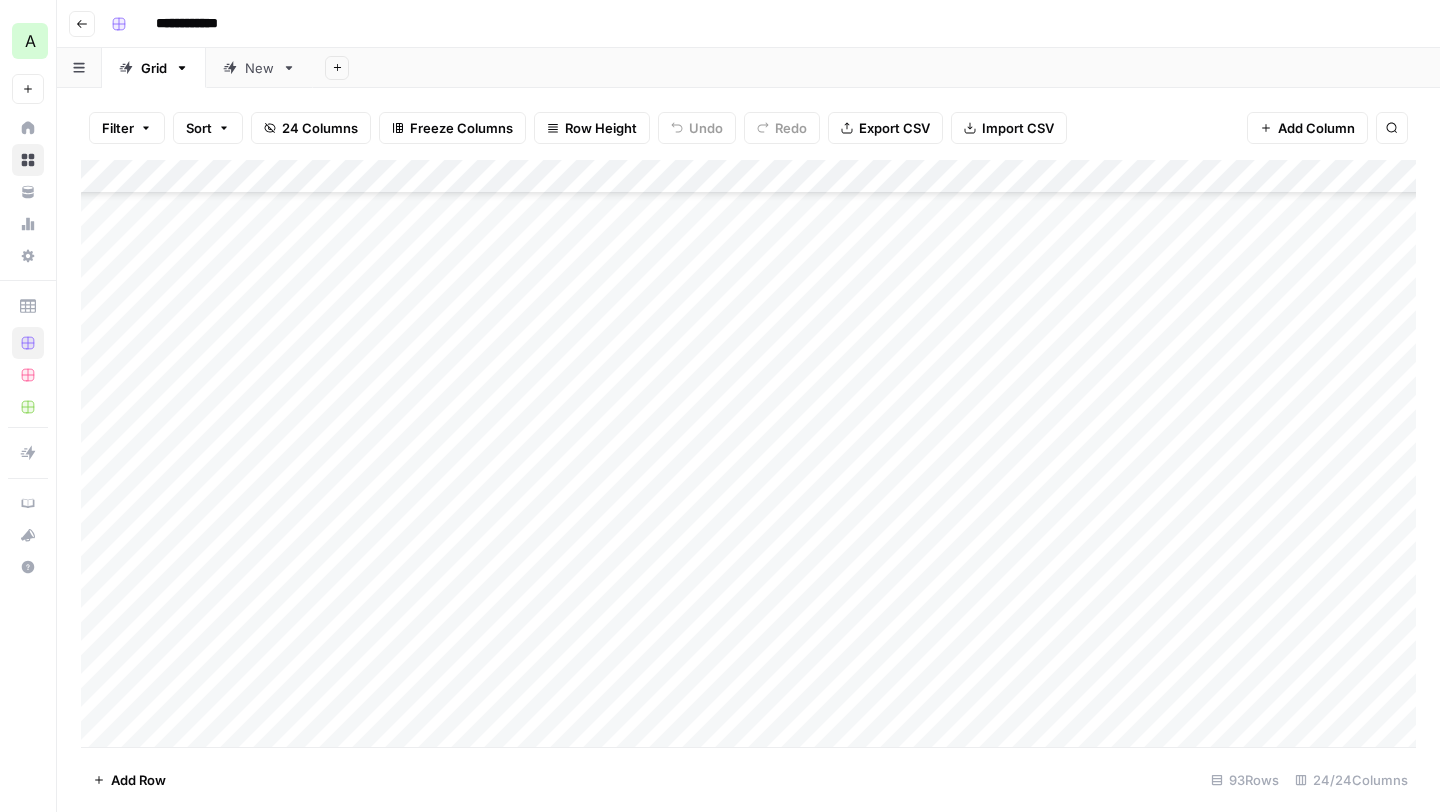 click on "Add Column" at bounding box center [748, 453] 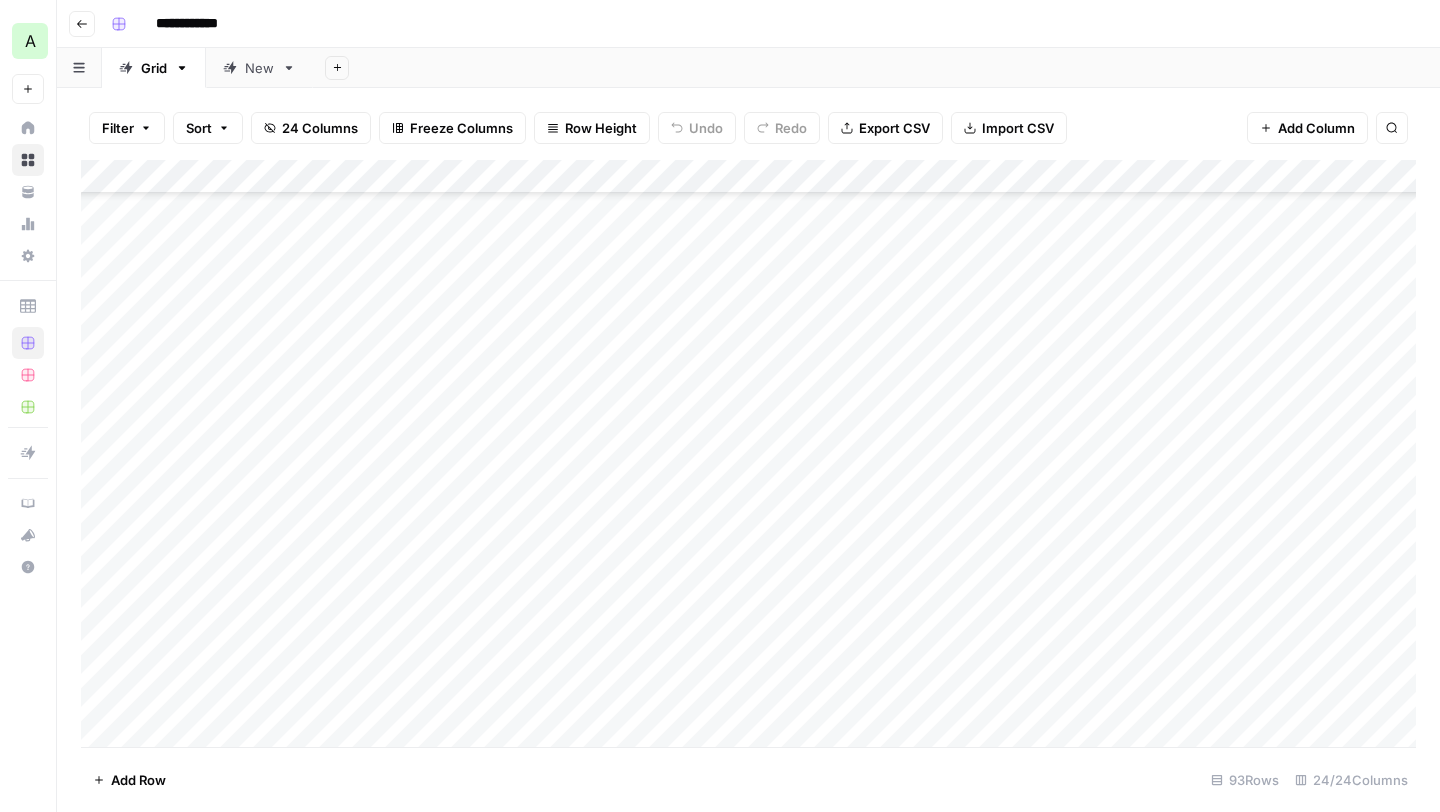 click on "Add Column" at bounding box center (748, 453) 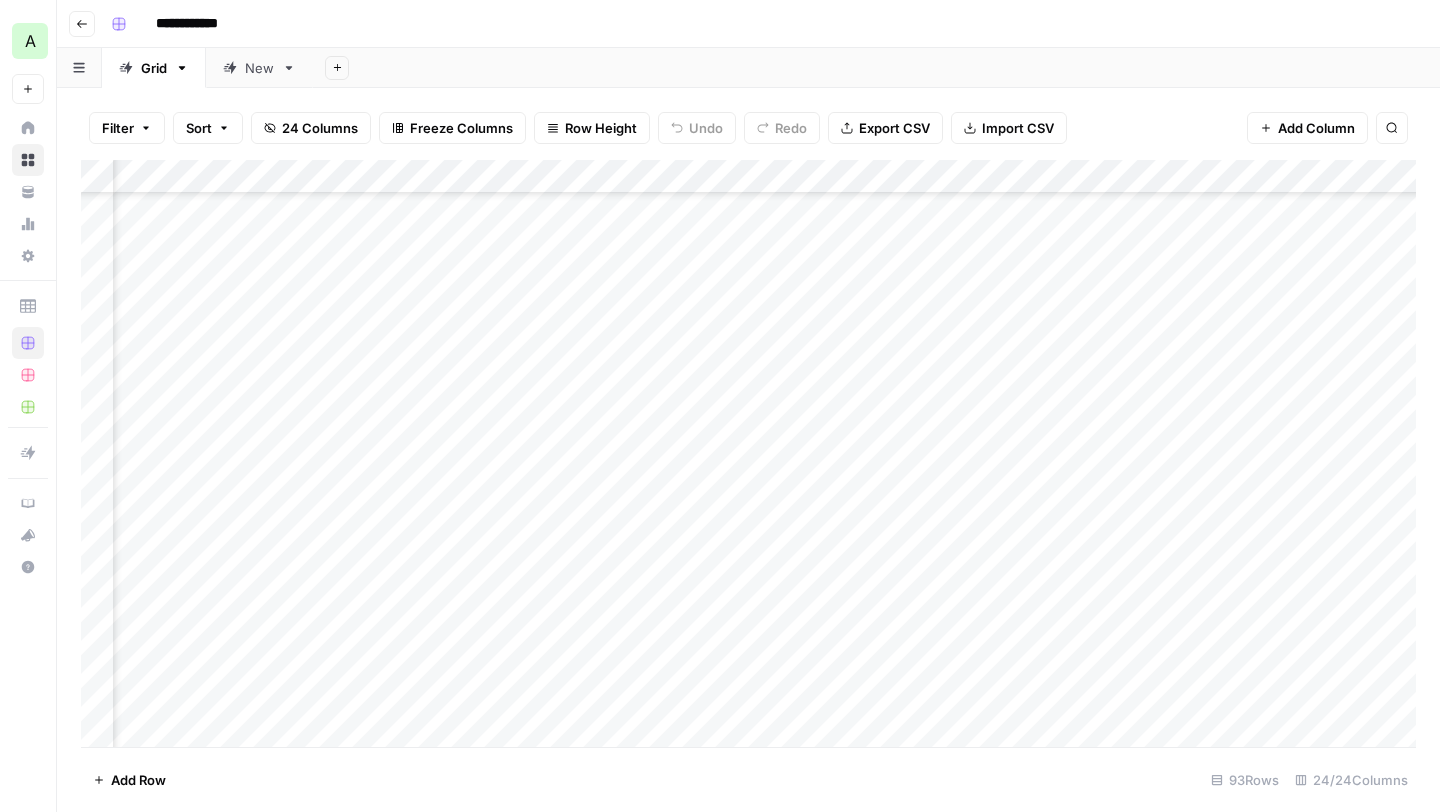 scroll, scrollTop: 1984, scrollLeft: 3375, axis: both 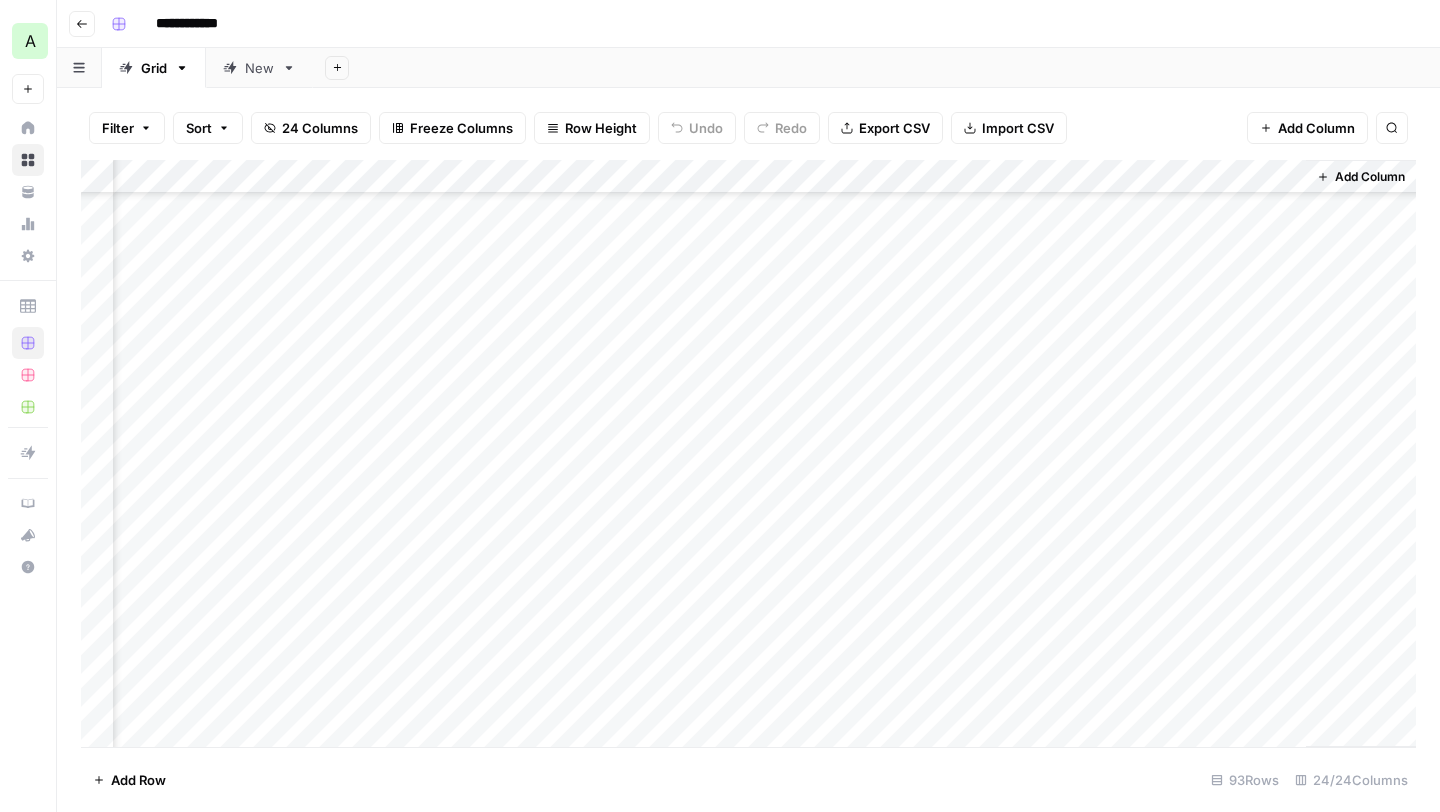 click on "Add Column" at bounding box center [748, 453] 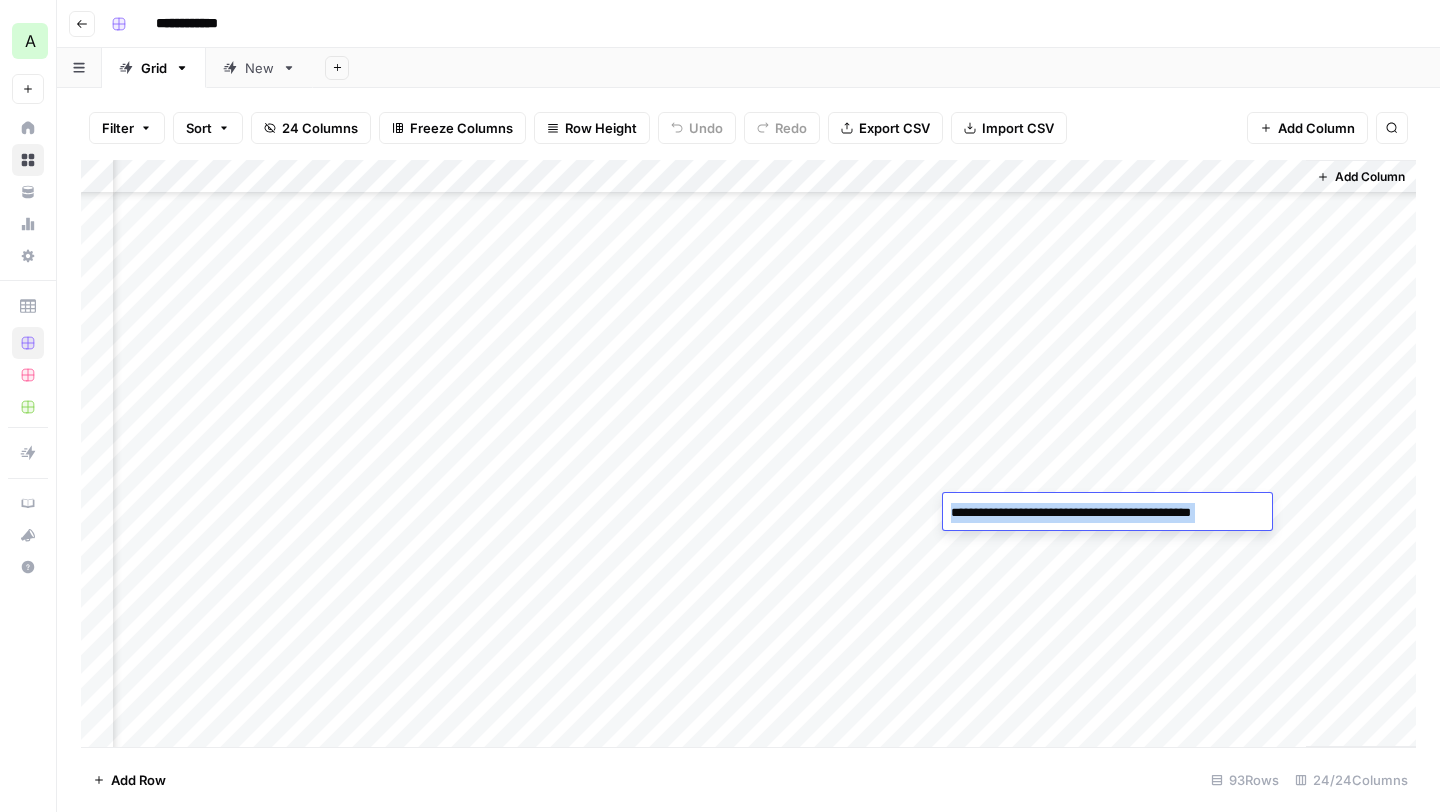 click on "**********" at bounding box center (1107, 513) 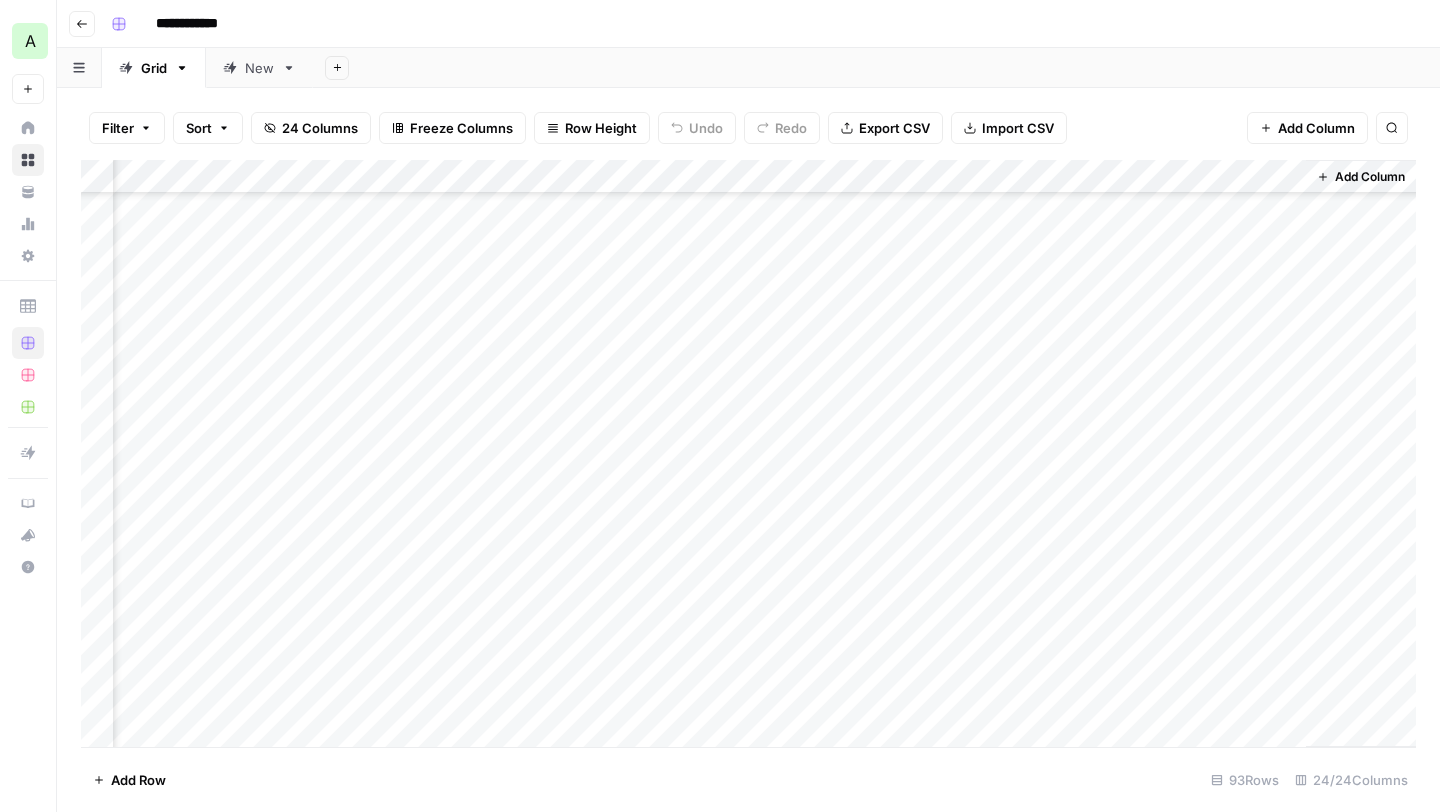 click on "Add Column" at bounding box center (748, 453) 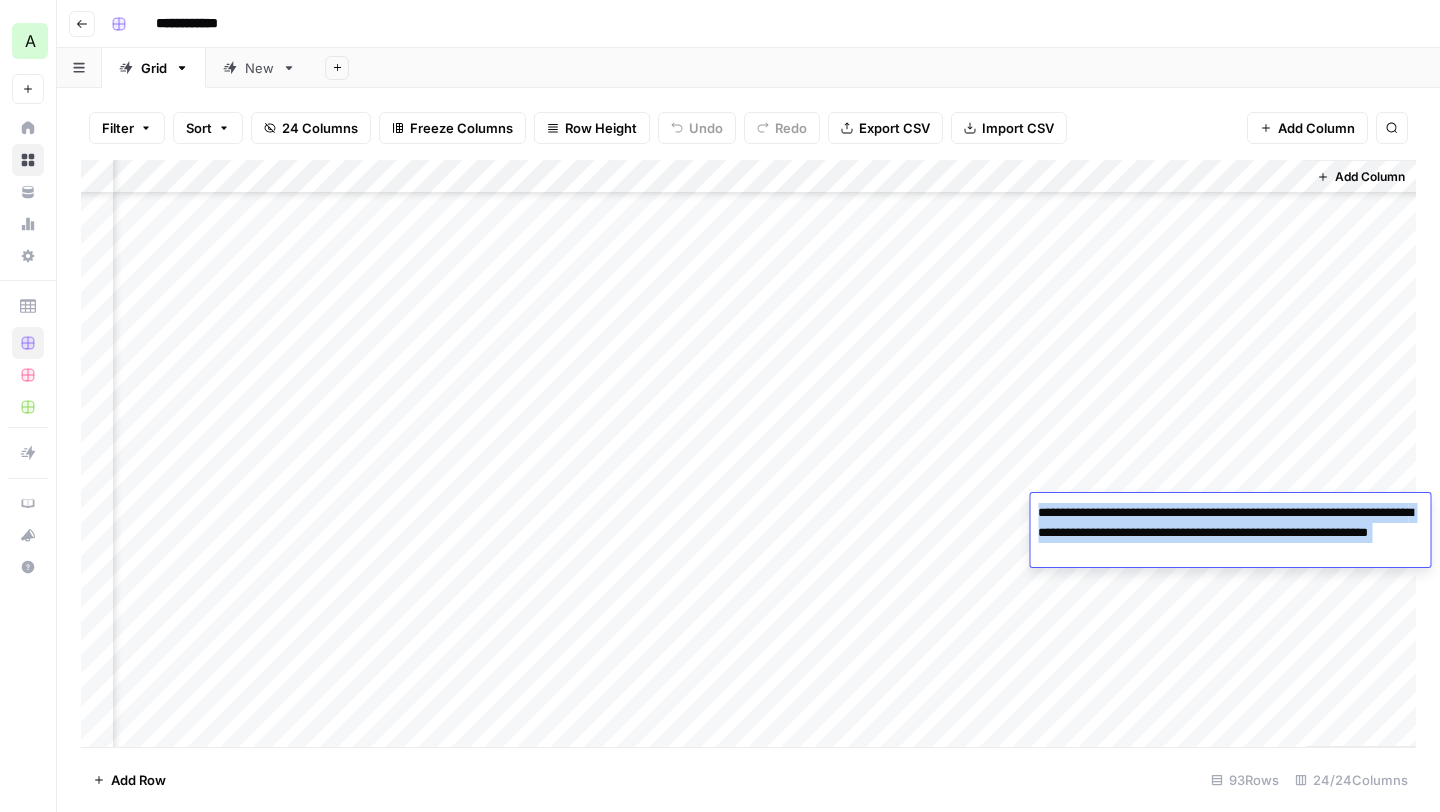 click on "**********" at bounding box center [1230, 533] 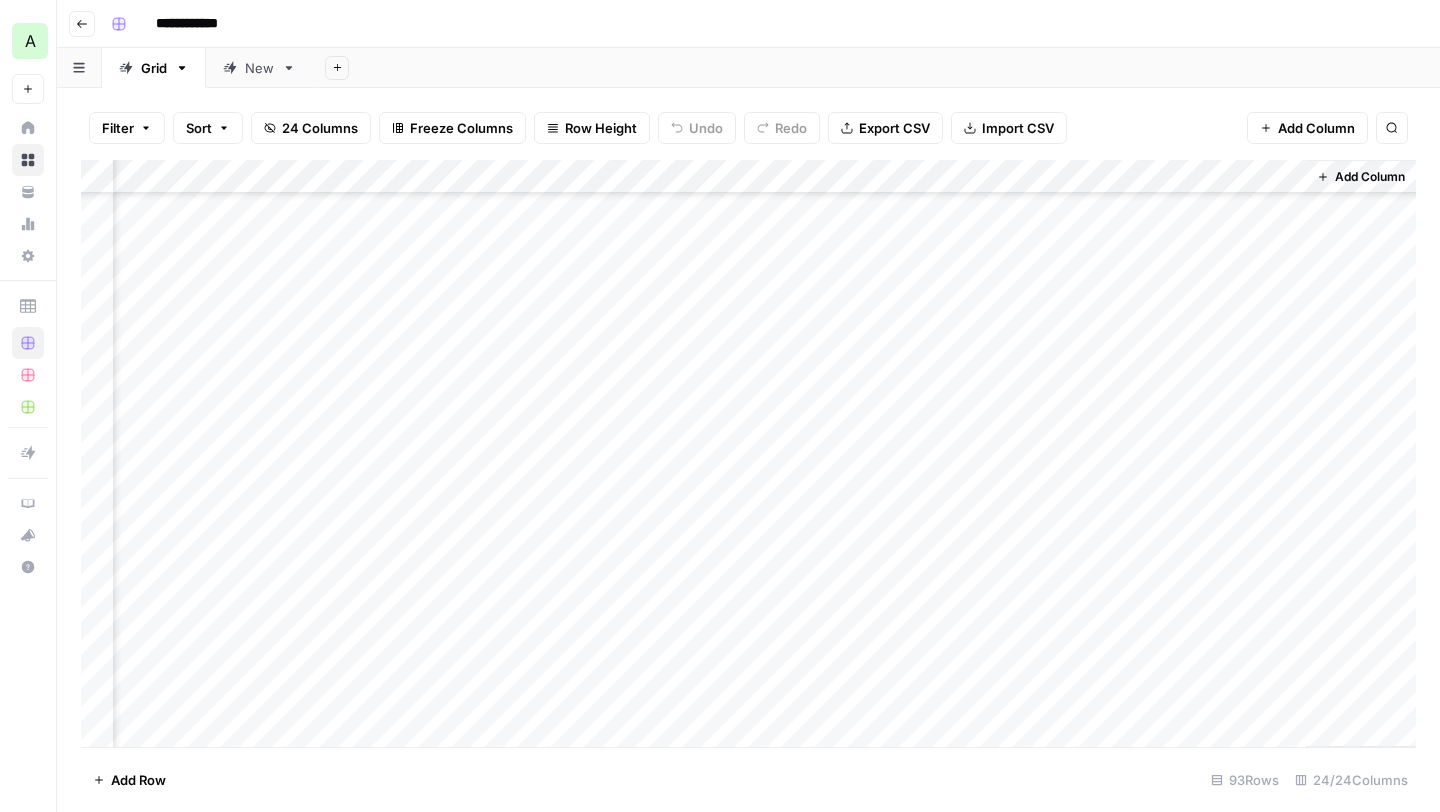 click on "Add Column" at bounding box center (748, 453) 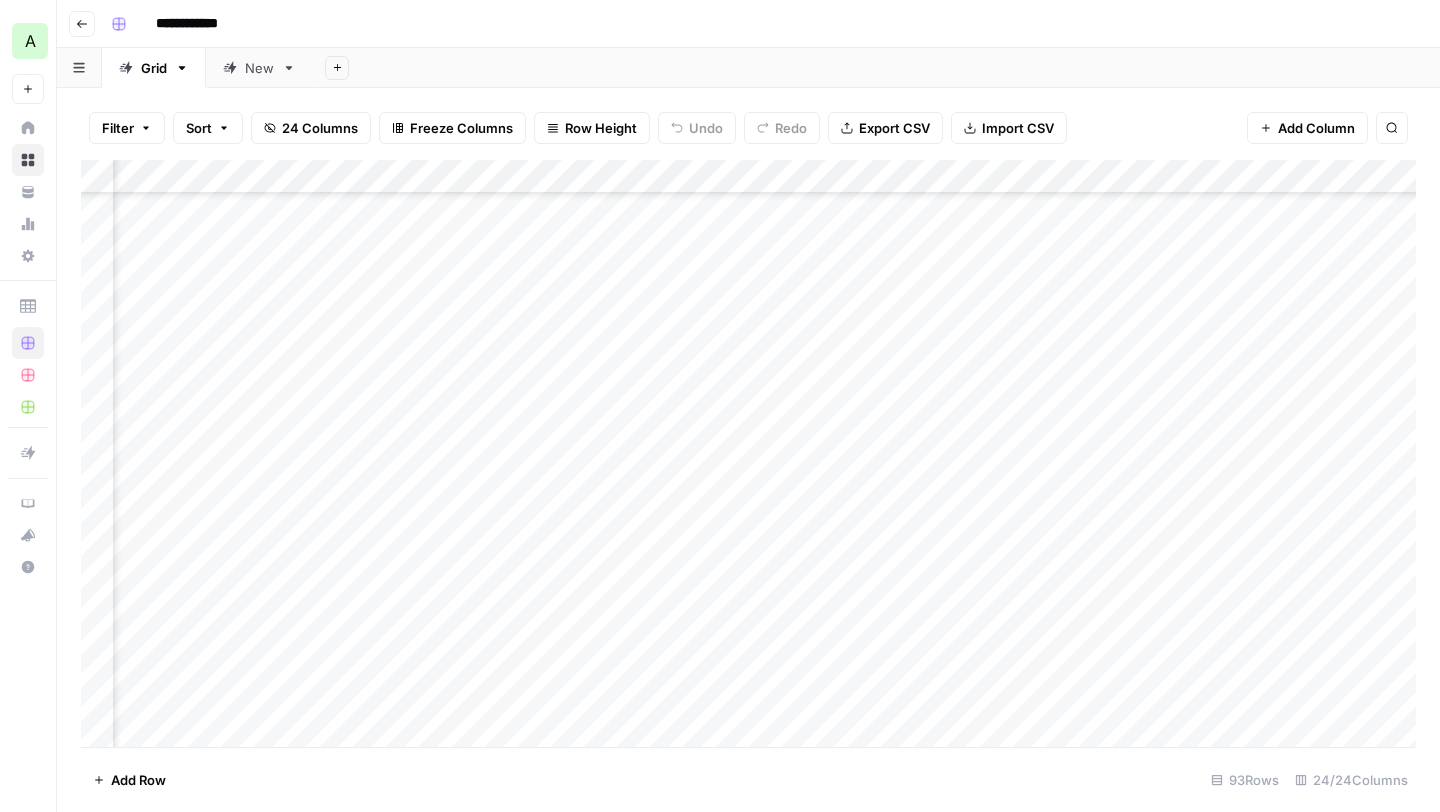 scroll, scrollTop: 2112, scrollLeft: 1393, axis: both 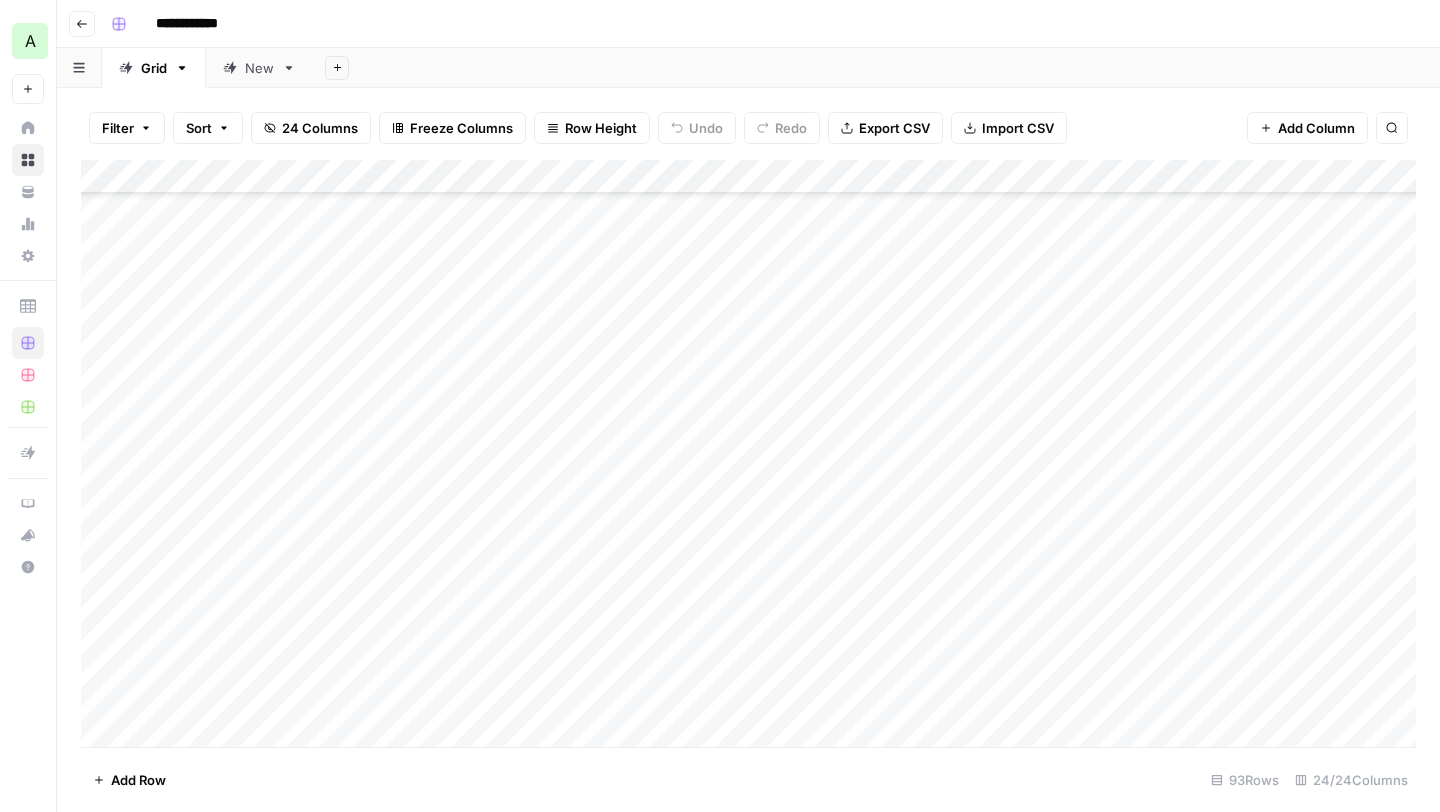 click on "Add Column" at bounding box center [748, 453] 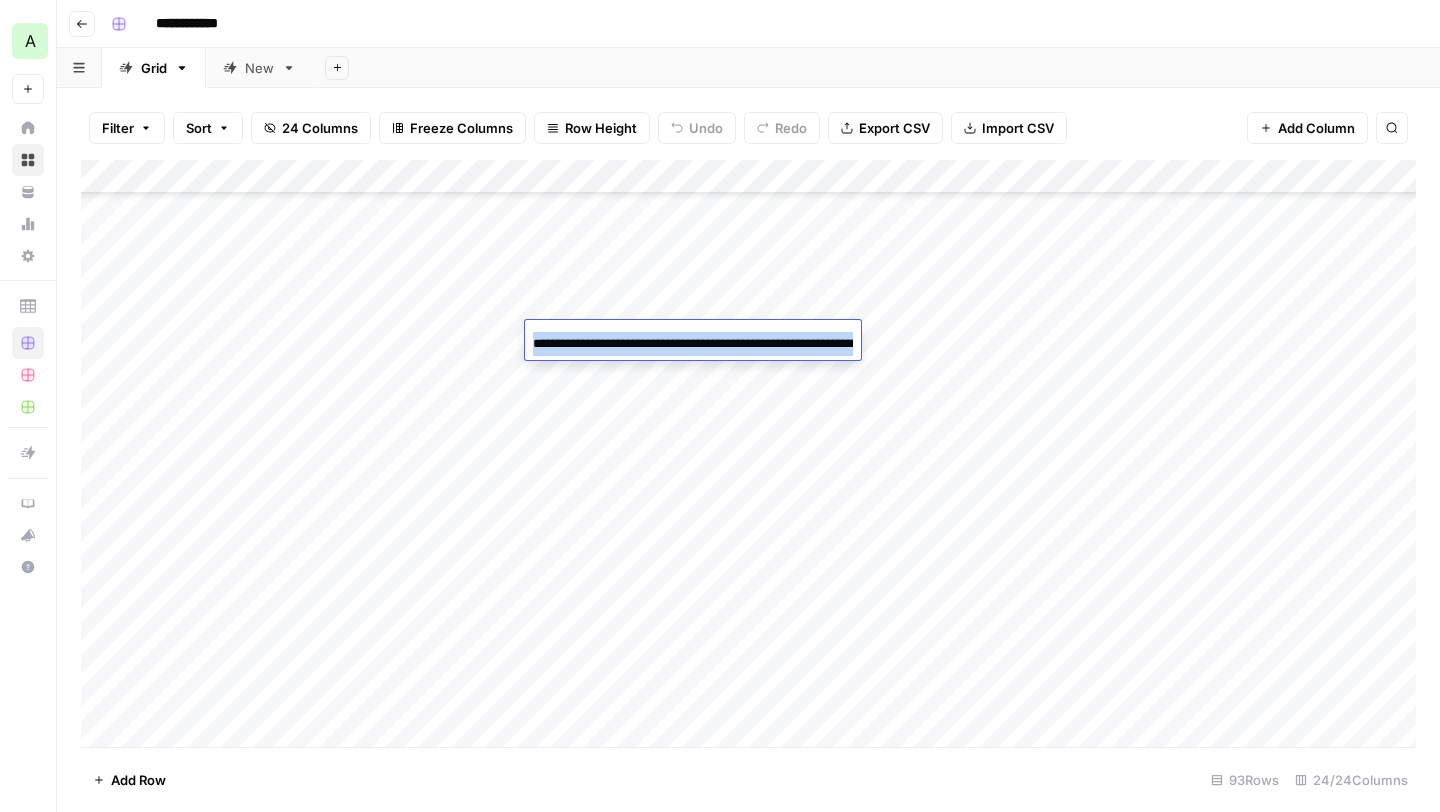 click on "**********" at bounding box center [693, 344] 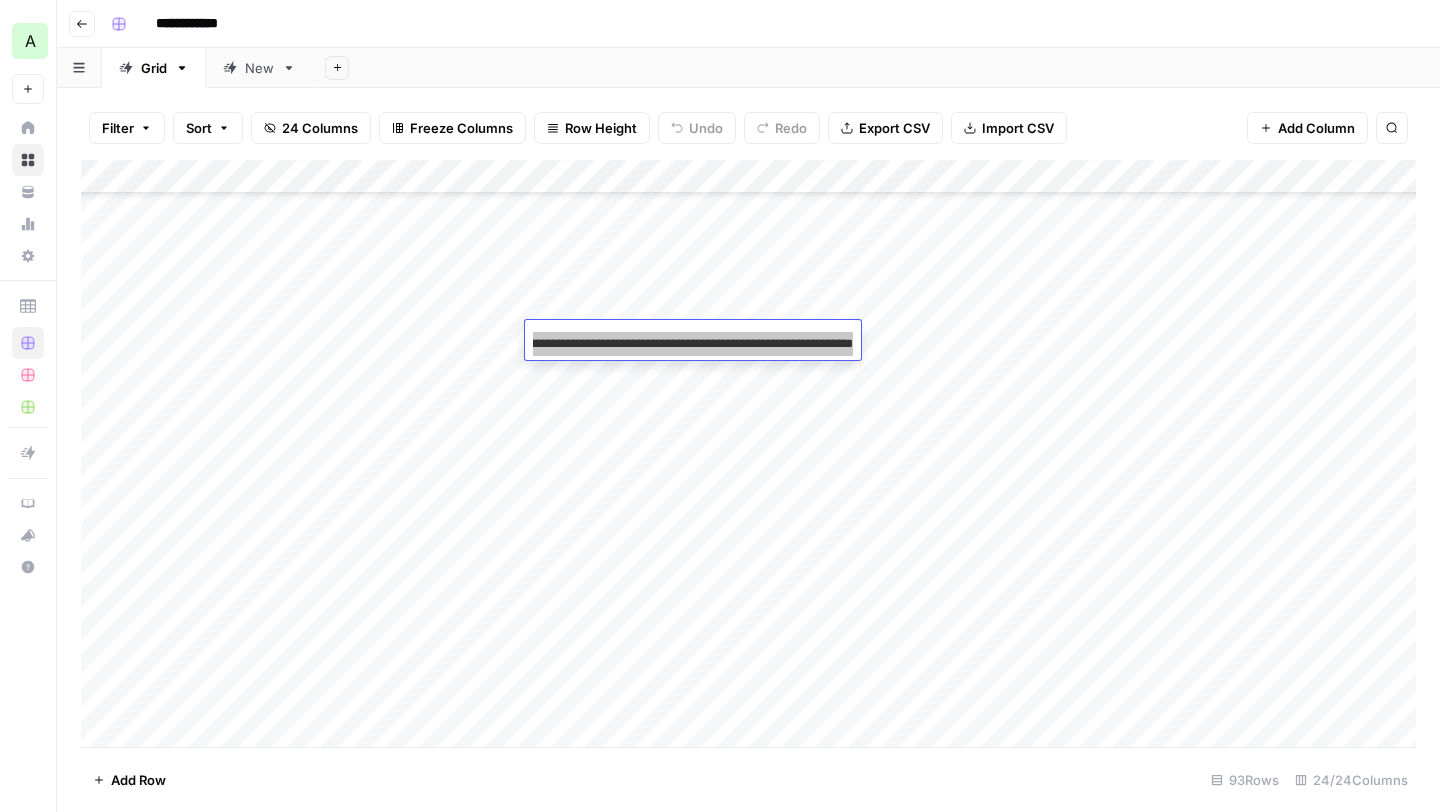 scroll, scrollTop: 0, scrollLeft: 0, axis: both 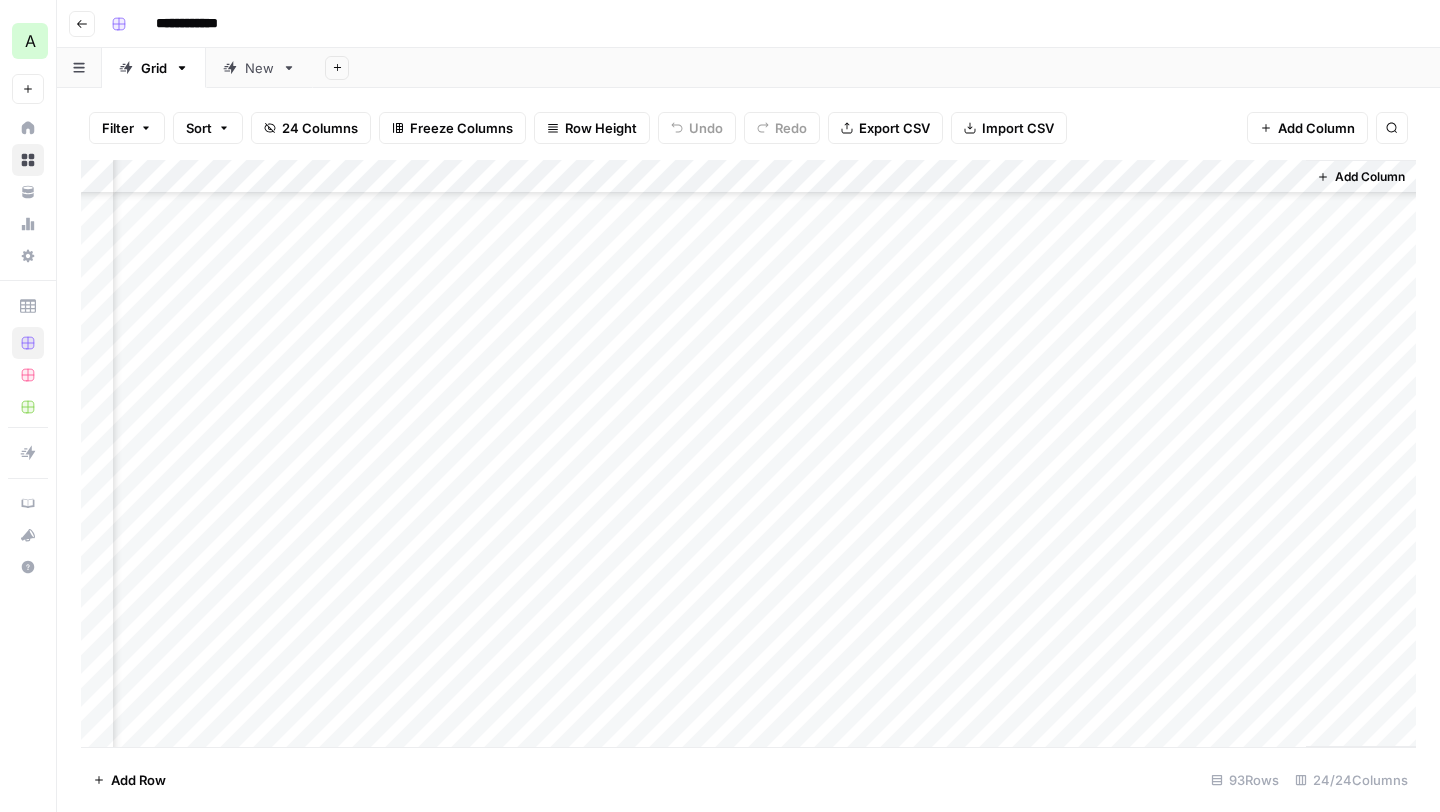 click on "Add Column" at bounding box center (748, 453) 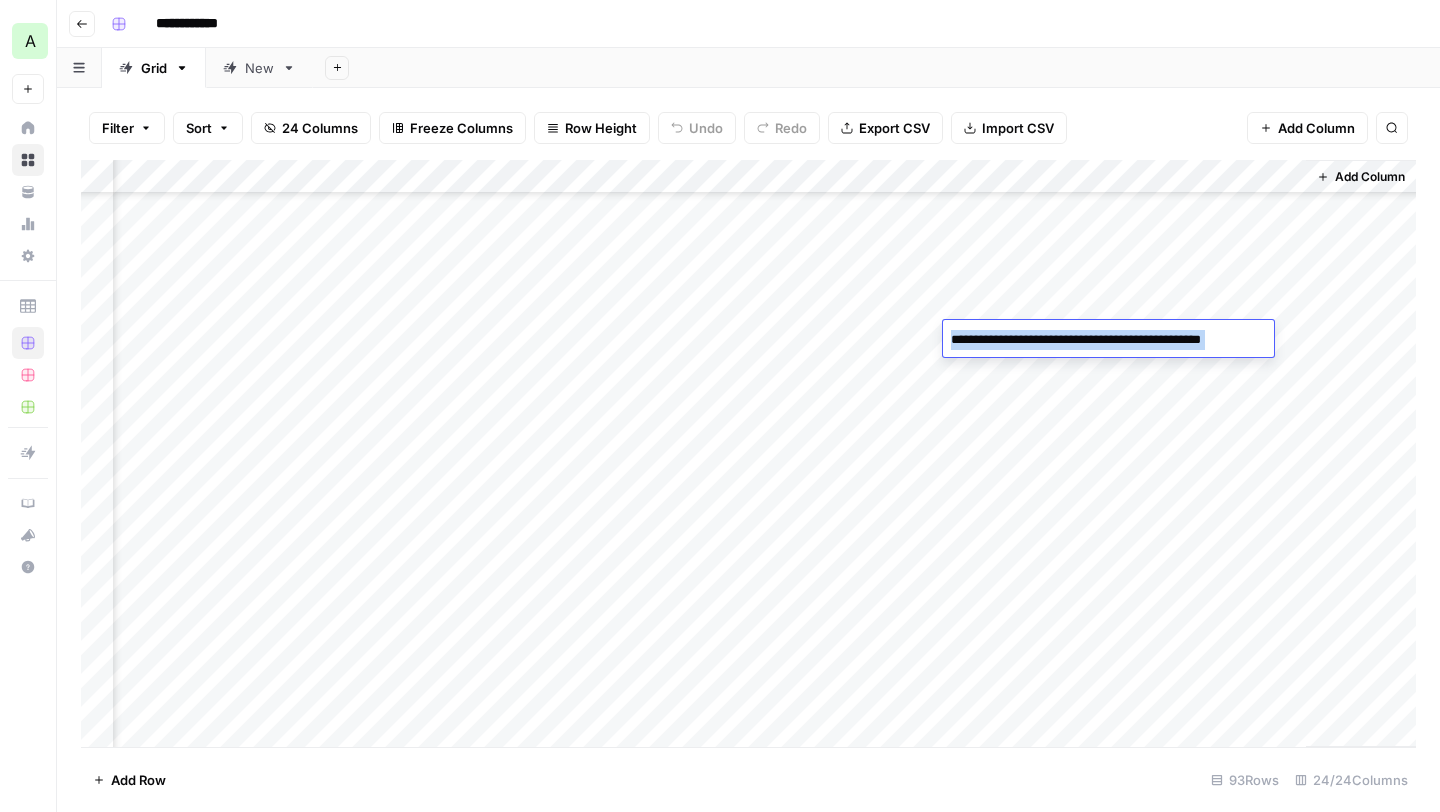 click on "**********" at bounding box center [1108, 340] 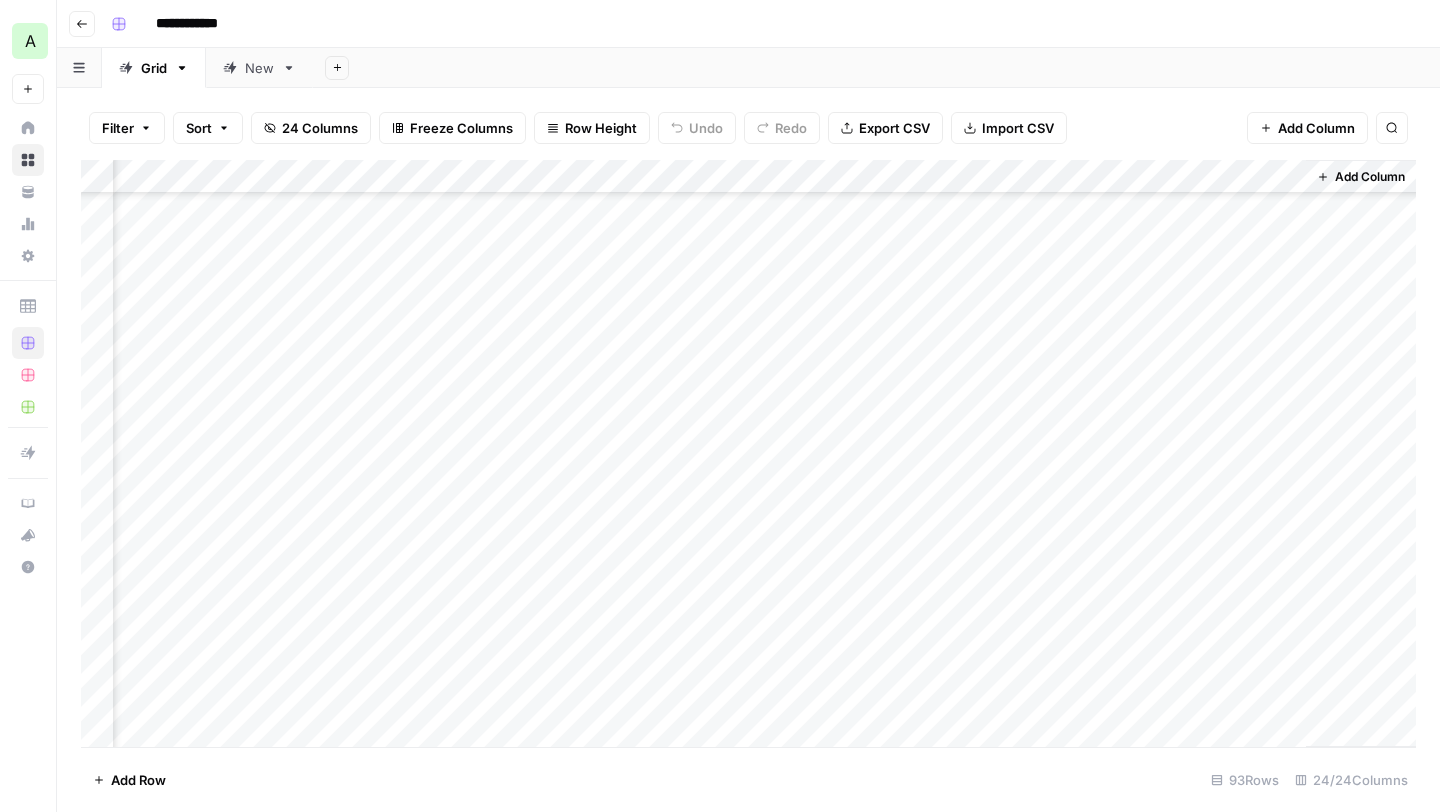 click on "Add Column" at bounding box center (748, 453) 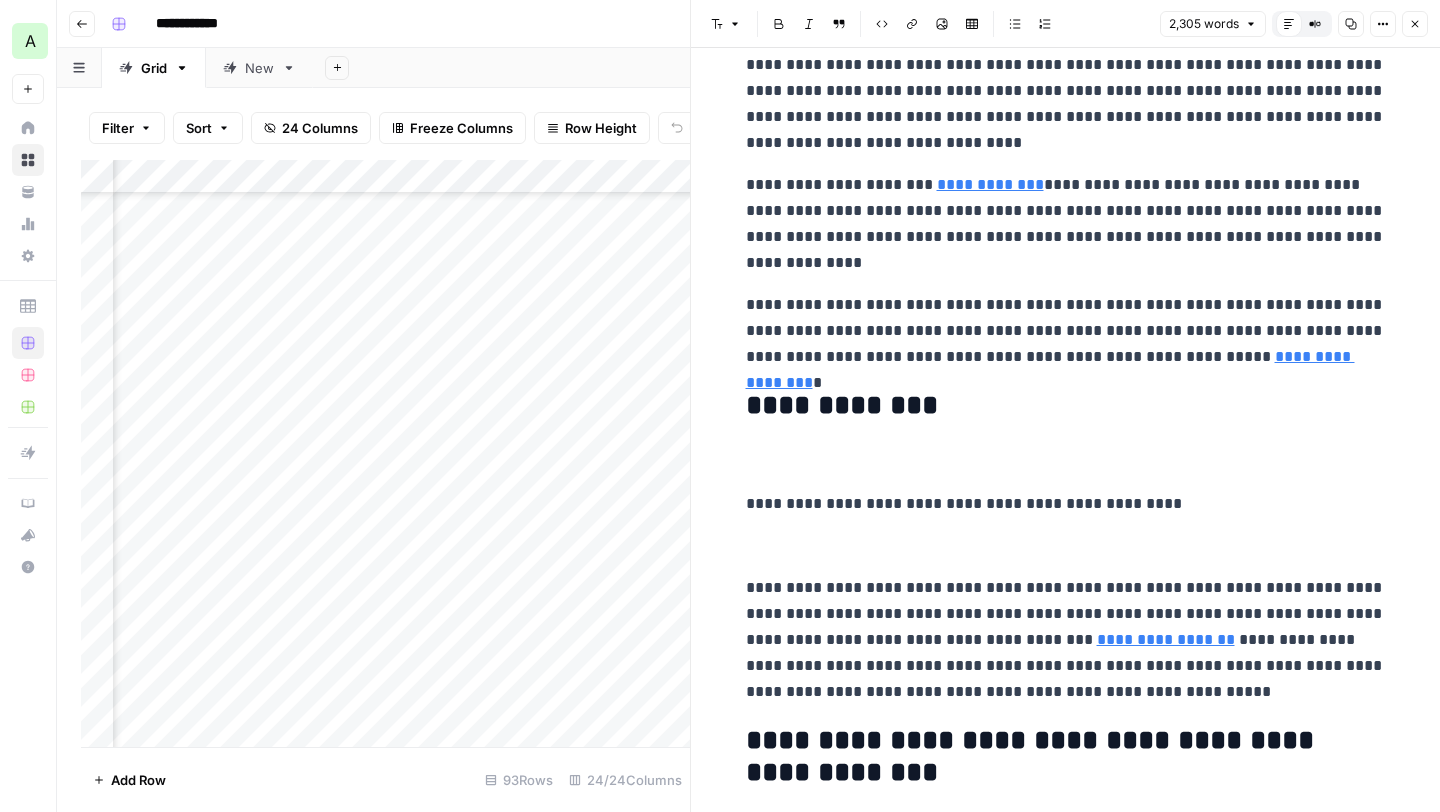 scroll, scrollTop: 0, scrollLeft: 0, axis: both 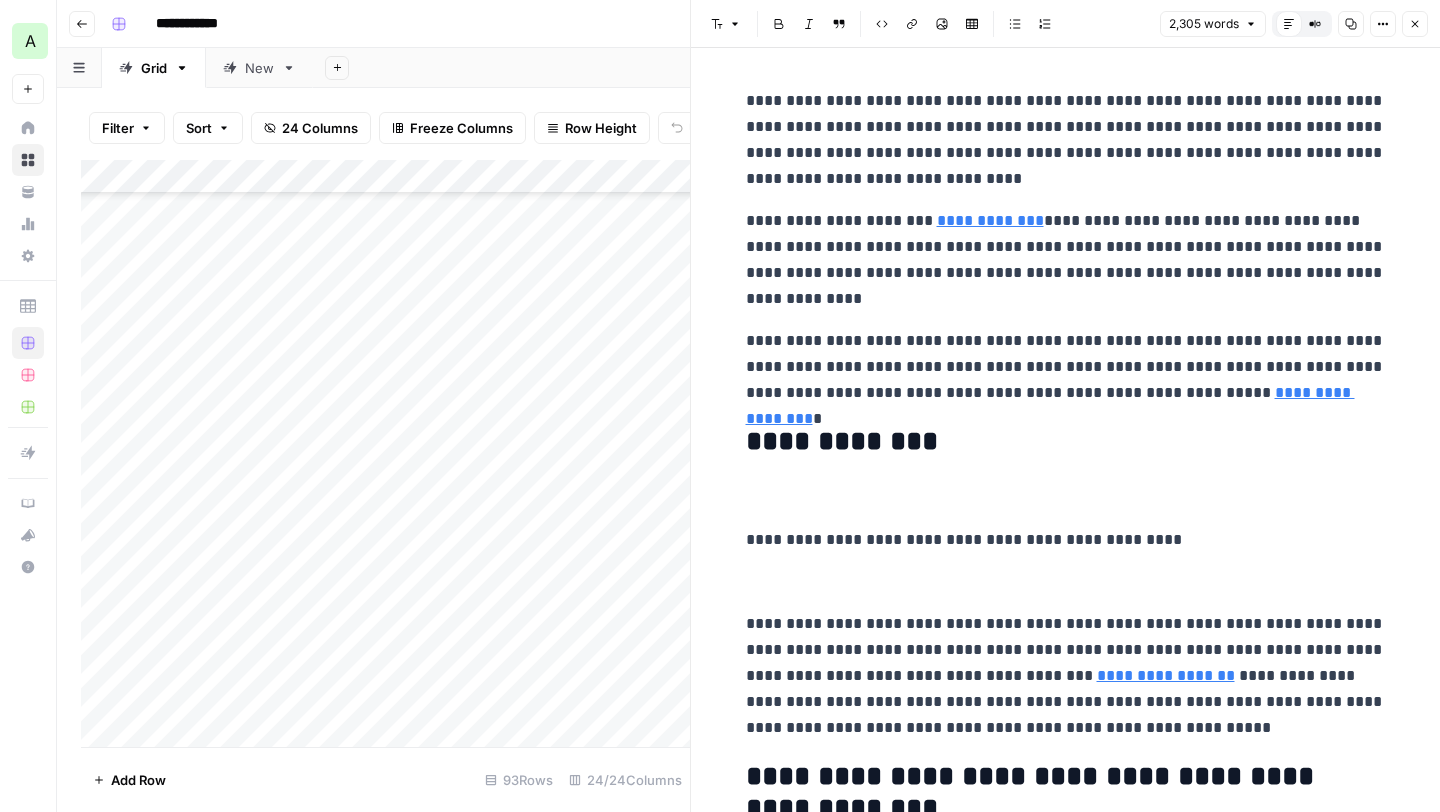 click at bounding box center (674, 338) 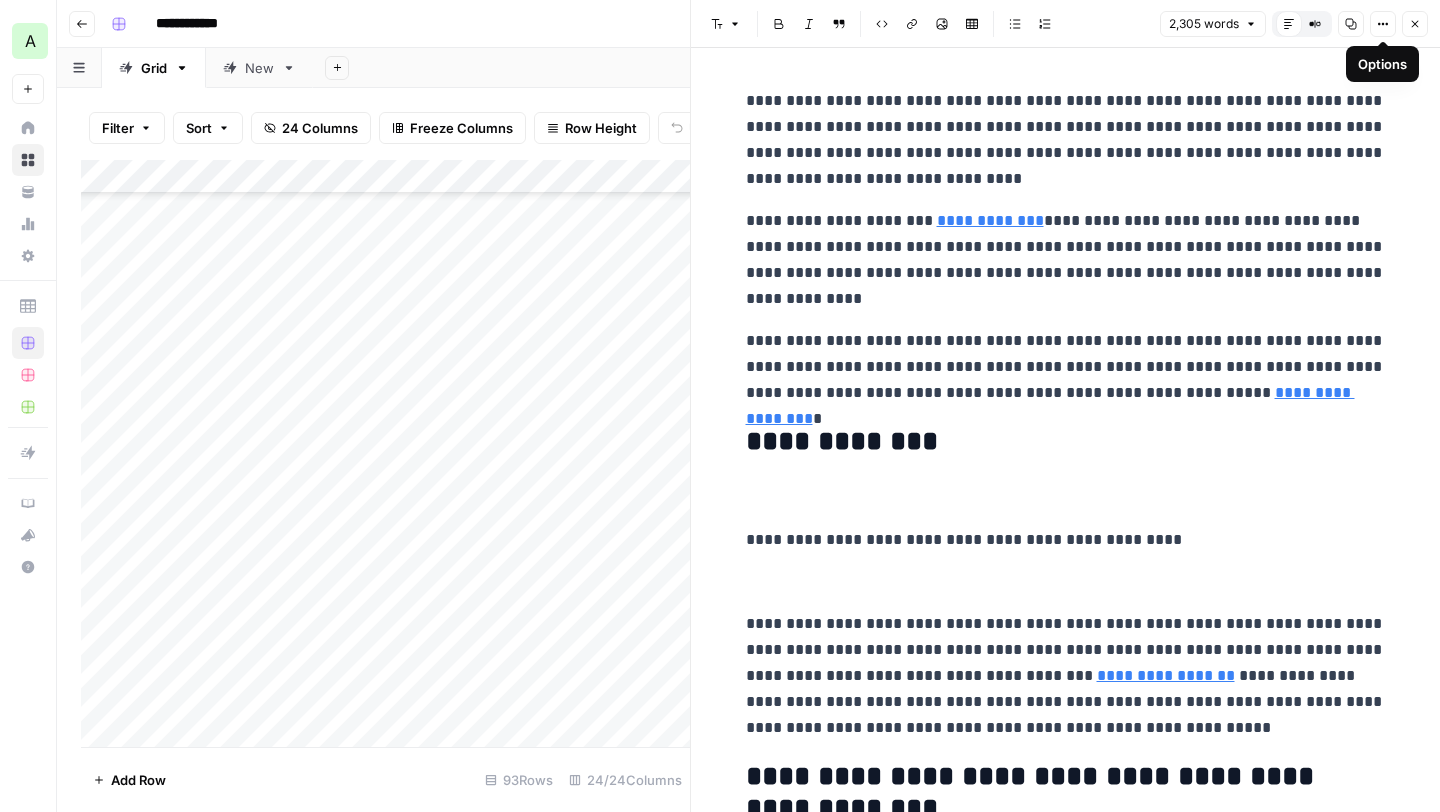 click on "Close" at bounding box center (1415, 24) 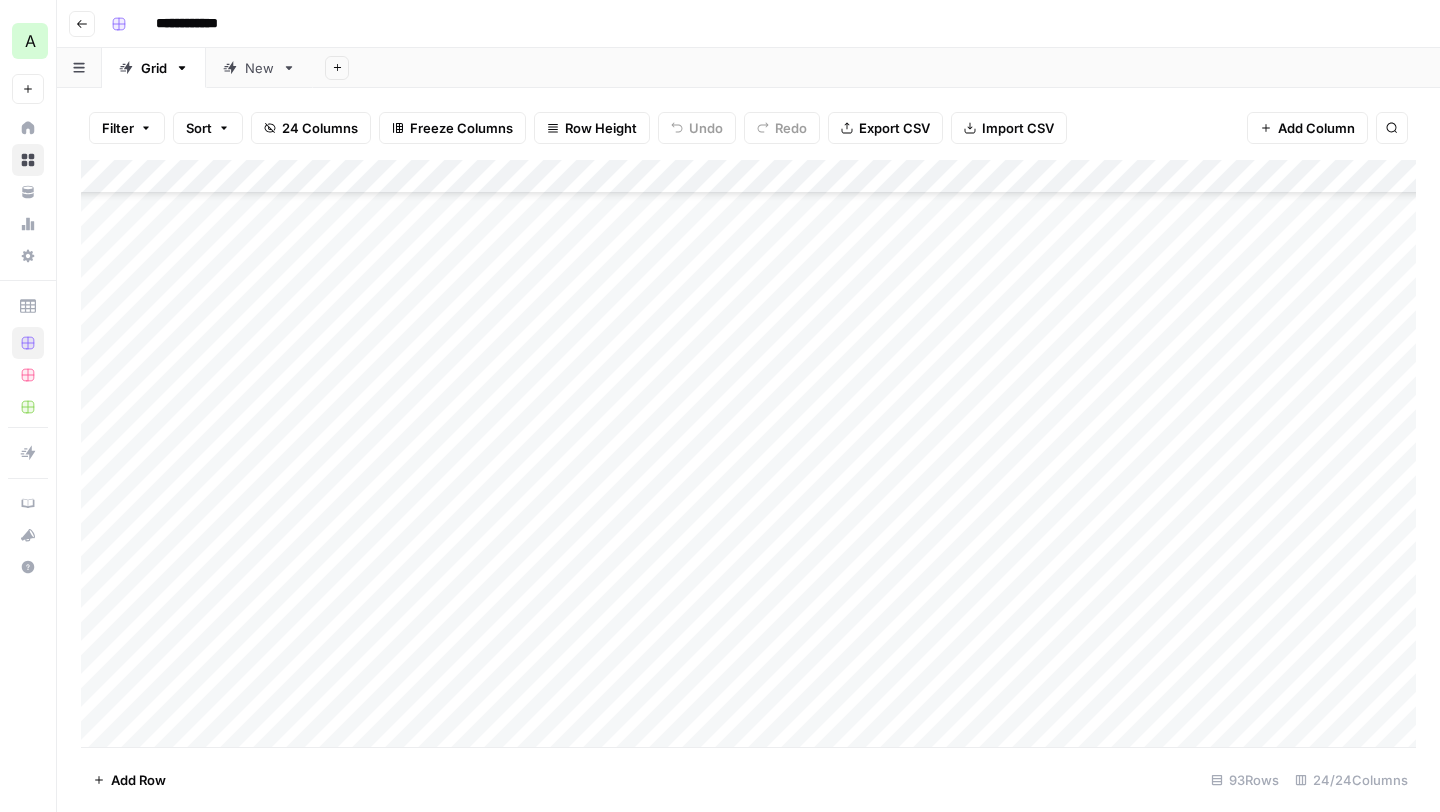 click on "Add Column" at bounding box center [748, 453] 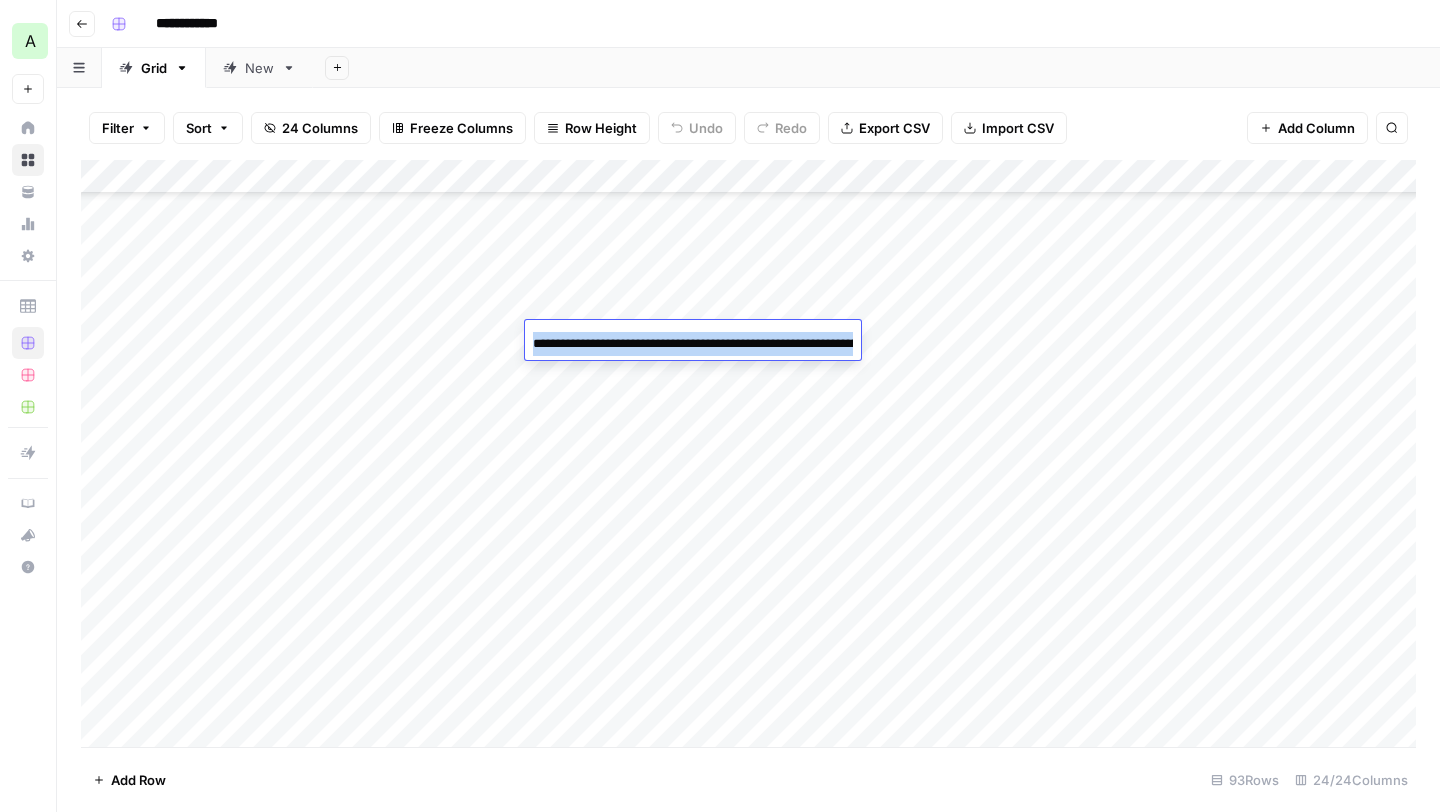 scroll, scrollTop: 0, scrollLeft: 314, axis: horizontal 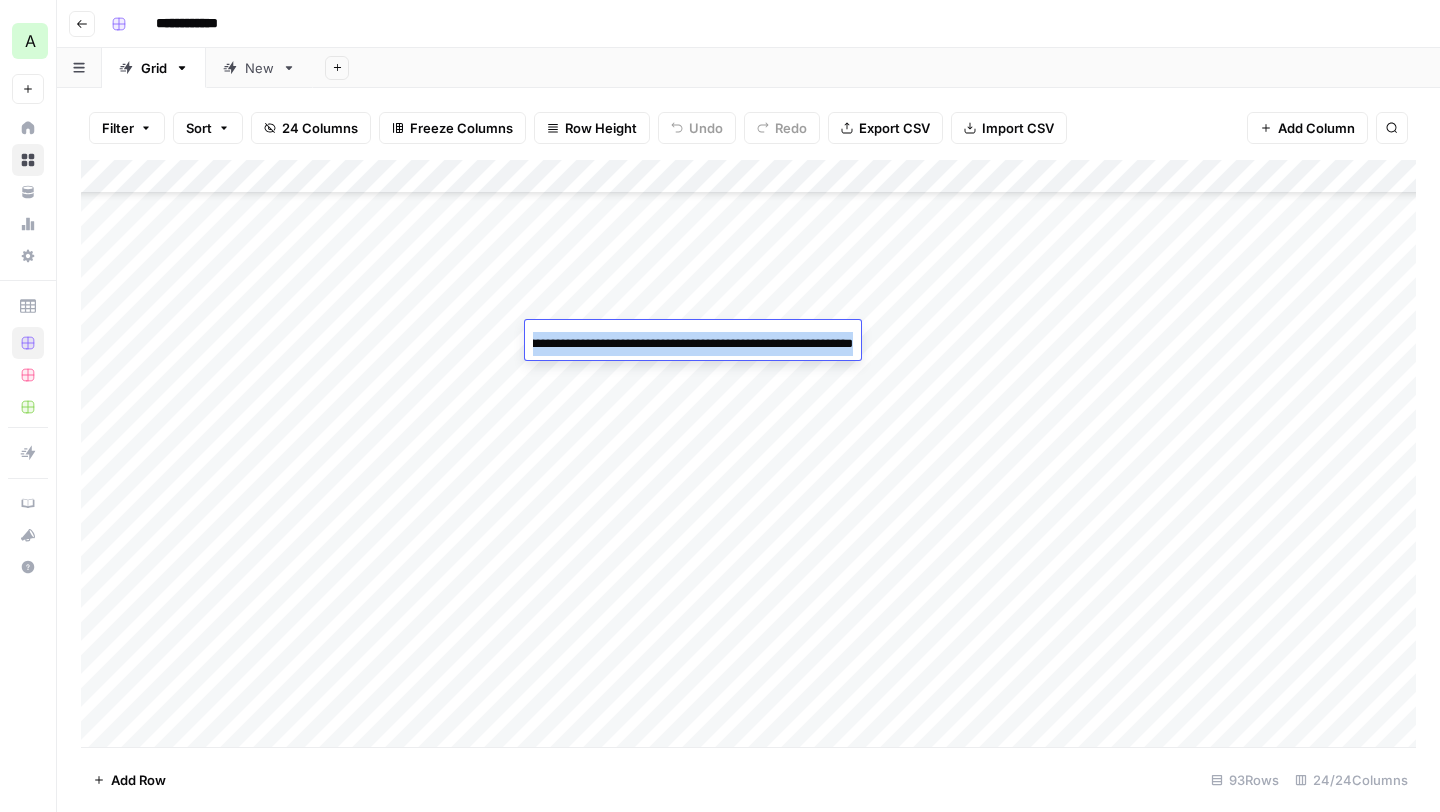 click on "**********" at bounding box center [693, 344] 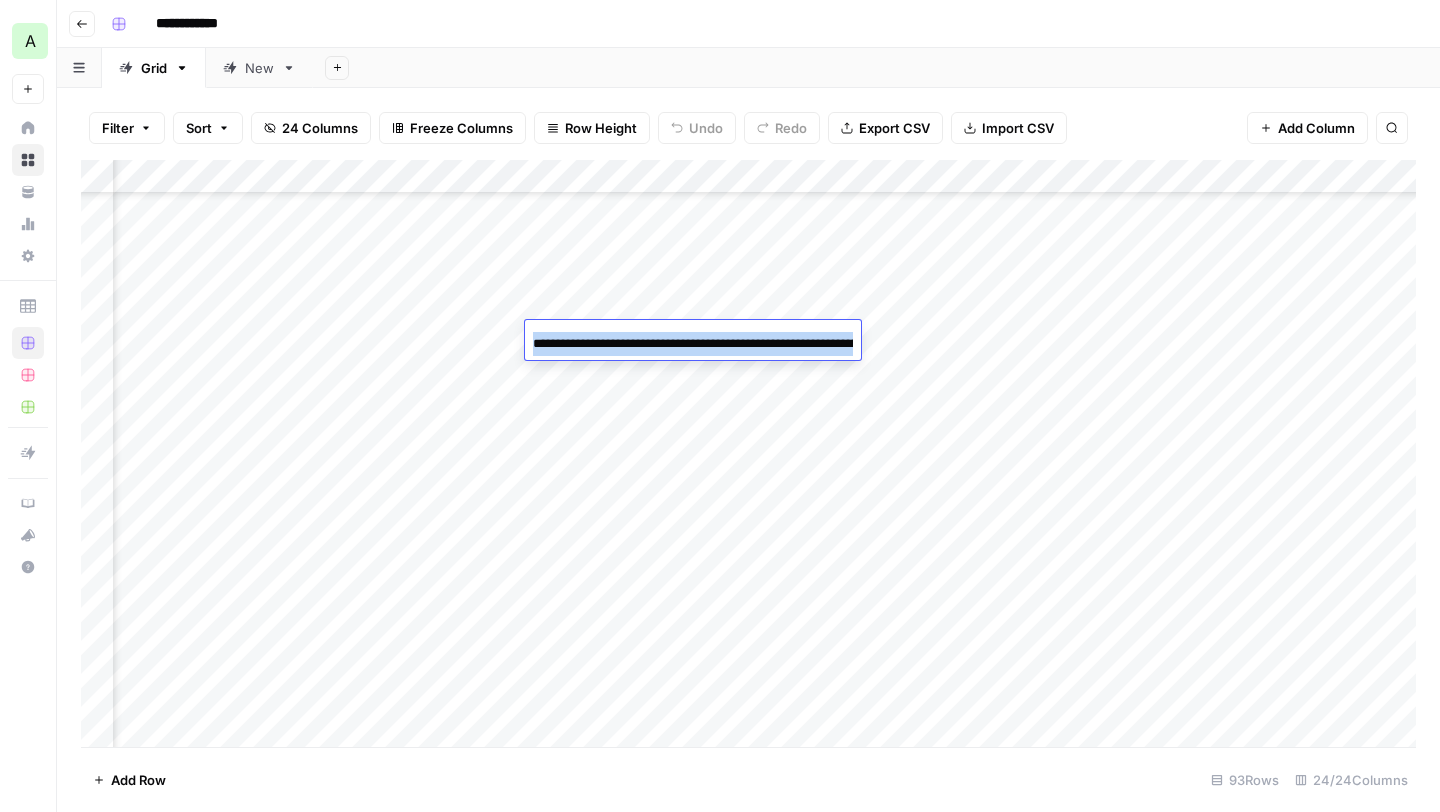 scroll, scrollTop: 2149, scrollLeft: 3375, axis: both 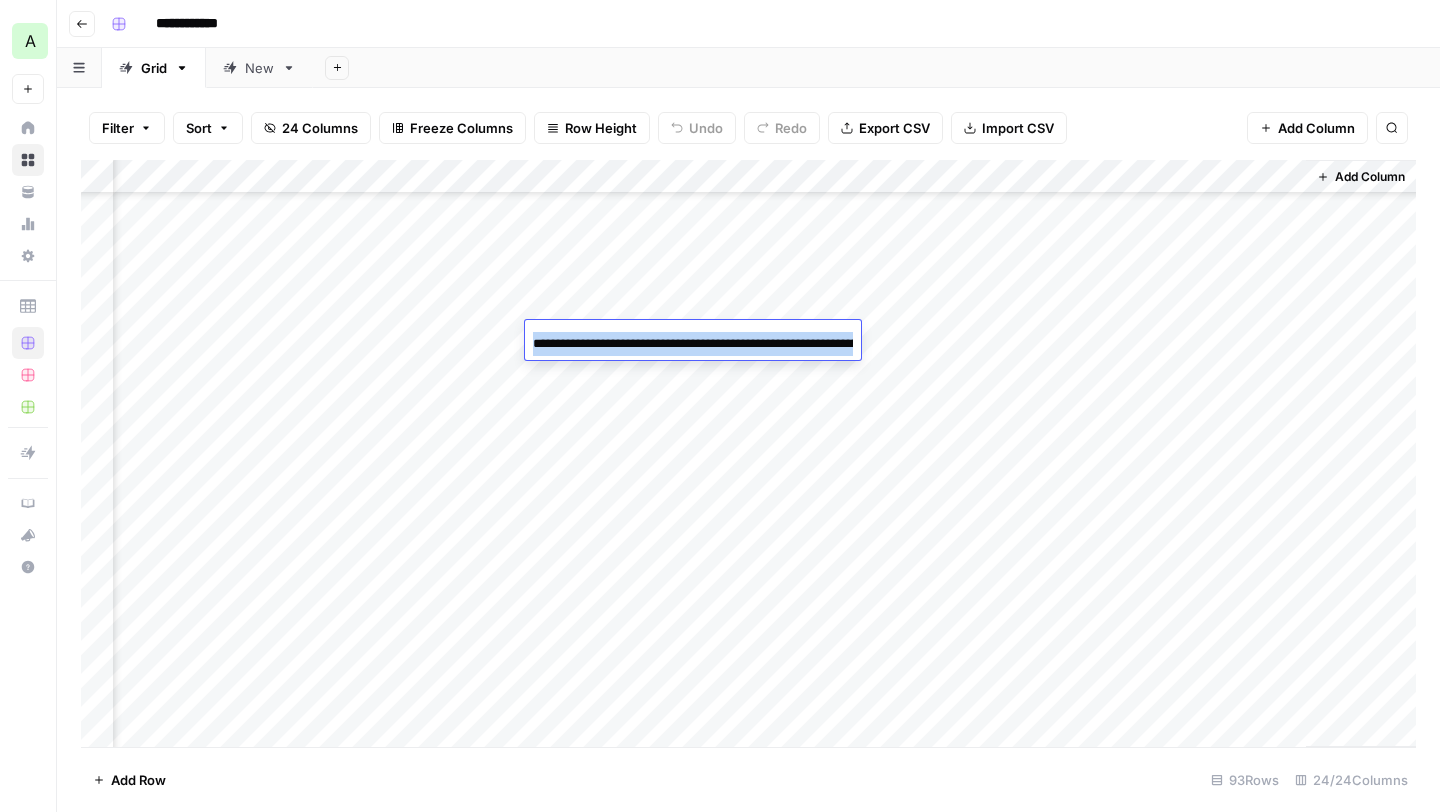 click on "Add Column" at bounding box center (748, 453) 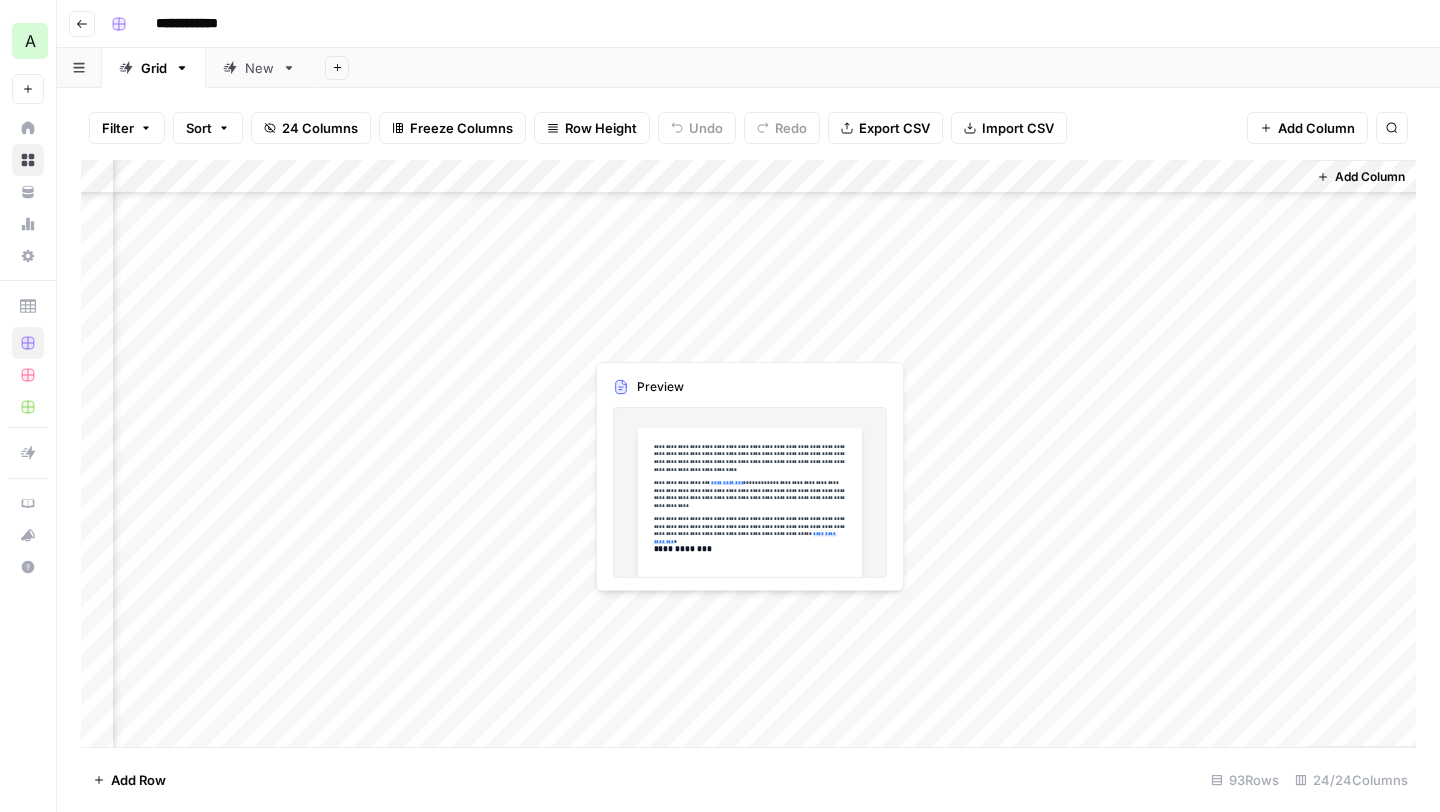 click on "Add Column" at bounding box center [748, 453] 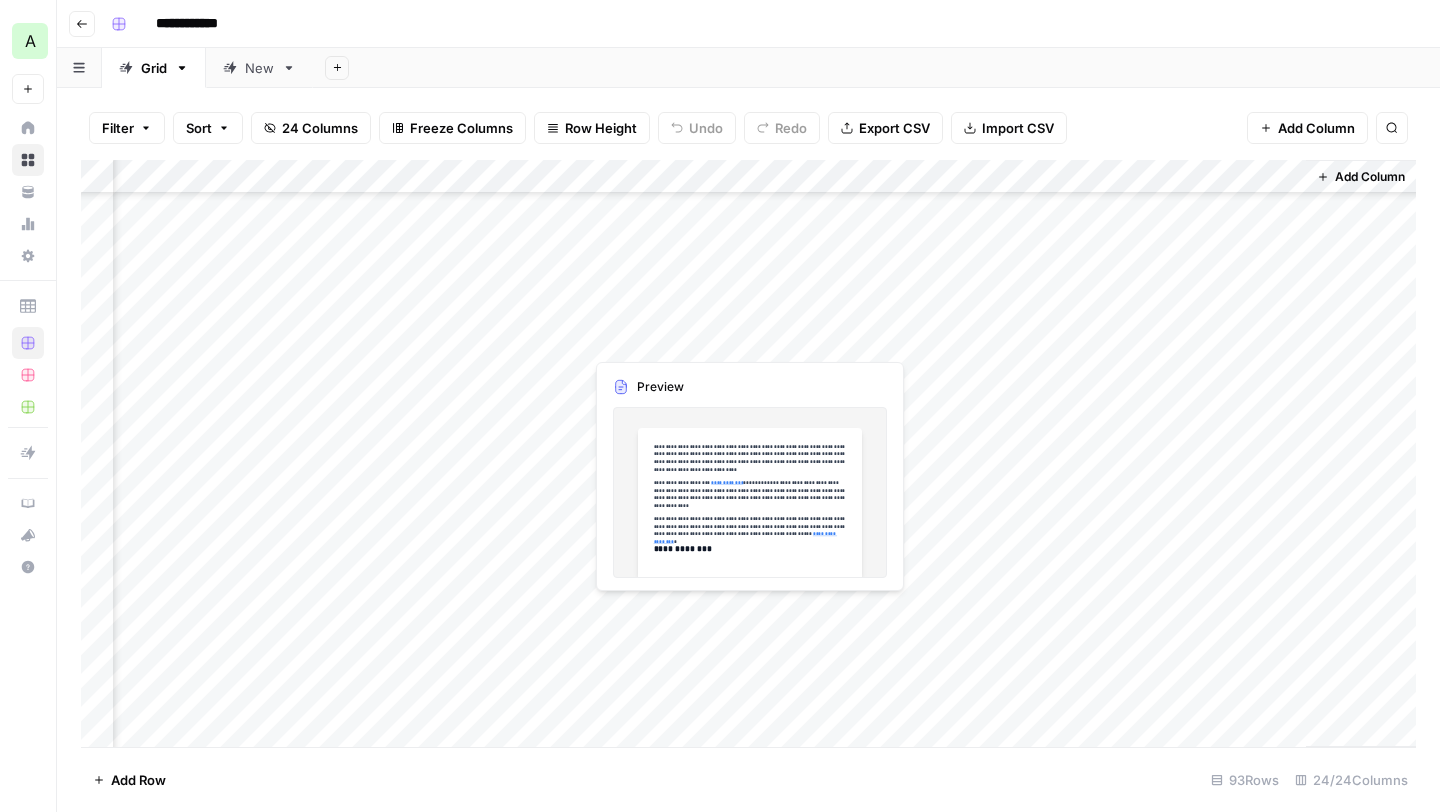 scroll, scrollTop: 2149, scrollLeft: 3359, axis: both 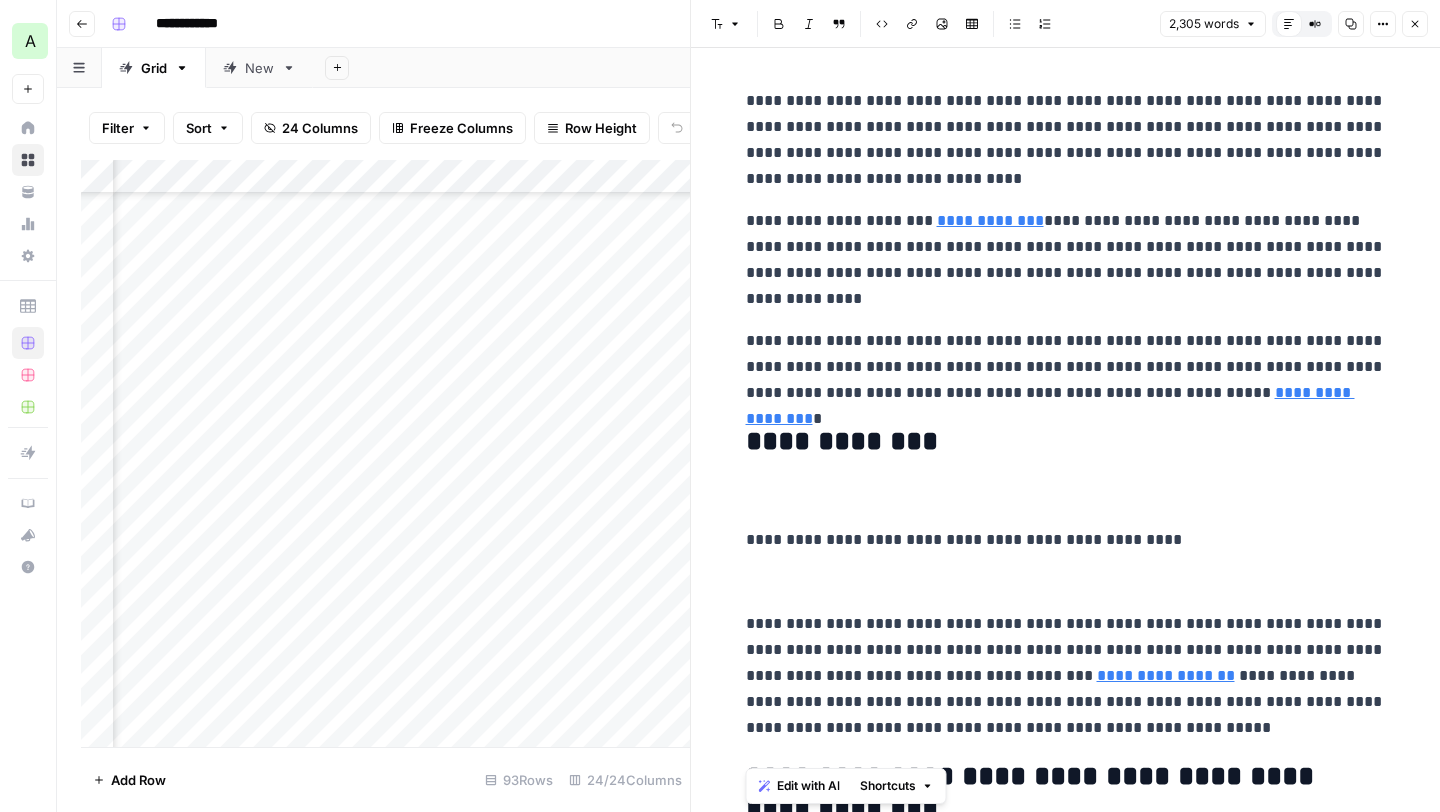 drag, startPoint x: 977, startPoint y: 800, endPoint x: 786, endPoint y: -88, distance: 908.30884 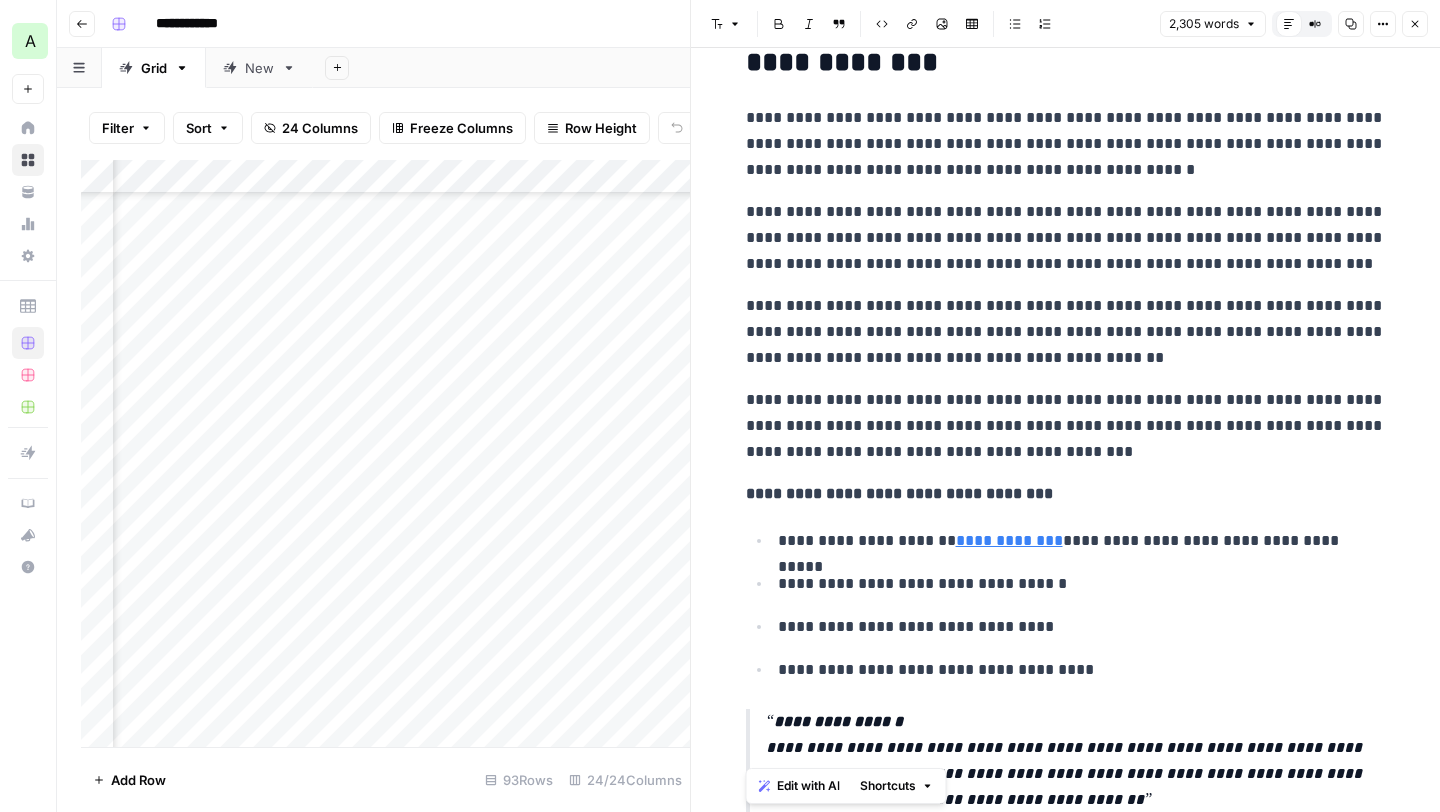 scroll, scrollTop: 750, scrollLeft: 0, axis: vertical 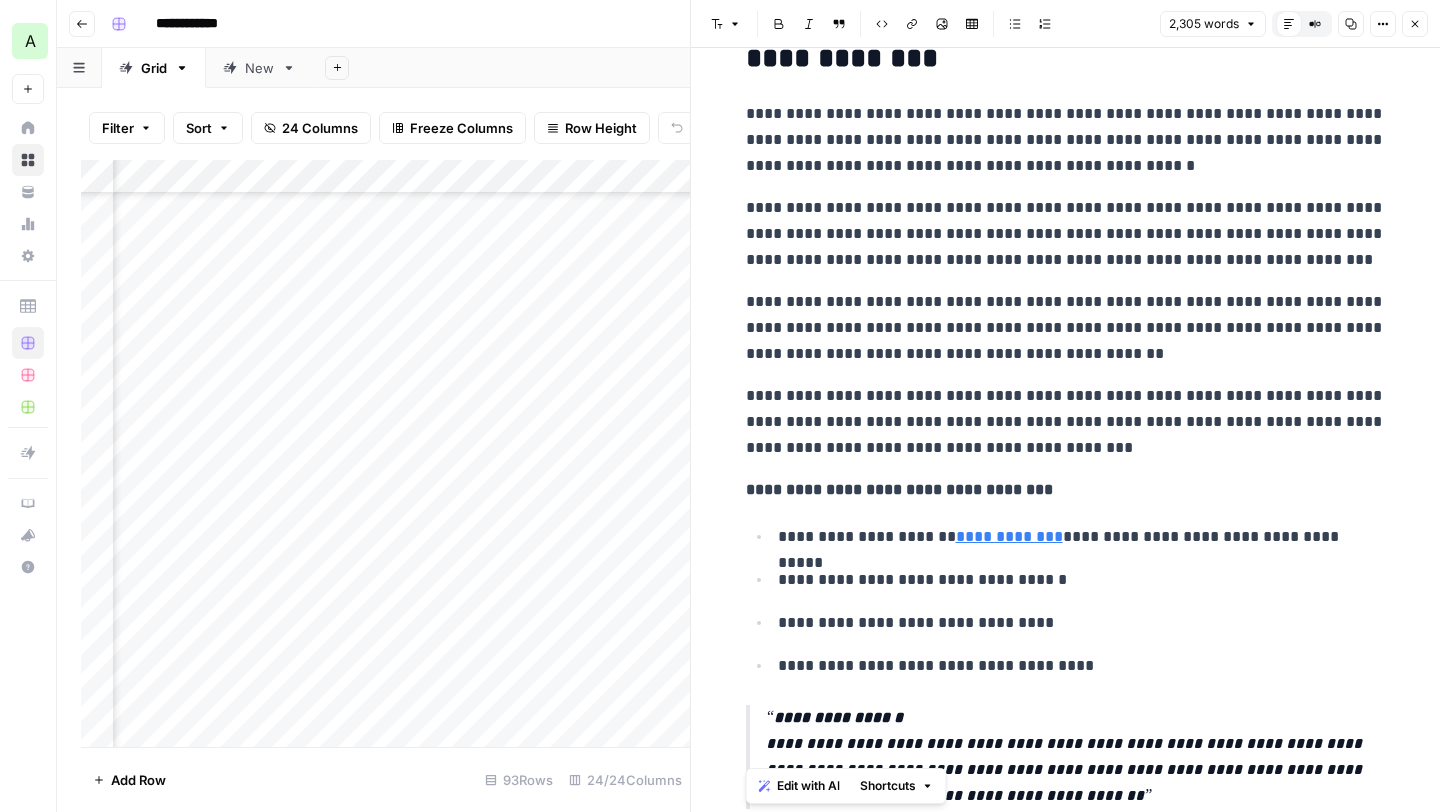 click on "**********" at bounding box center [1066, 4072] 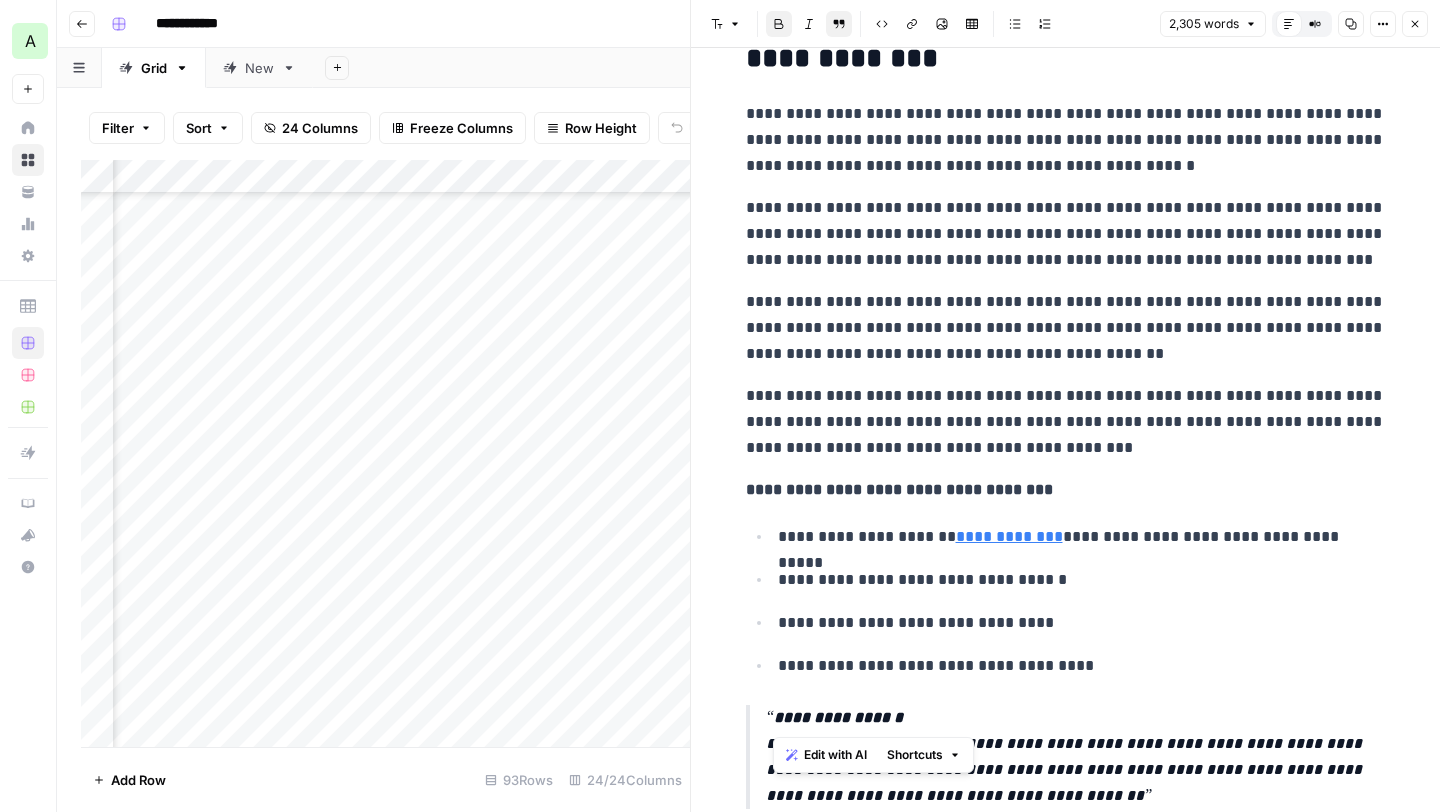 drag, startPoint x: 906, startPoint y: 717, endPoint x: 776, endPoint y: 718, distance: 130.00385 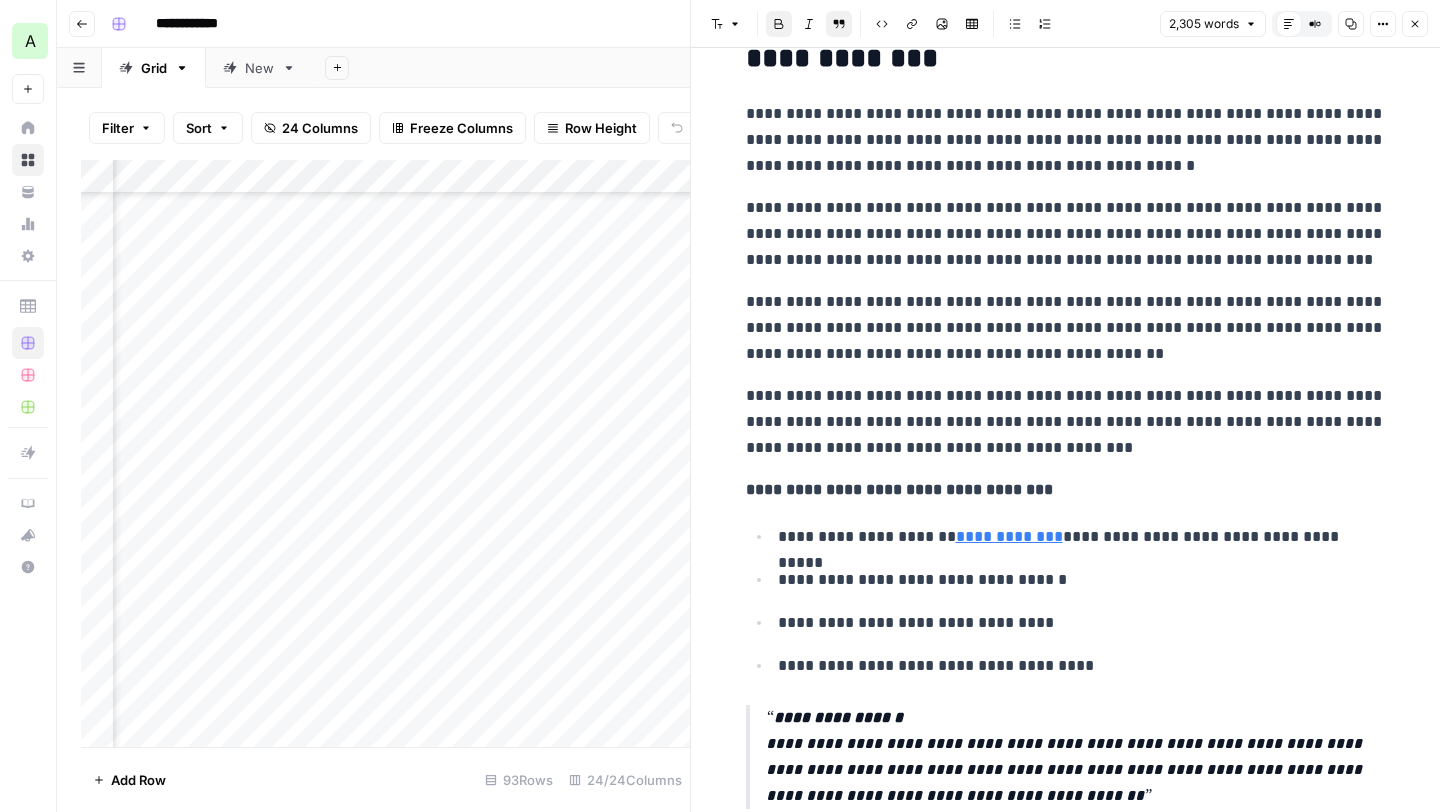 click 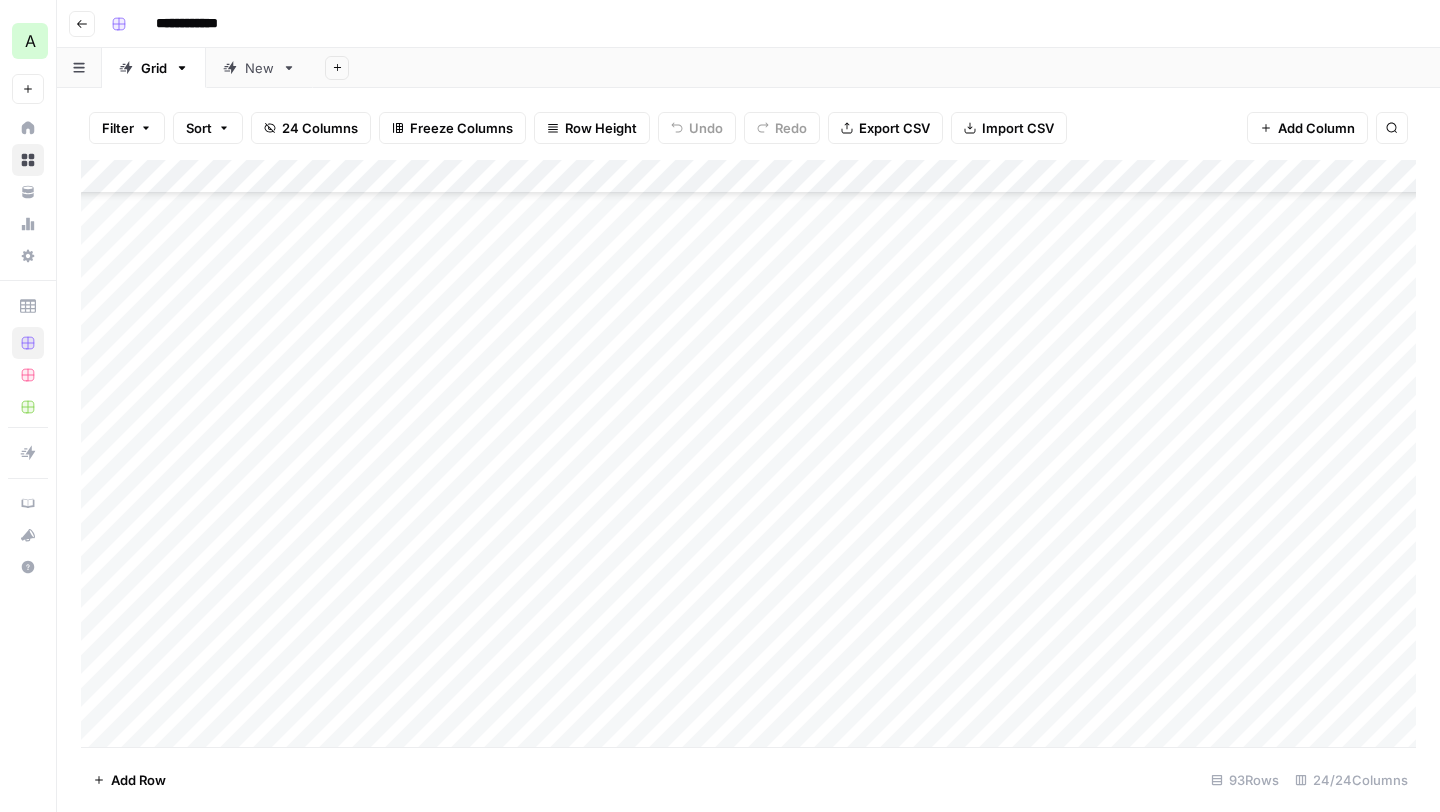 scroll, scrollTop: 2149, scrollLeft: 0, axis: vertical 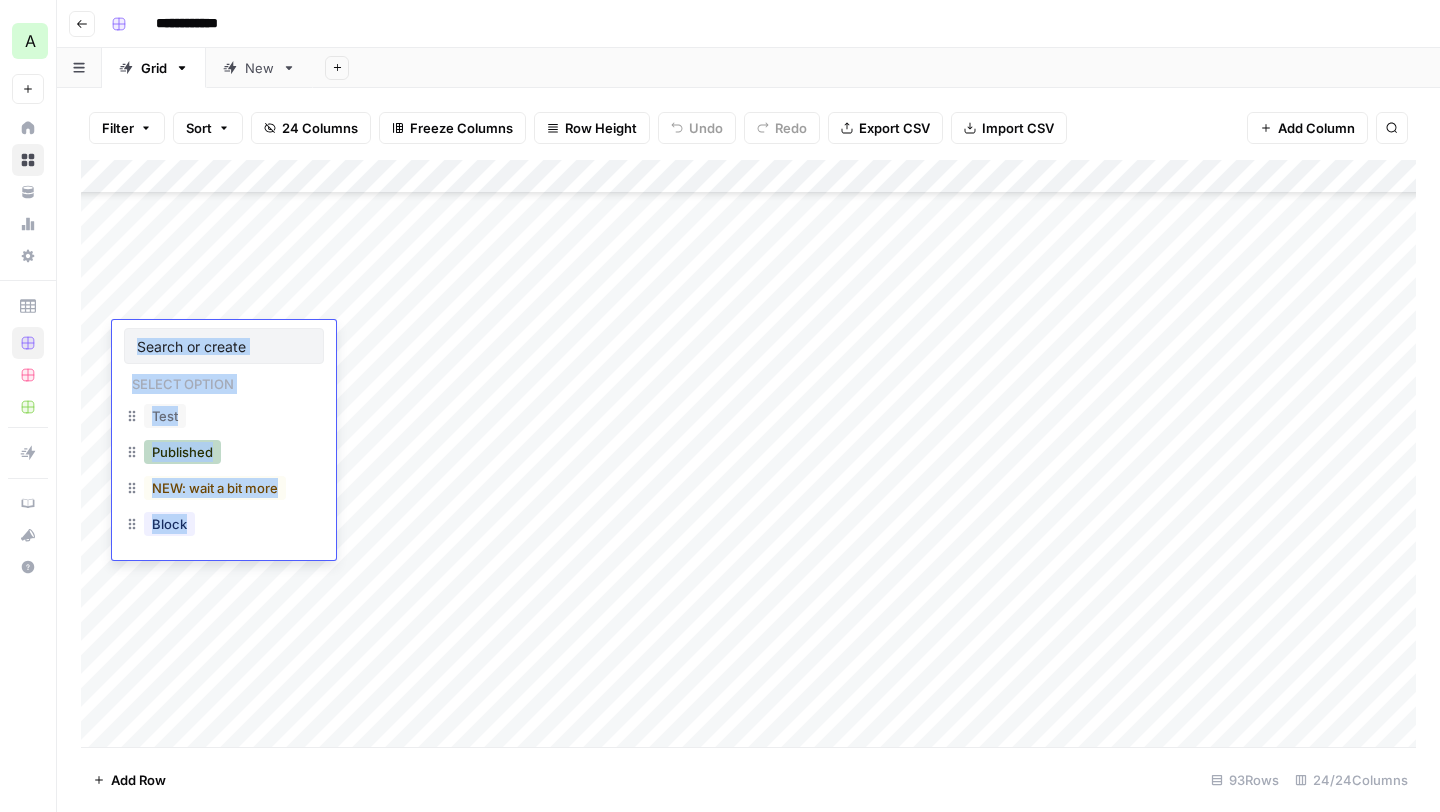 click on "Published" at bounding box center [182, 452] 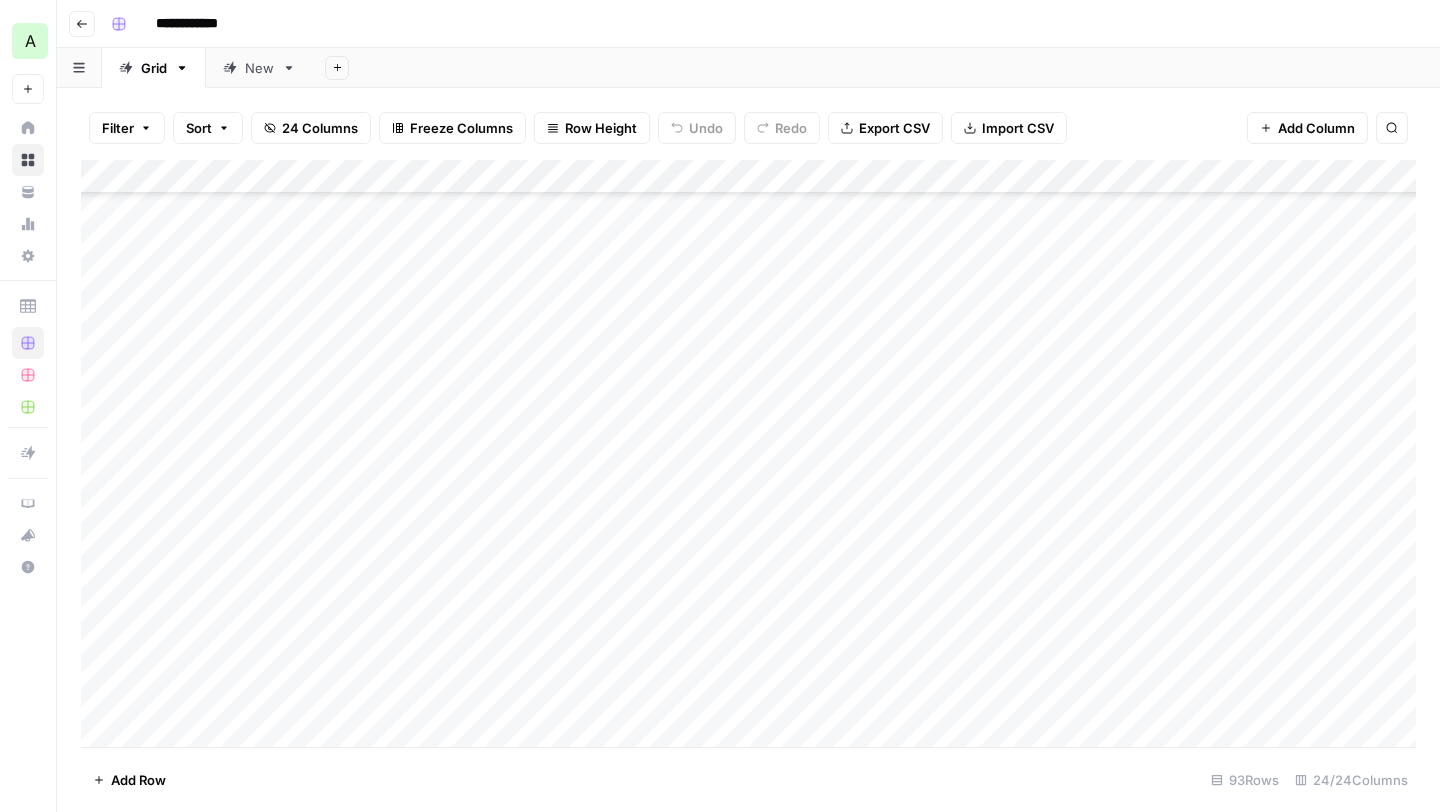 scroll, scrollTop: 2641, scrollLeft: 0, axis: vertical 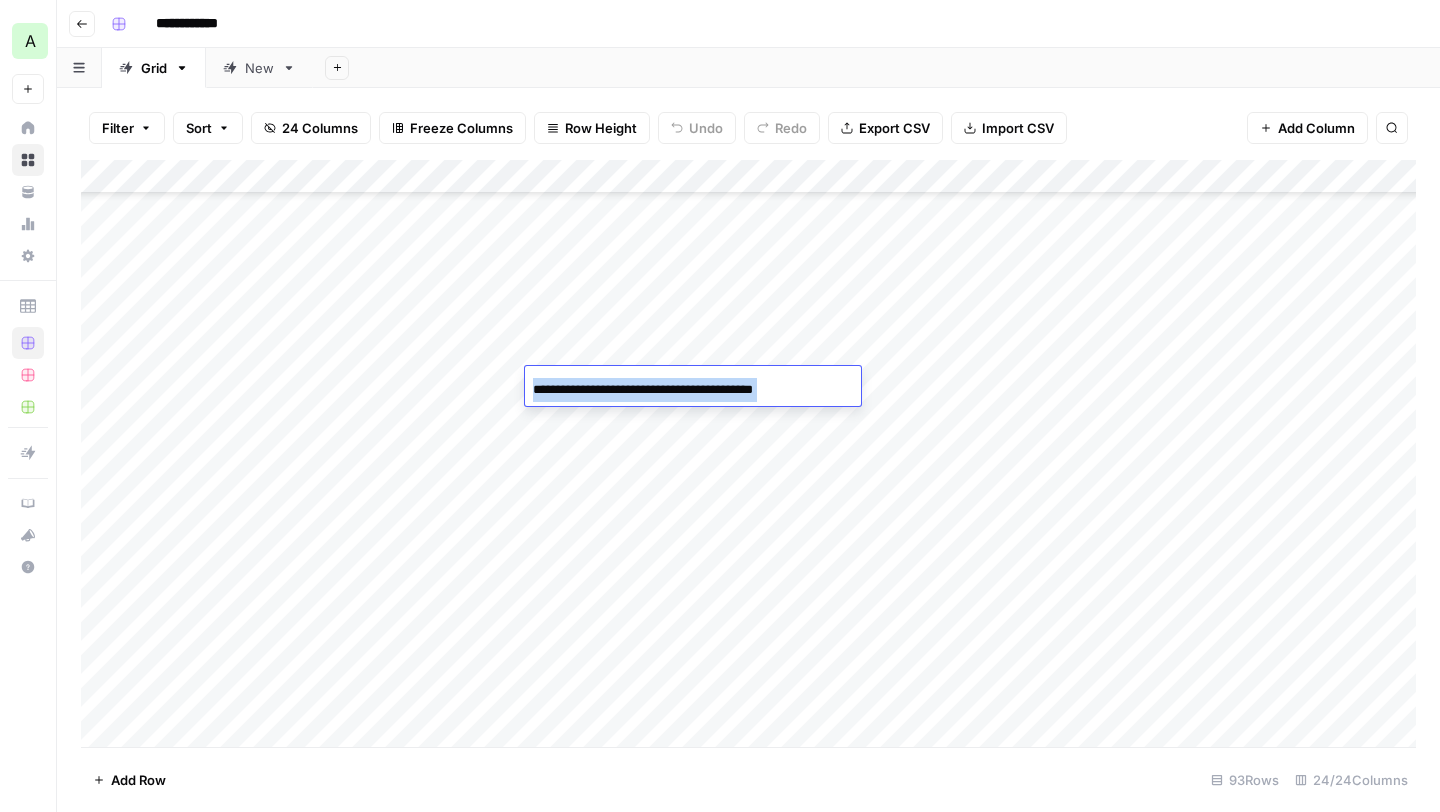 click on "**********" at bounding box center [693, 390] 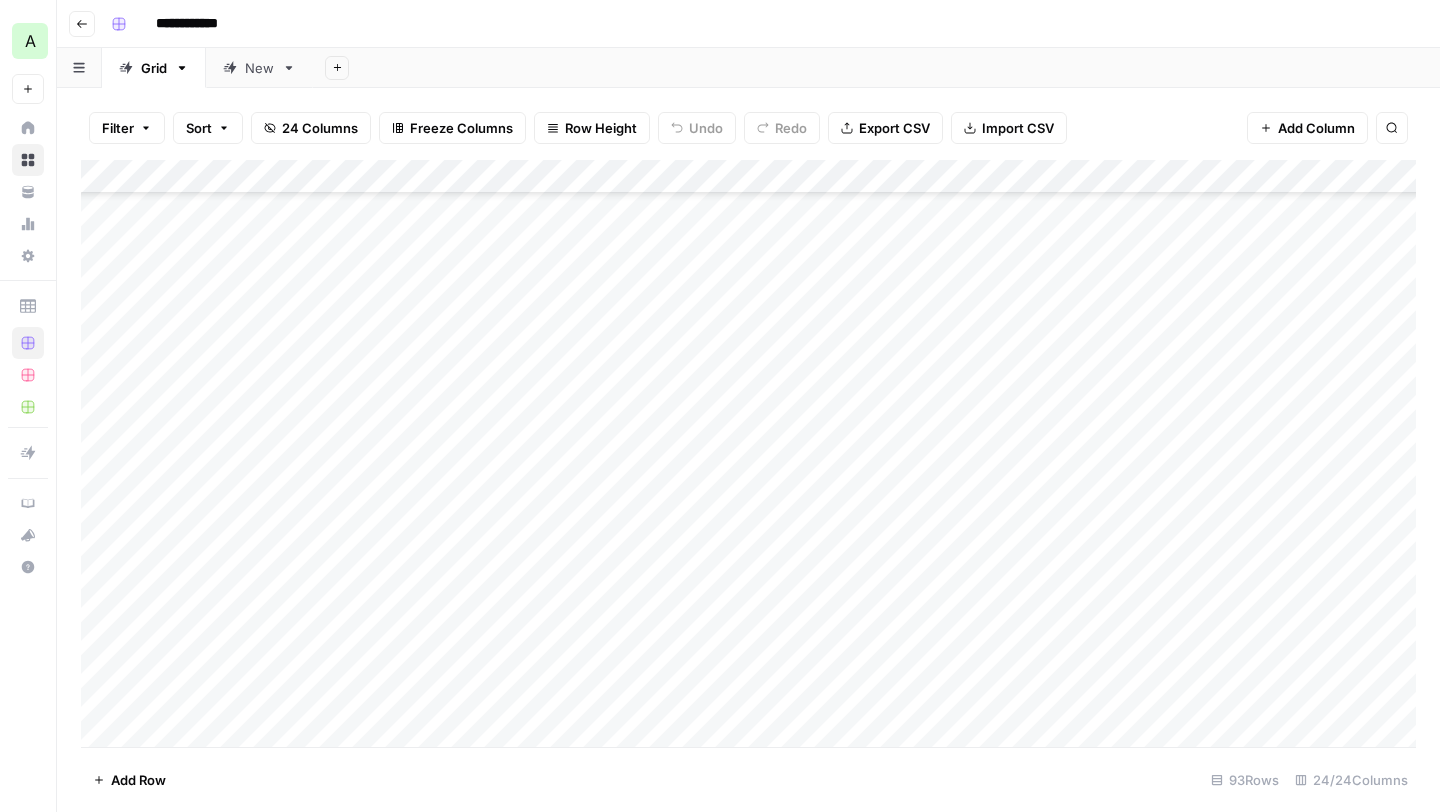 click on "Add Column" at bounding box center (748, 453) 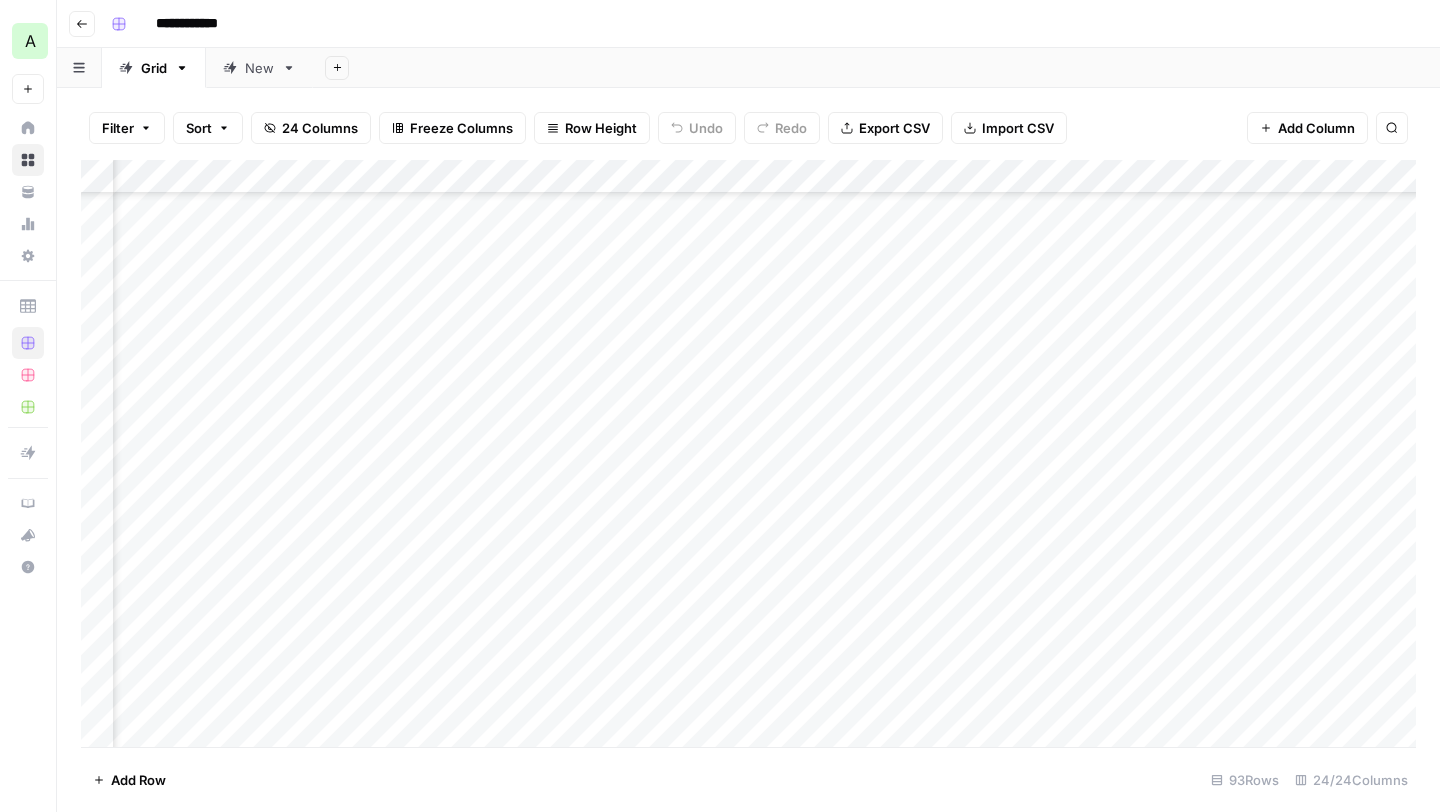 scroll, scrollTop: 2273, scrollLeft: 2881, axis: both 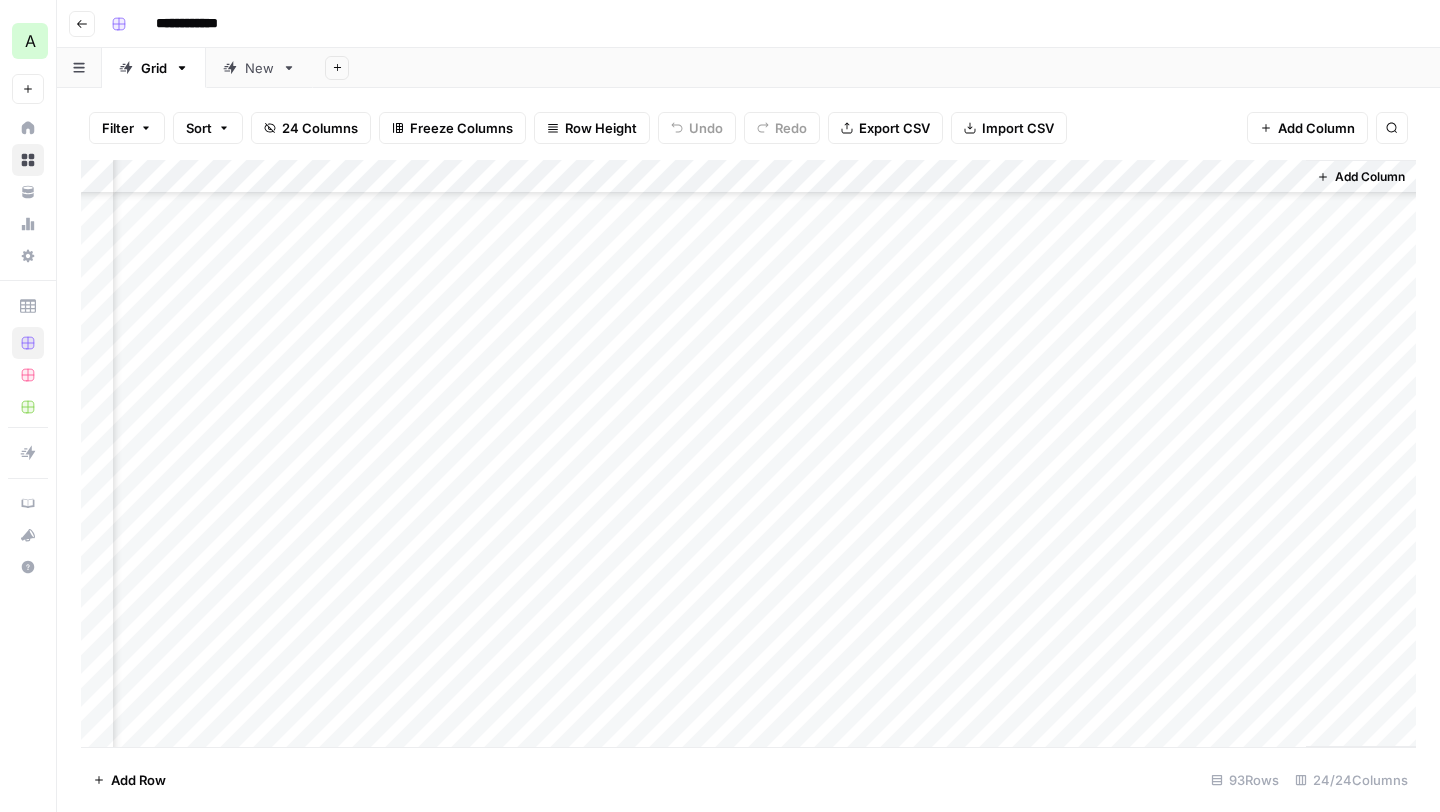 click on "Add Column" at bounding box center [748, 453] 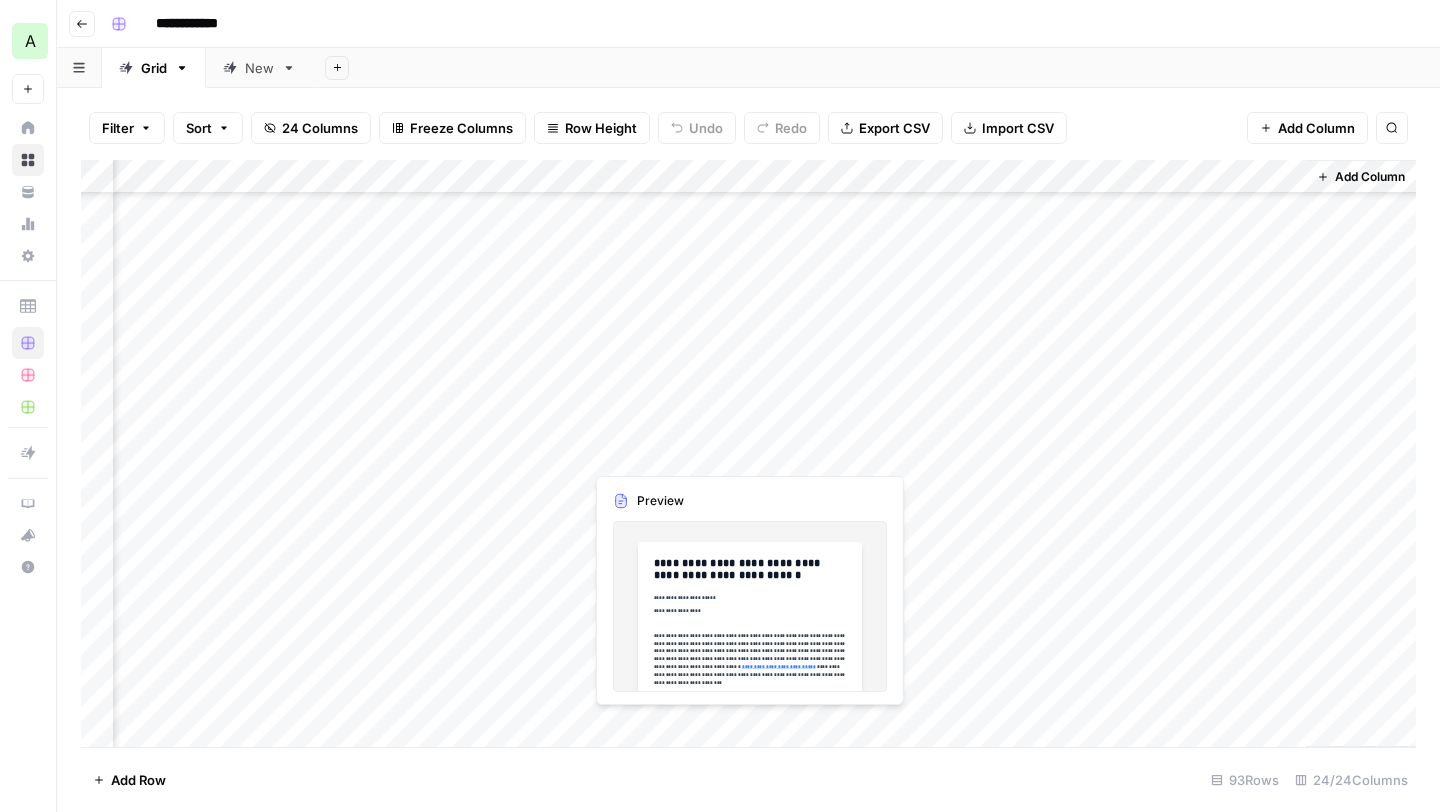 click on "Add Column" at bounding box center [748, 453] 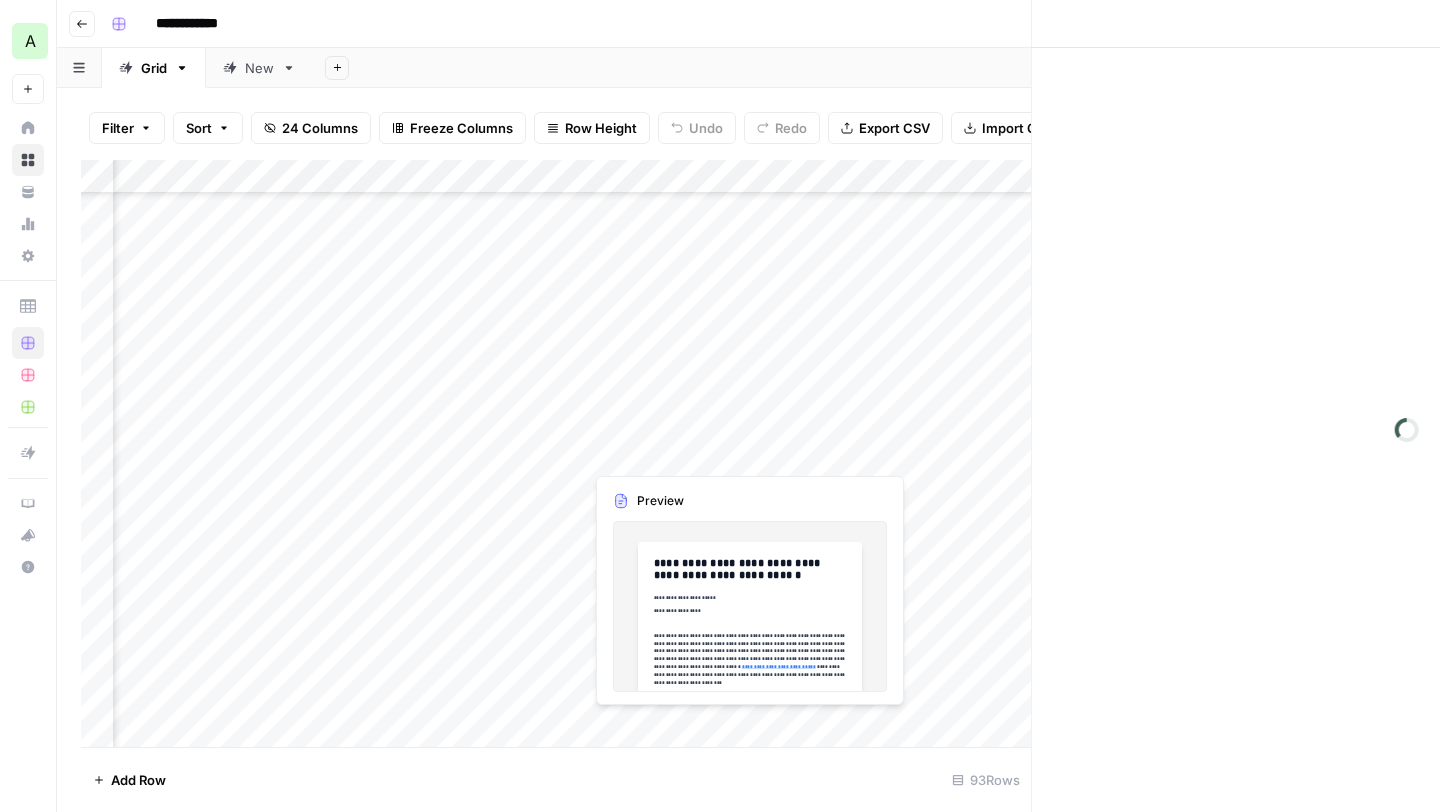 scroll, scrollTop: 2273, scrollLeft: 3360, axis: both 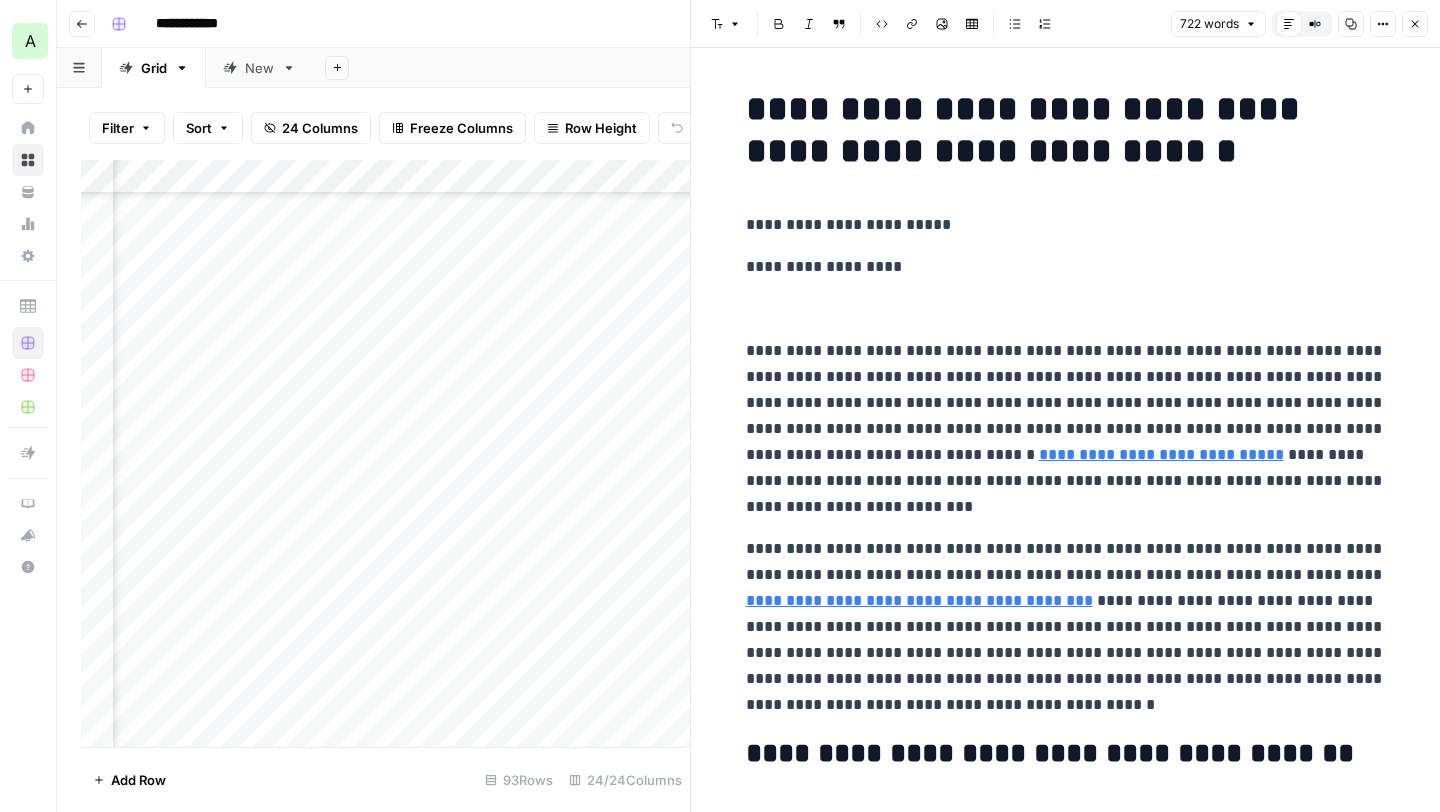 click 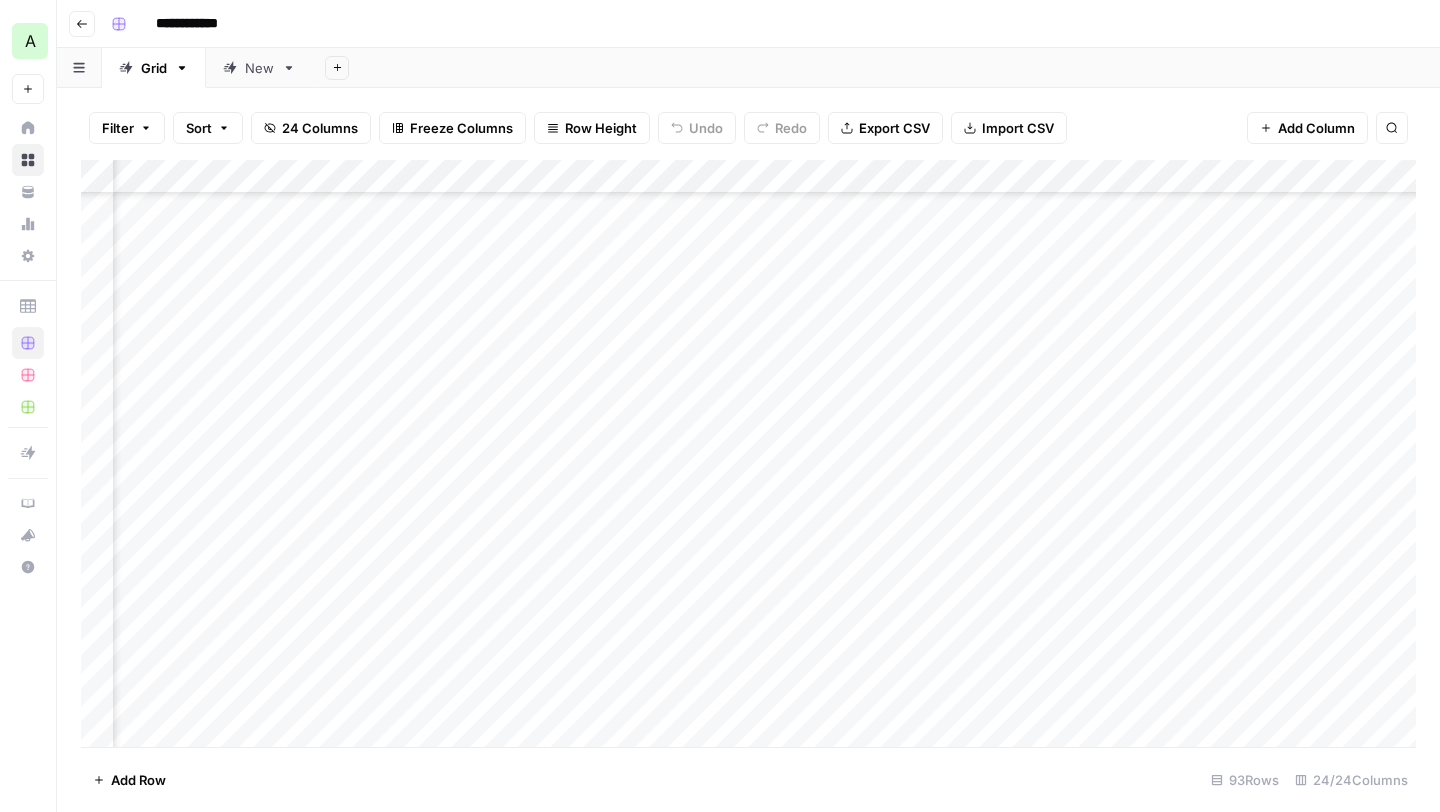 scroll, scrollTop: 2495, scrollLeft: 2600, axis: both 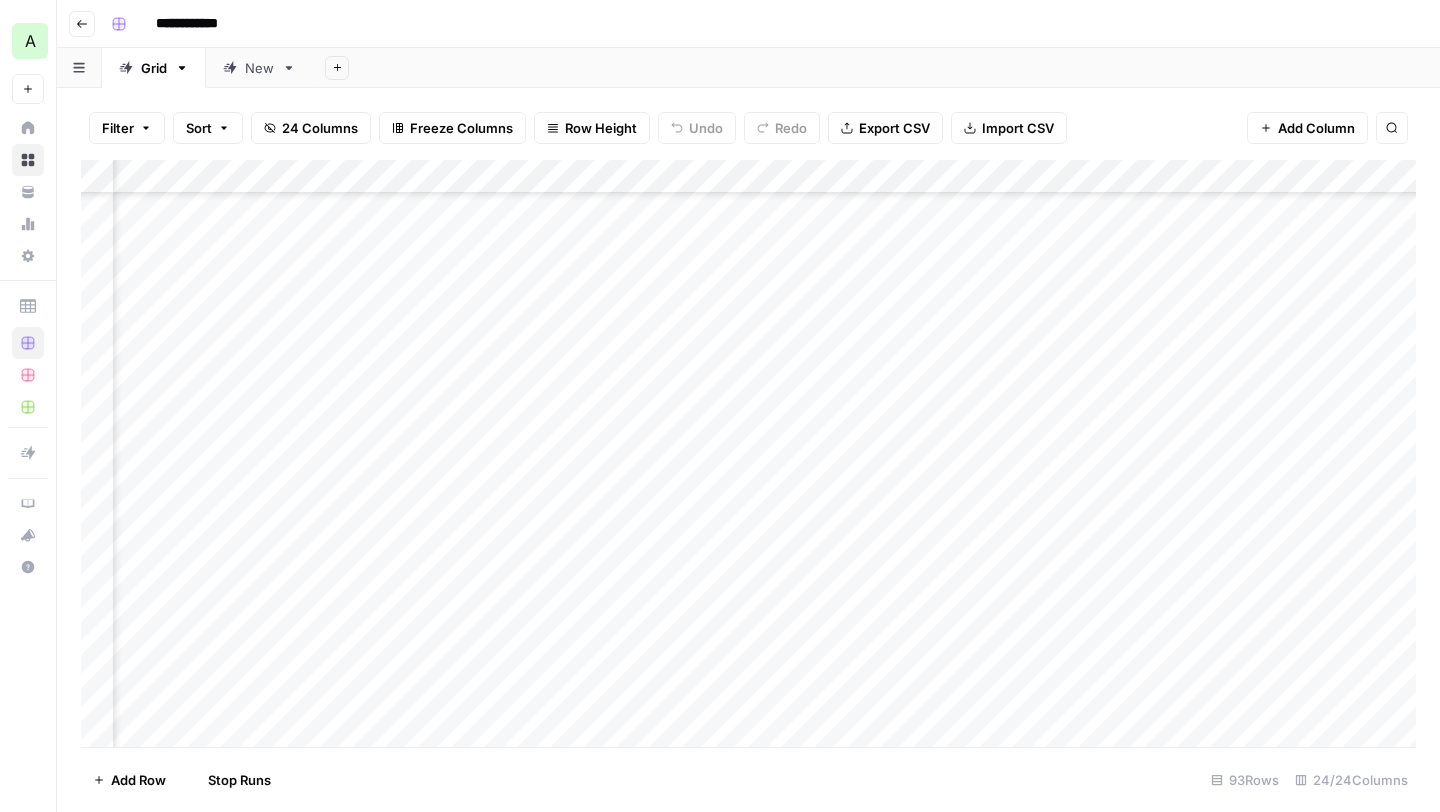 click on "Add Column" at bounding box center (748, 453) 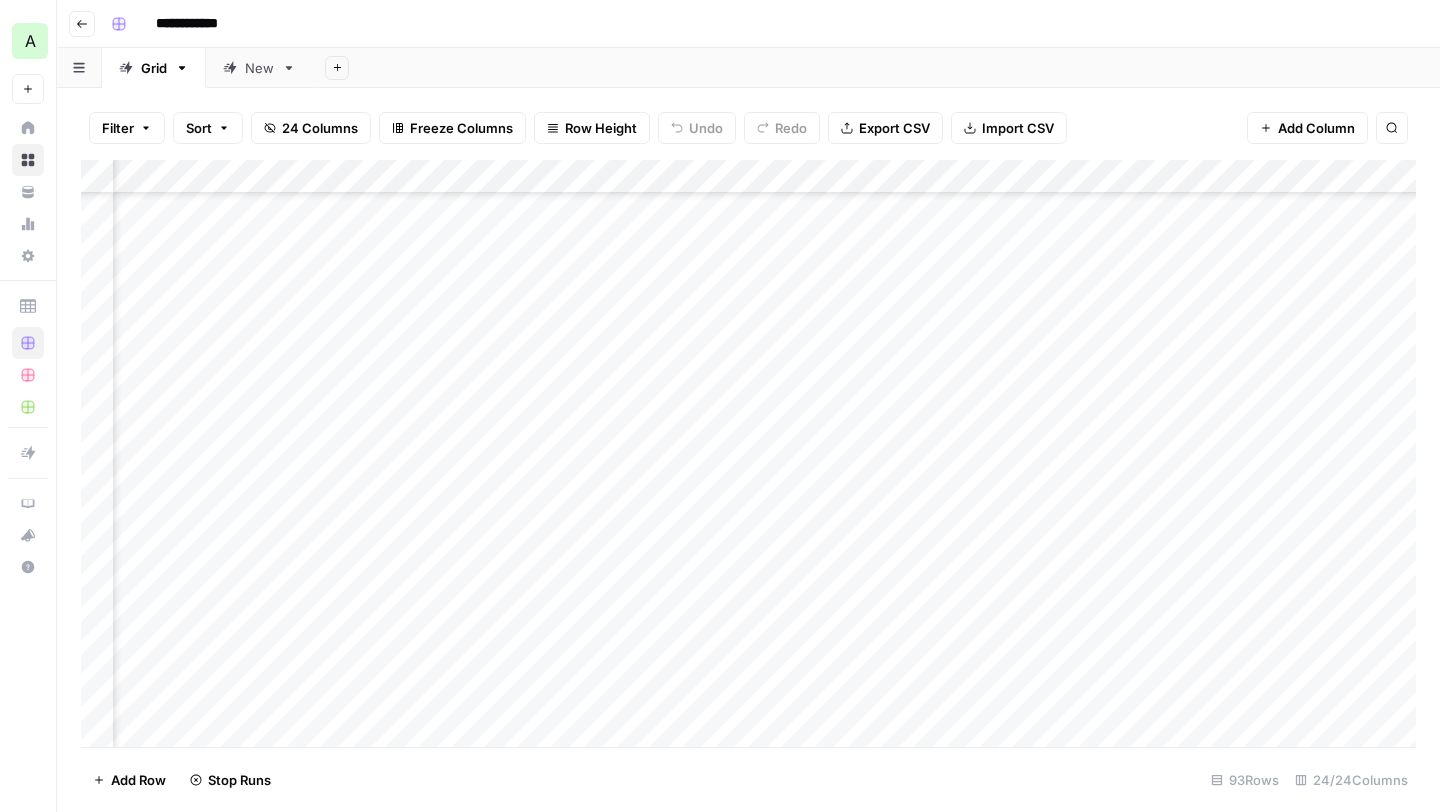click on "Add Column" at bounding box center [748, 453] 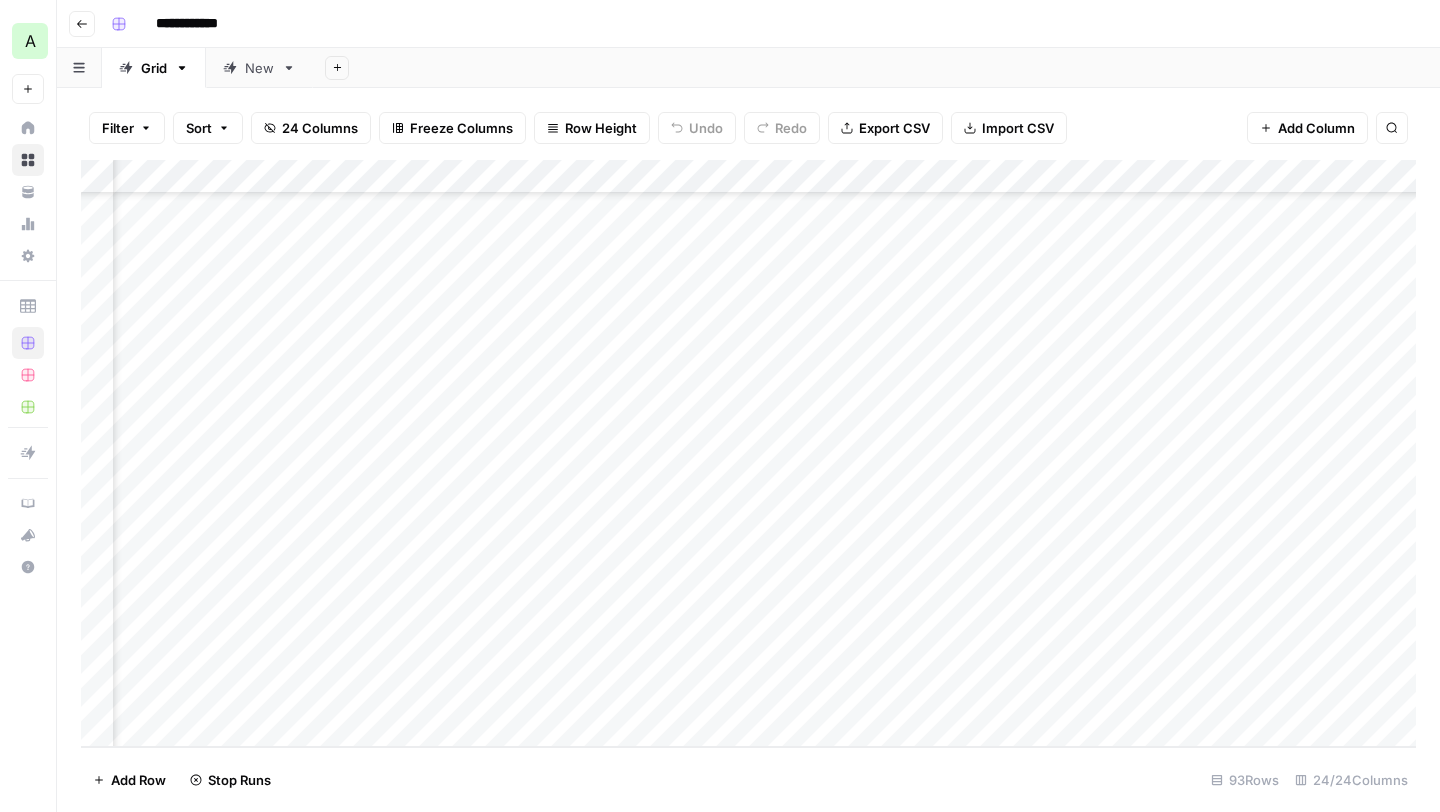 click on "Add Column" at bounding box center (748, 453) 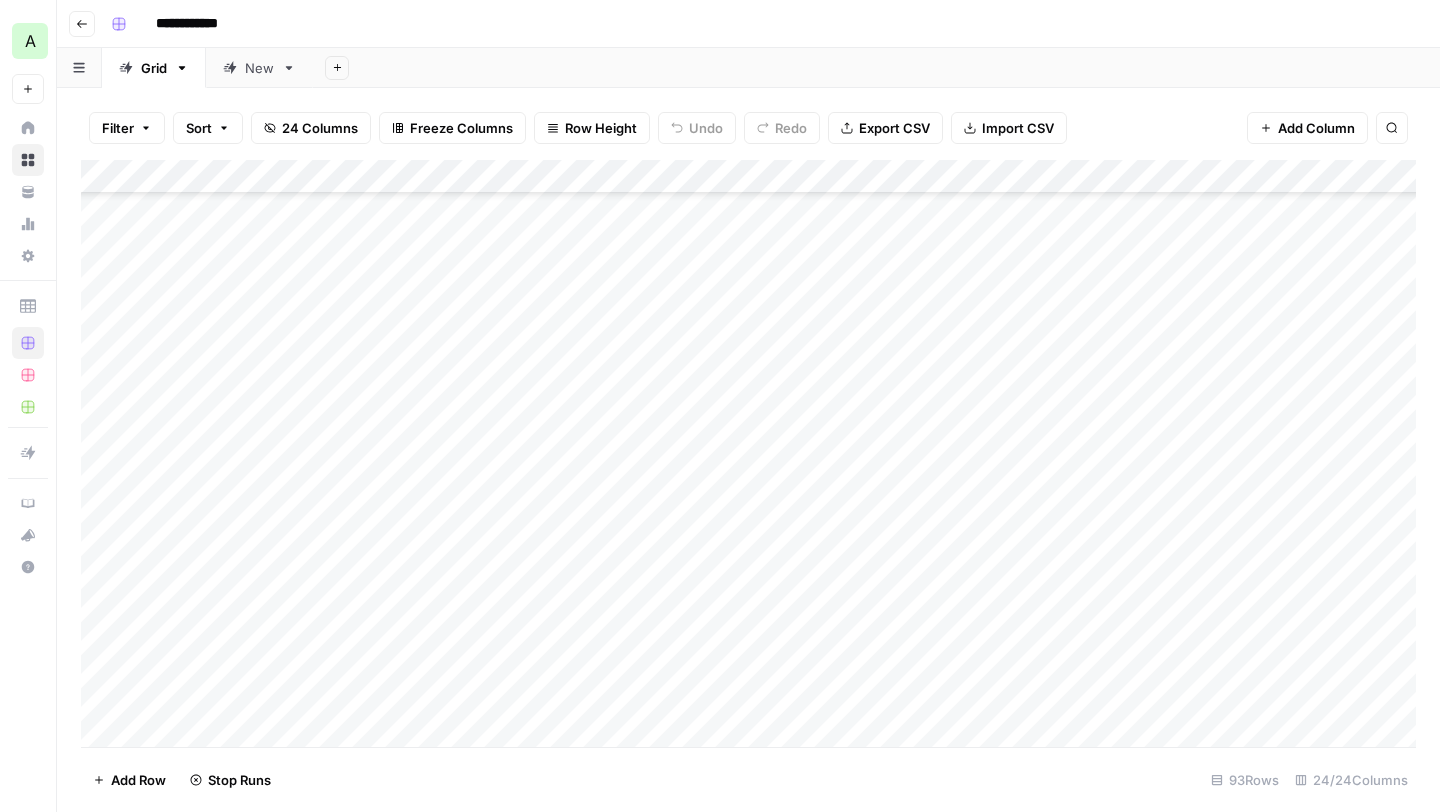scroll, scrollTop: 2236, scrollLeft: 0, axis: vertical 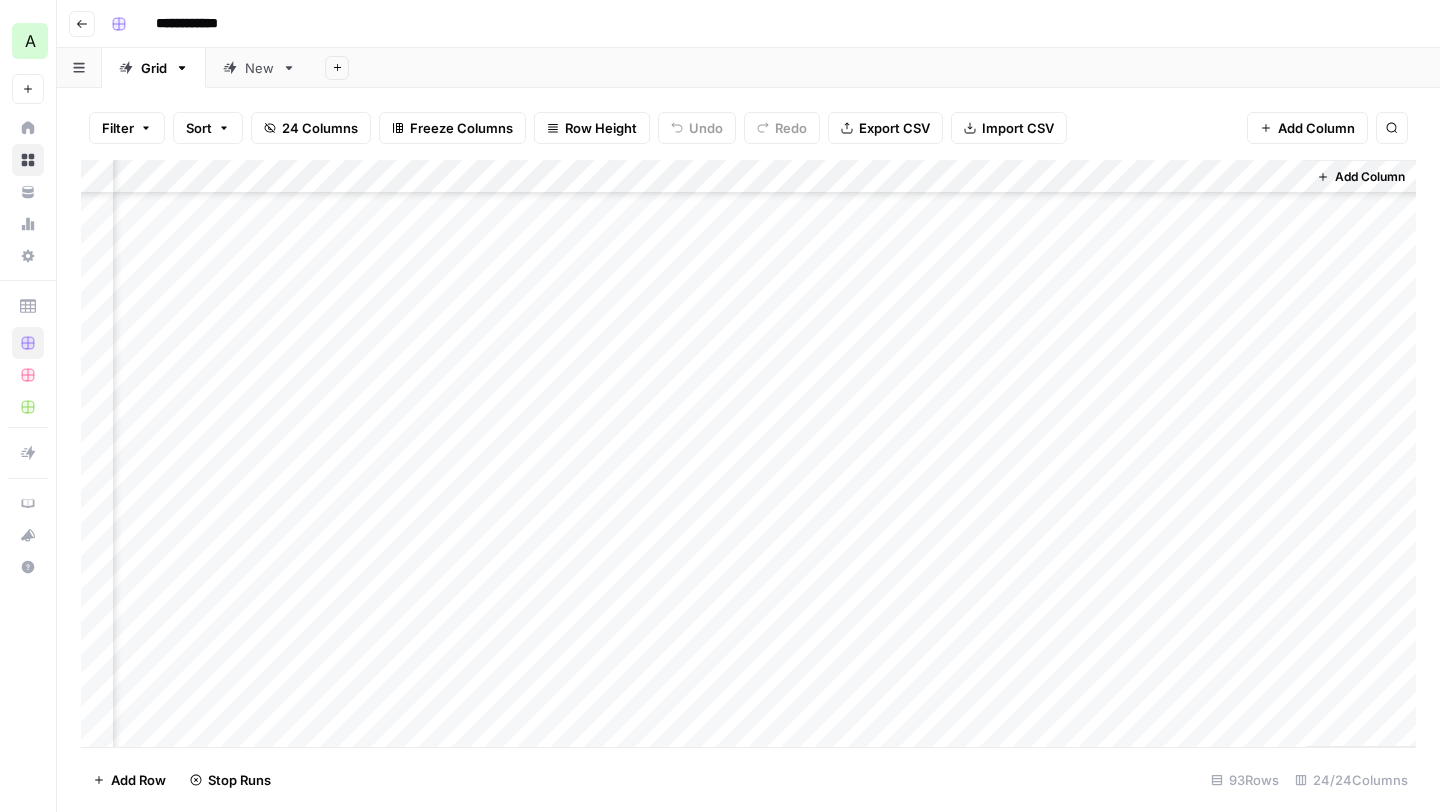 click on "Add Column" at bounding box center [748, 453] 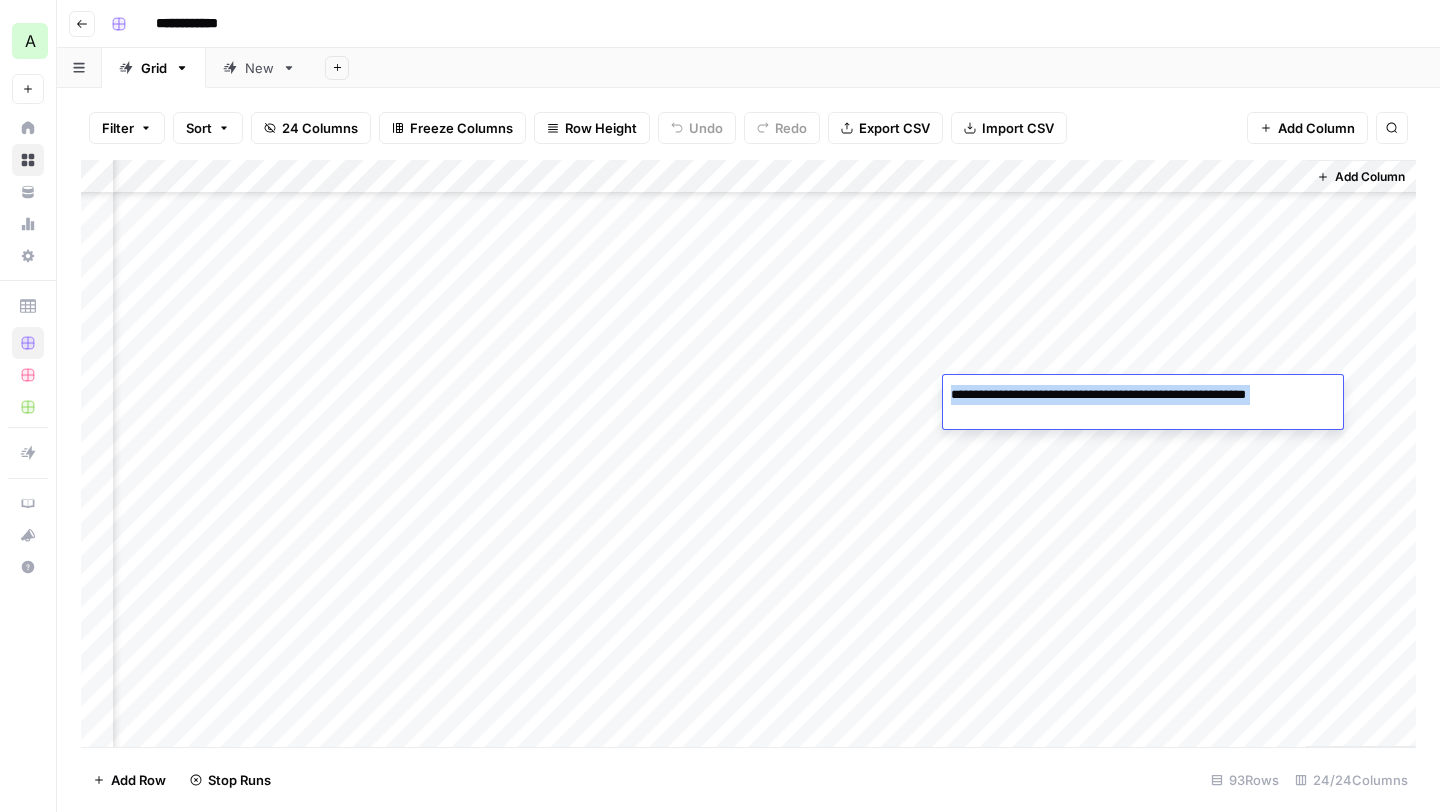 click on "**********" at bounding box center [1142, 395] 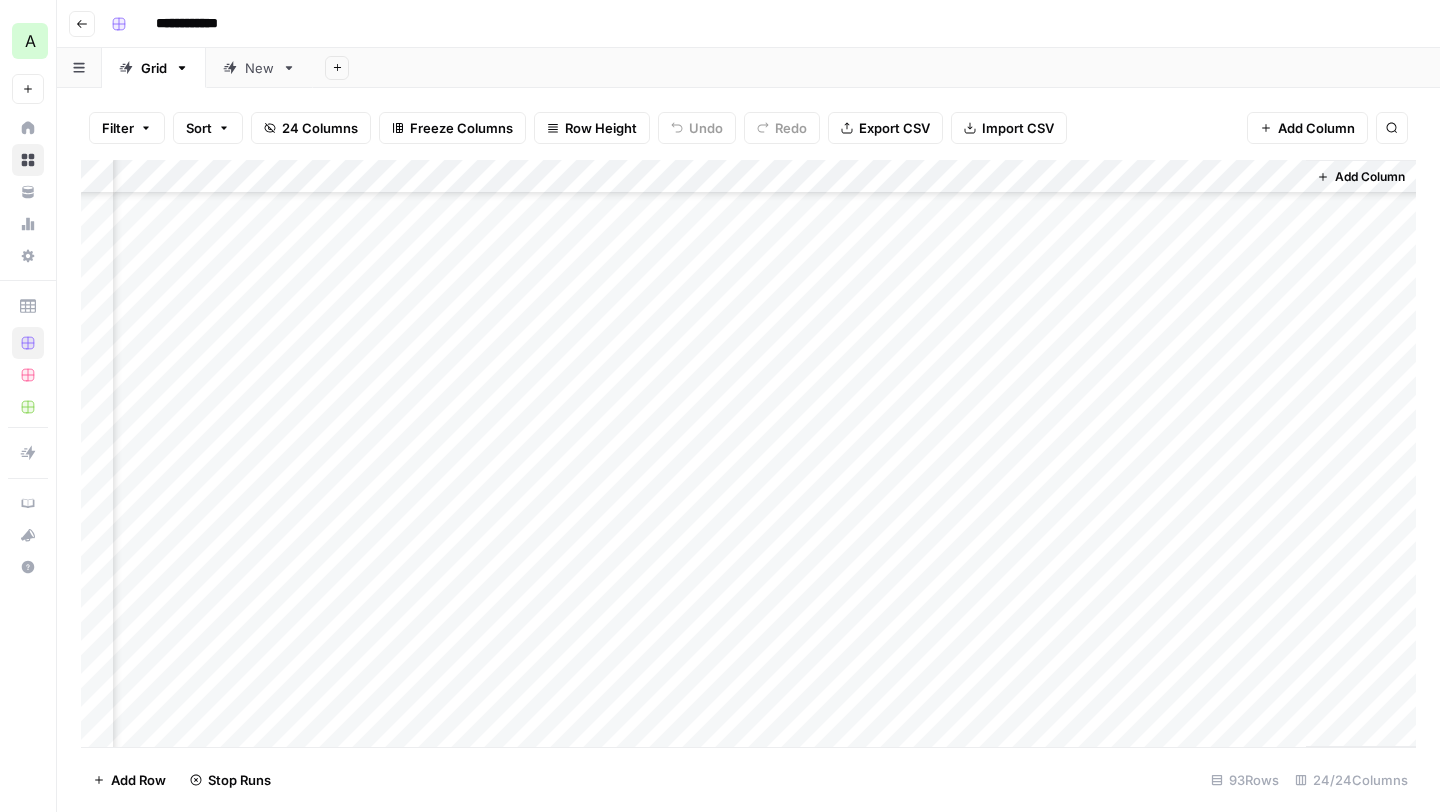 click on "Add Column" at bounding box center (748, 453) 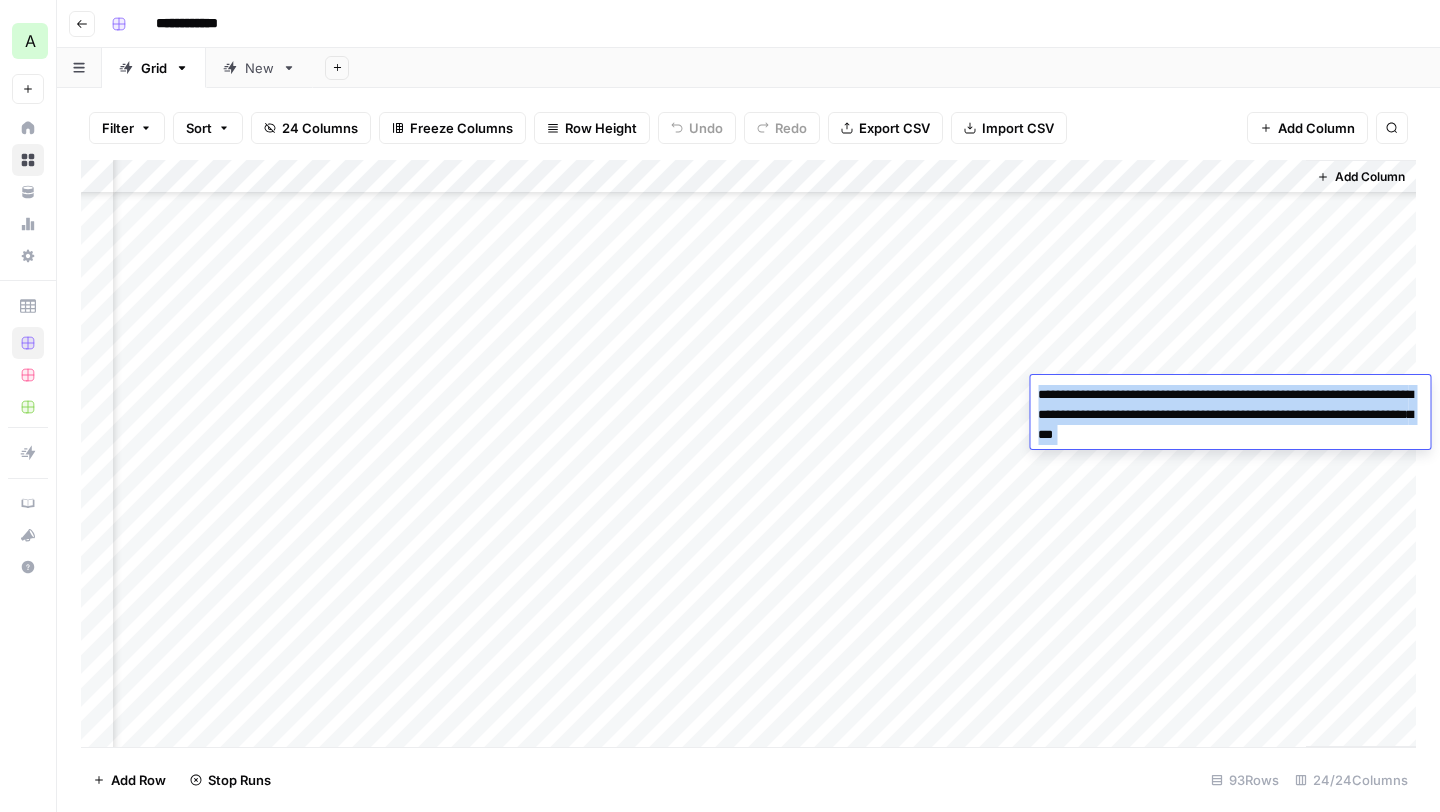 click on "**********" at bounding box center (1230, 415) 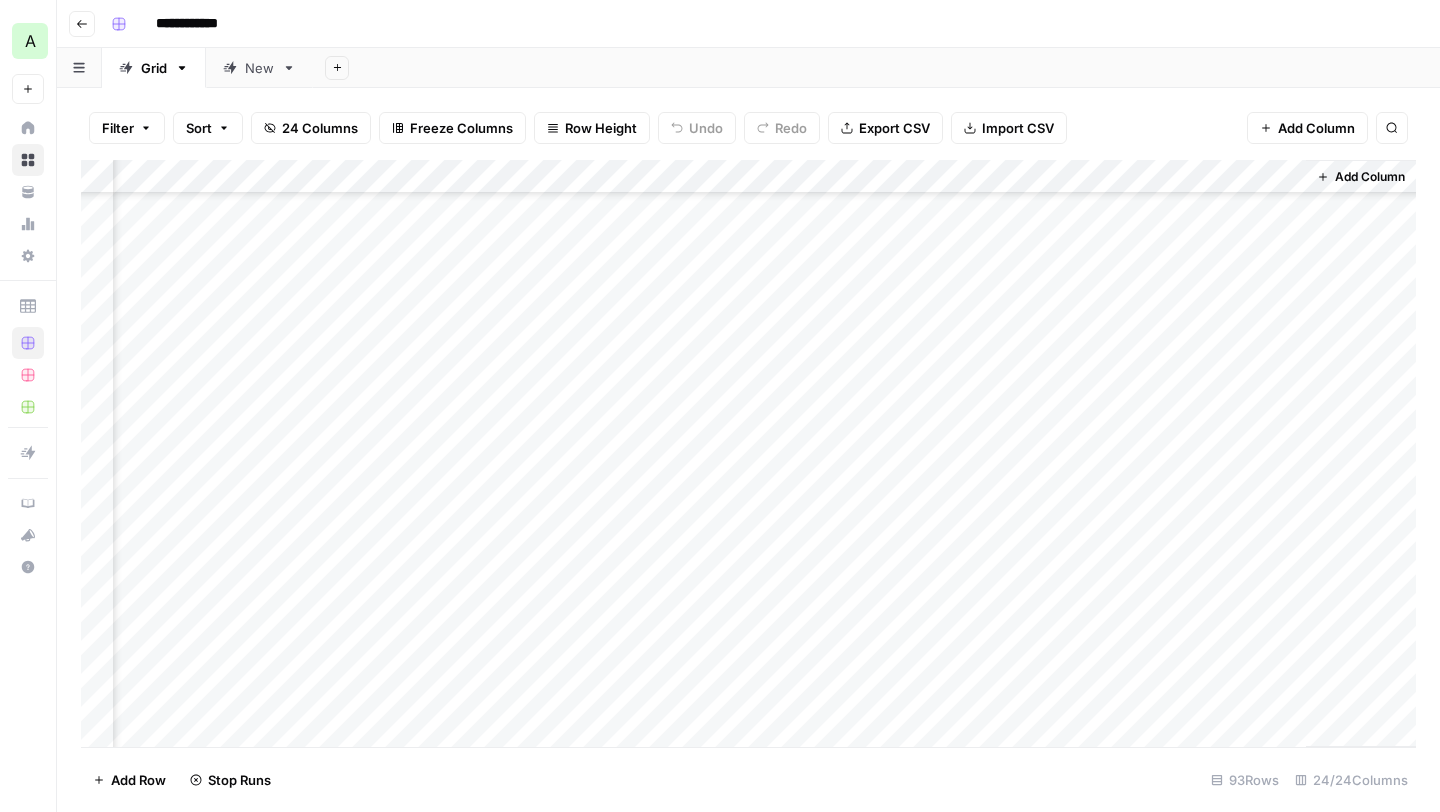 click on "Add Column" at bounding box center [748, 453] 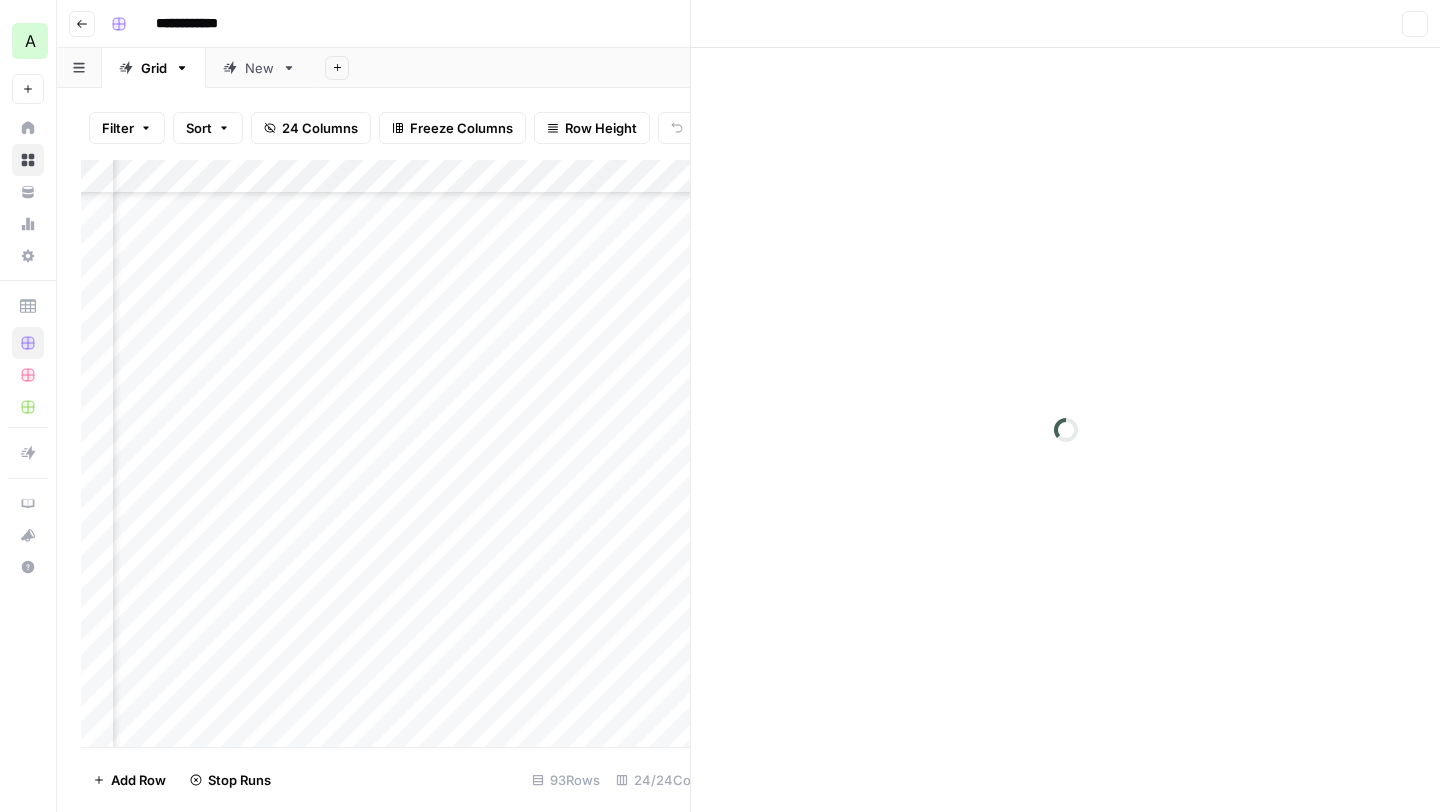 click at bounding box center [674, 393] 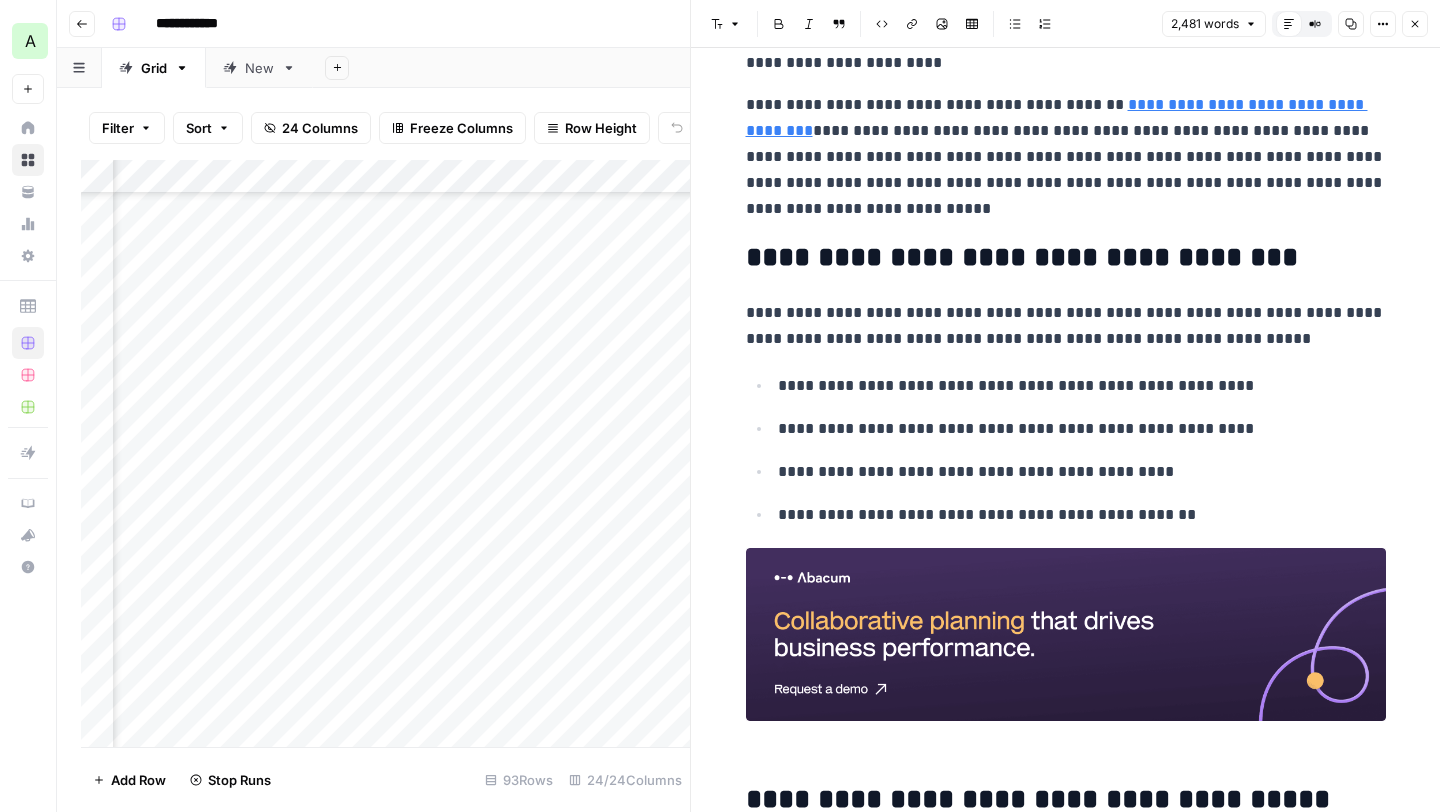 scroll, scrollTop: 6746, scrollLeft: 0, axis: vertical 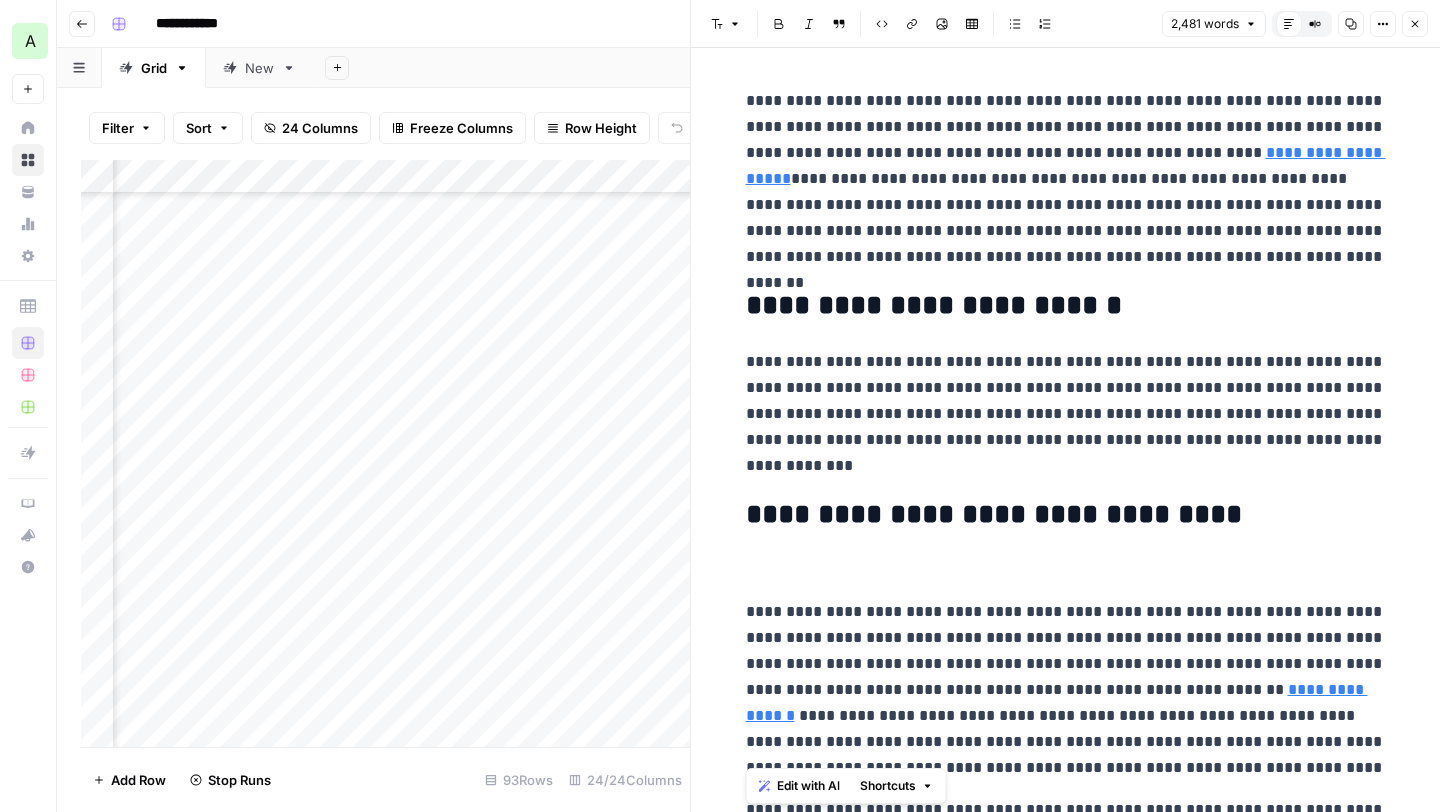 drag, startPoint x: 1160, startPoint y: 519, endPoint x: 727, endPoint y: -88, distance: 745.6125 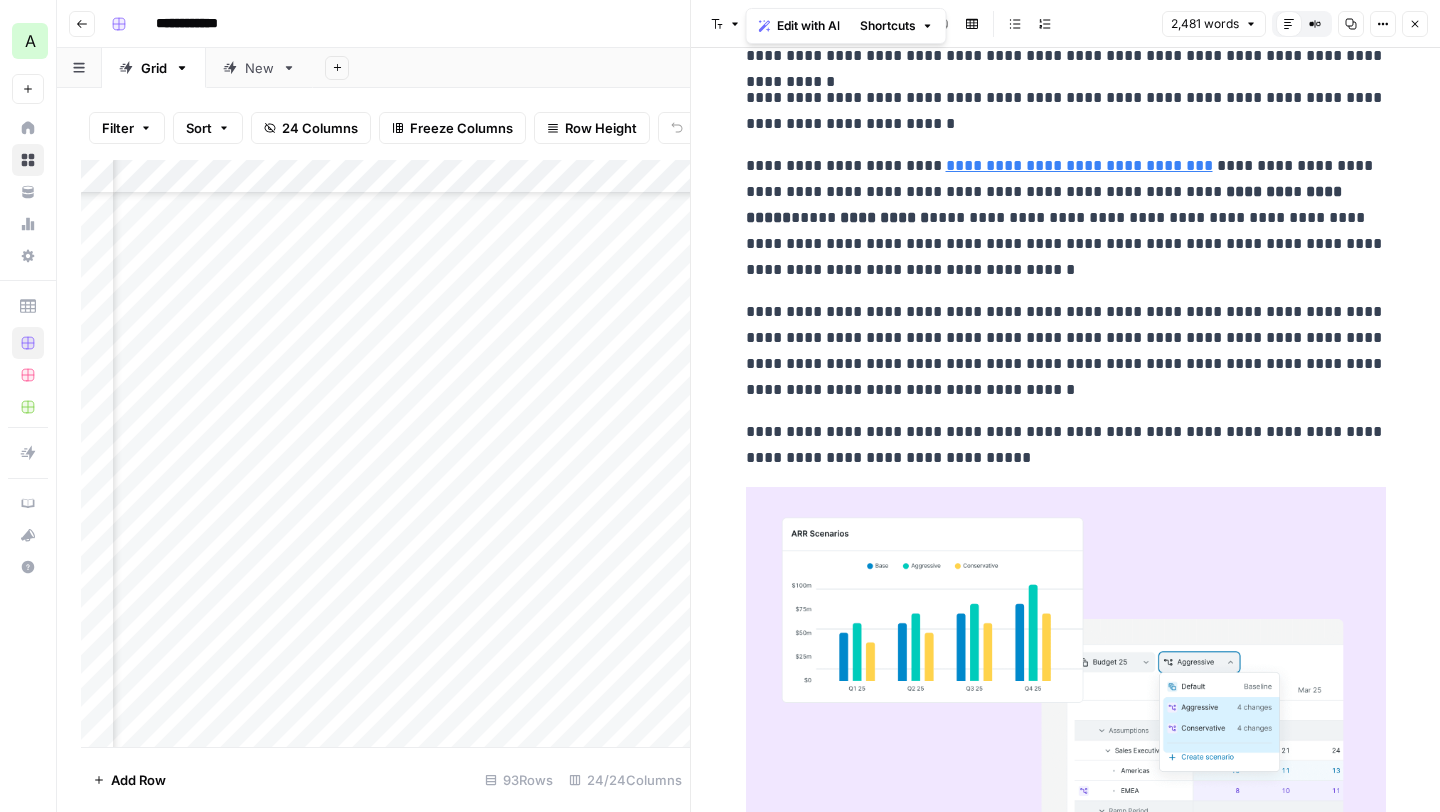 scroll, scrollTop: 8375, scrollLeft: 0, axis: vertical 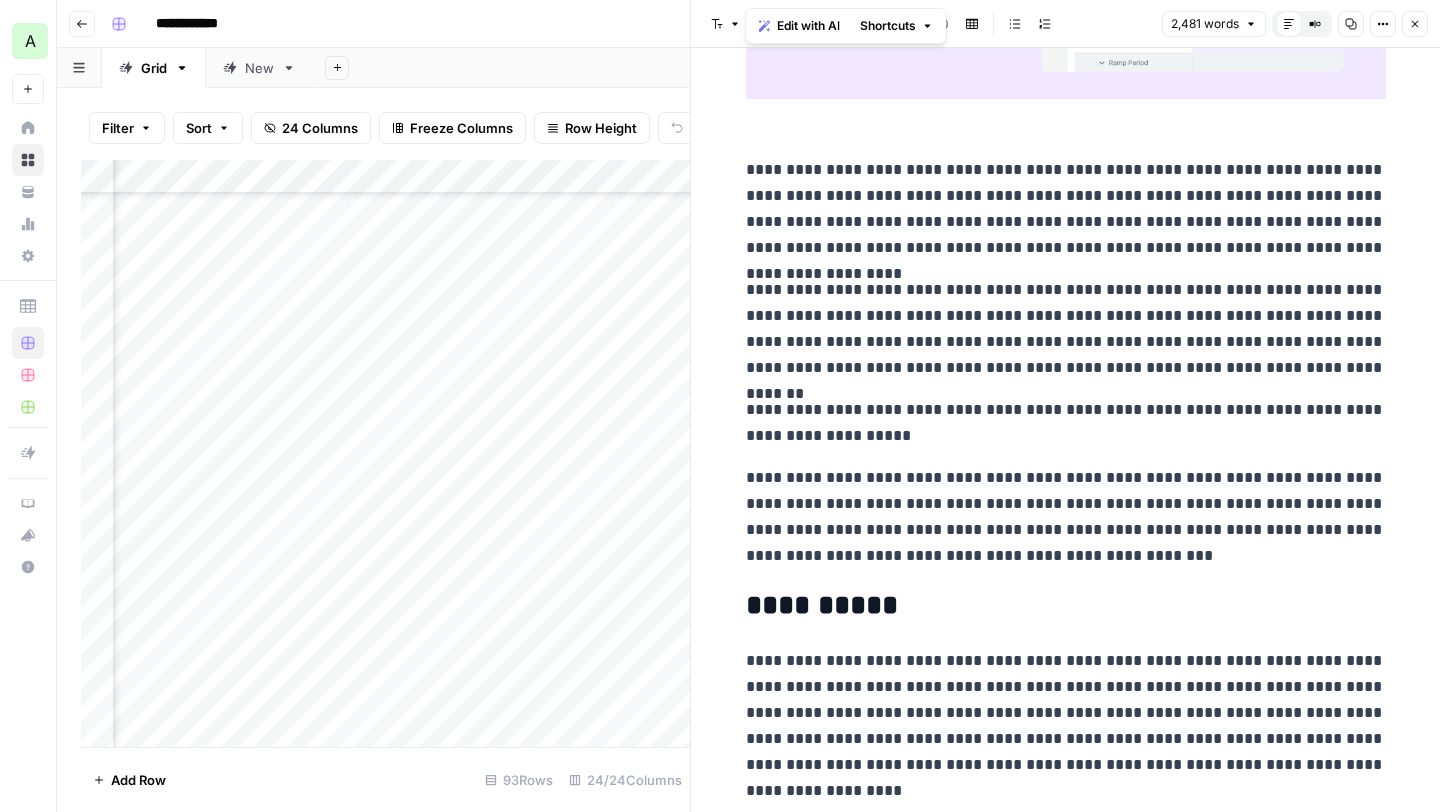 click 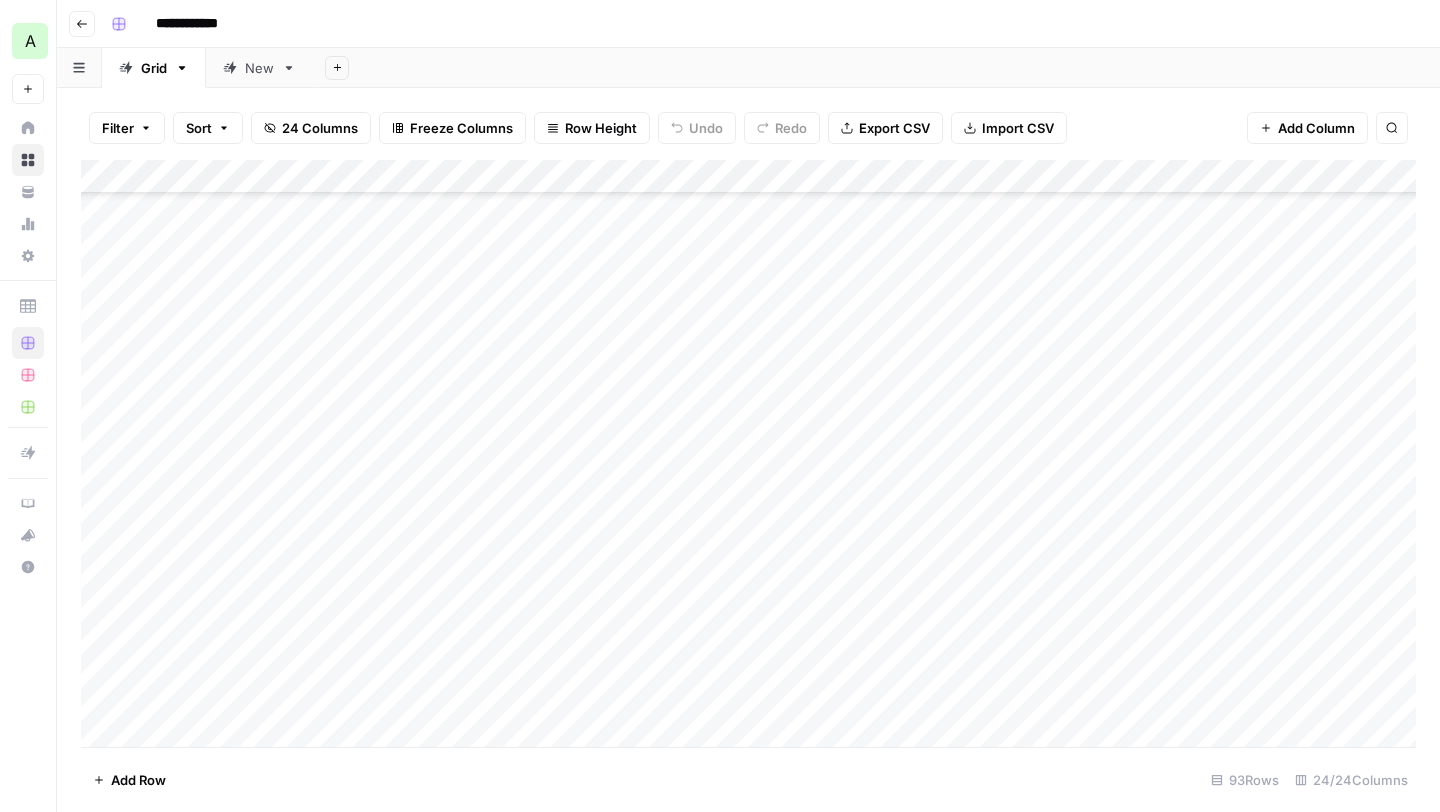 scroll, scrollTop: 2264, scrollLeft: 0, axis: vertical 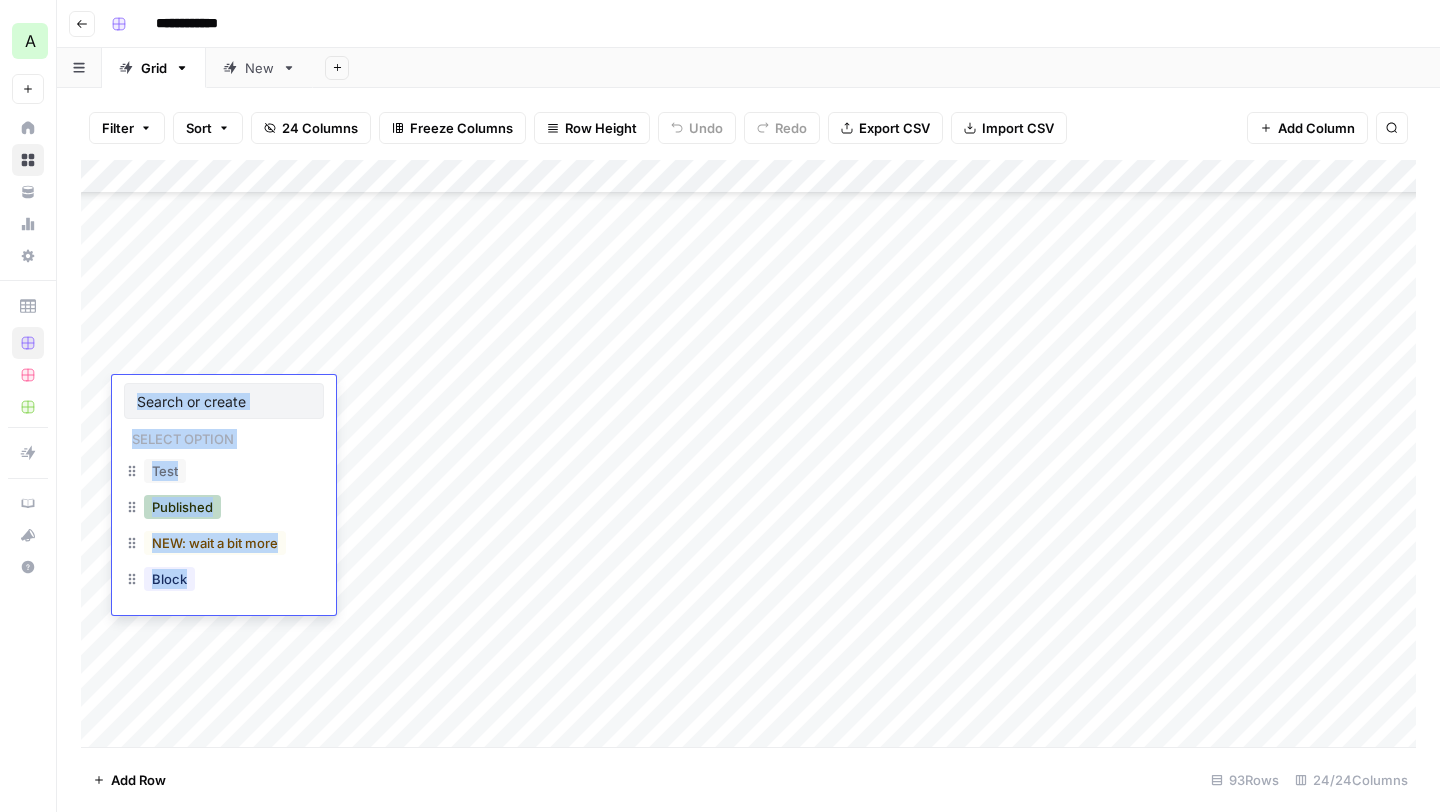 click on "Published" at bounding box center [182, 507] 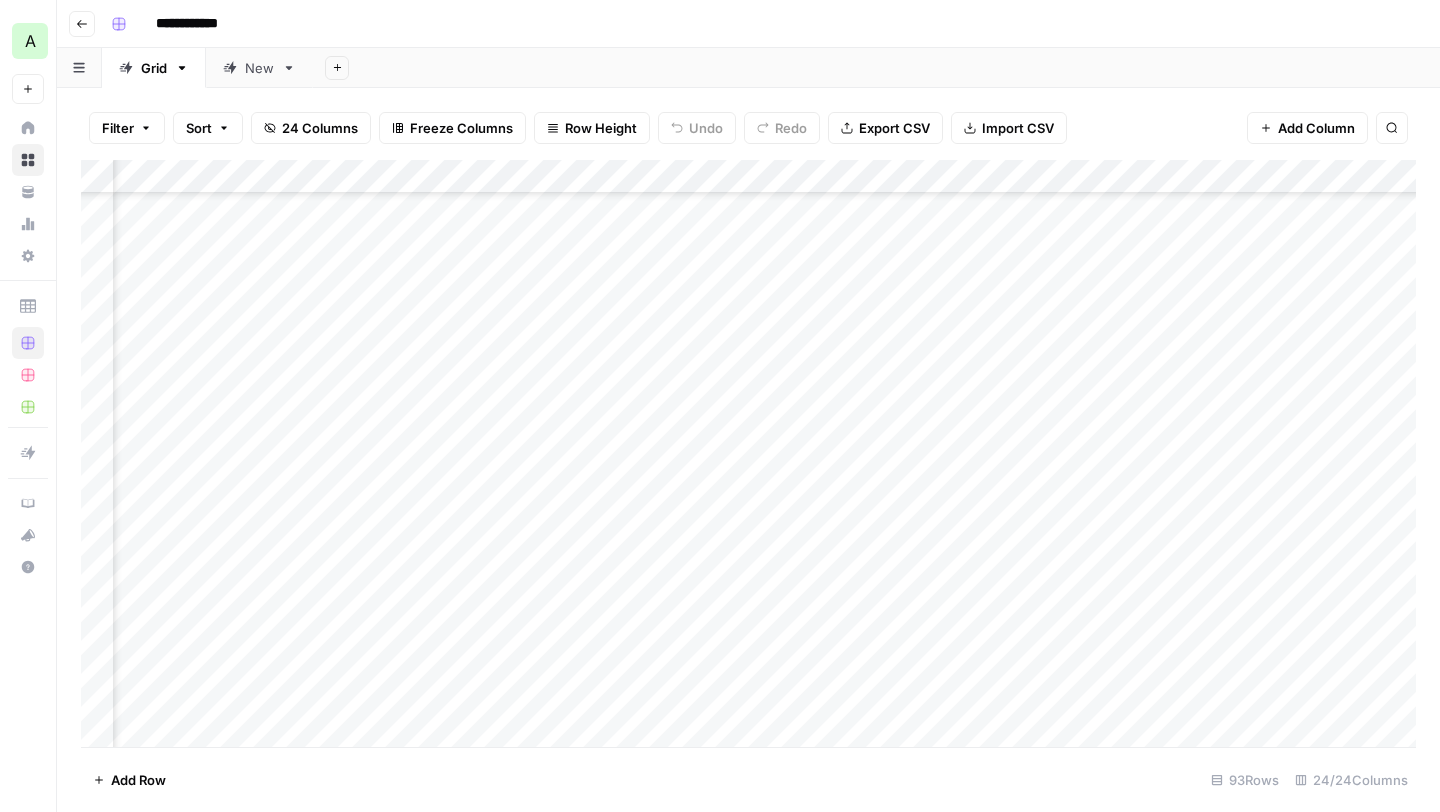 scroll, scrollTop: 2264, scrollLeft: 3375, axis: both 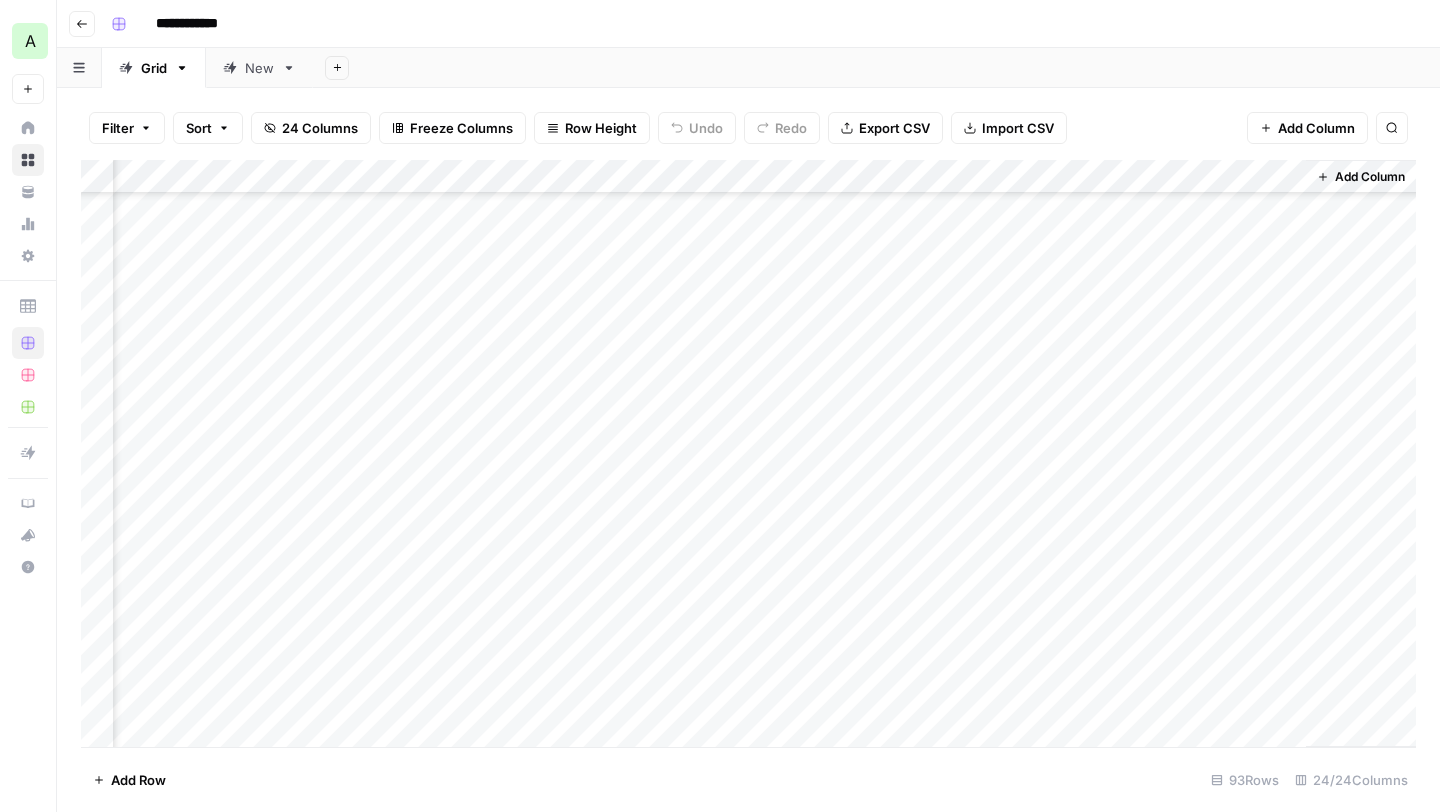 click on "Add Column" at bounding box center [748, 453] 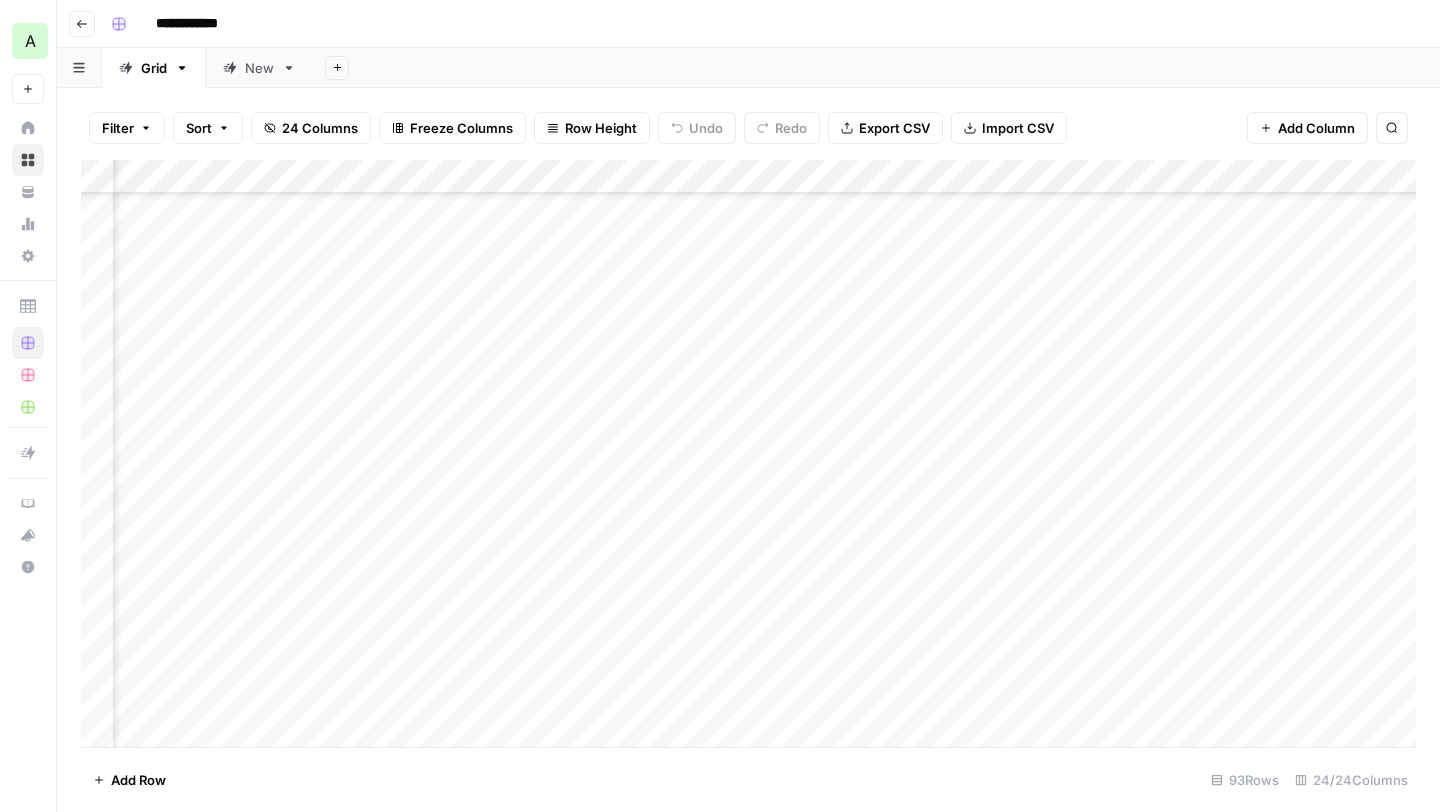 scroll, scrollTop: 2479, scrollLeft: 2931, axis: both 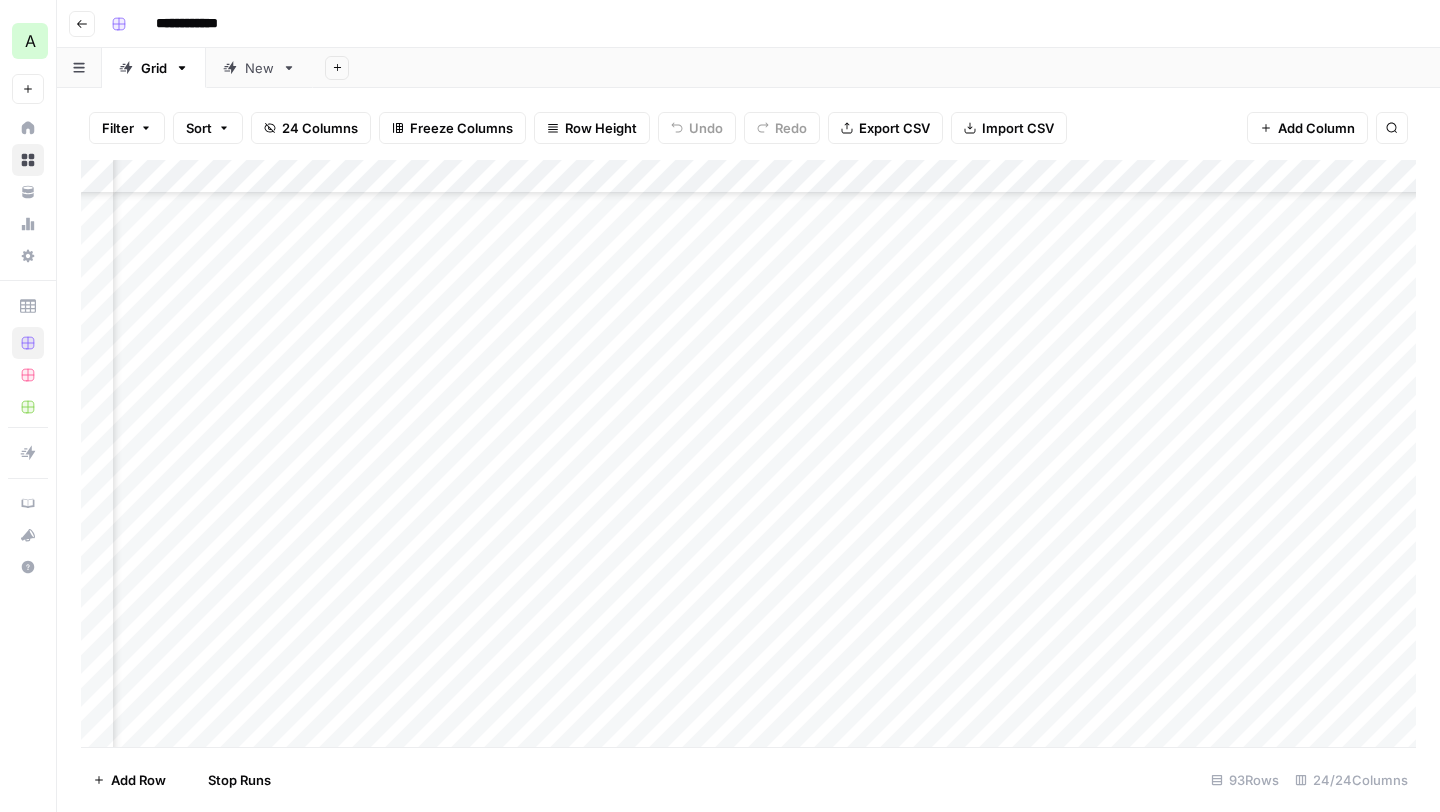 click on "Add Column" at bounding box center [748, 453] 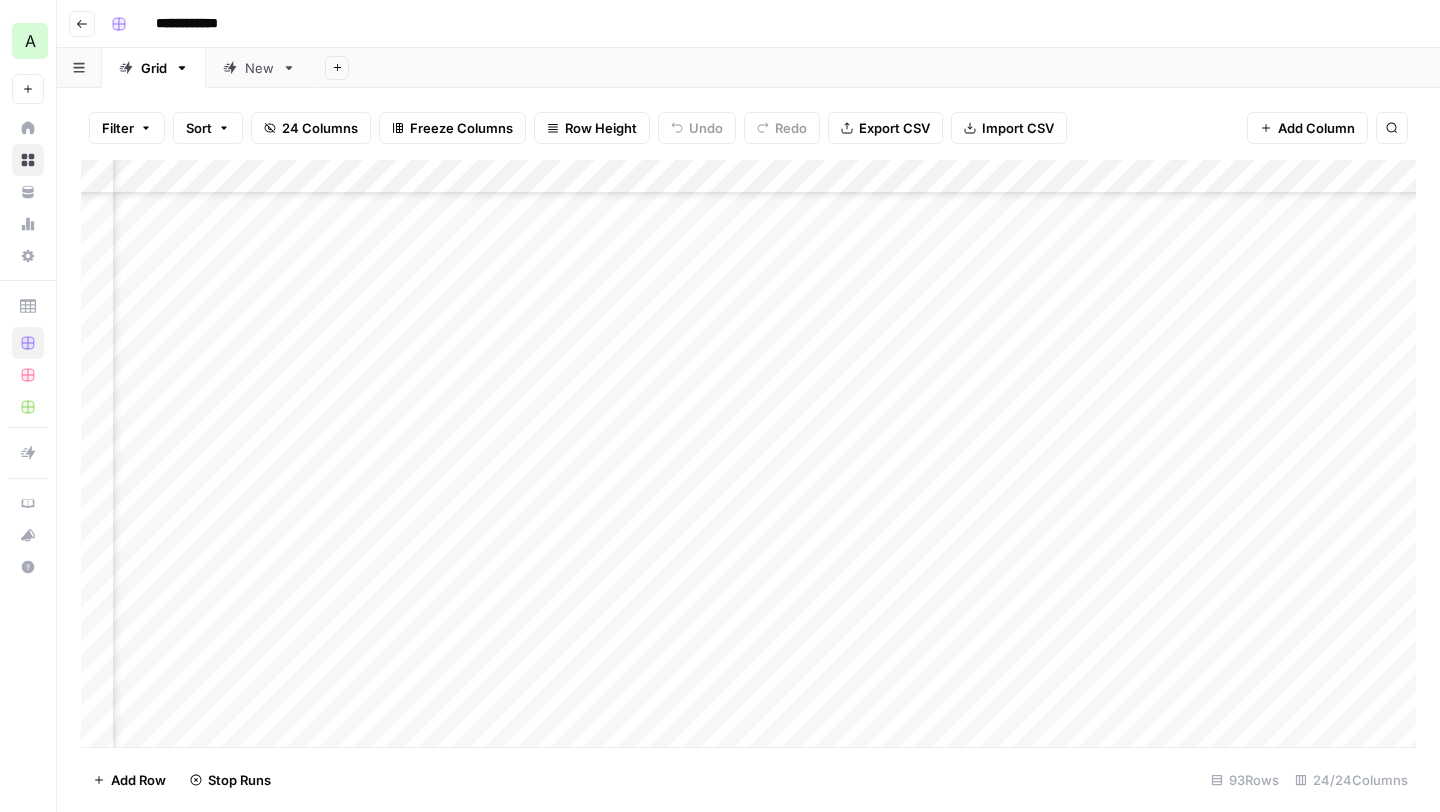 click on "Add Column" at bounding box center [748, 453] 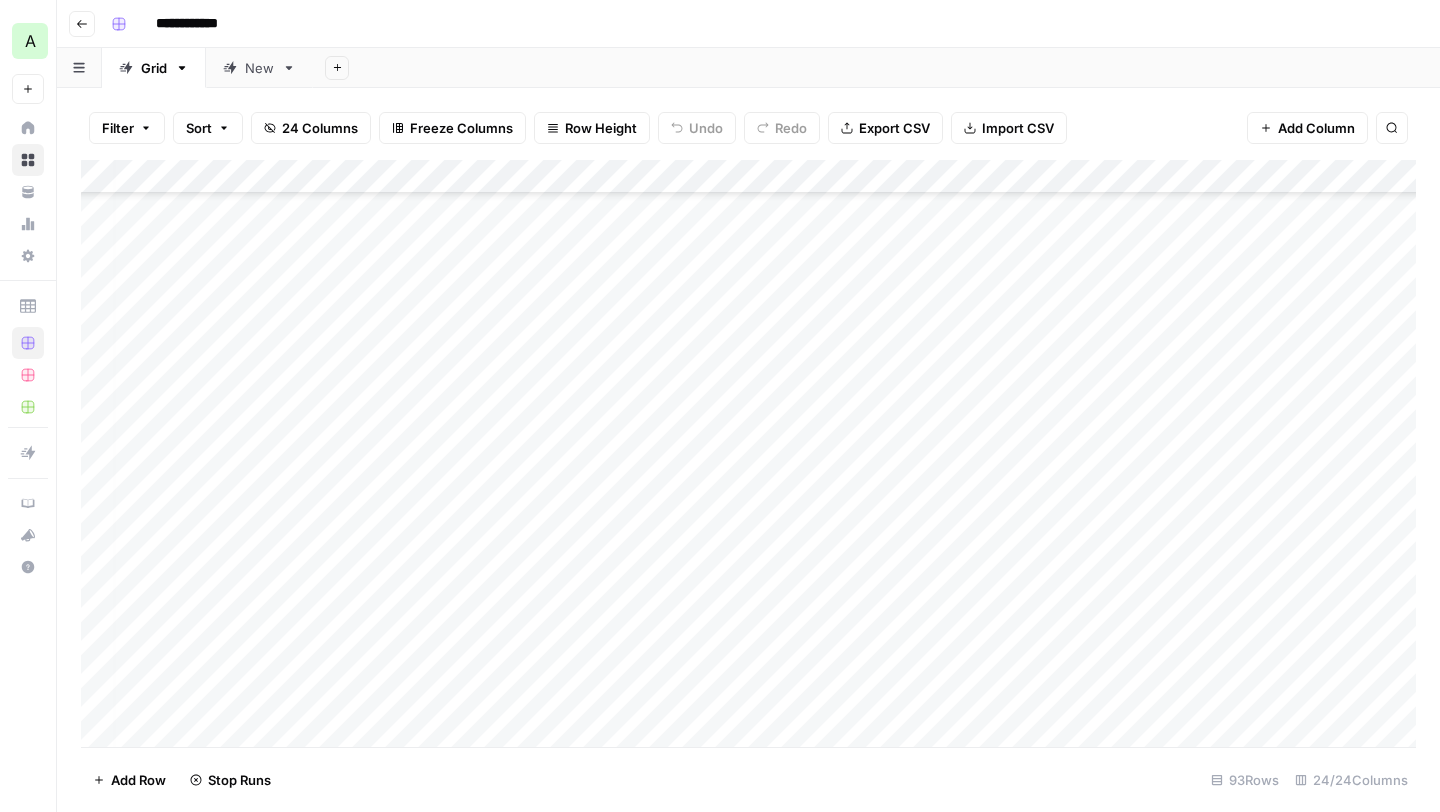 scroll, scrollTop: 2479, scrollLeft: 0, axis: vertical 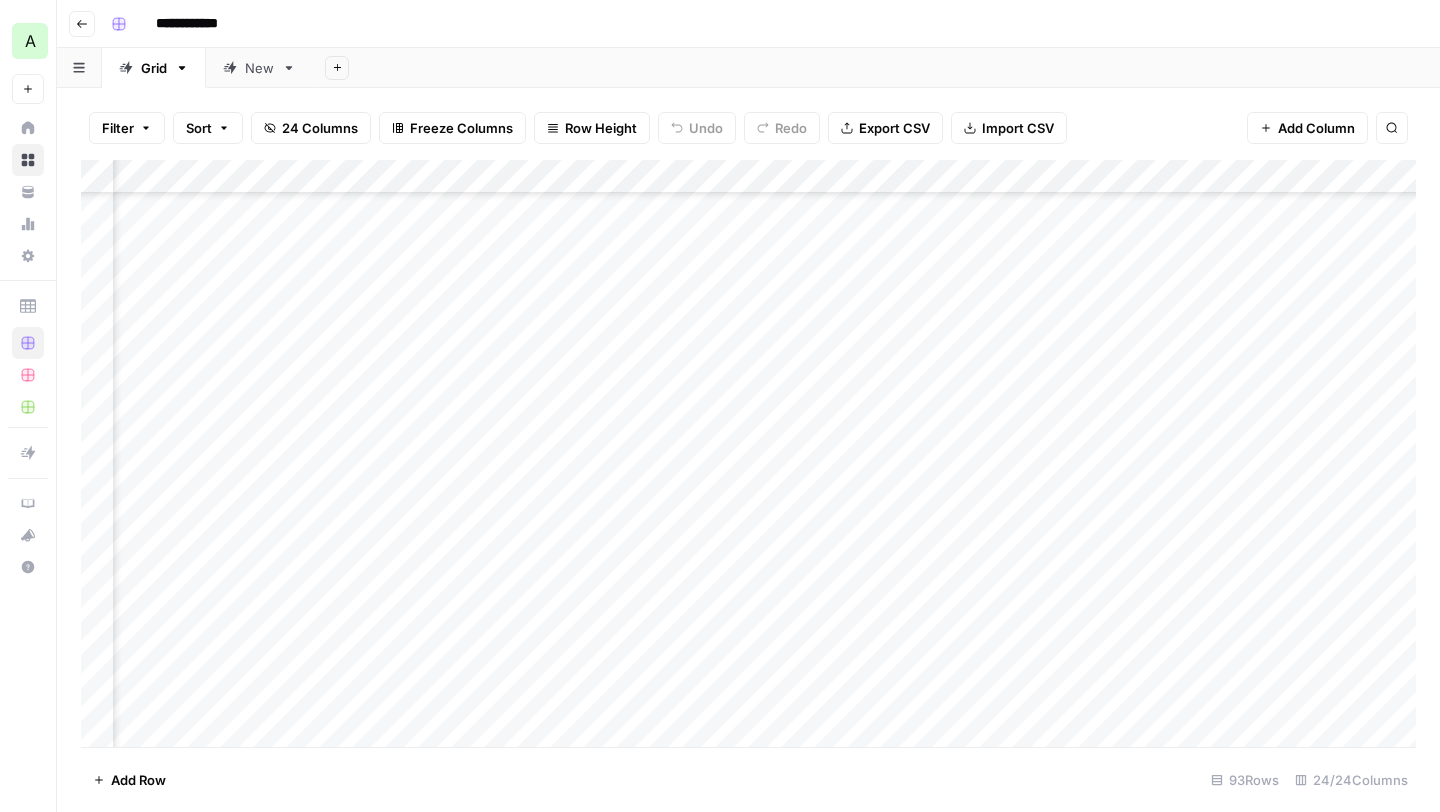 click on "Add Column" at bounding box center [748, 453] 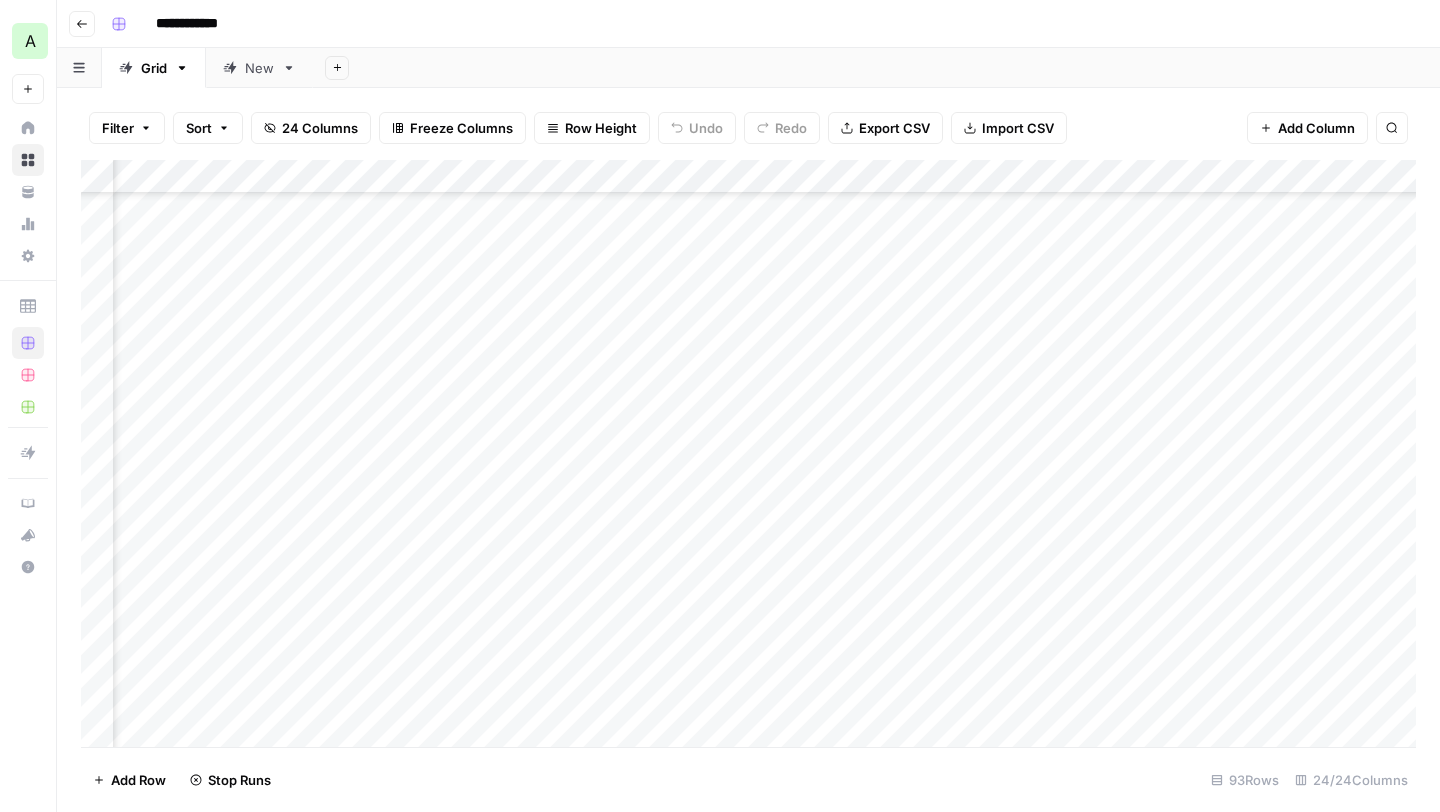 click on "Add Column" at bounding box center [748, 453] 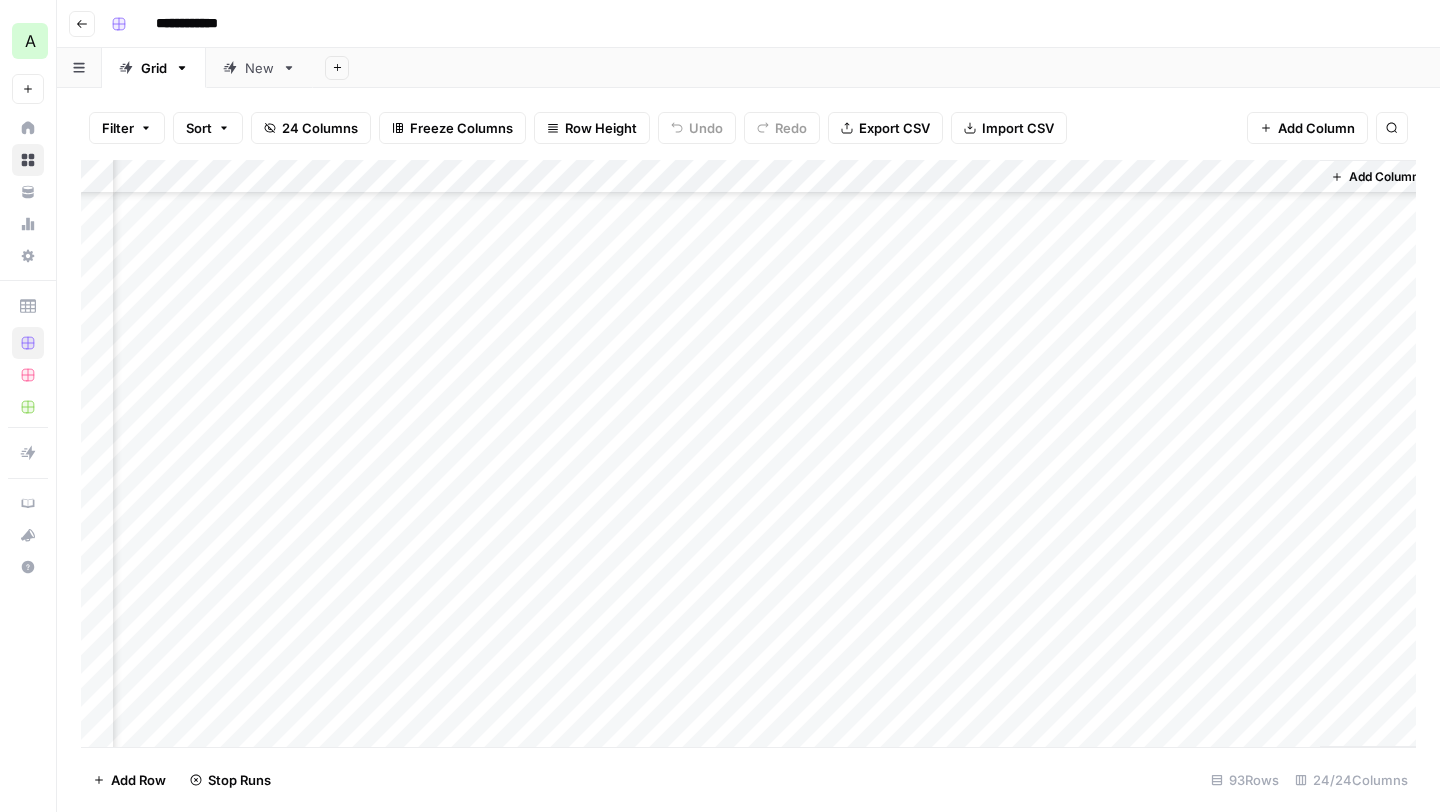 scroll, scrollTop: 2384, scrollLeft: 3375, axis: both 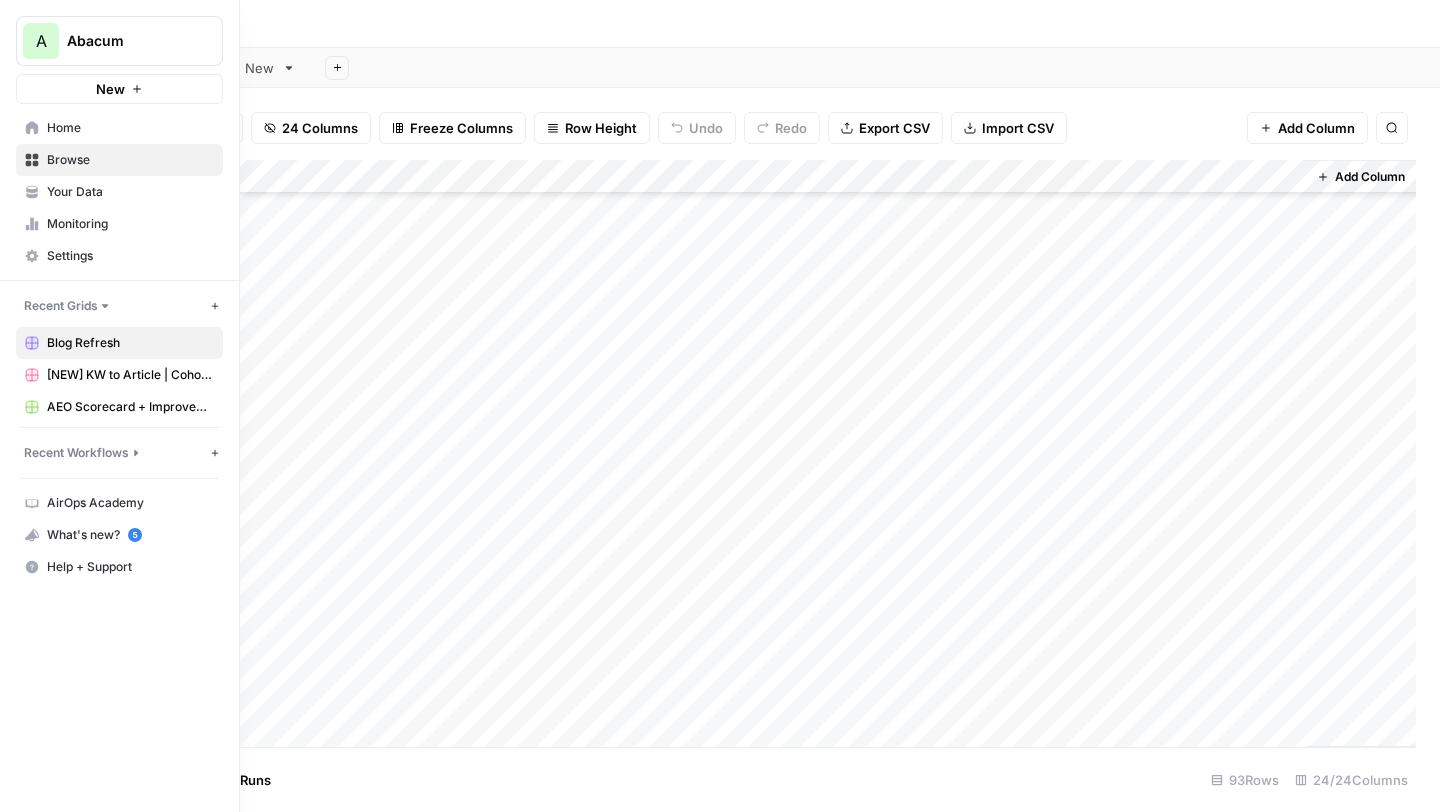 click on "Settings" at bounding box center [119, 256] 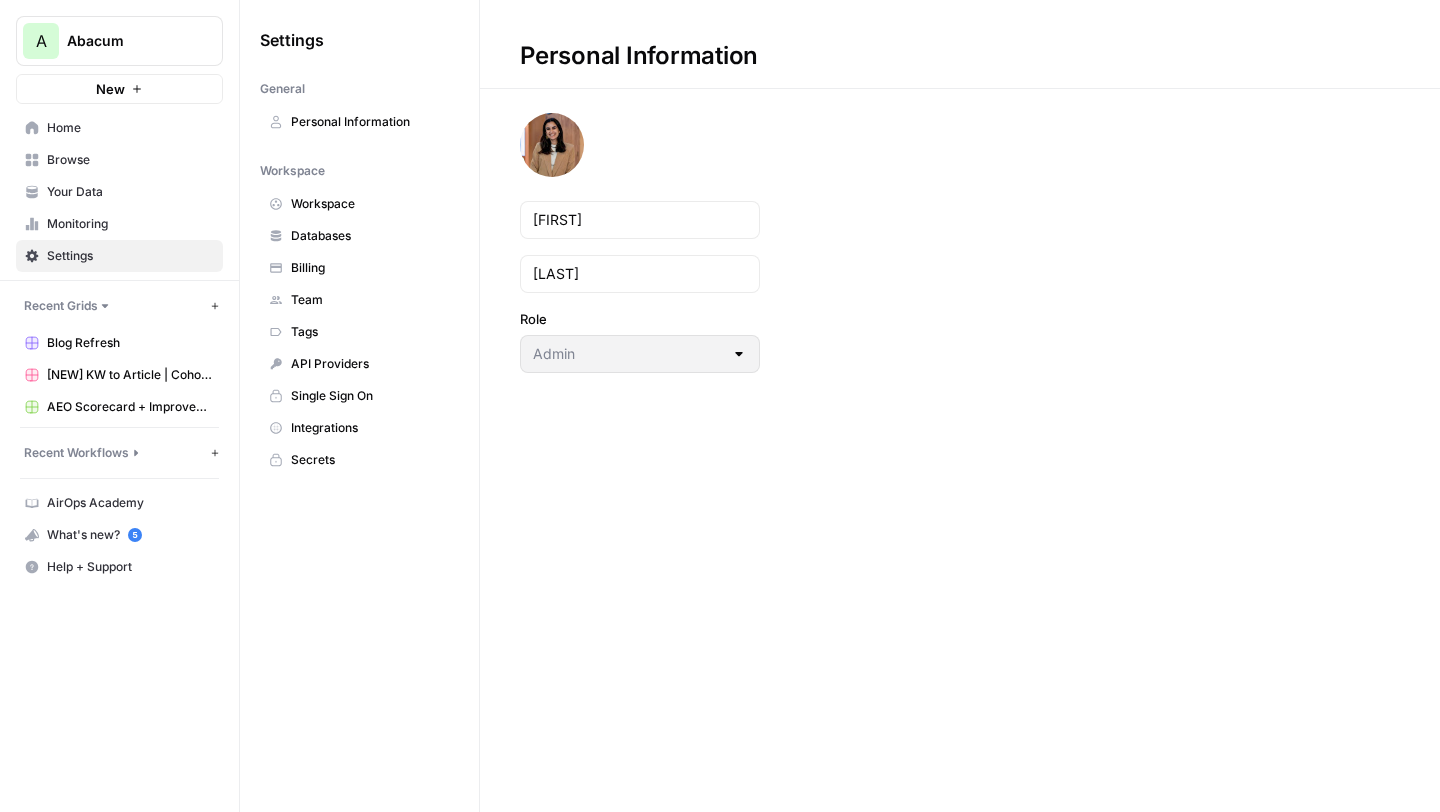 click on "Billing" at bounding box center (370, 268) 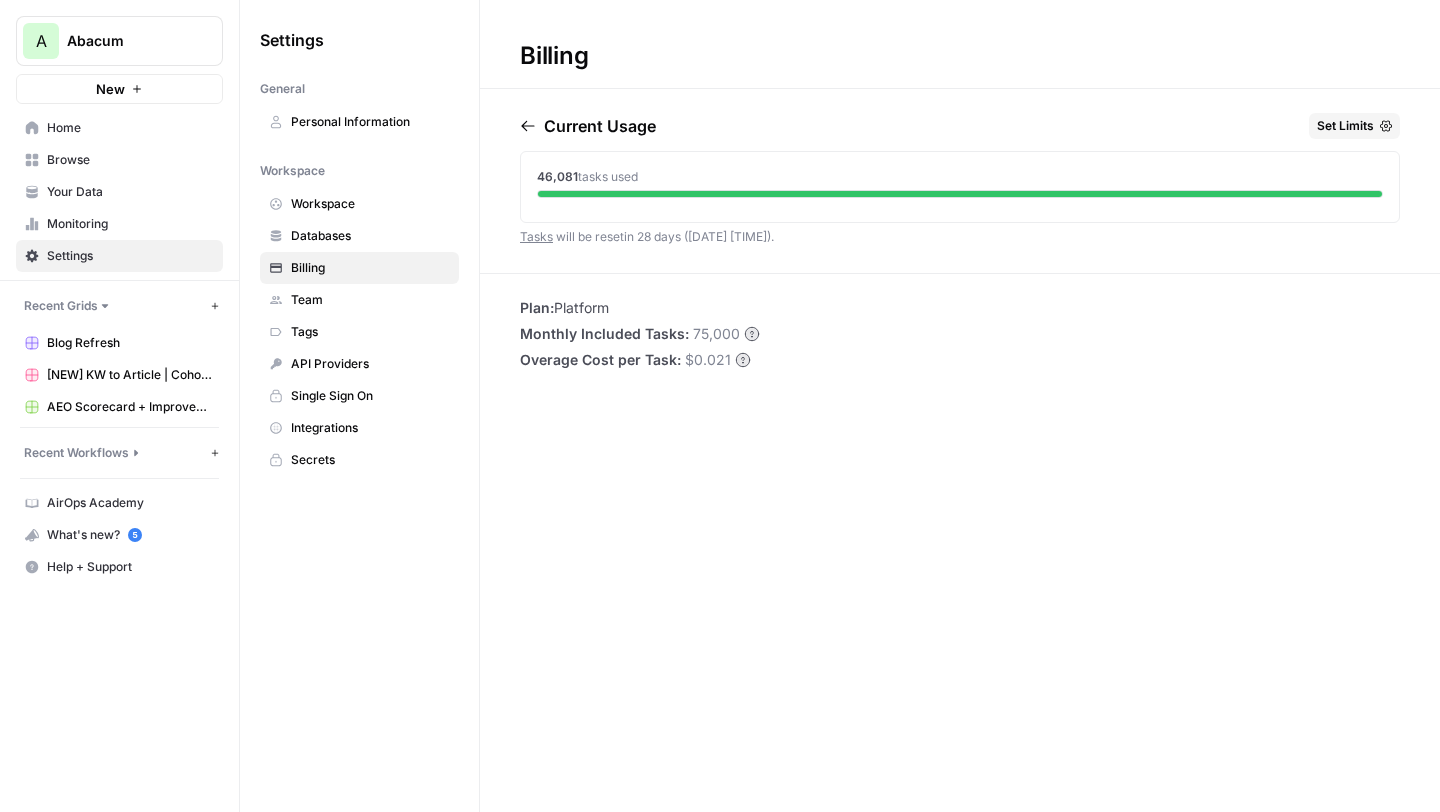 click on "Home" at bounding box center (130, 128) 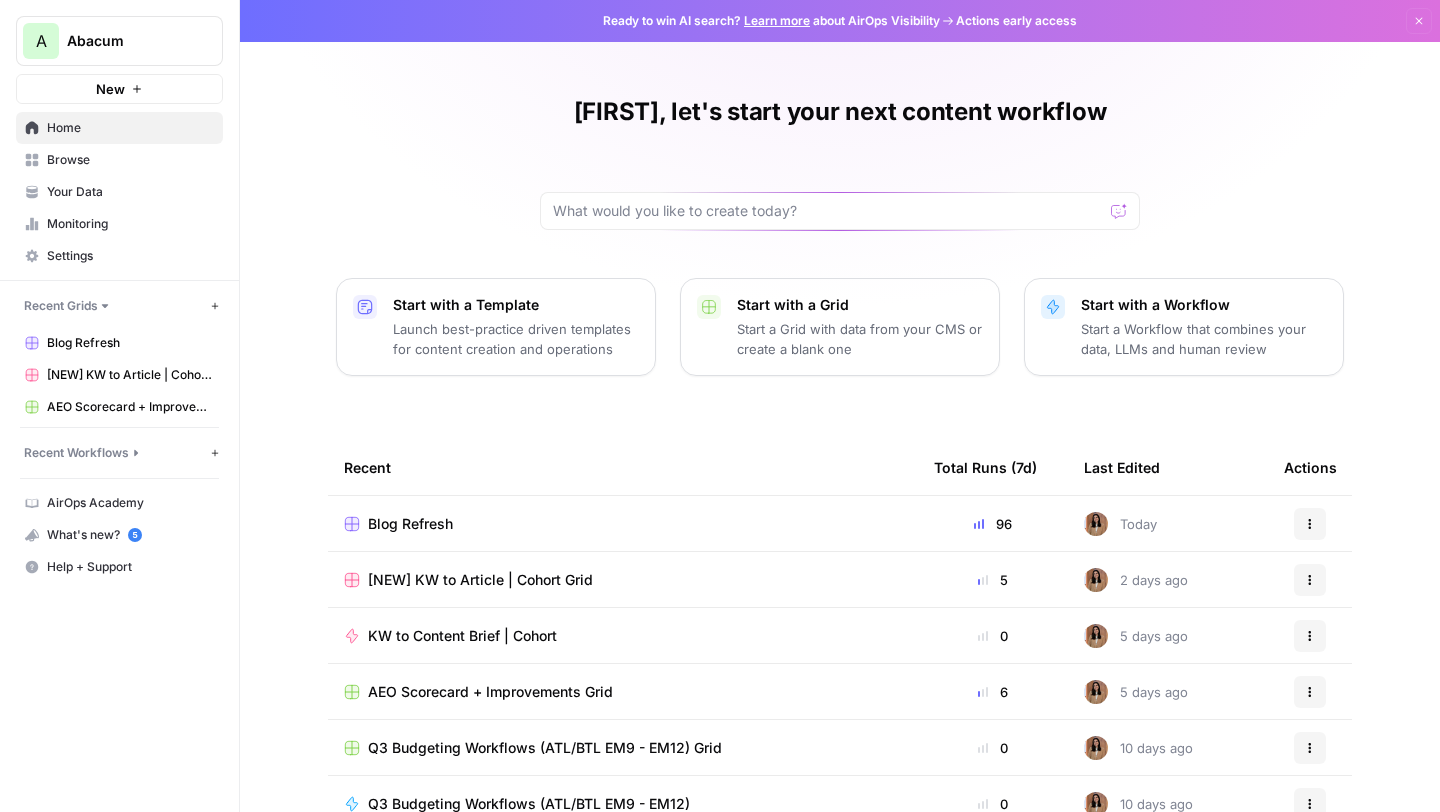 click on "Blog Refresh" at bounding box center (410, 524) 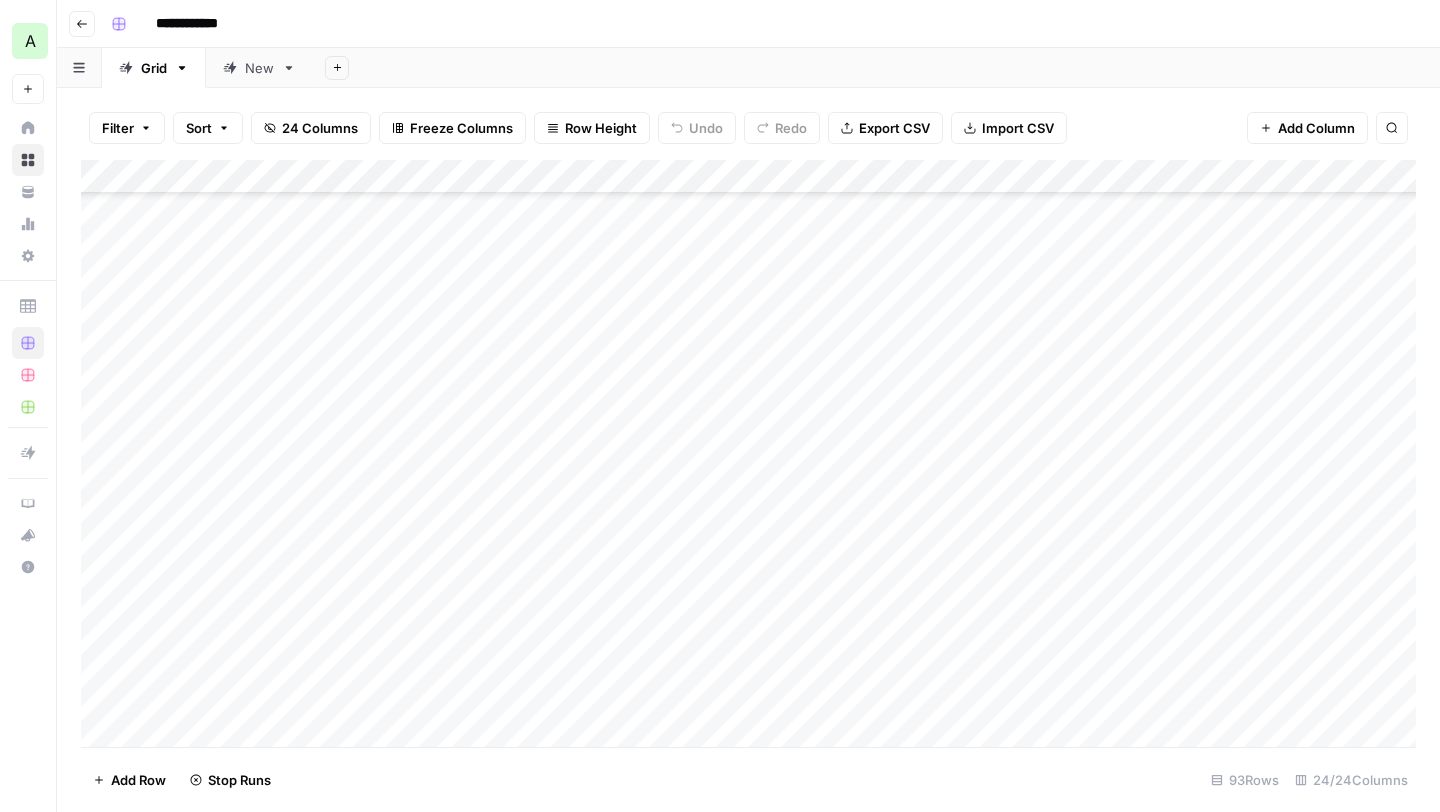 scroll, scrollTop: 2414, scrollLeft: 0, axis: vertical 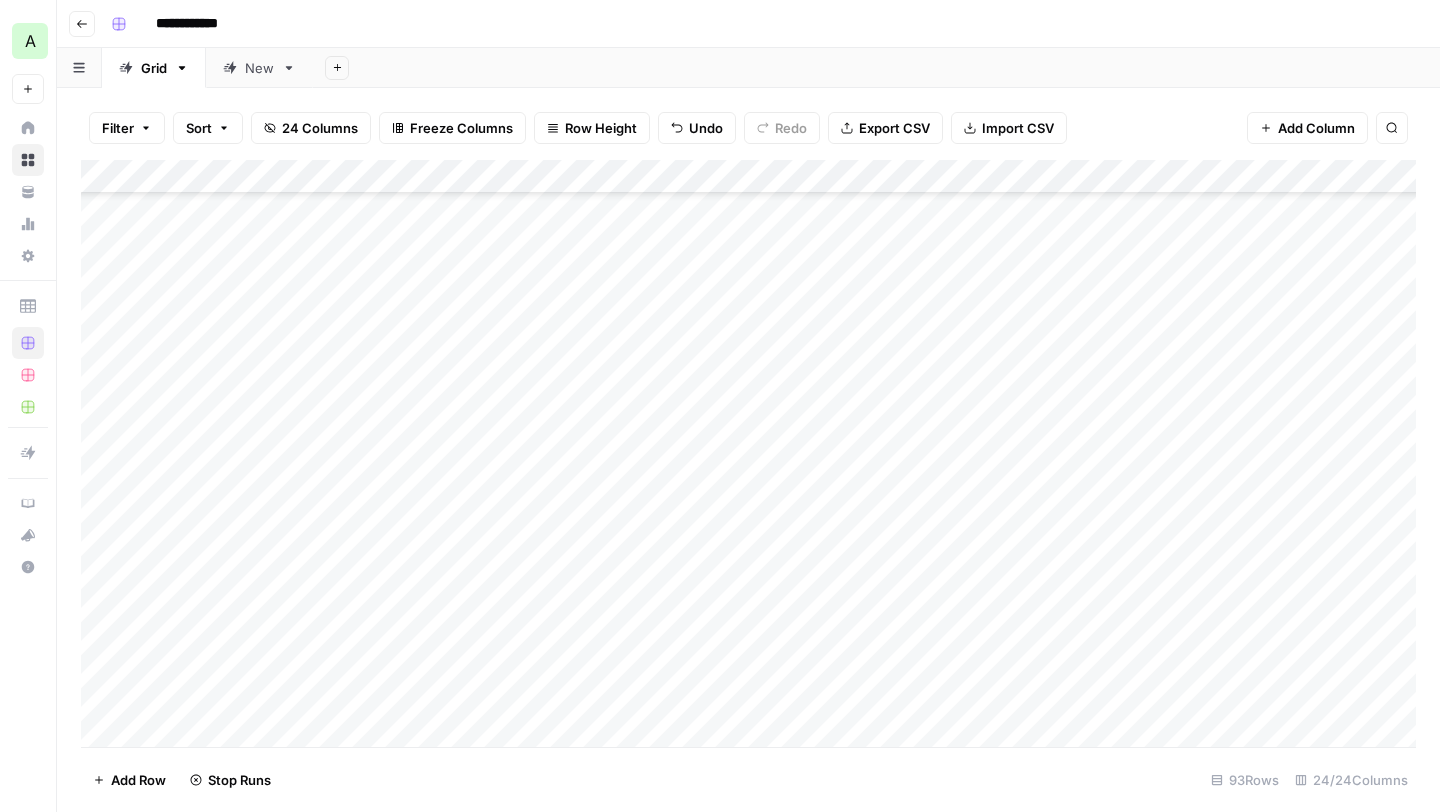 click on "Add Column" at bounding box center (748, 453) 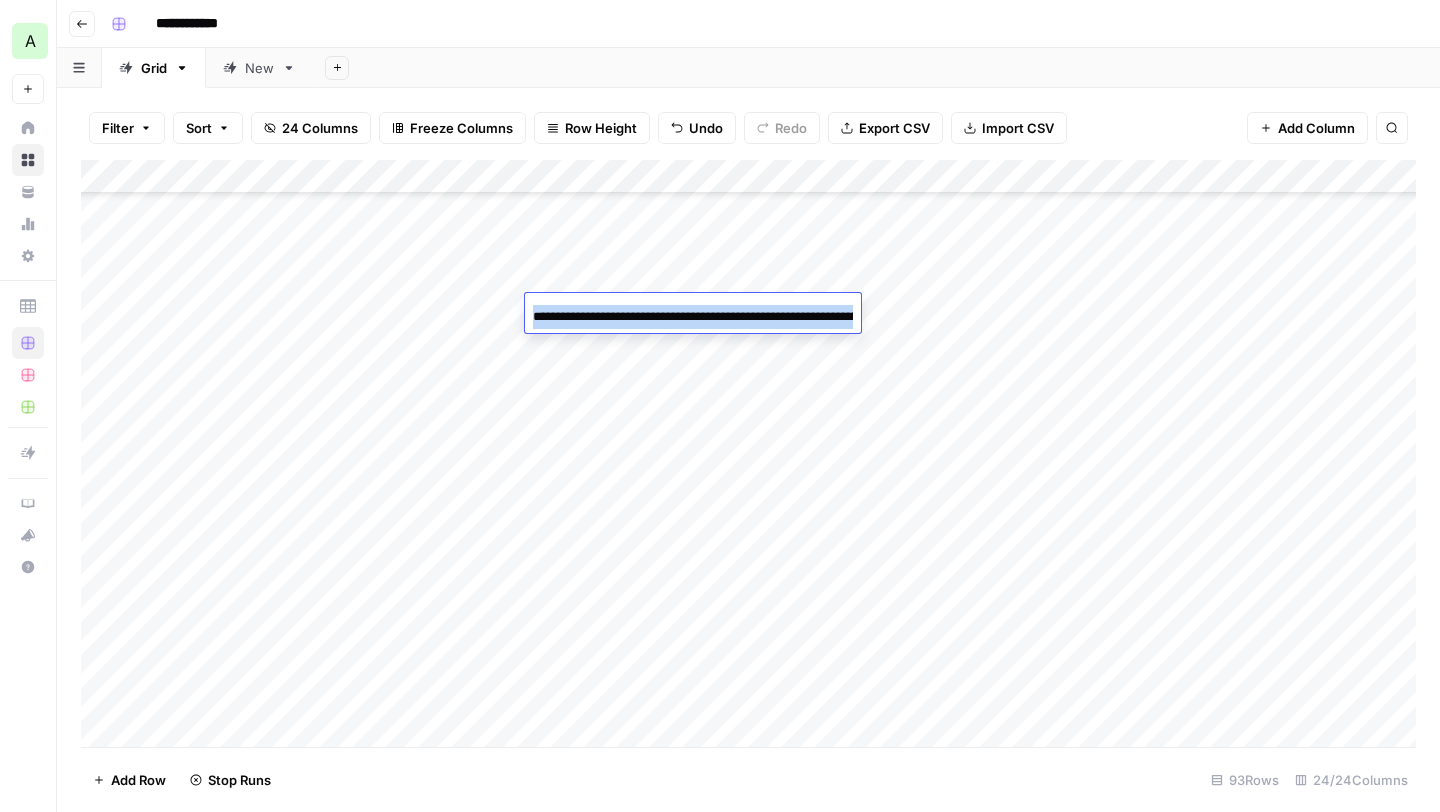 click on "**********" at bounding box center [693, 317] 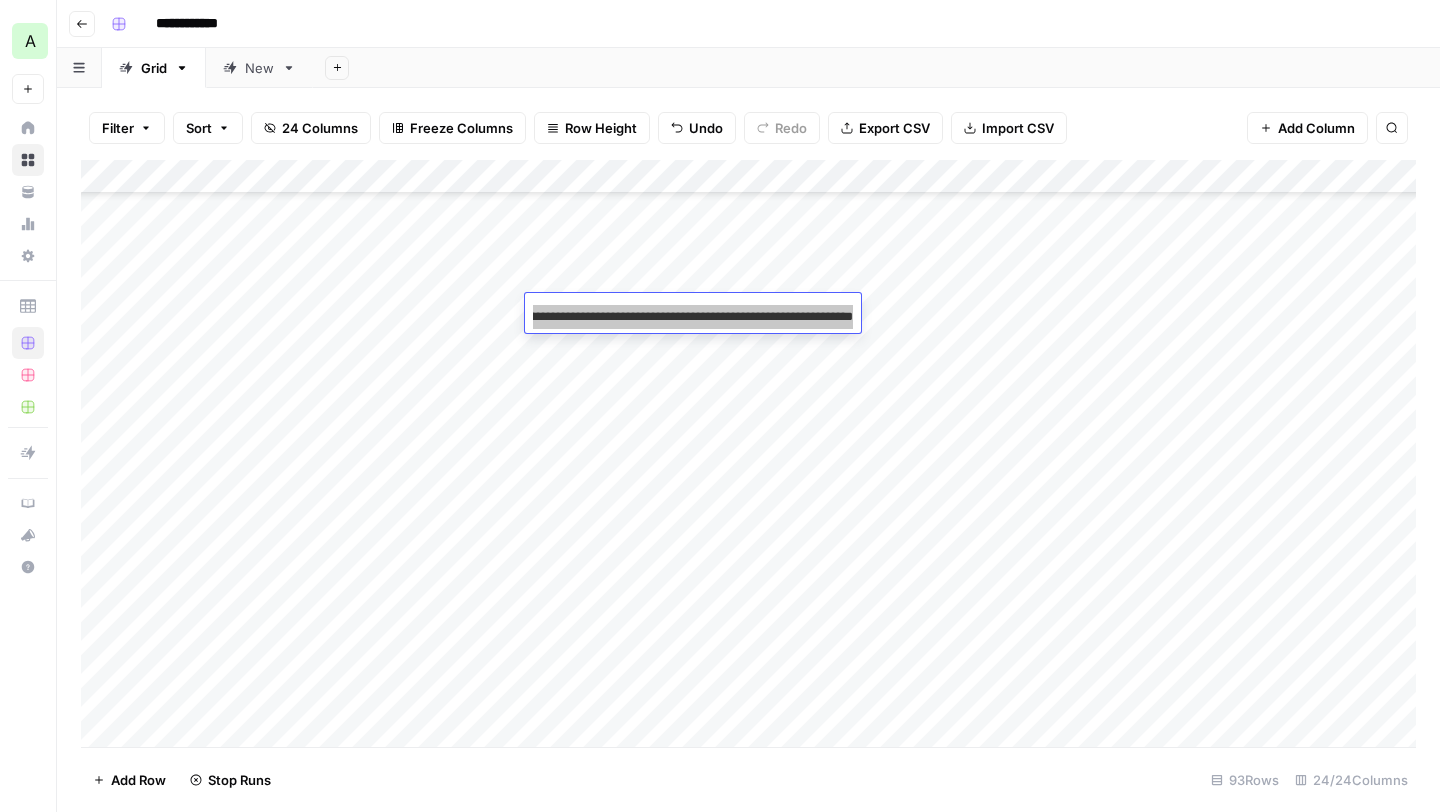 scroll, scrollTop: 0, scrollLeft: 0, axis: both 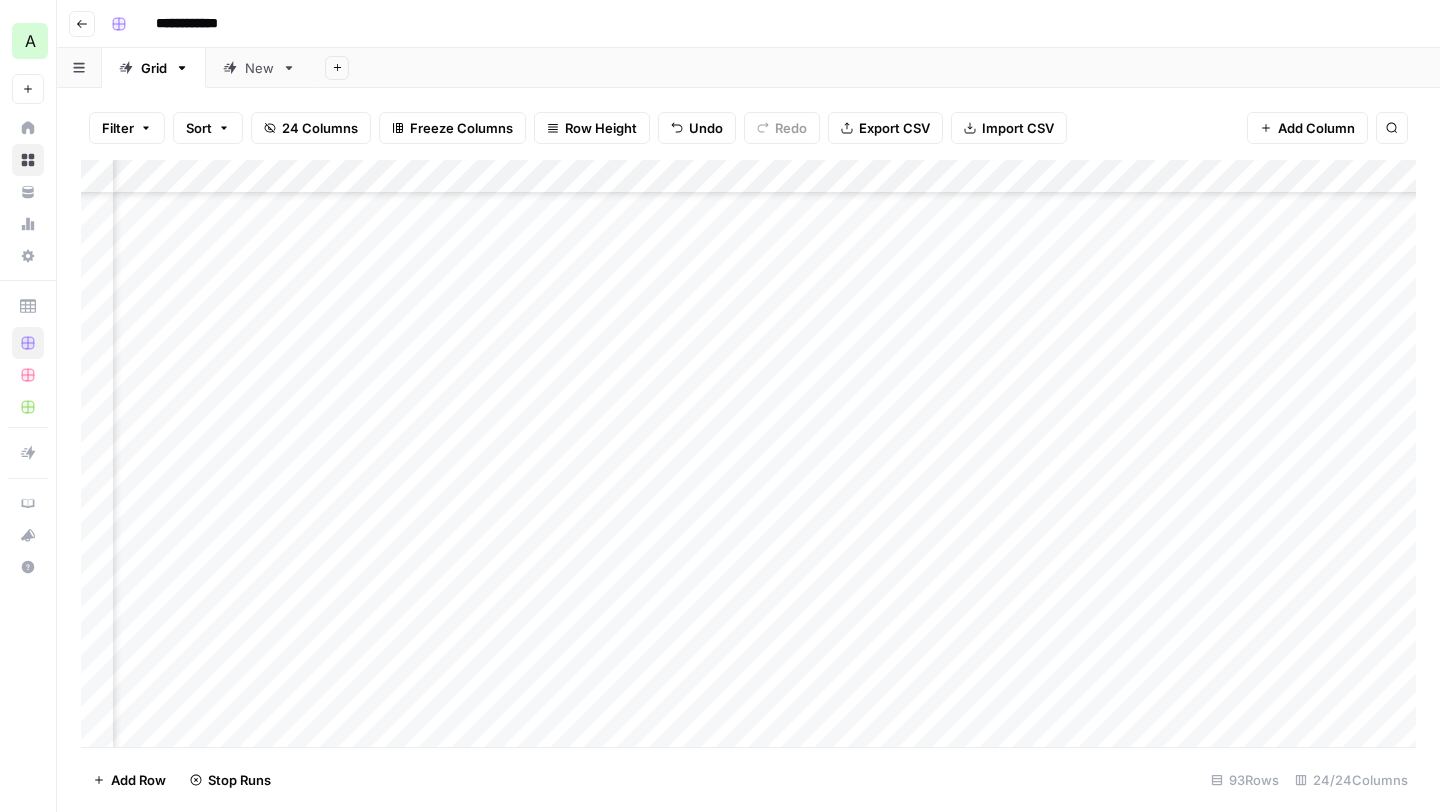 click on "Add Column" at bounding box center [748, 453] 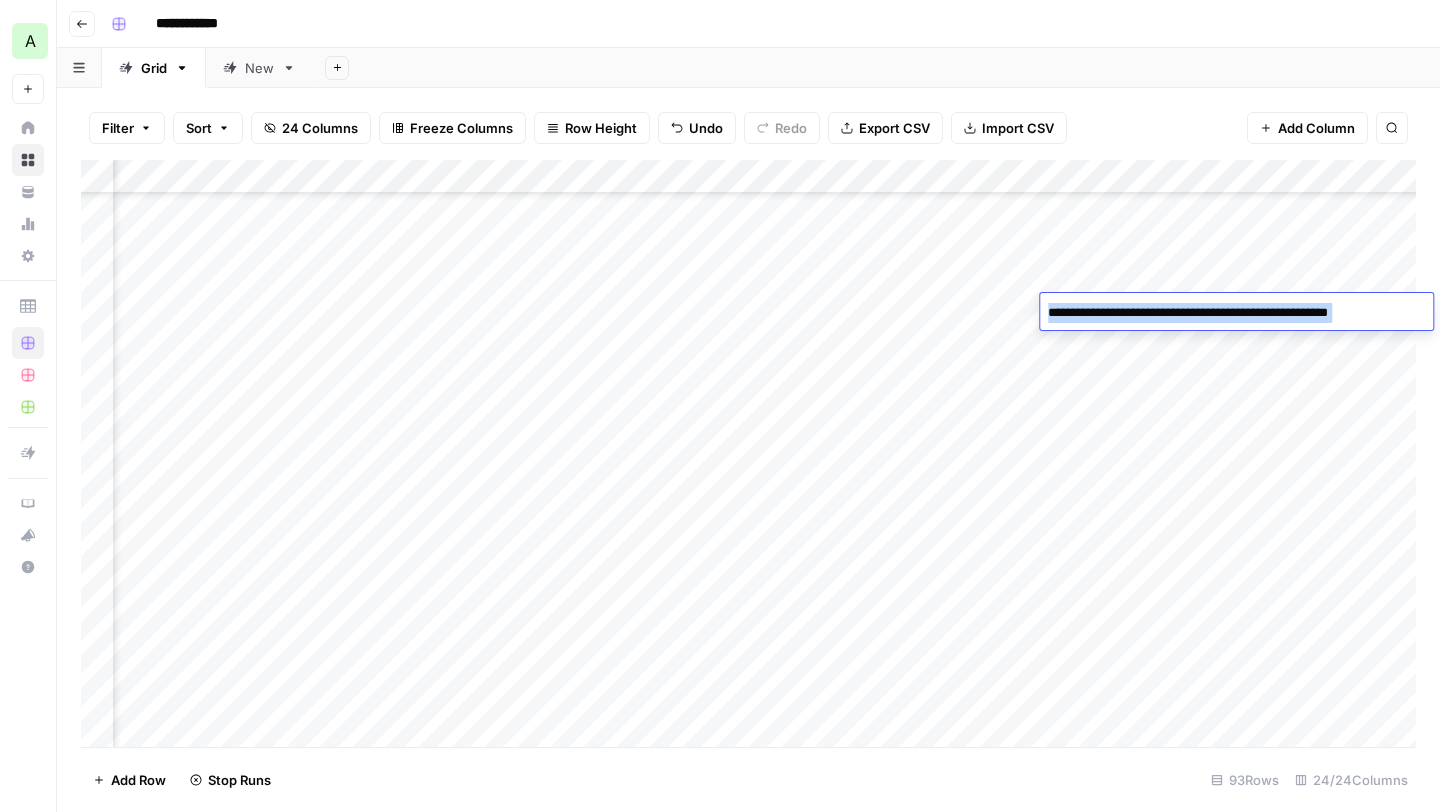 click on "**********" at bounding box center (1235, 313) 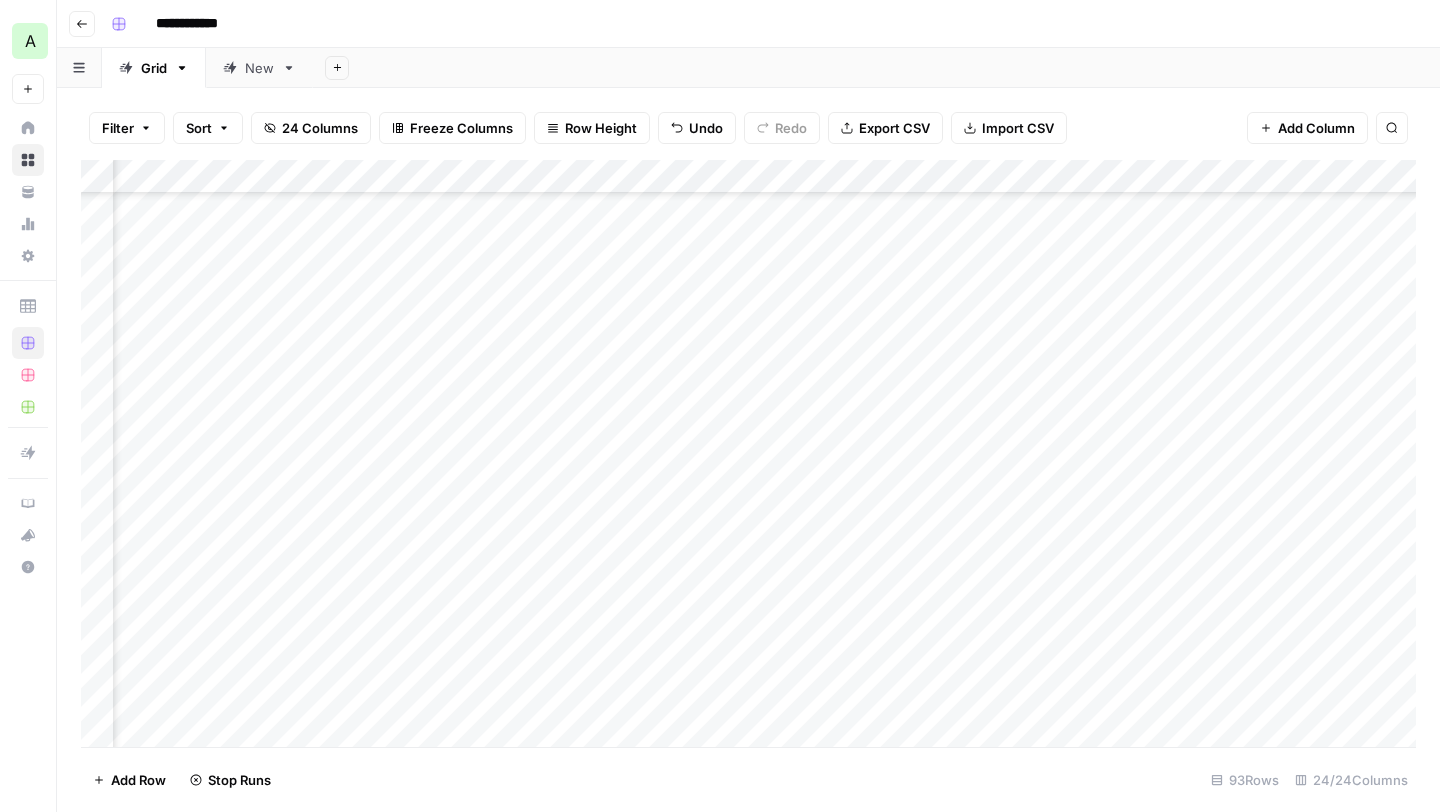 click on "Add Column" at bounding box center (748, 453) 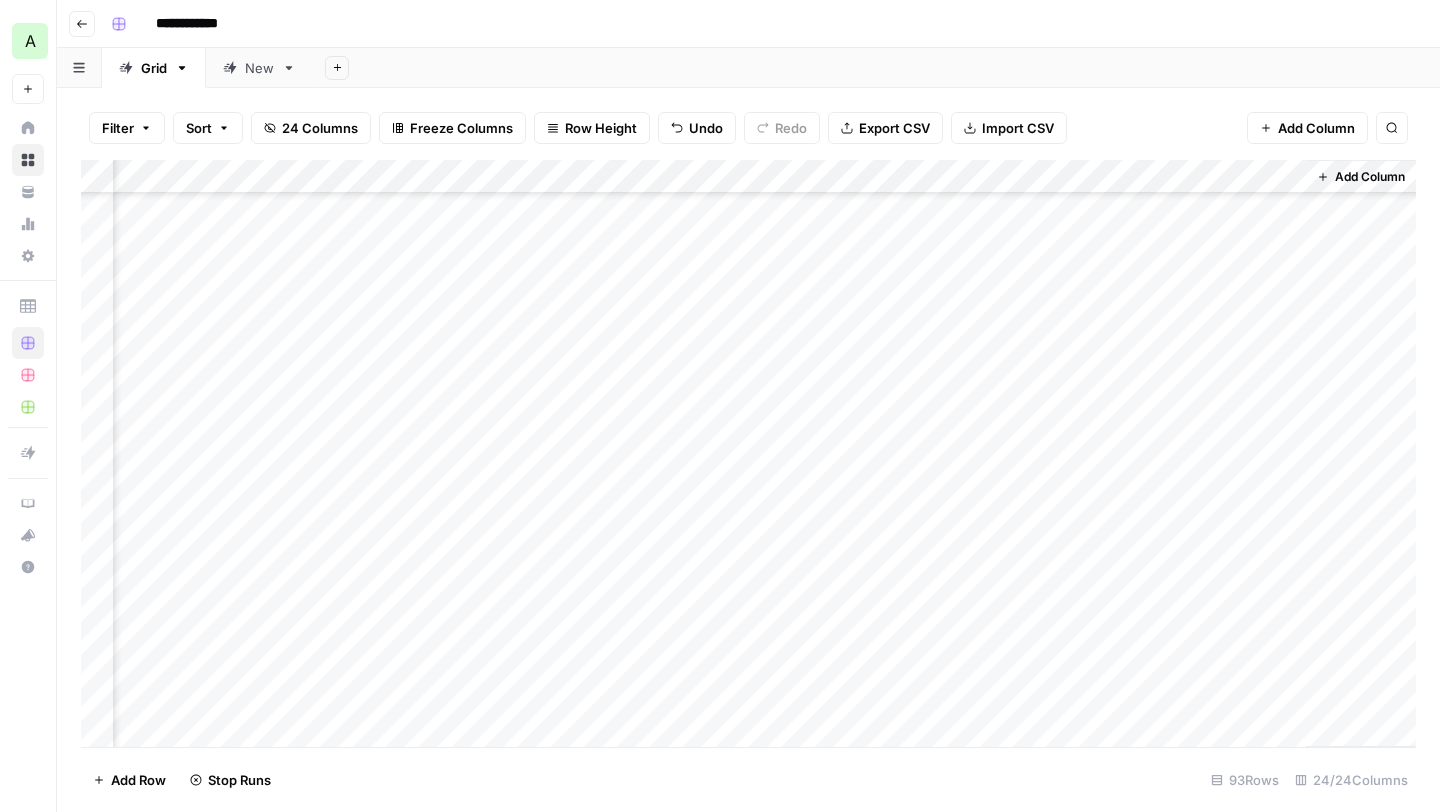 click on "Add Column" at bounding box center [748, 453] 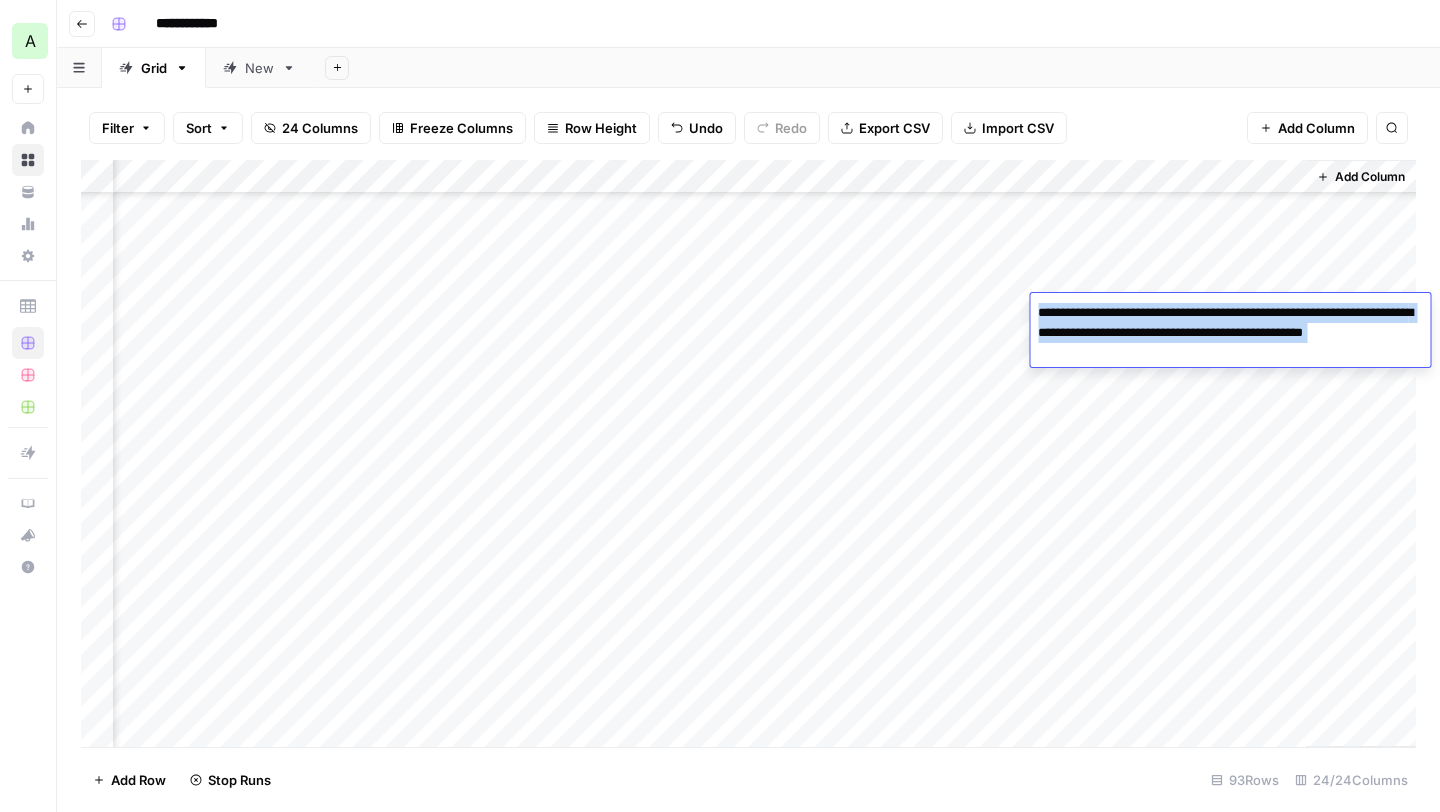 click on "**********" at bounding box center (1230, 333) 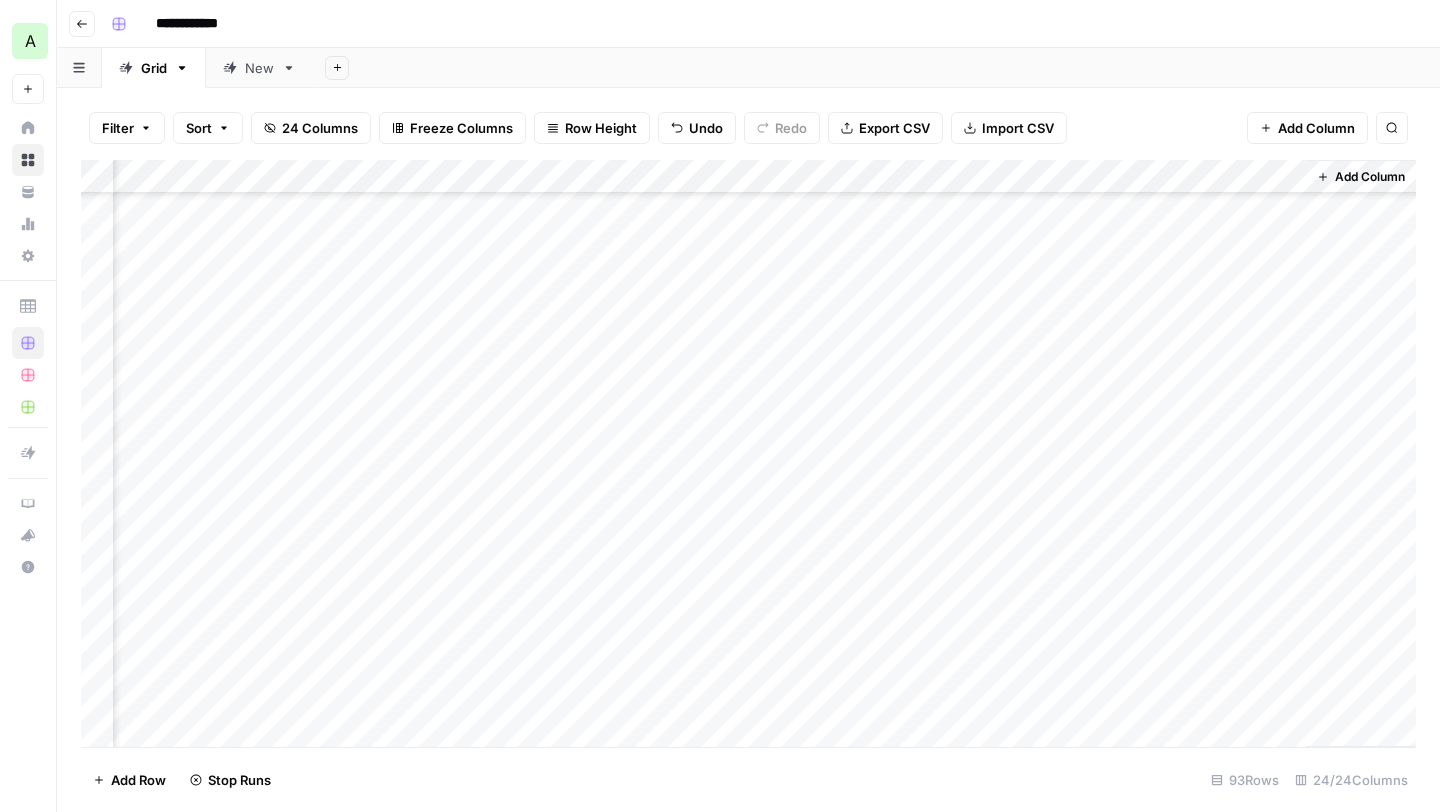 click on "Add Column" at bounding box center [748, 453] 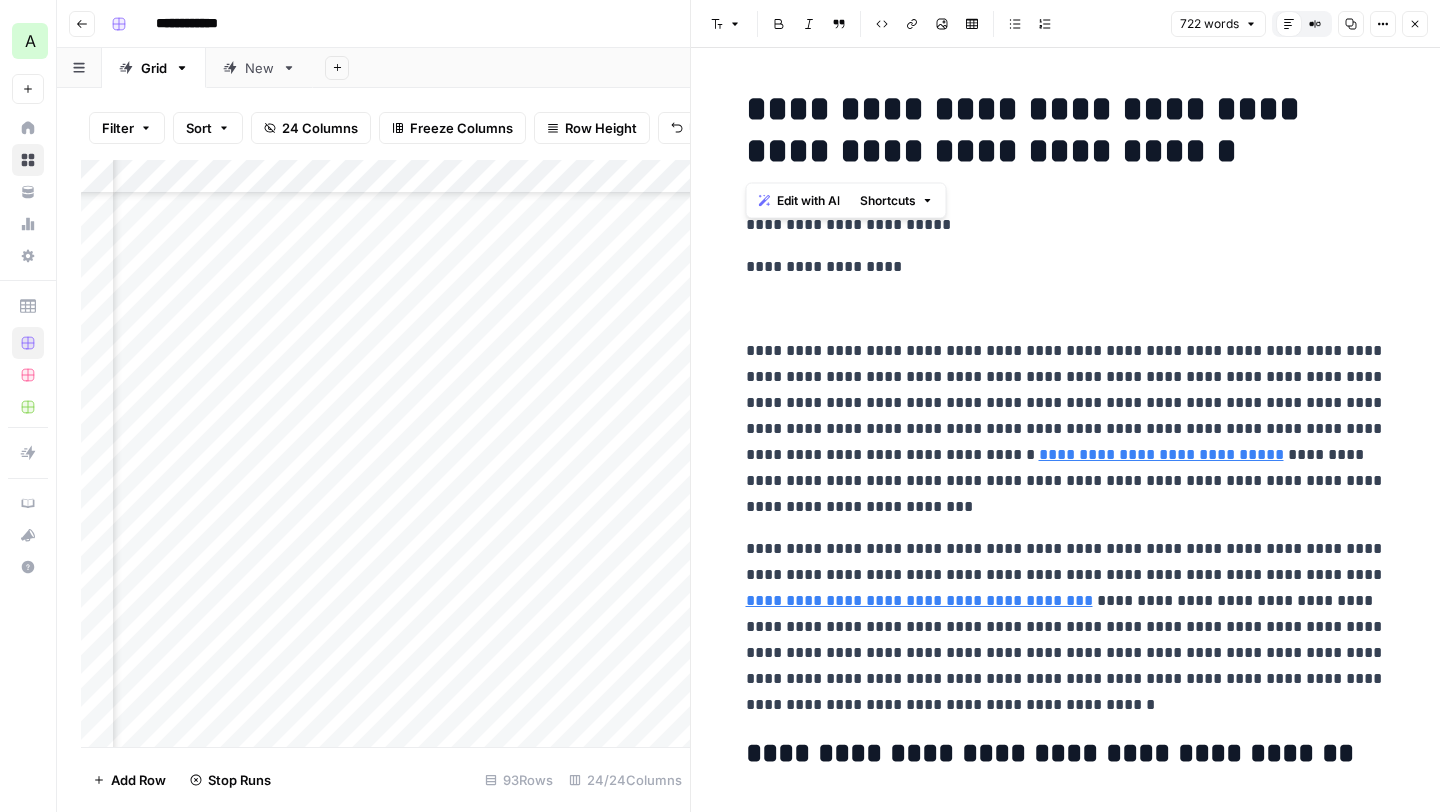 drag, startPoint x: 751, startPoint y: 106, endPoint x: 1268, endPoint y: 144, distance: 518.39465 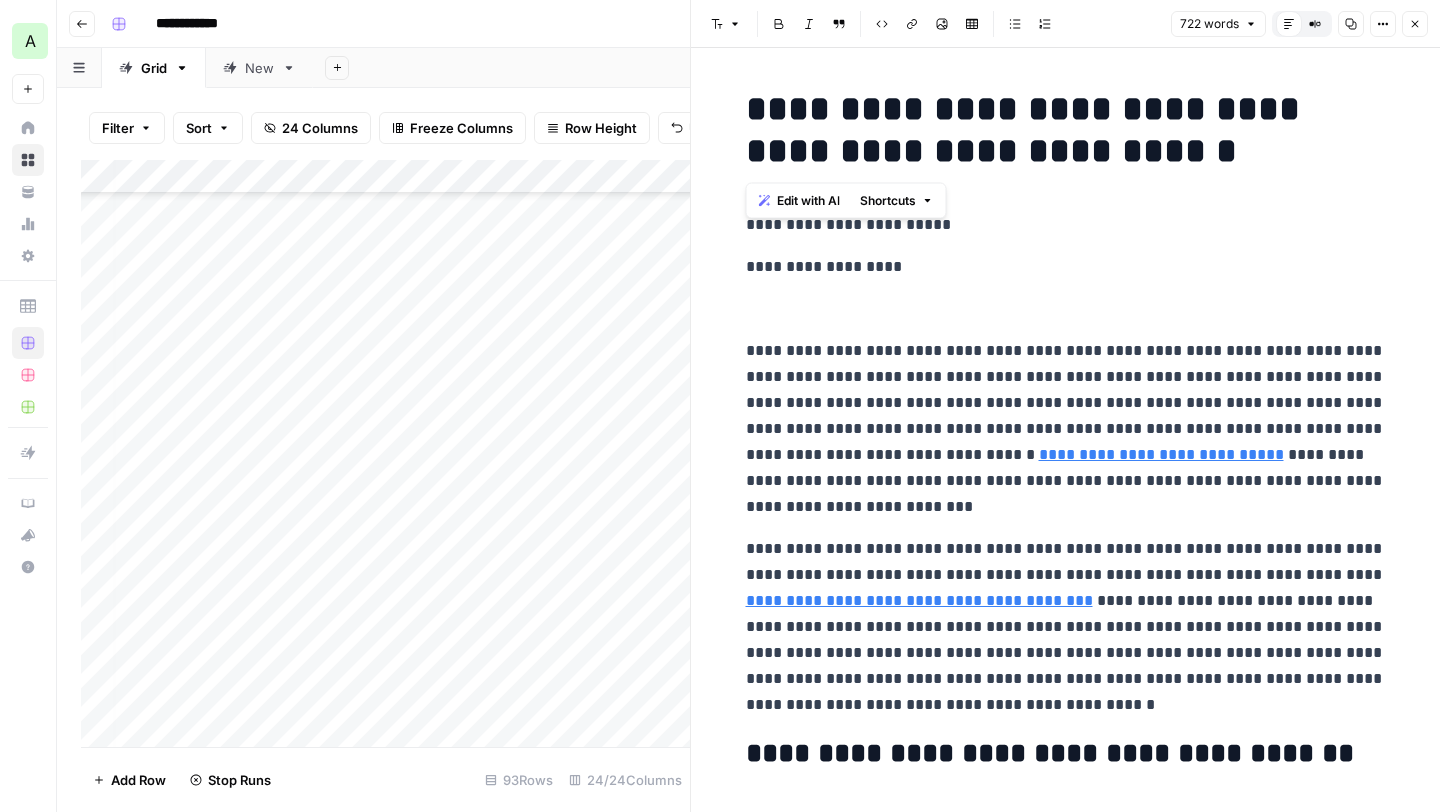scroll, scrollTop: 2414, scrollLeft: 75, axis: both 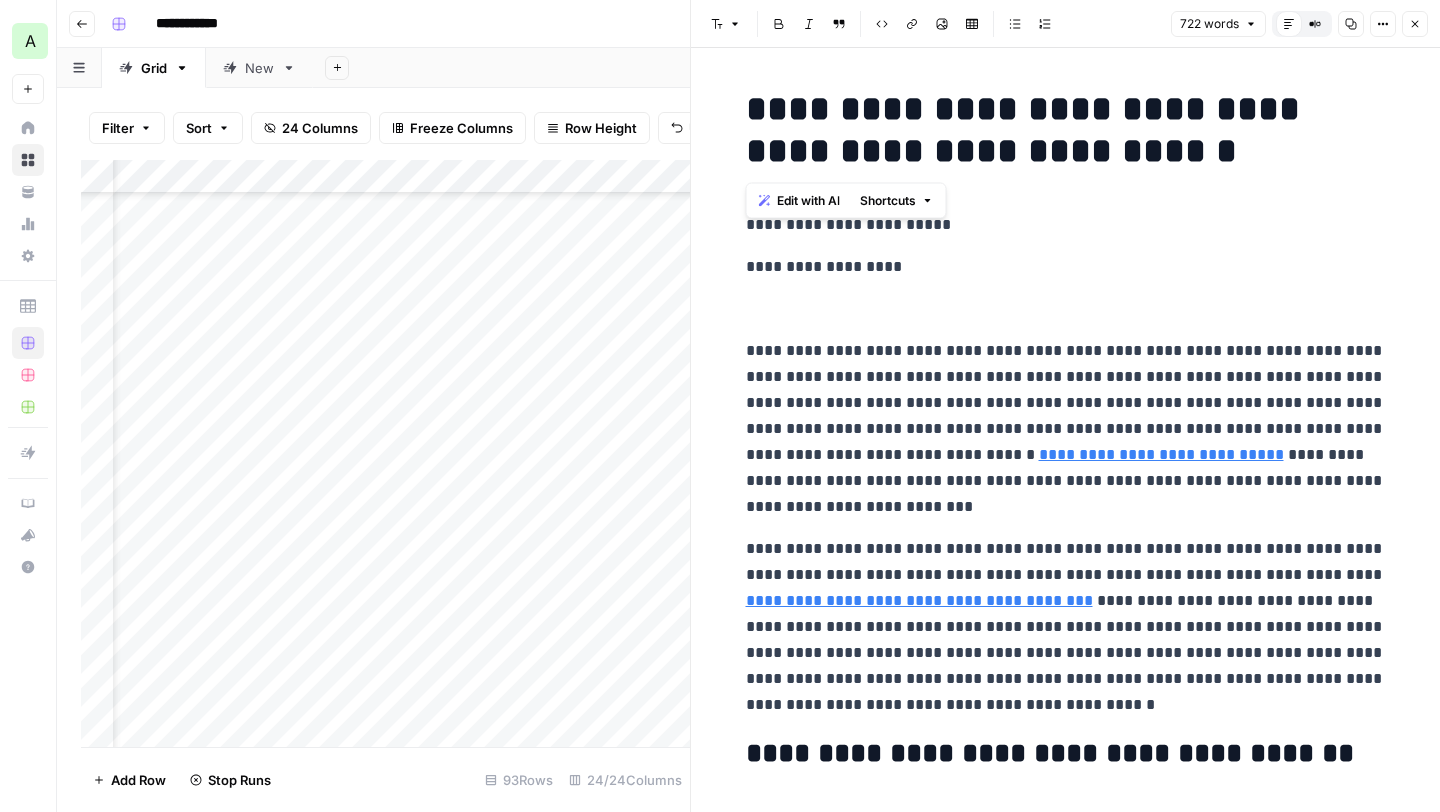 click on "Add Column" at bounding box center (385, 453) 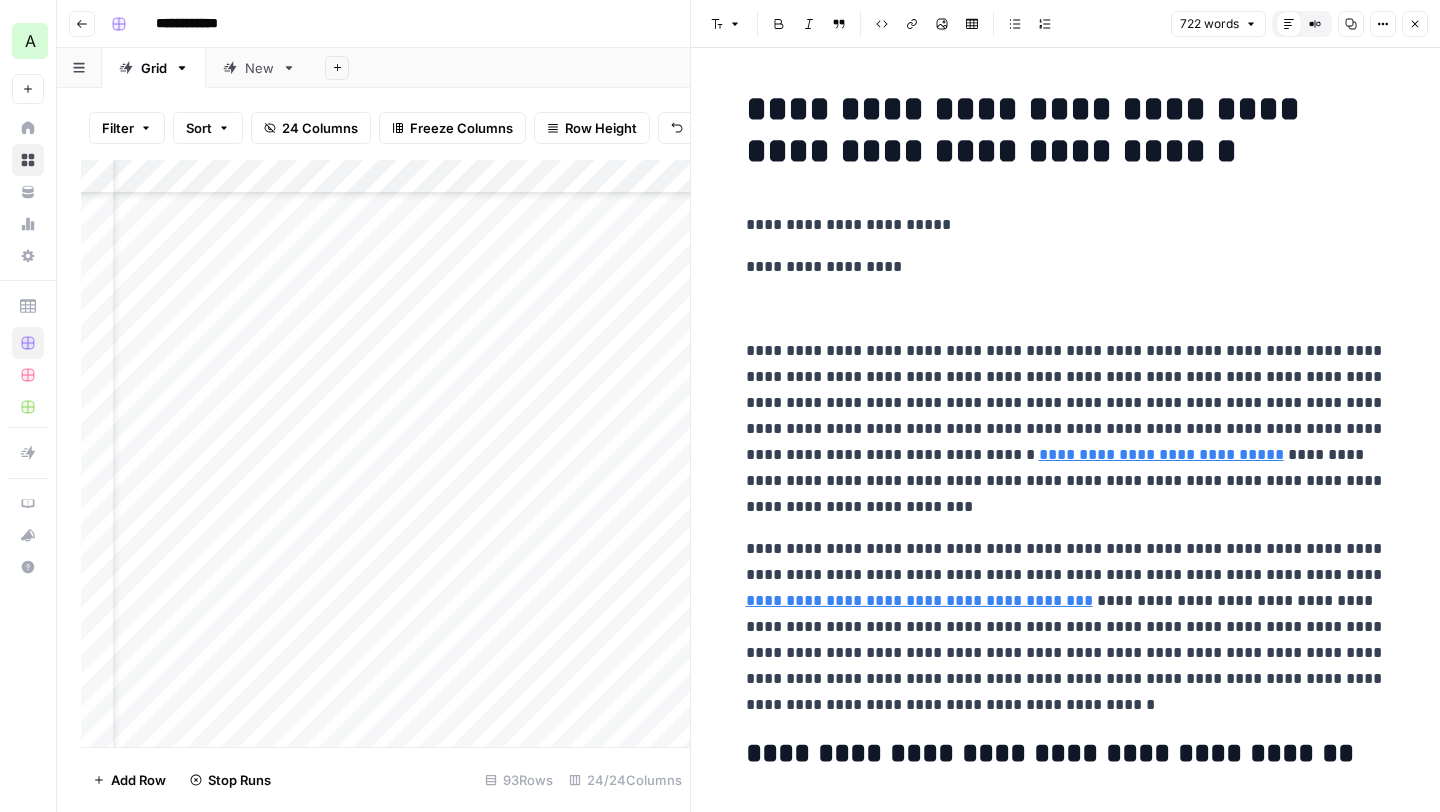 click on "Add Column" at bounding box center [385, 453] 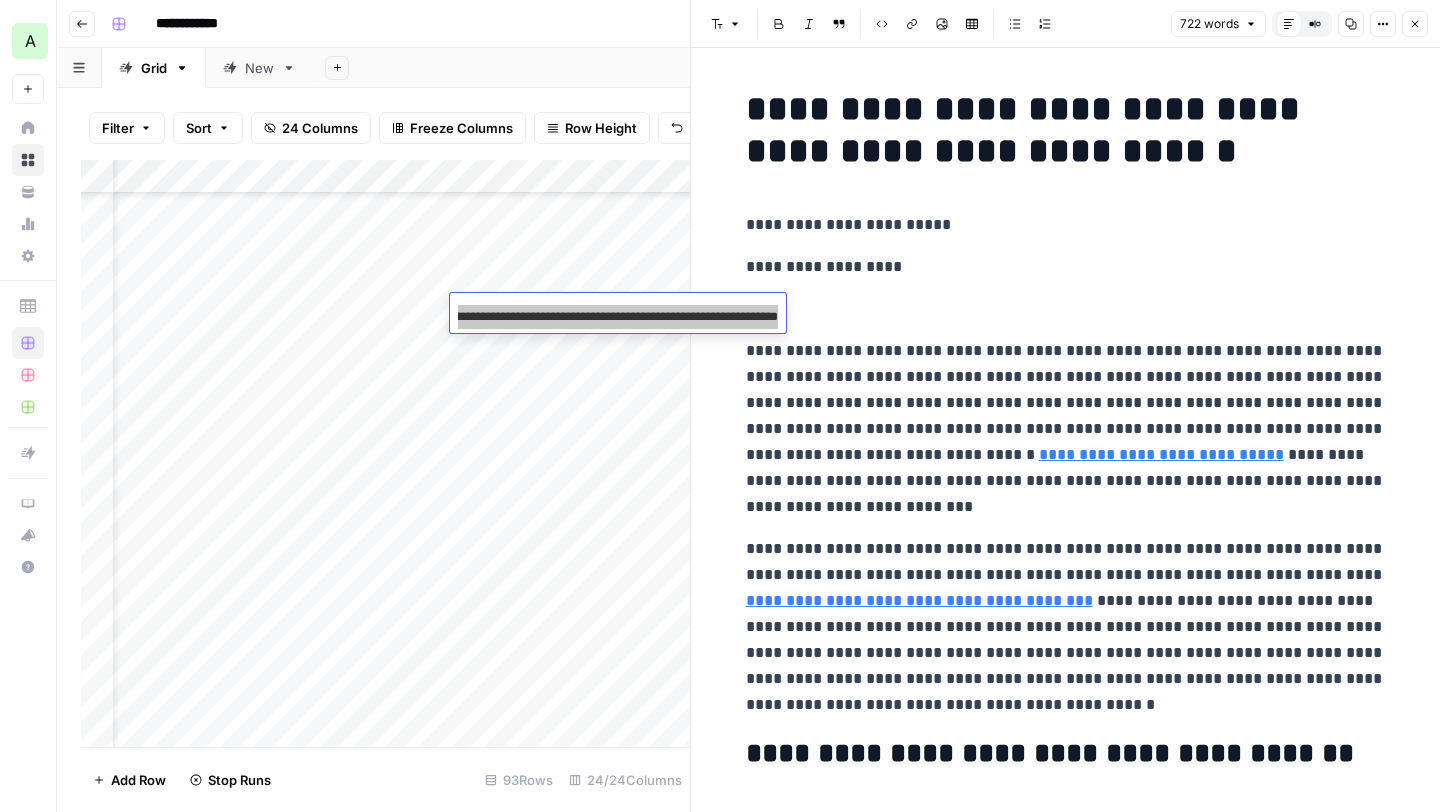 scroll, scrollTop: 0, scrollLeft: 0, axis: both 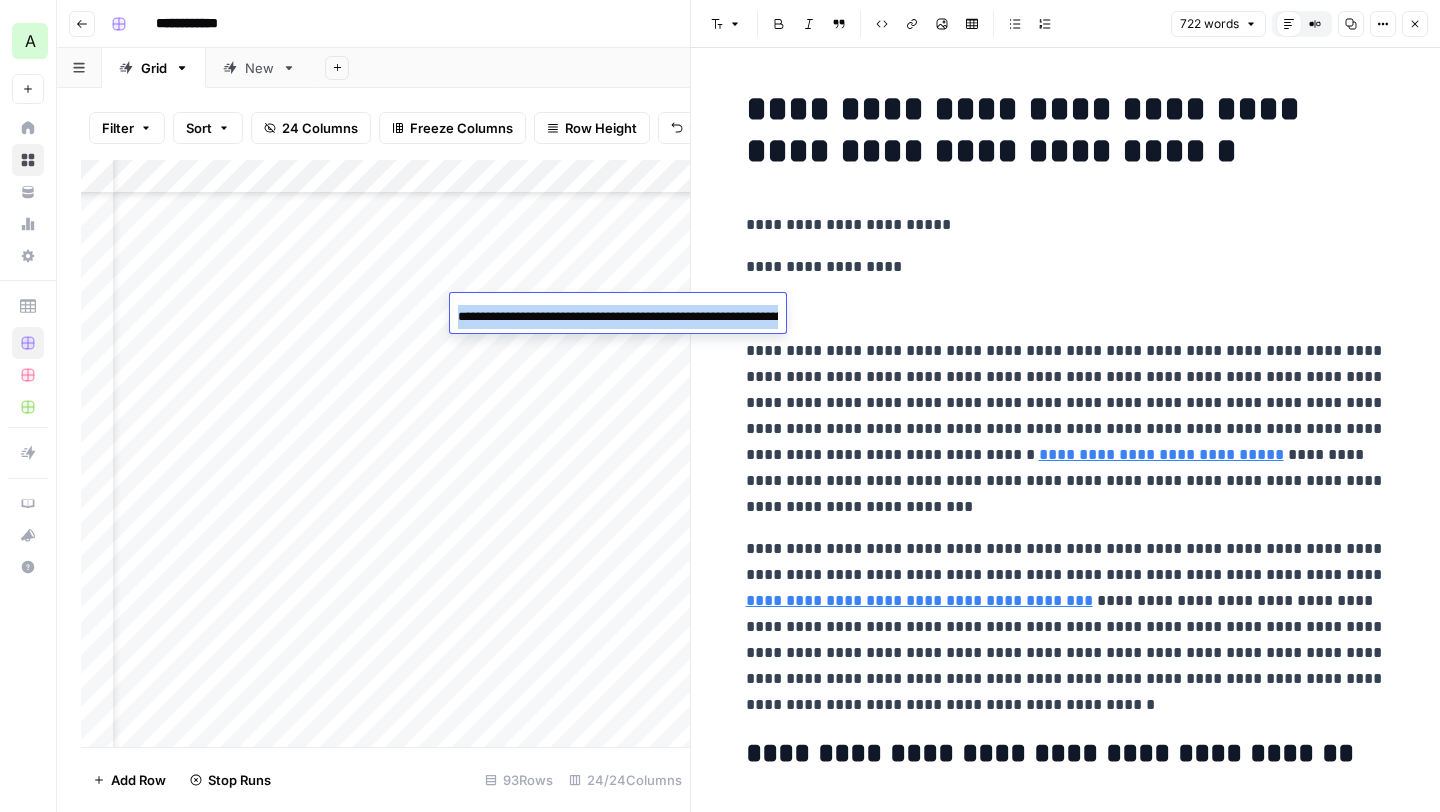click on "**********" at bounding box center [1066, 429] 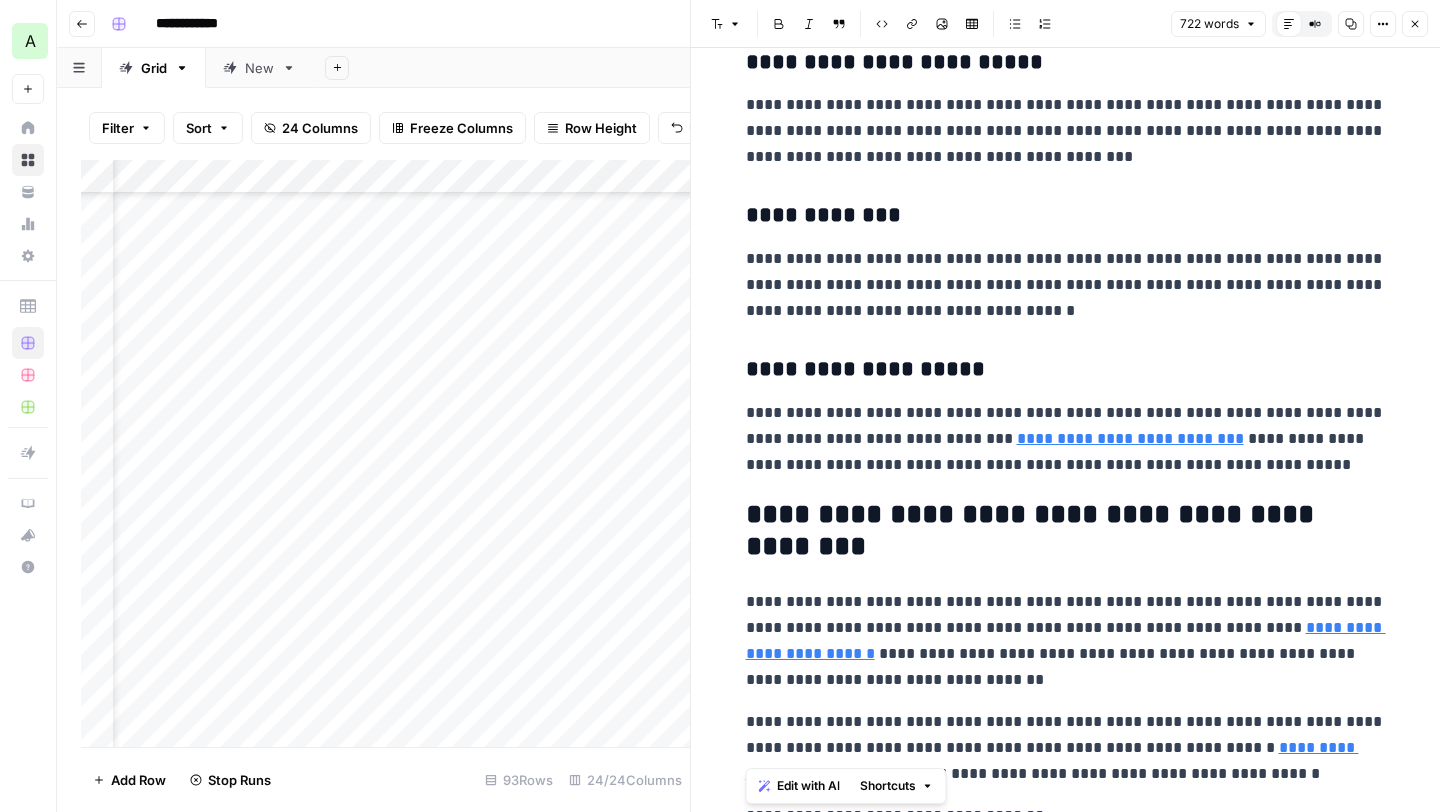 scroll, scrollTop: 2587, scrollLeft: 0, axis: vertical 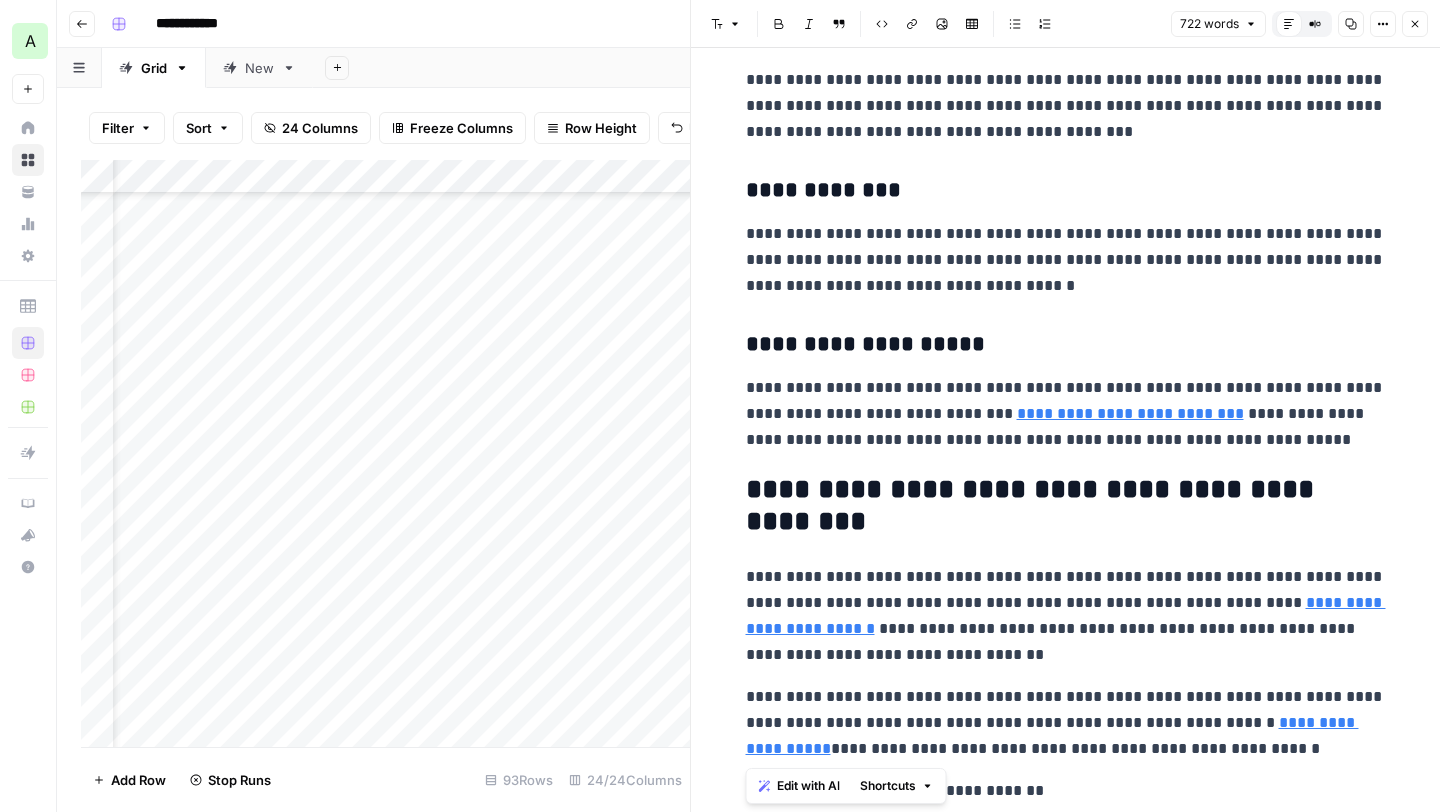 drag, startPoint x: 745, startPoint y: 353, endPoint x: 1137, endPoint y: 811, distance: 602.8499 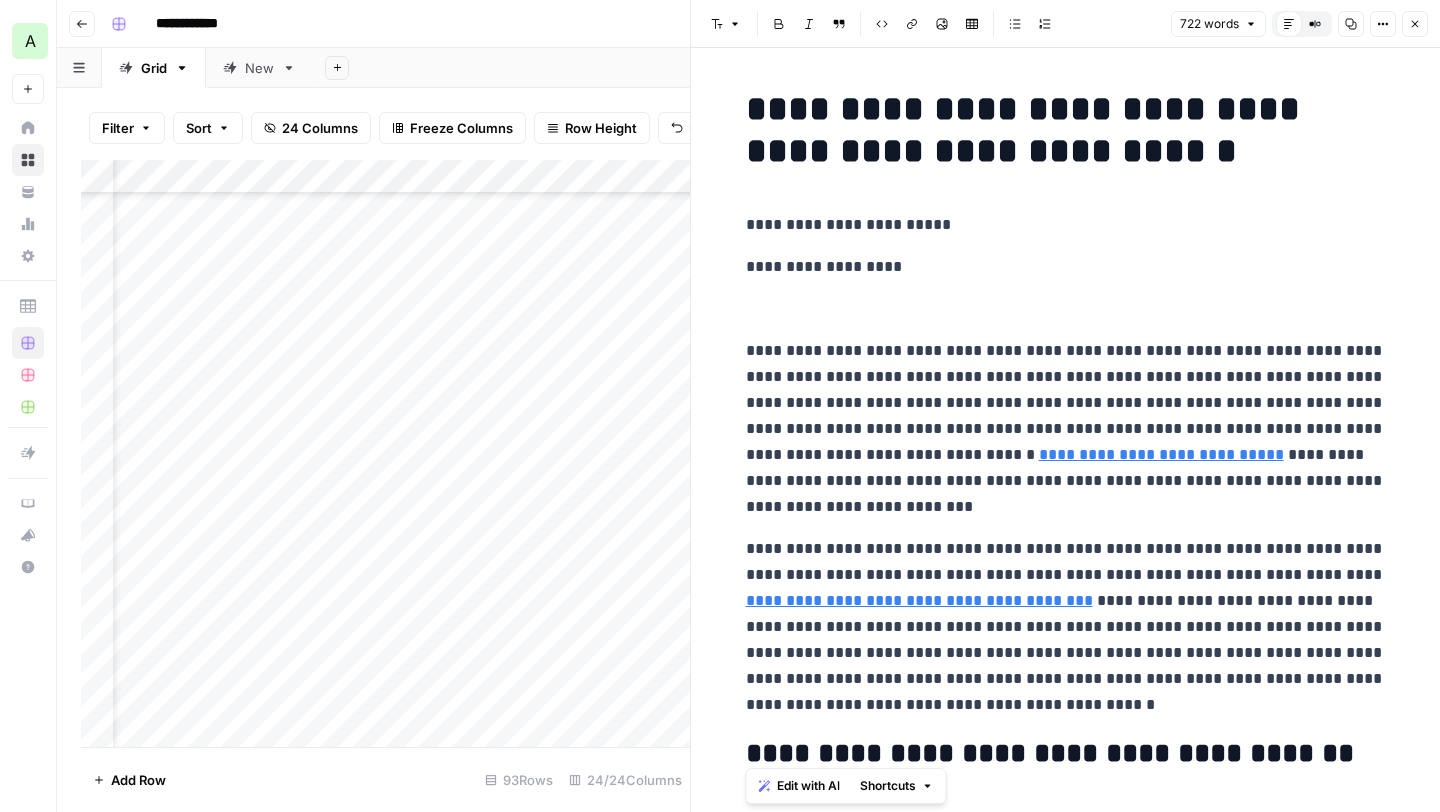 scroll, scrollTop: 0, scrollLeft: 0, axis: both 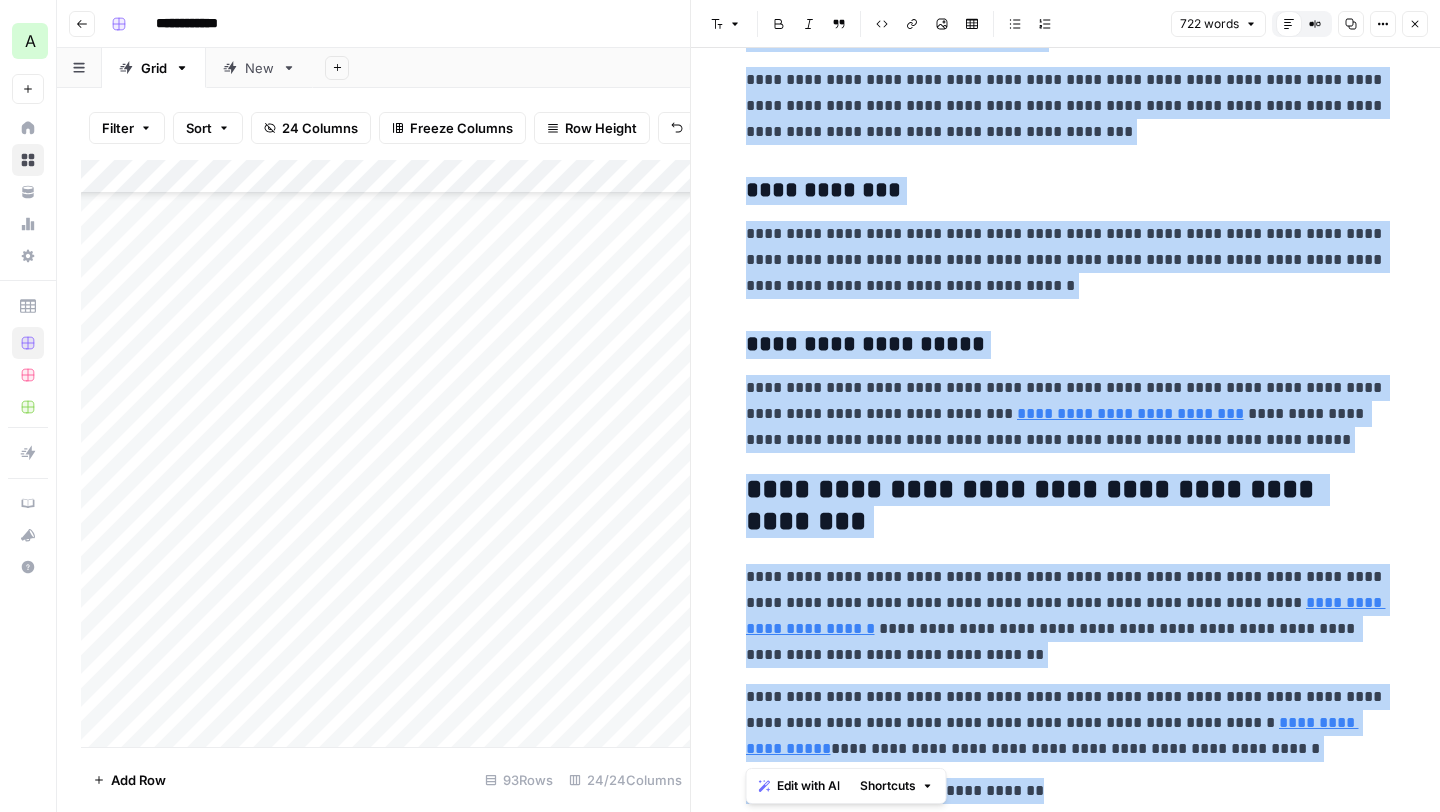 click on "Add Column" at bounding box center [385, 453] 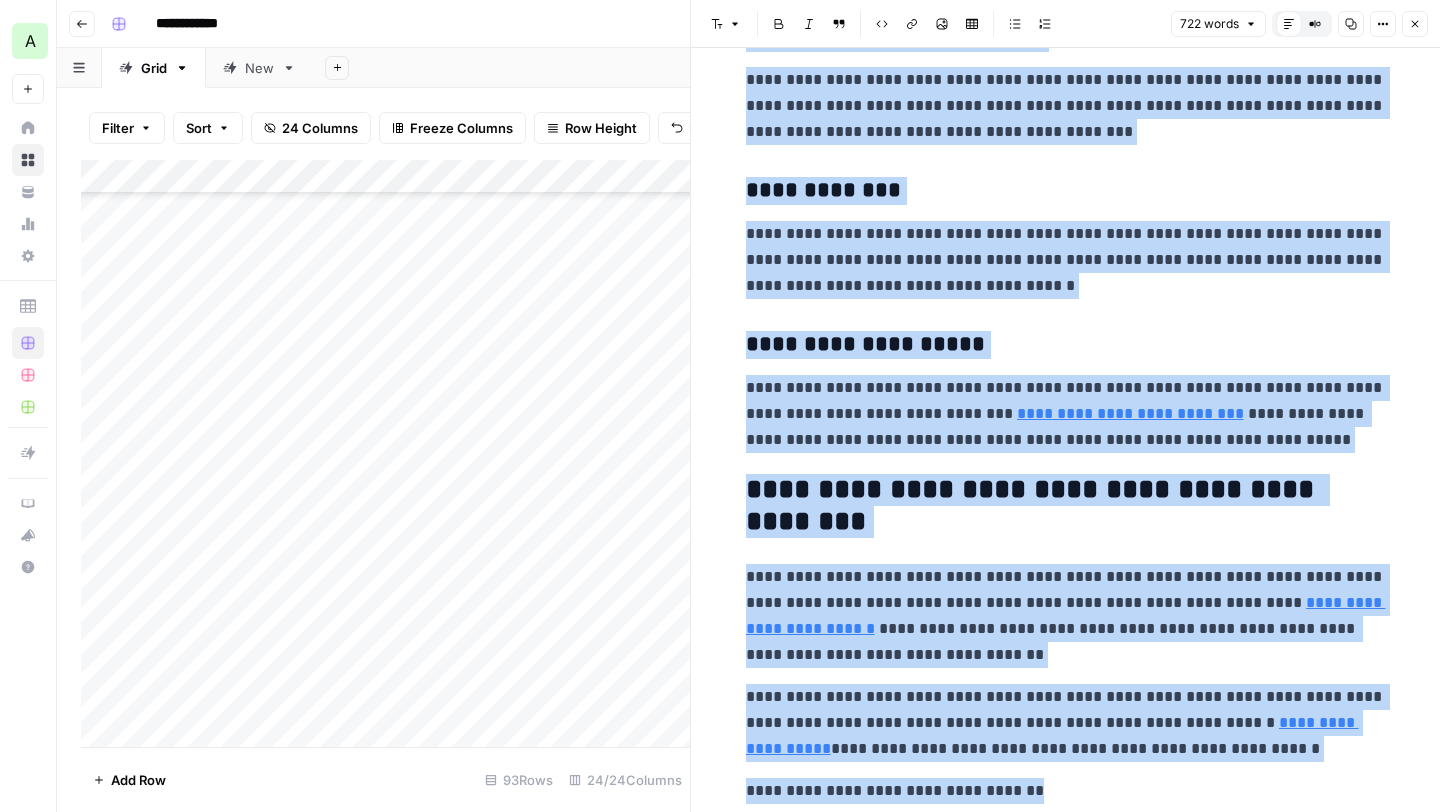 click on "Add Column" at bounding box center (385, 453) 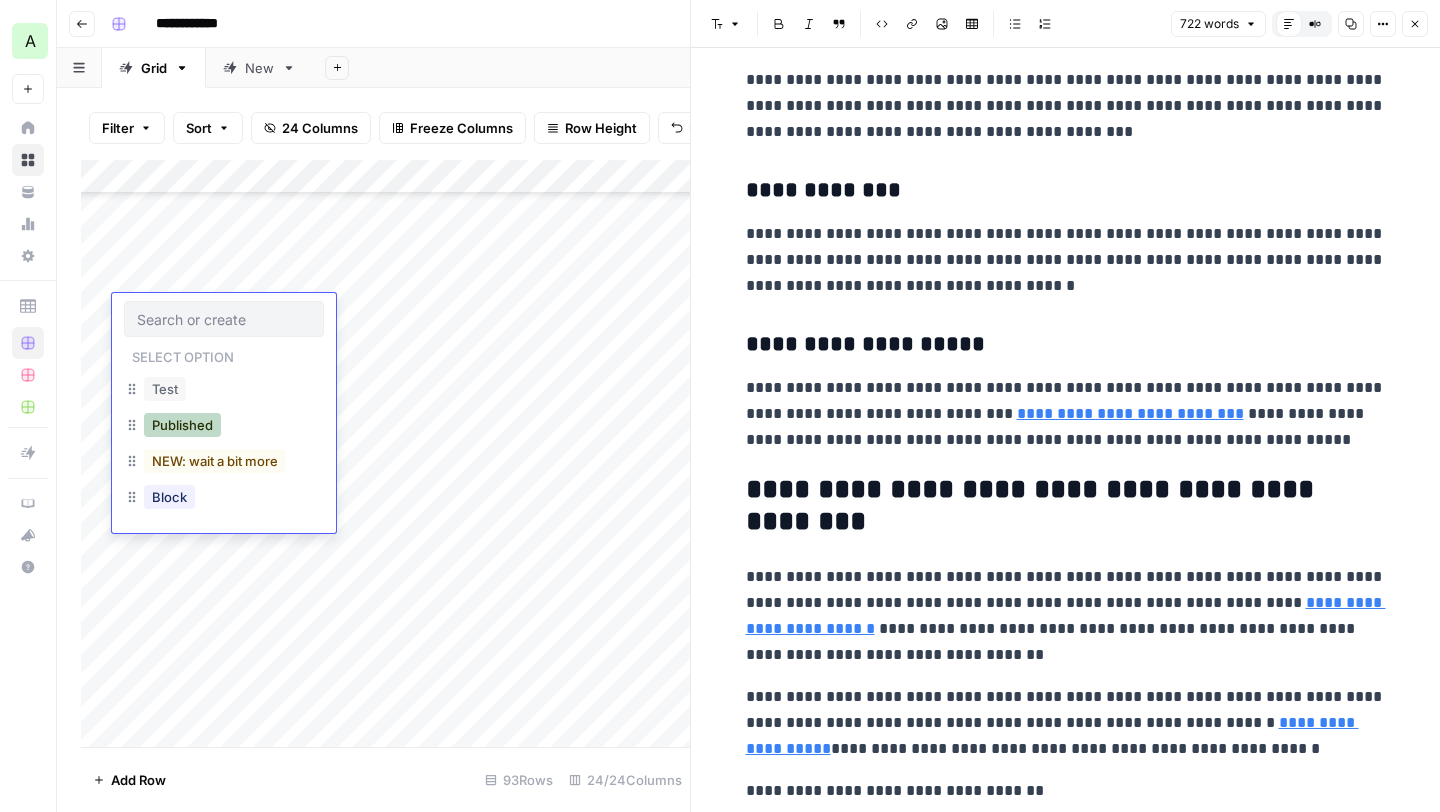 click on "Published" at bounding box center (182, 425) 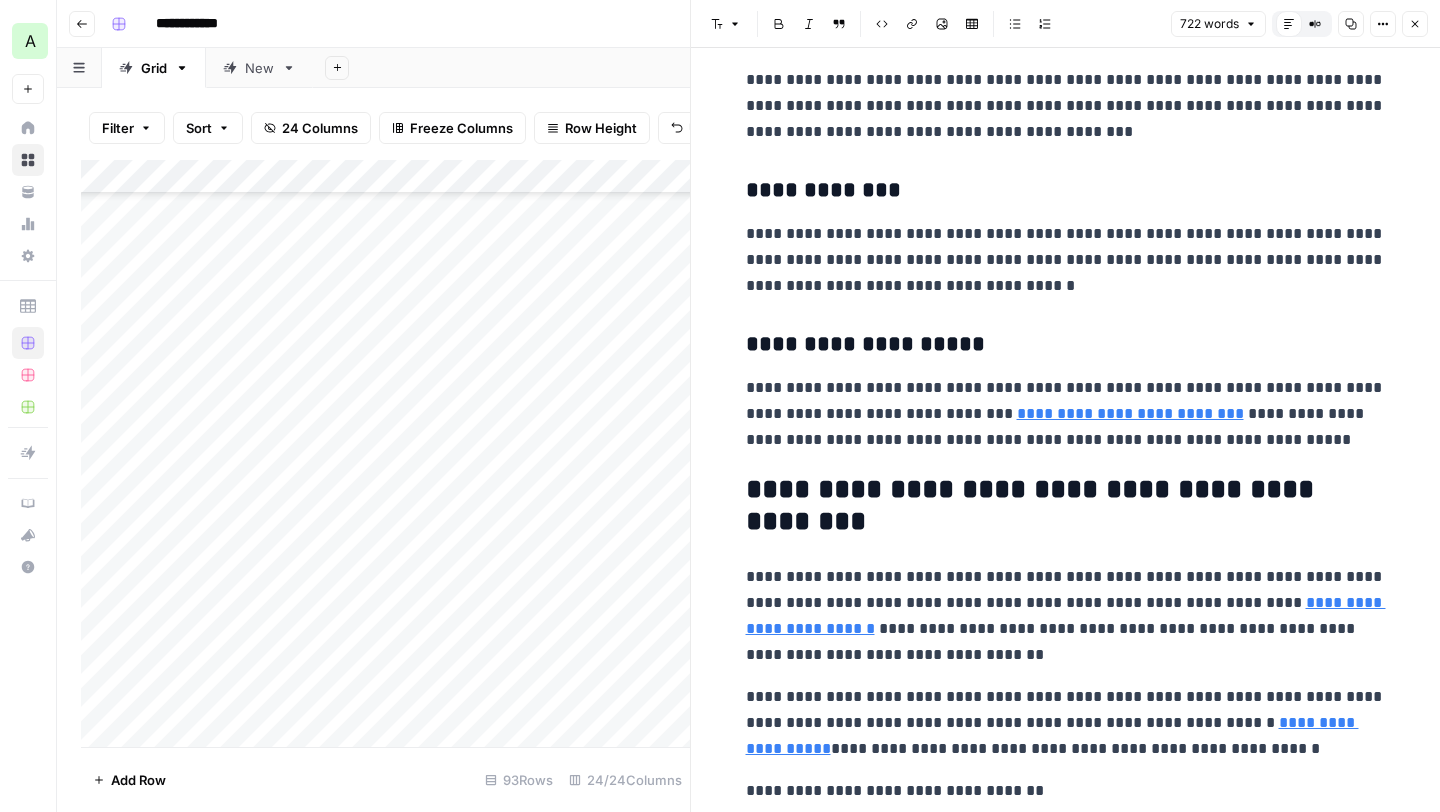 click 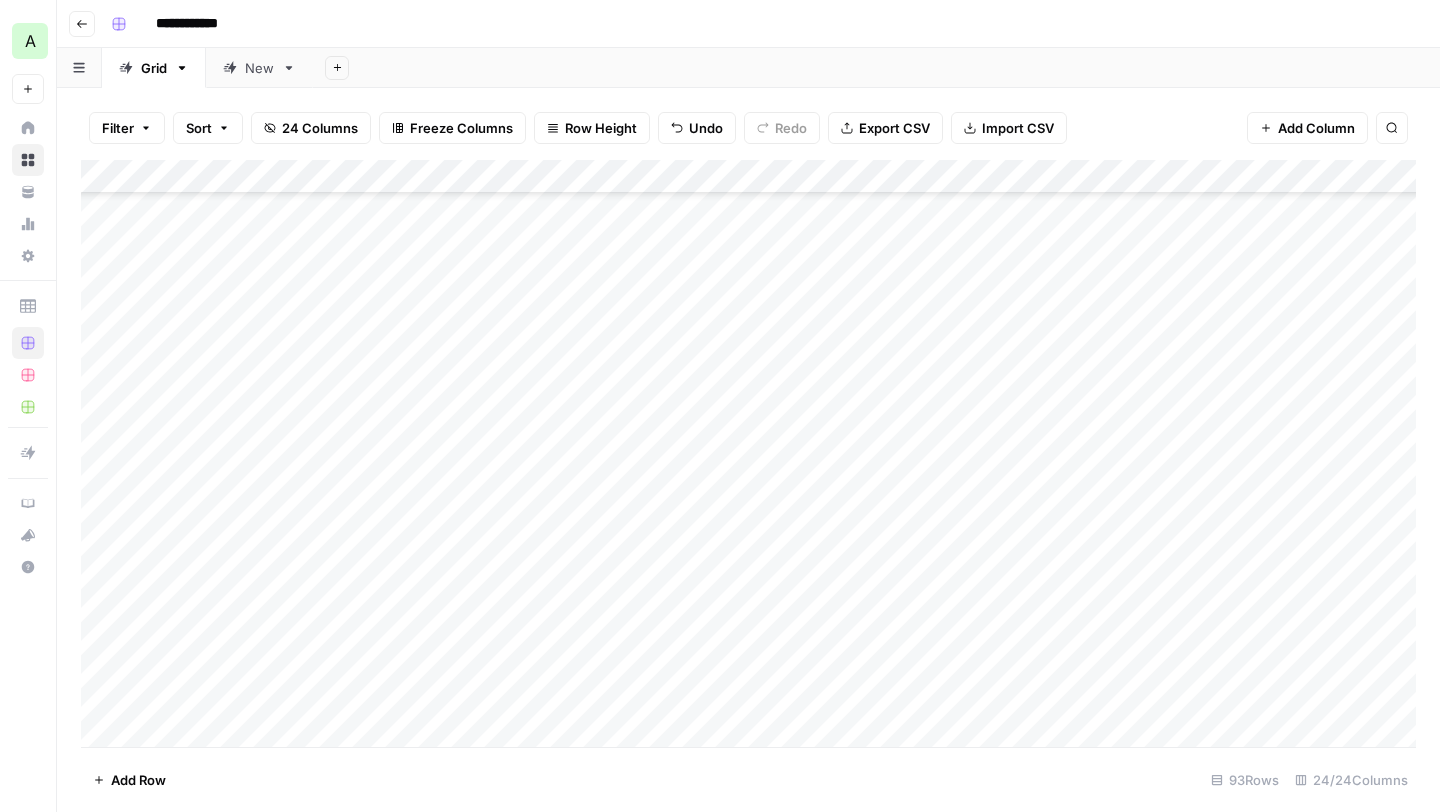click on "Add Column" at bounding box center (748, 453) 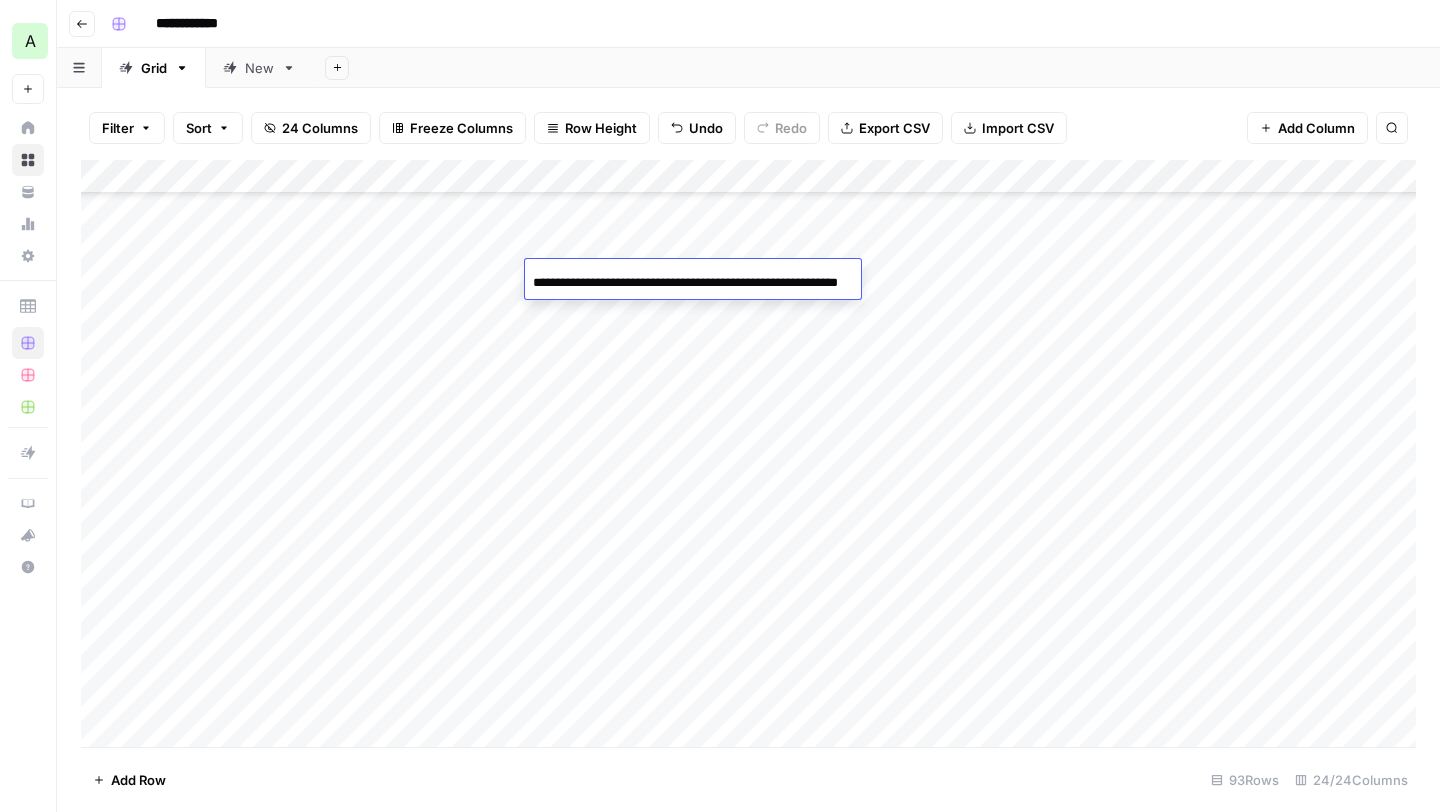 scroll, scrollTop: 0, scrollLeft: 73, axis: horizontal 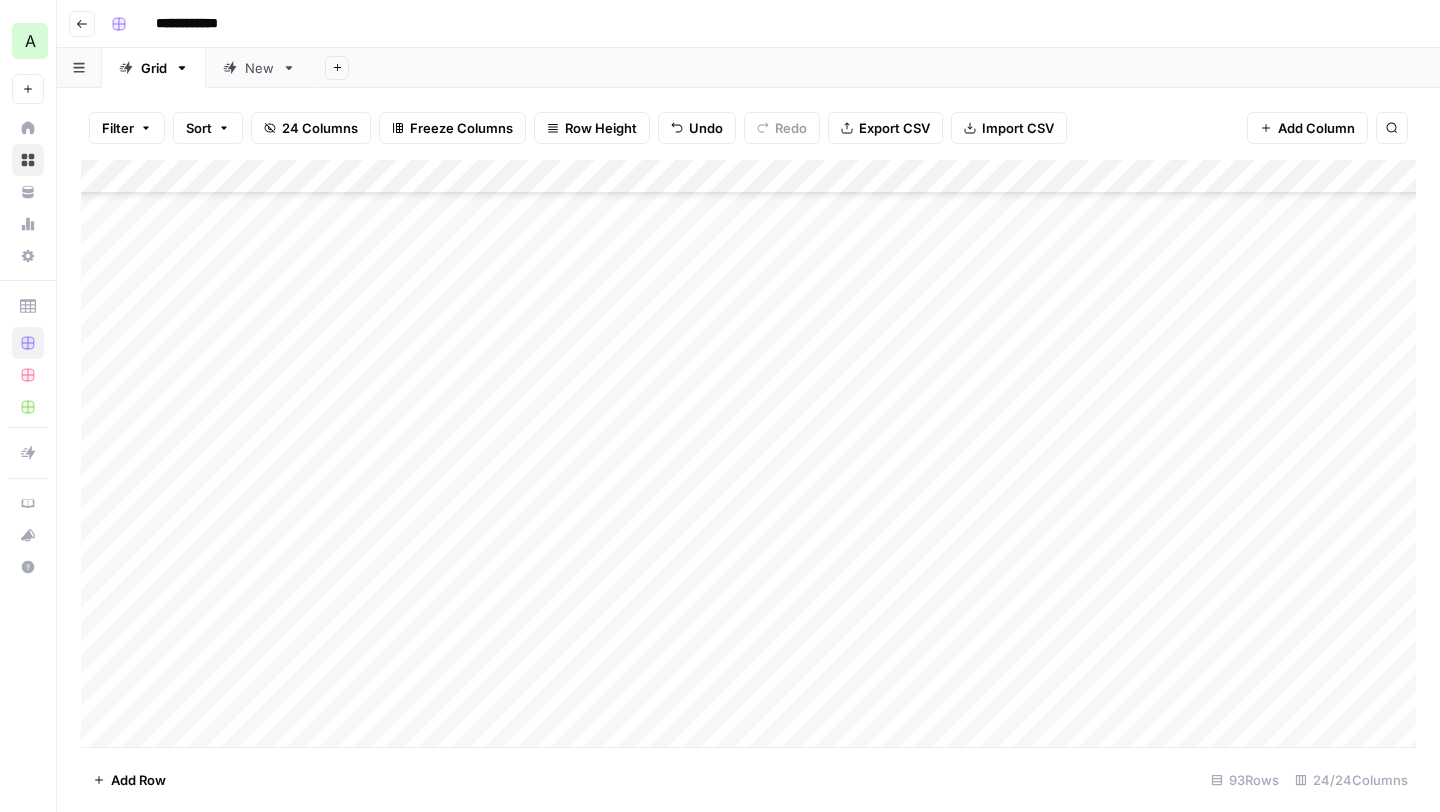 click on "Add Column" at bounding box center (748, 453) 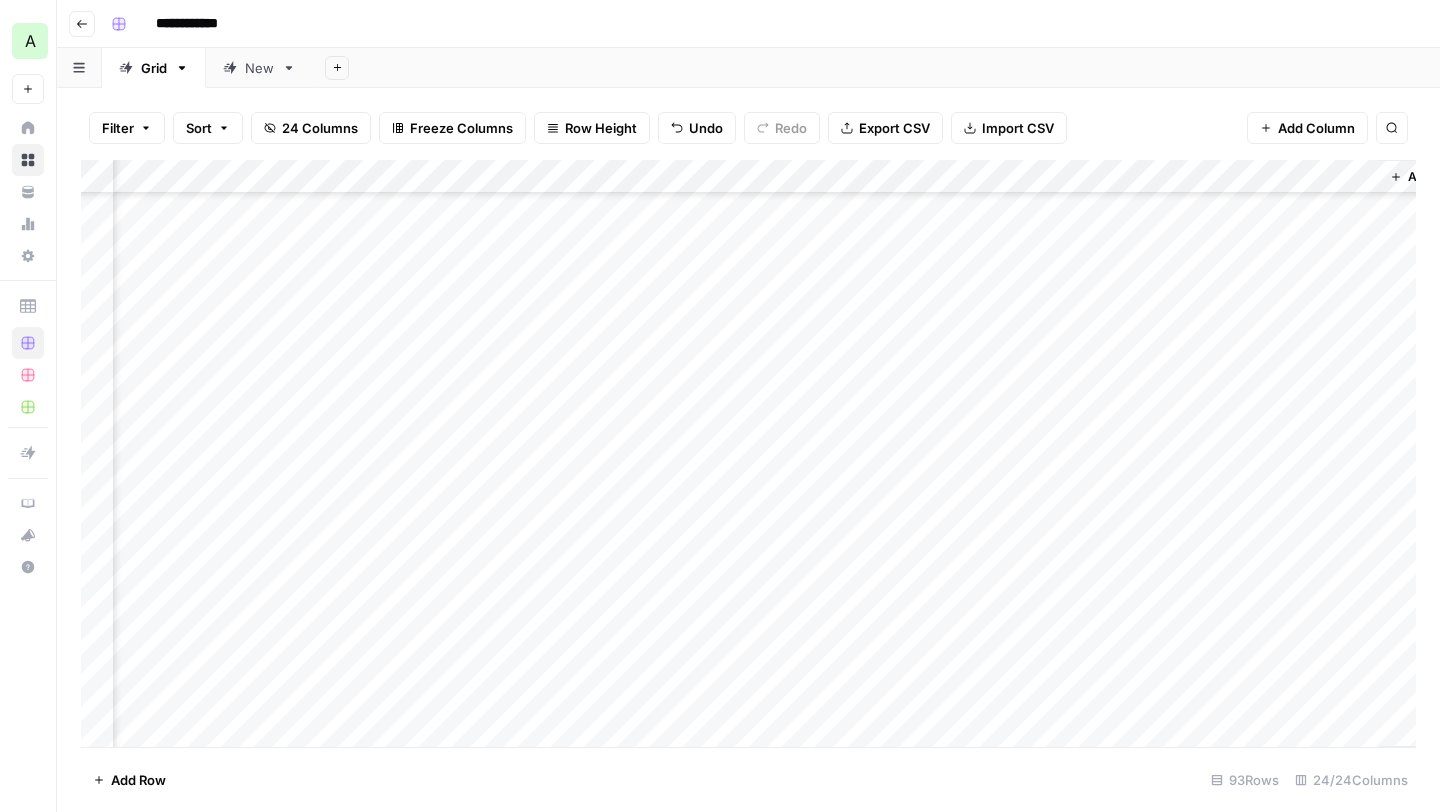 scroll, scrollTop: 2414, scrollLeft: 3375, axis: both 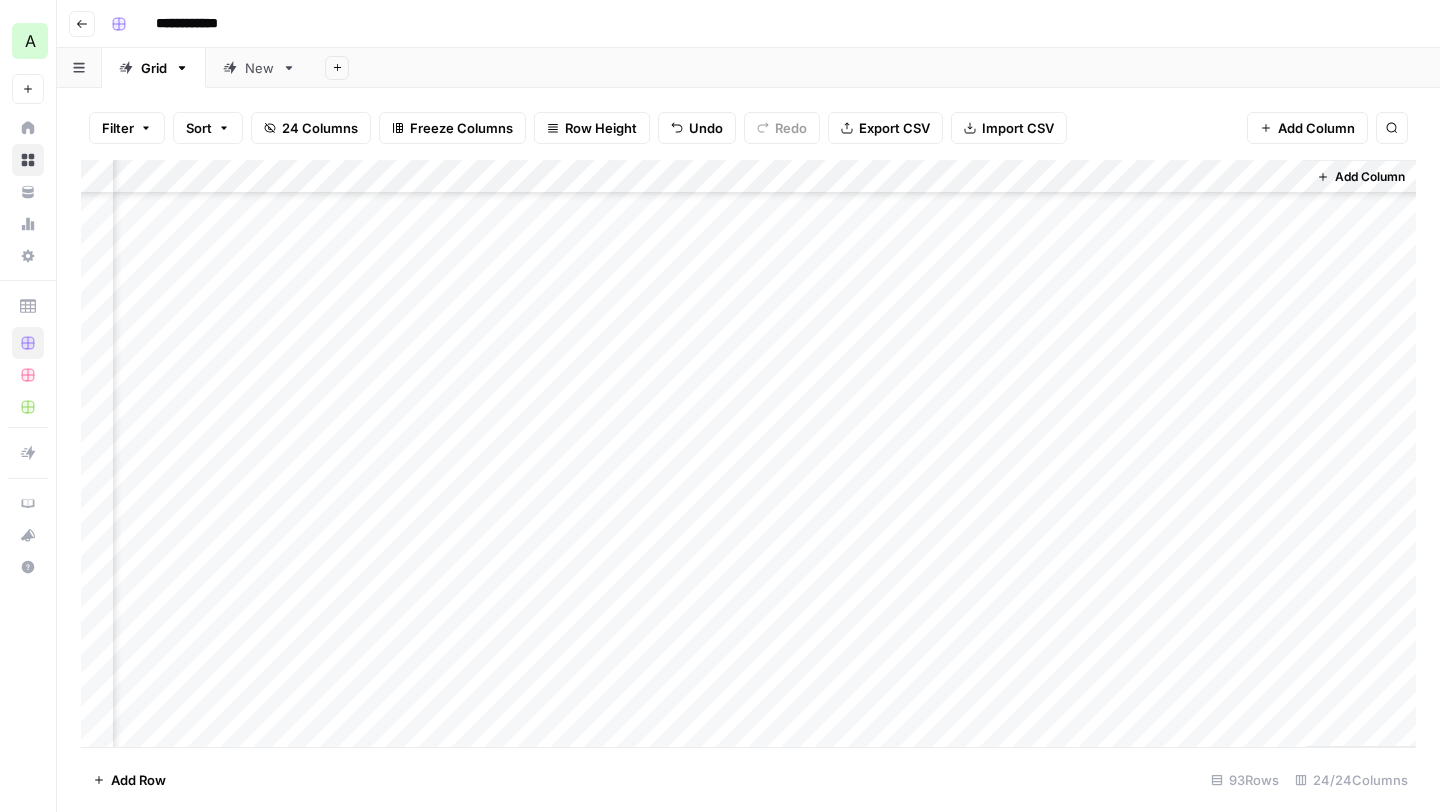 click on "Add Column" at bounding box center (748, 453) 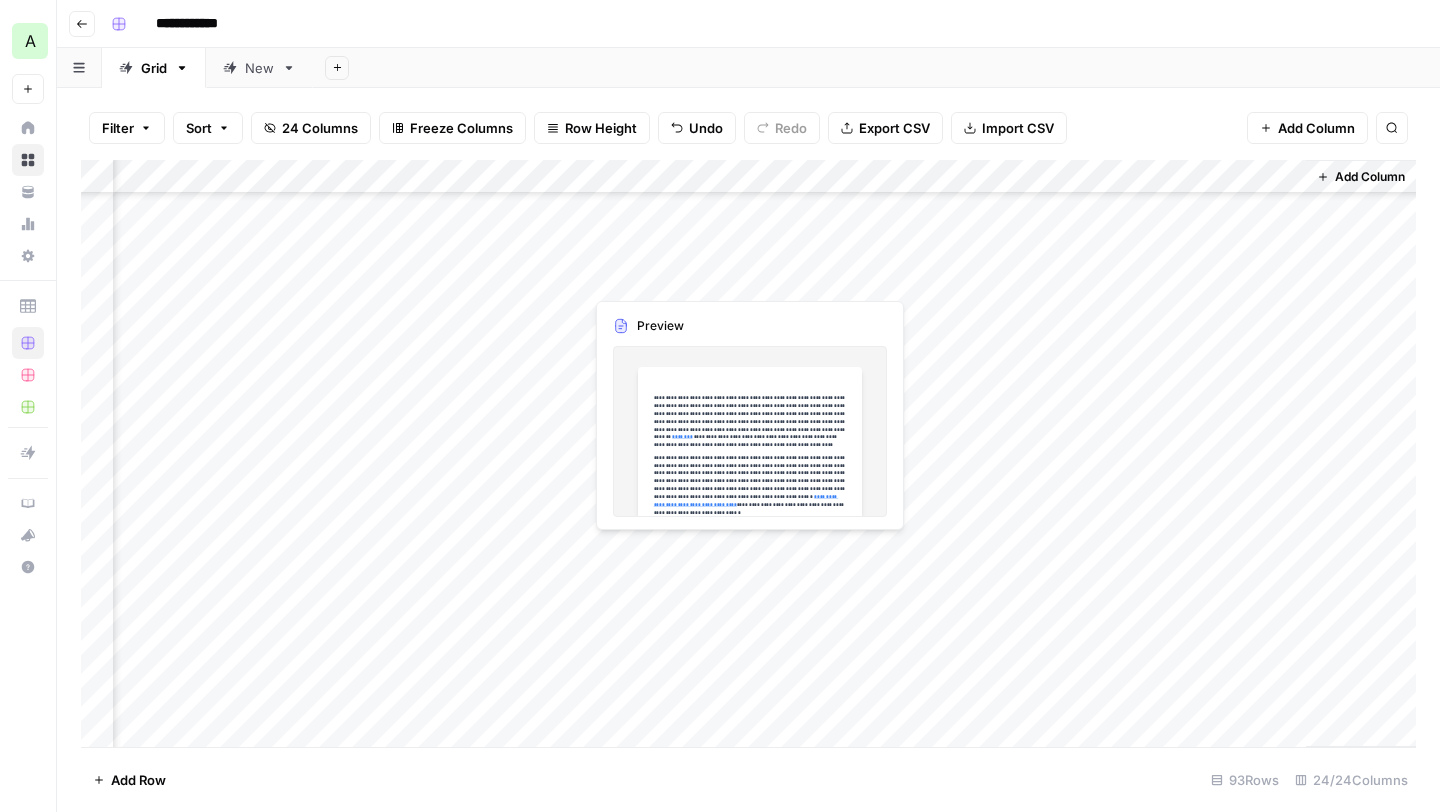 click on "Add Column" at bounding box center [748, 453] 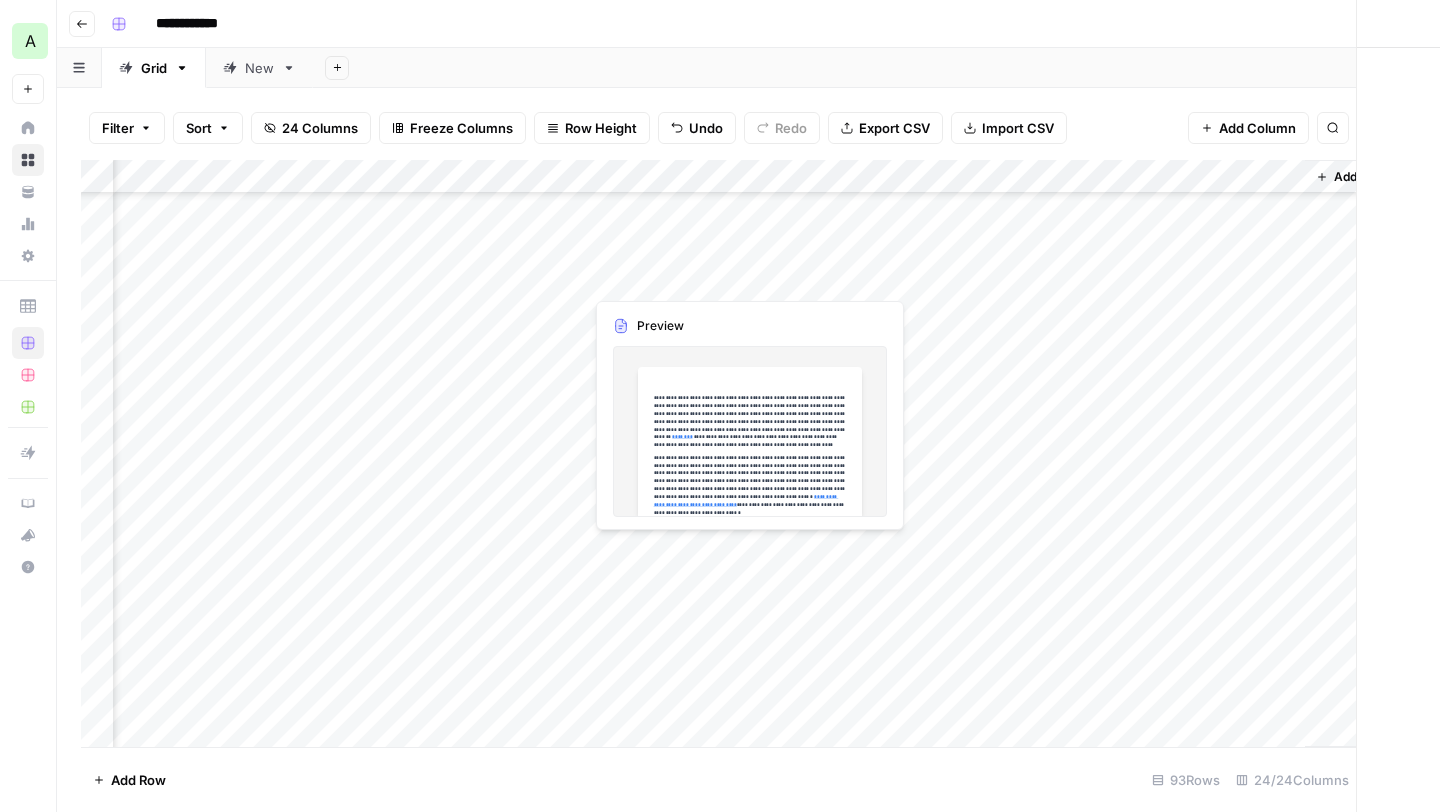 scroll, scrollTop: 2414, scrollLeft: 3360, axis: both 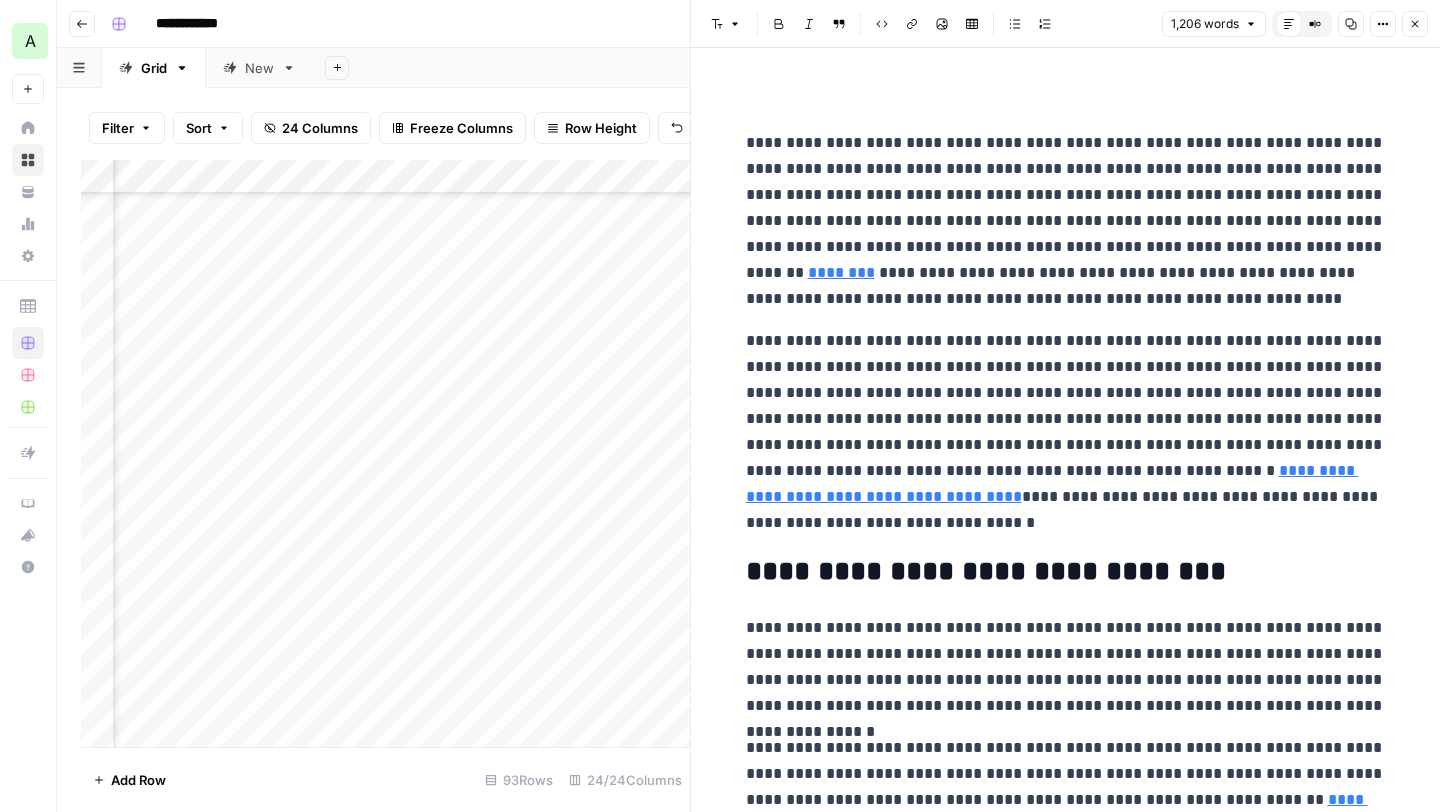 click 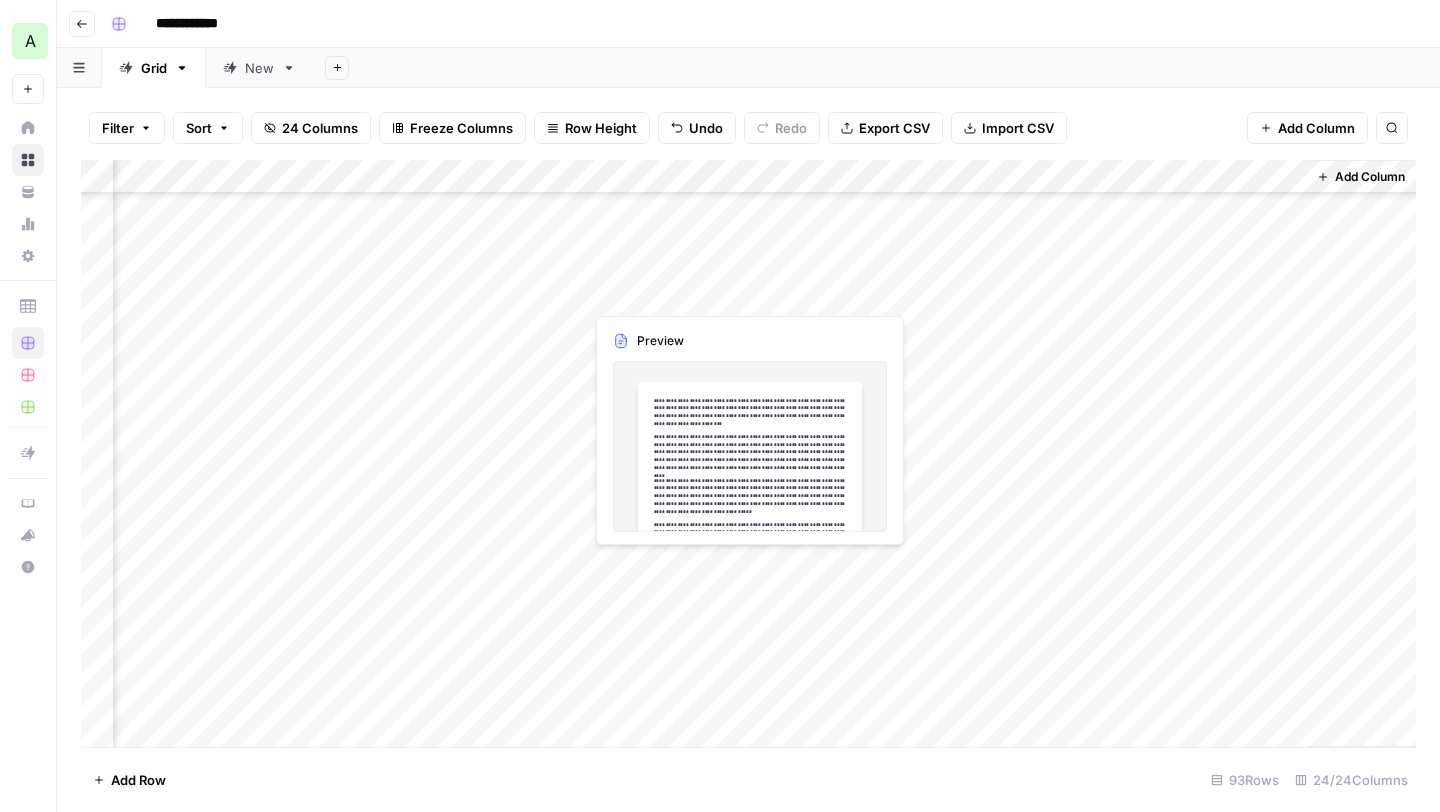 scroll, scrollTop: 2442, scrollLeft: 3375, axis: both 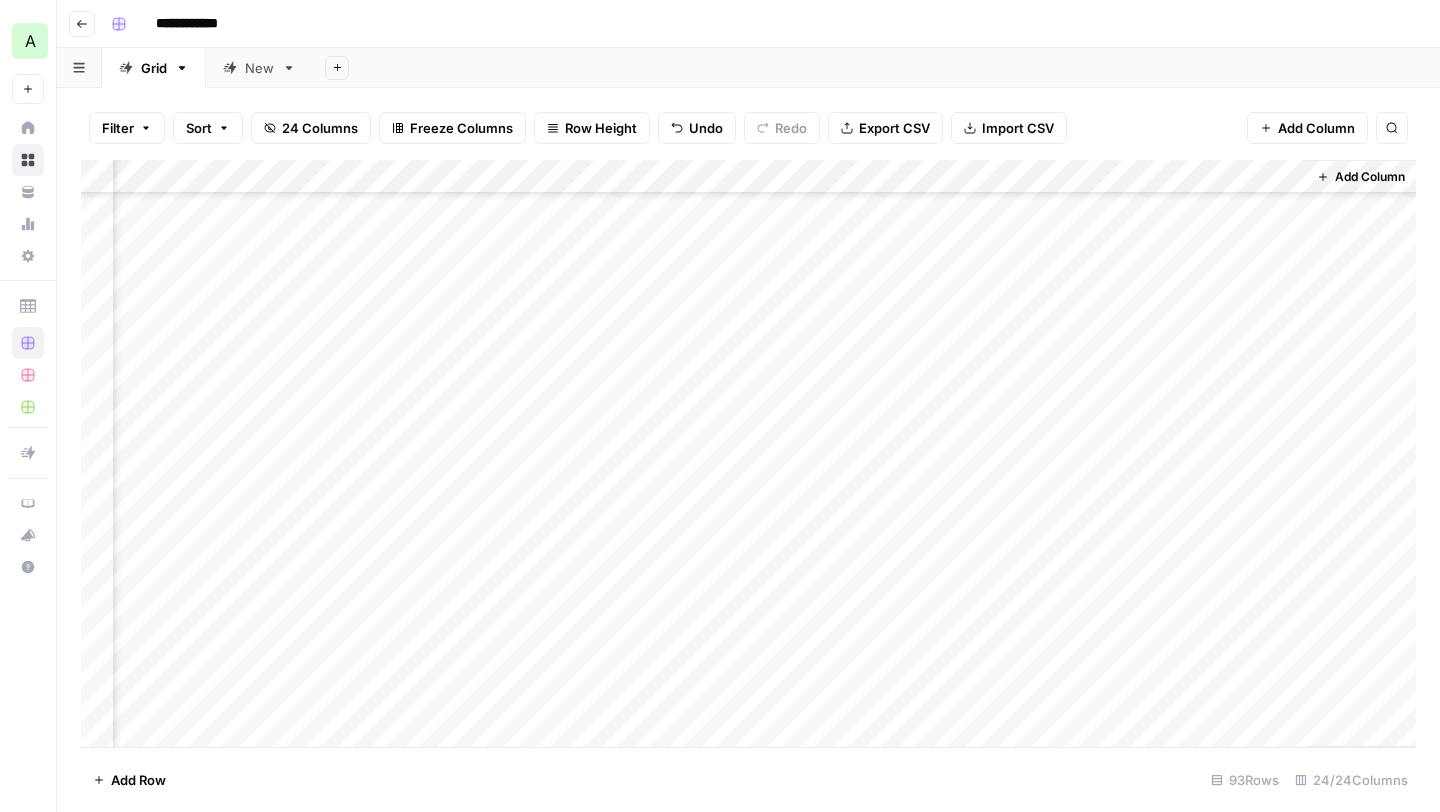 click on "Add Column" at bounding box center (748, 453) 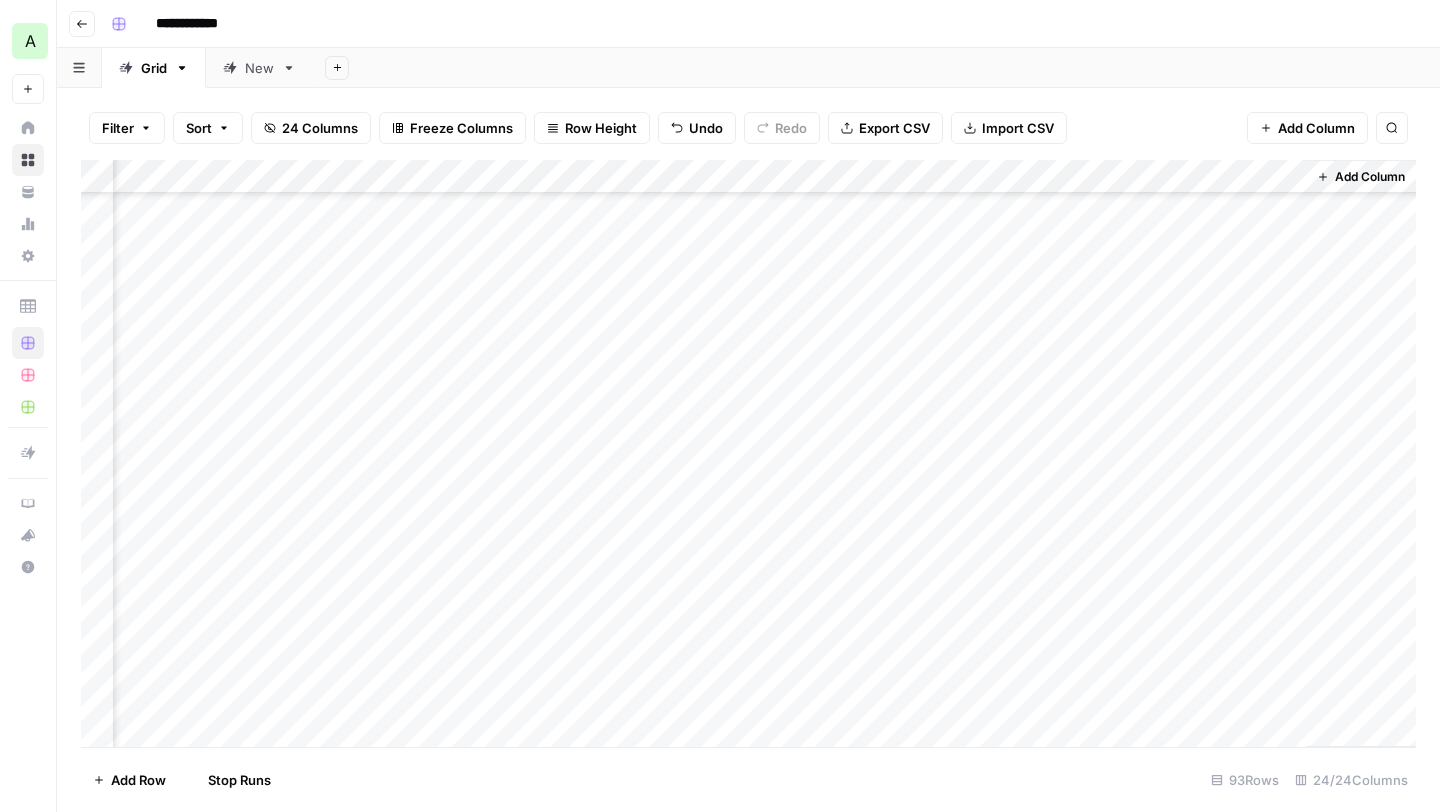 click on "Add Column" at bounding box center [748, 453] 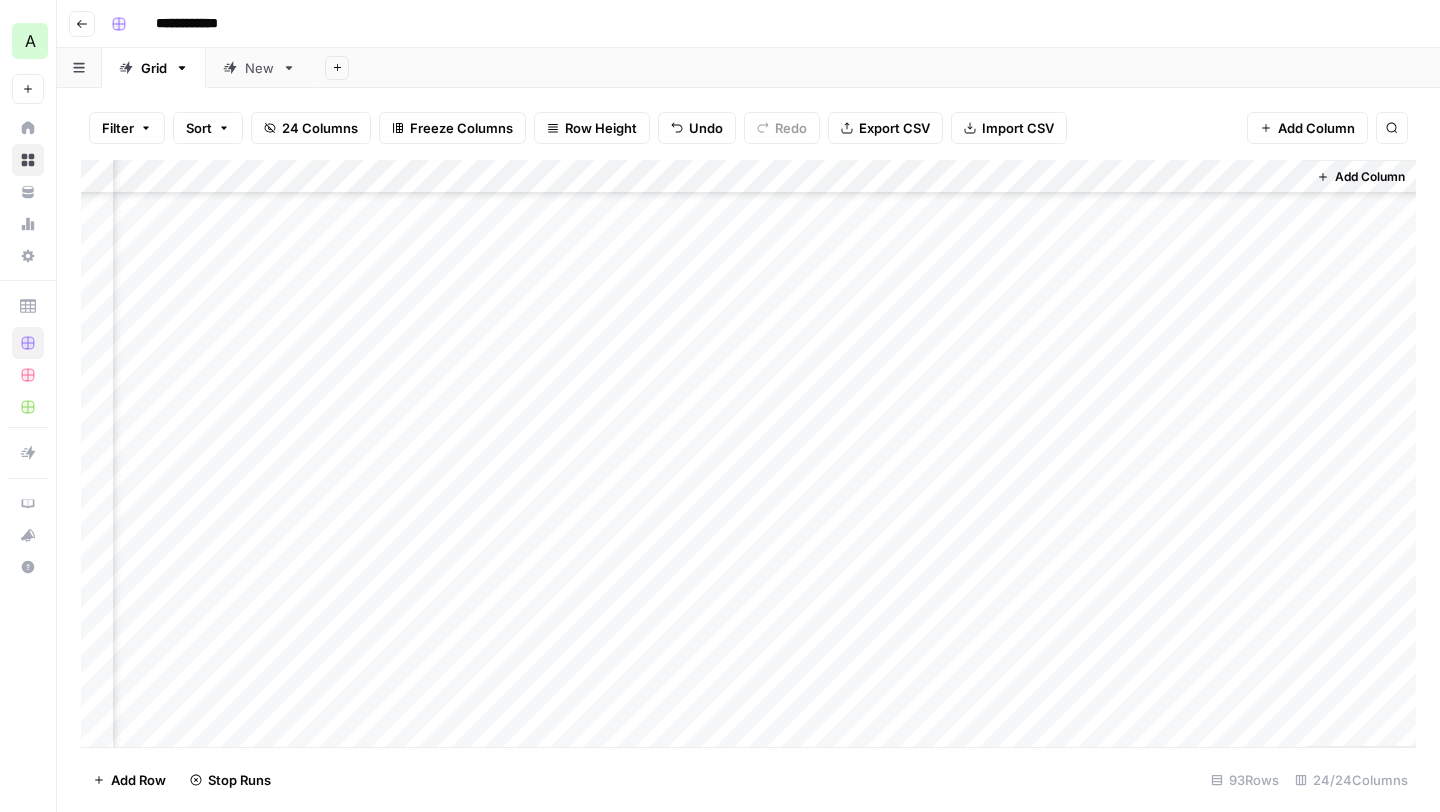 click on "Add Column" at bounding box center (748, 453) 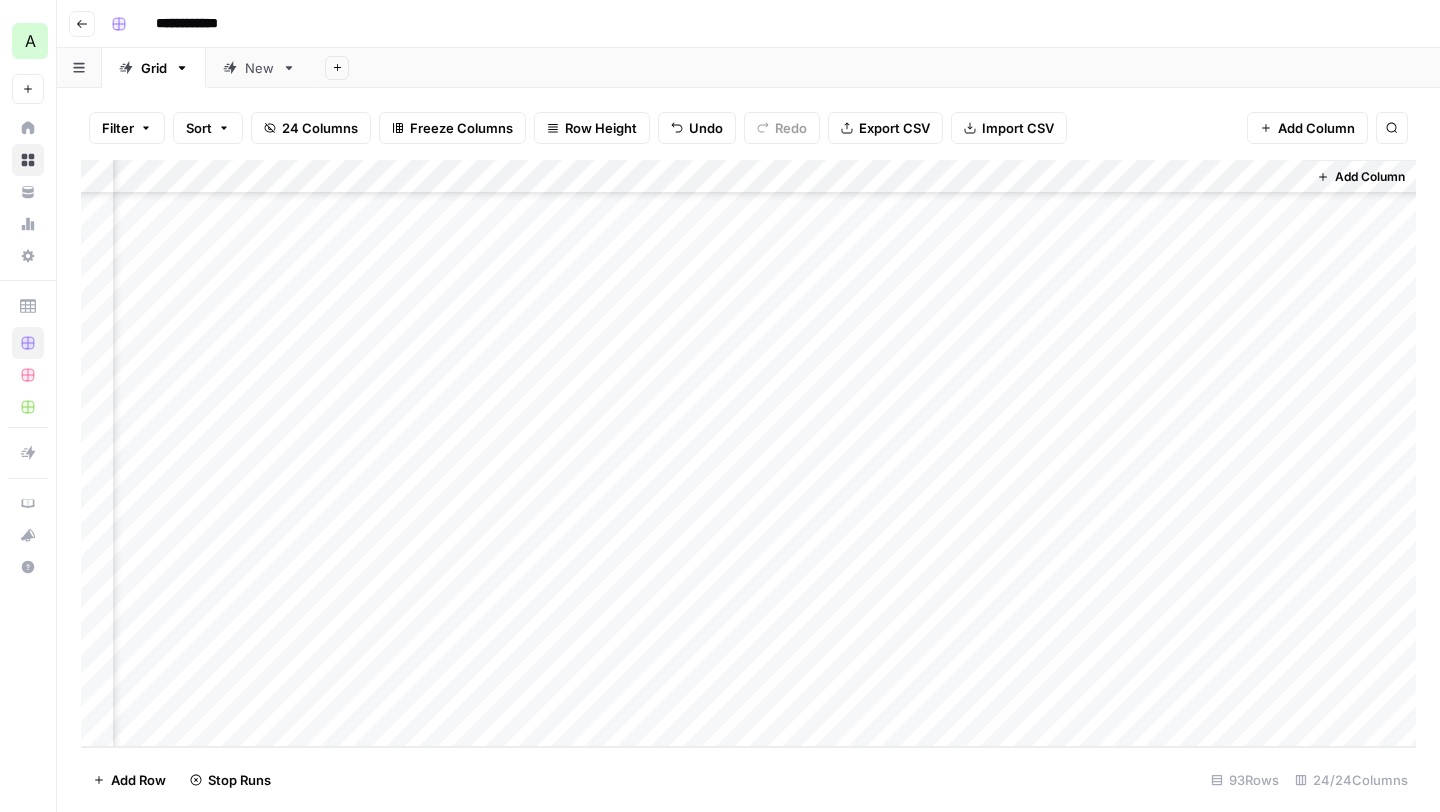 click on "Add Column" at bounding box center (748, 453) 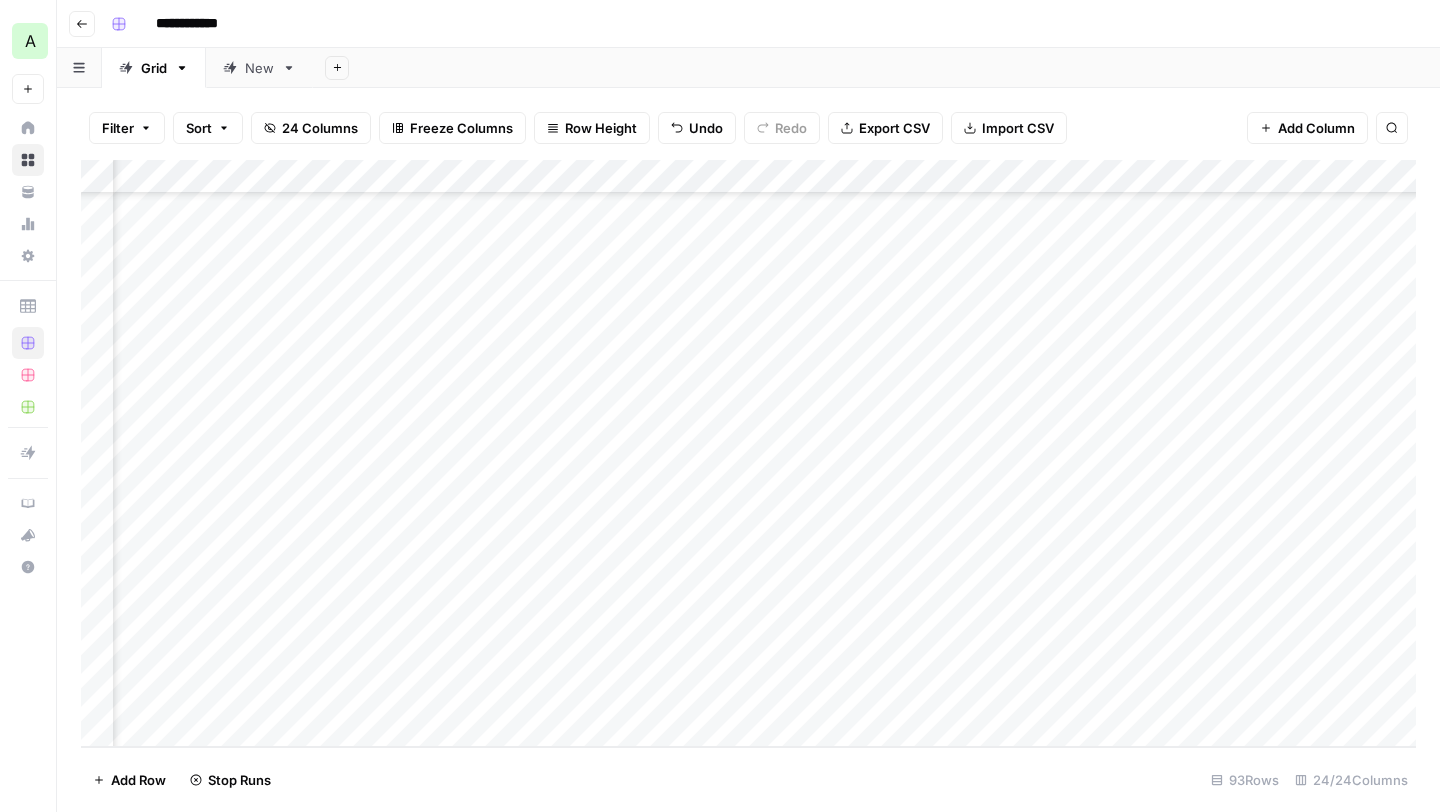 scroll, scrollTop: 2641, scrollLeft: 123, axis: both 